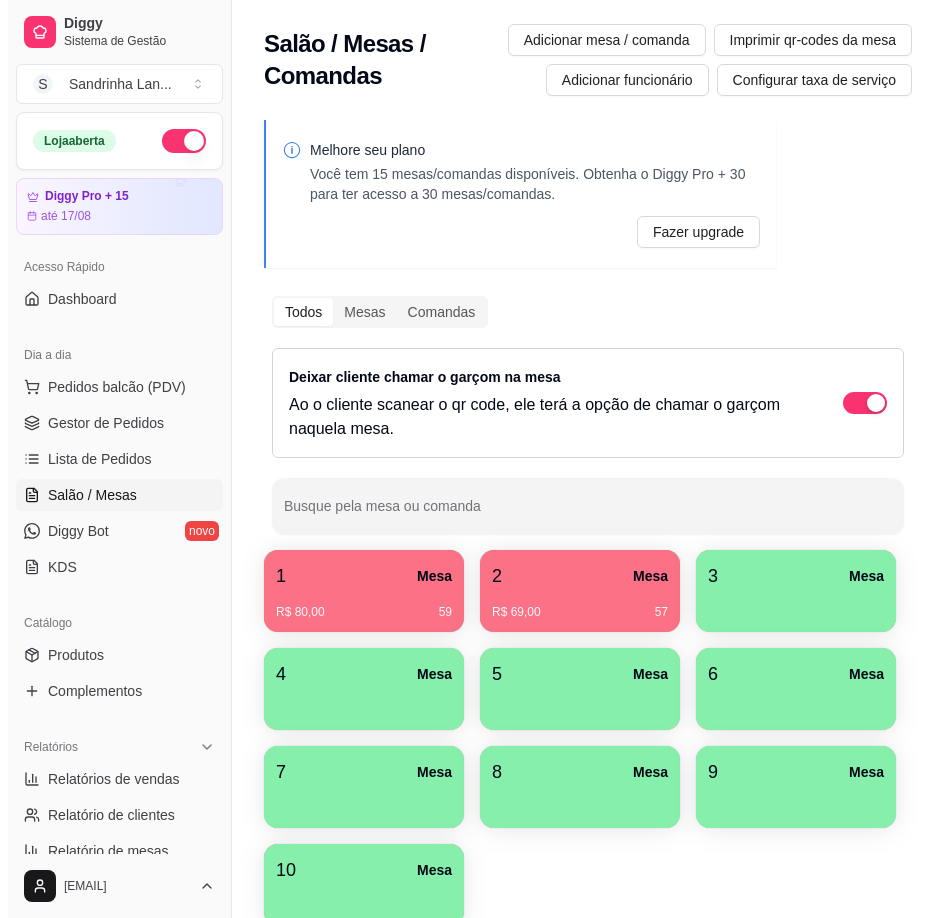scroll, scrollTop: 0, scrollLeft: 0, axis: both 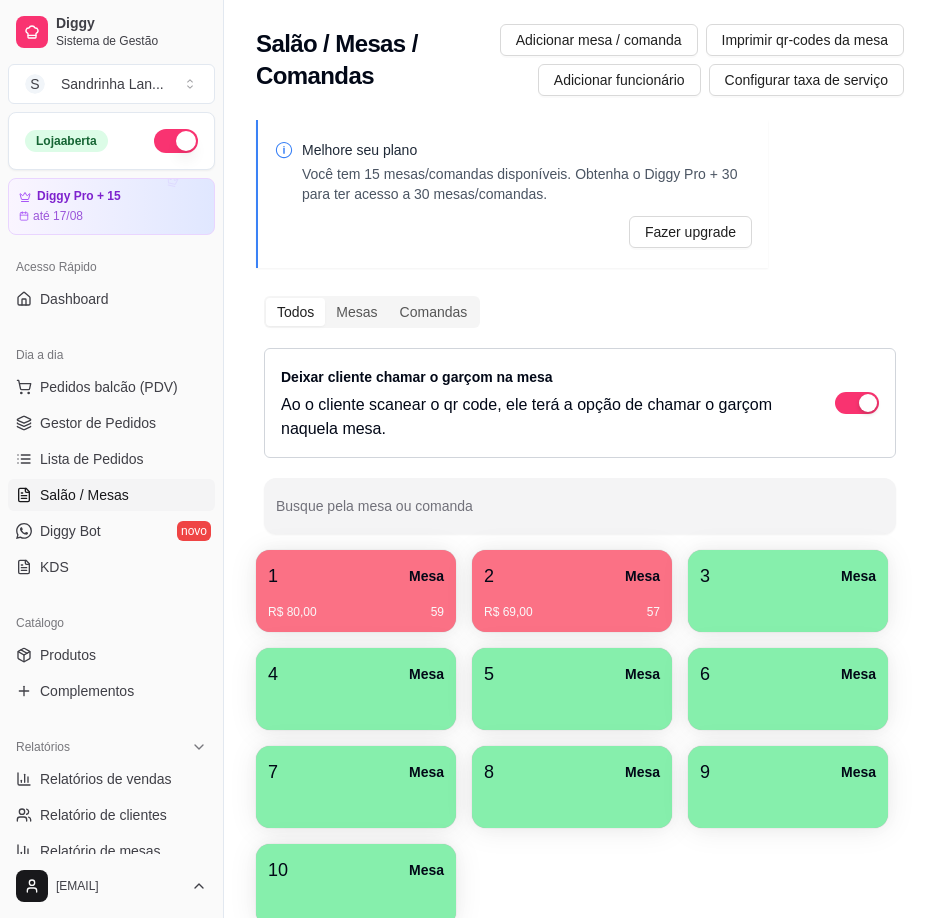 click on "R$ 69,00" at bounding box center (508, 612) 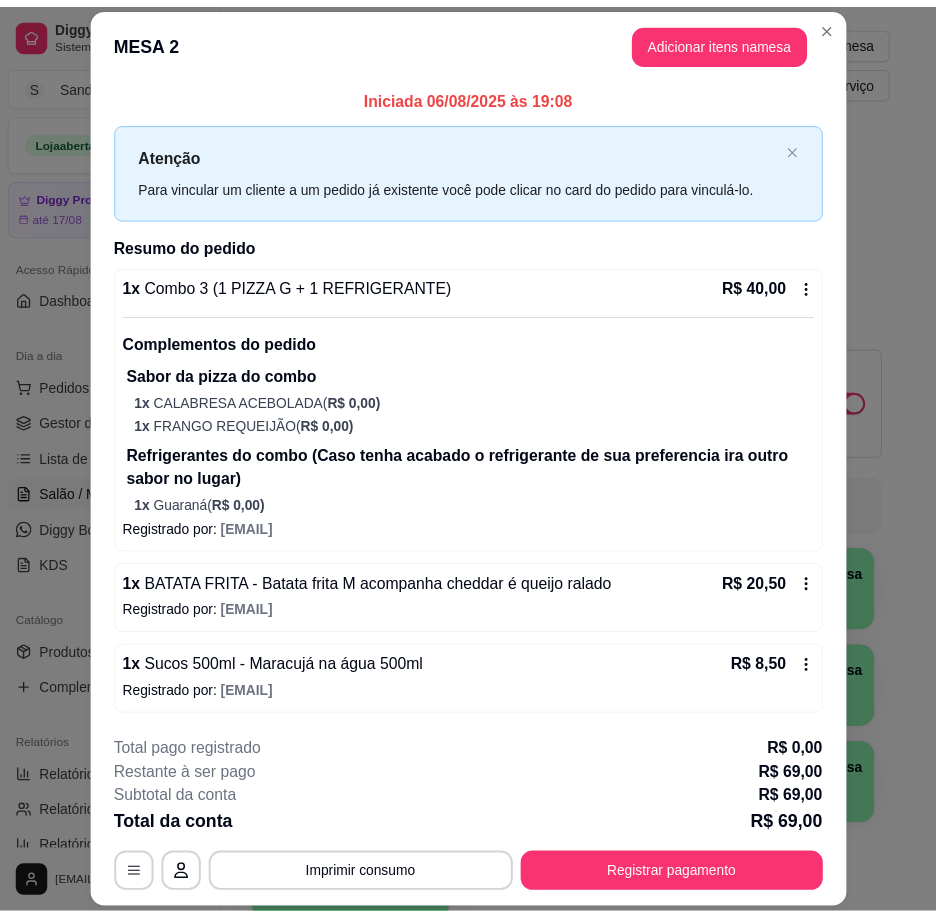 scroll, scrollTop: 59, scrollLeft: 0, axis: vertical 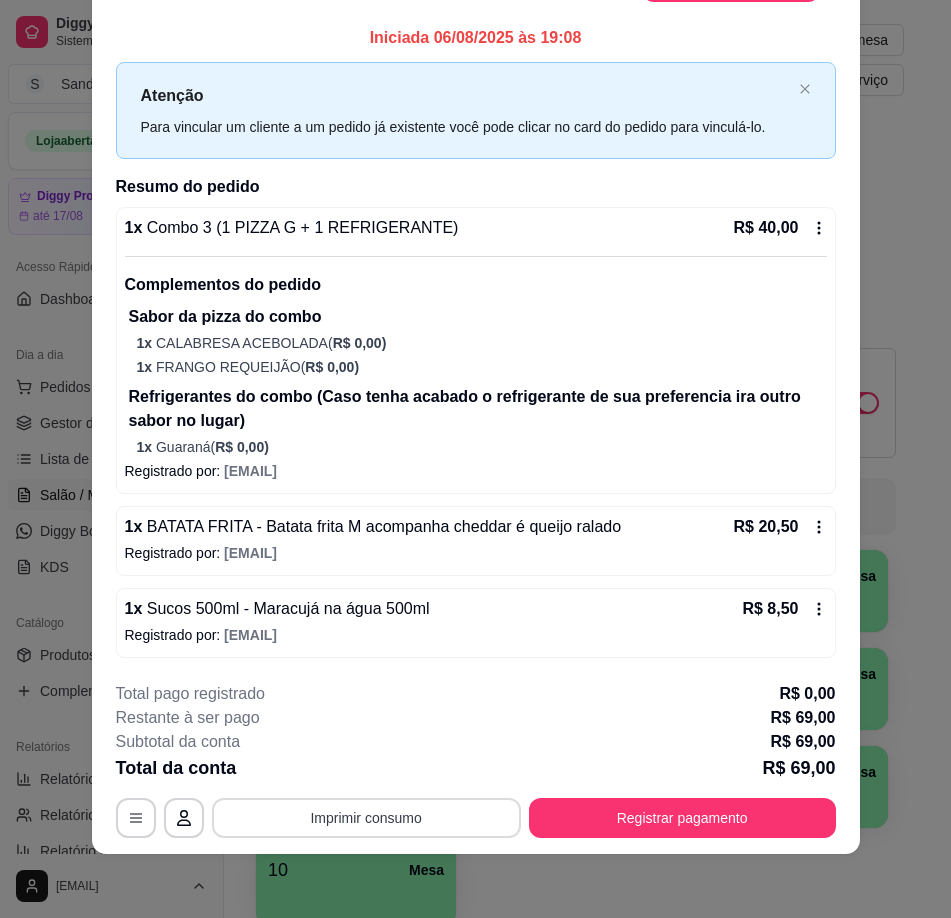 click on "Imprimir consumo" at bounding box center (366, 818) 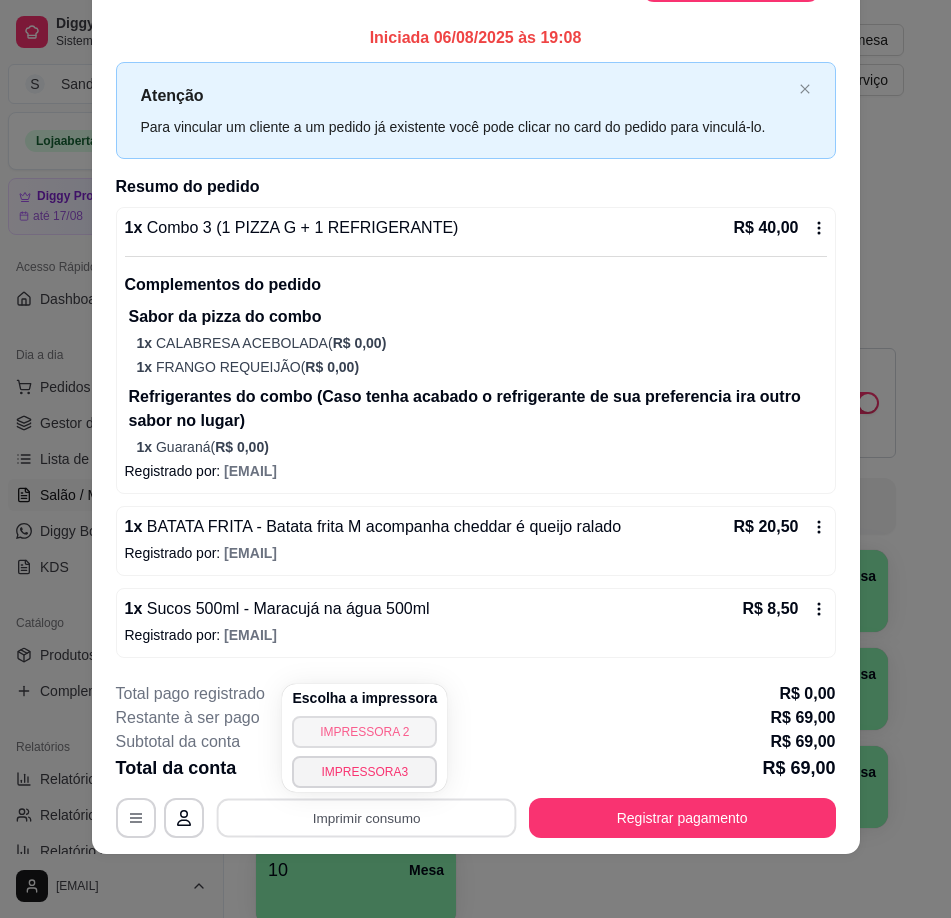 click on "IMPRESSORA 2" at bounding box center (364, 732) 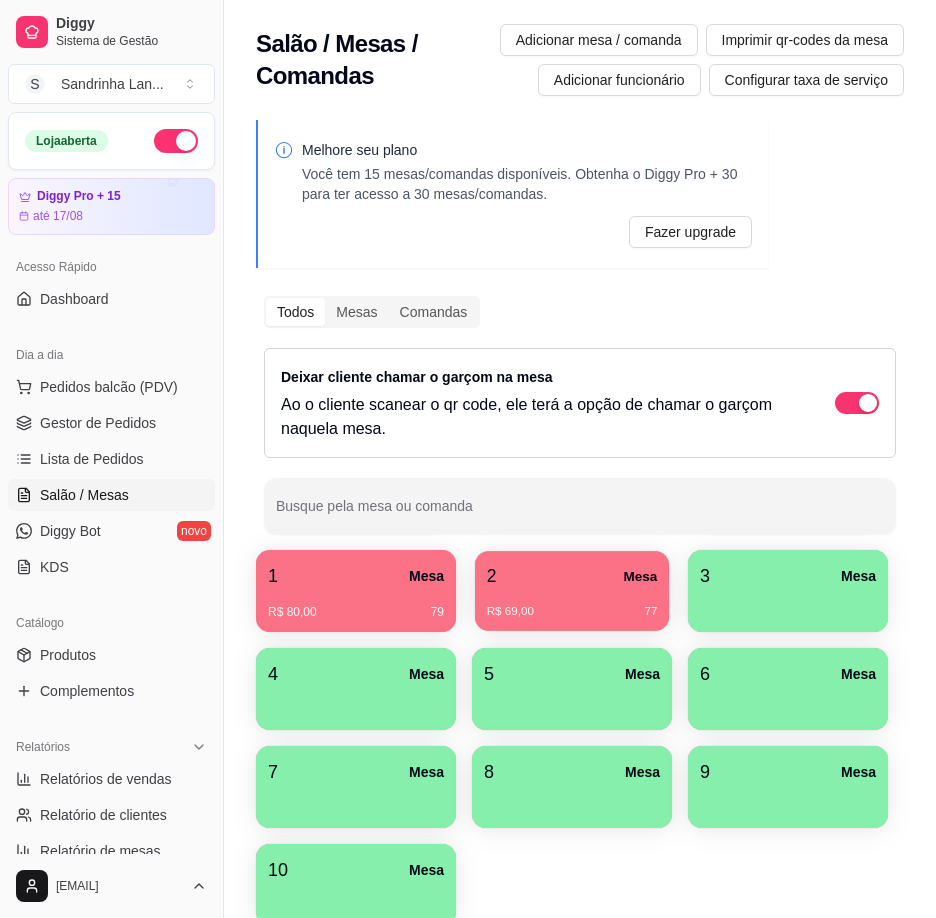 click on "2 Mesa R$ 69,00 77" at bounding box center (572, 591) 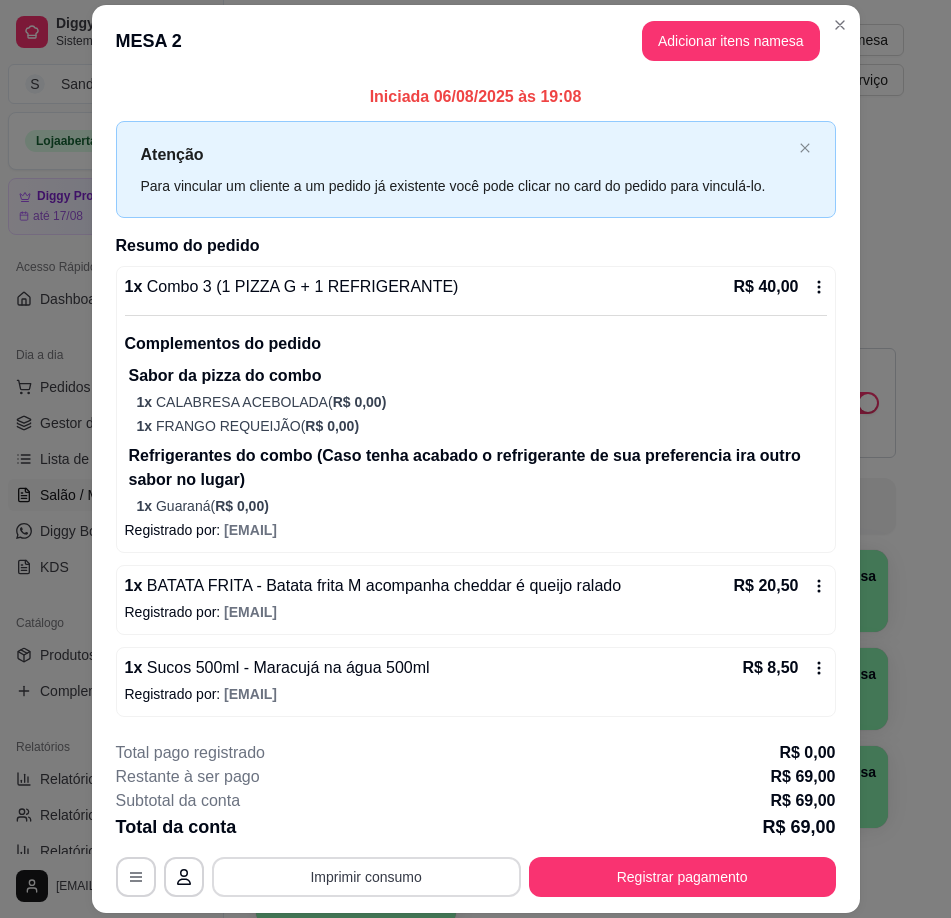 click on "Imprimir consumo" at bounding box center (366, 877) 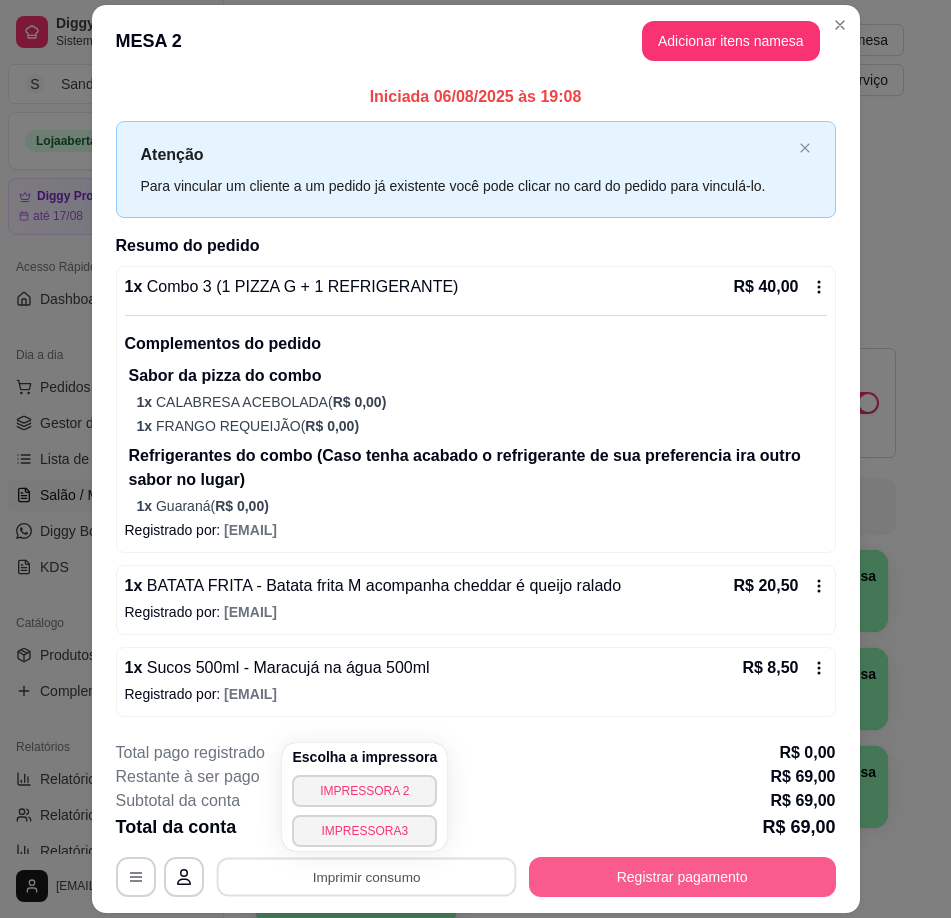 click on "Registrar pagamento" at bounding box center (682, 877) 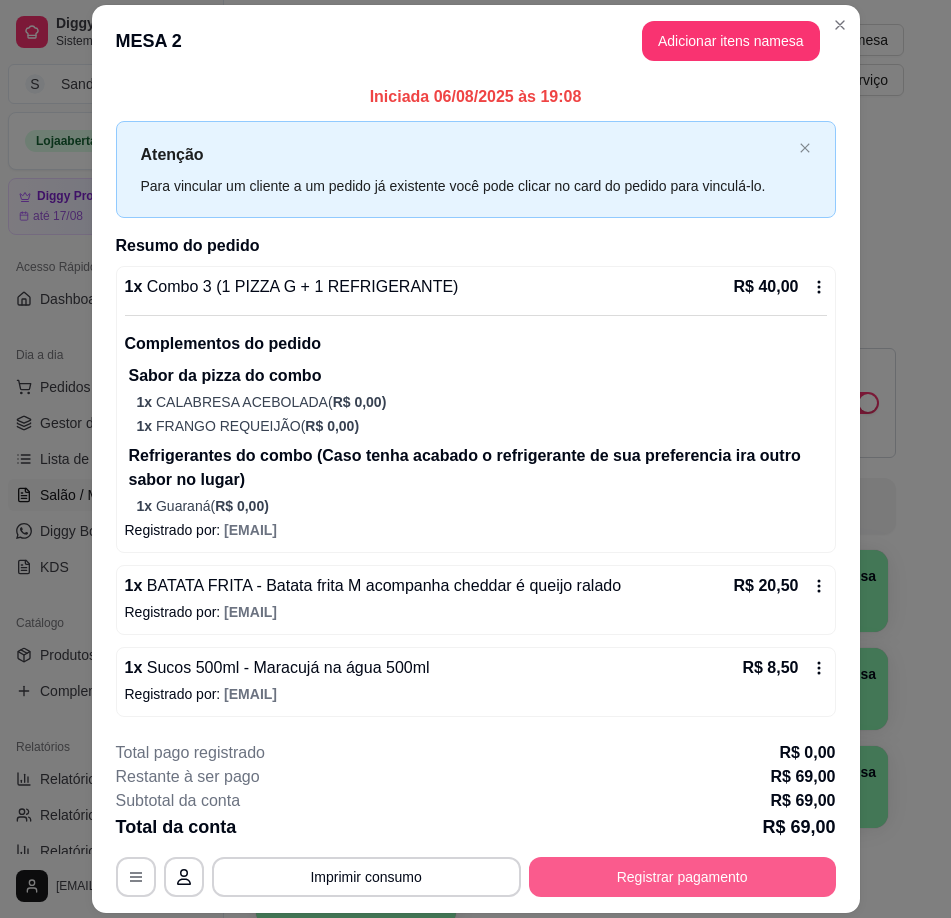 click on "Registrar pagamento" at bounding box center [682, 877] 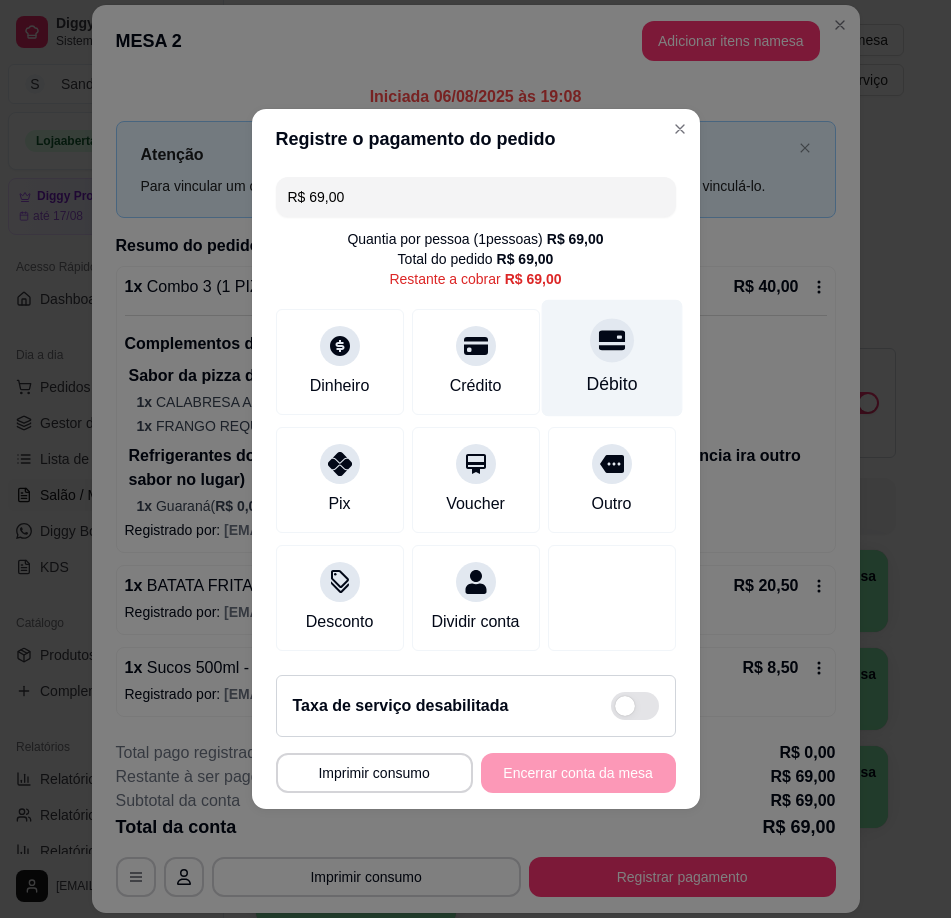click on "Débito" at bounding box center (611, 358) 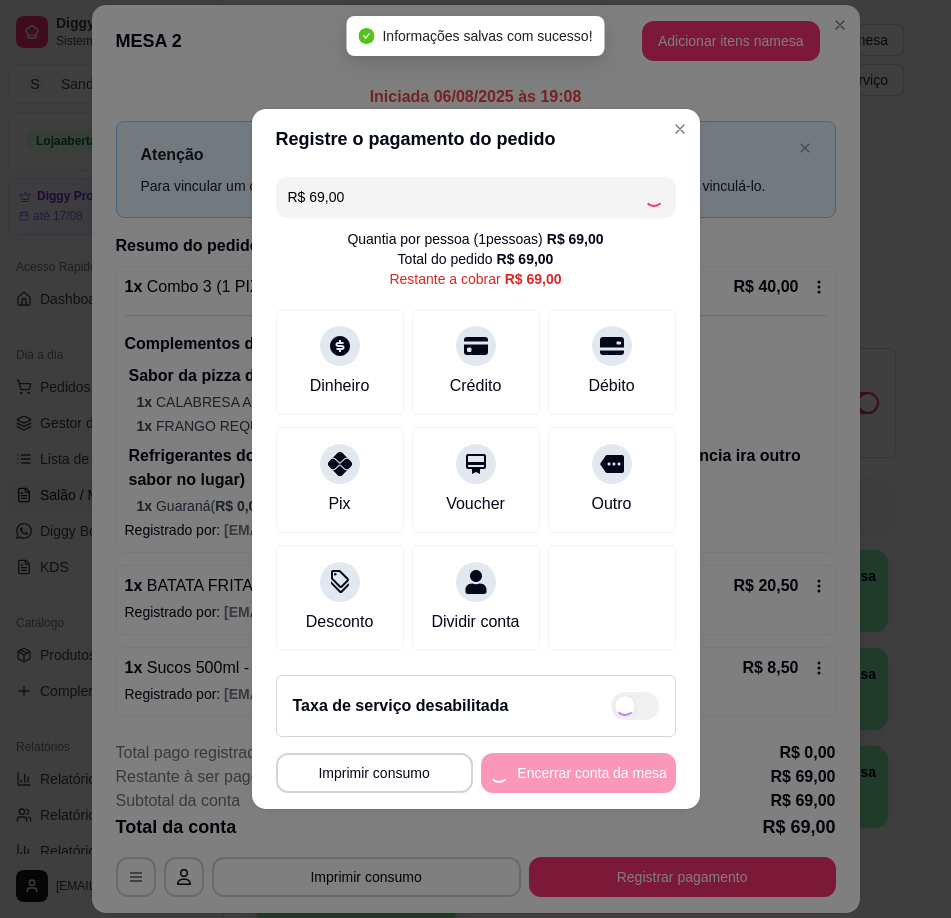 type on "R$ 0,00" 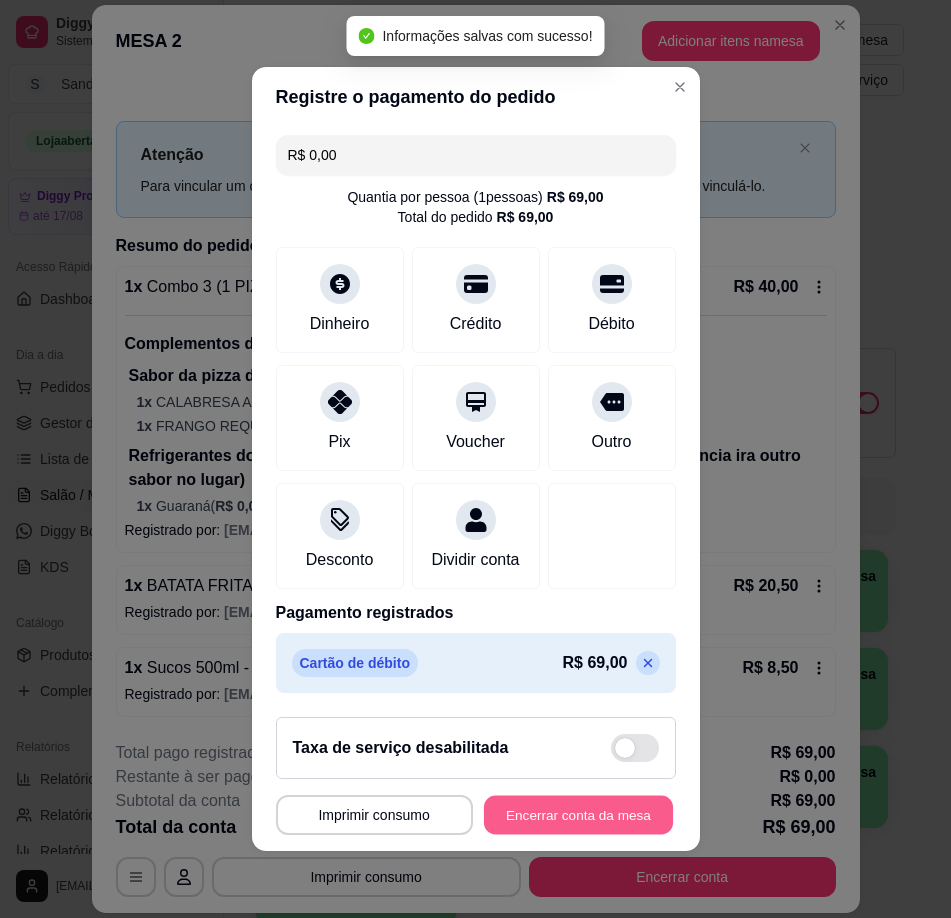 click on "Encerrar conta da mesa" at bounding box center [578, 815] 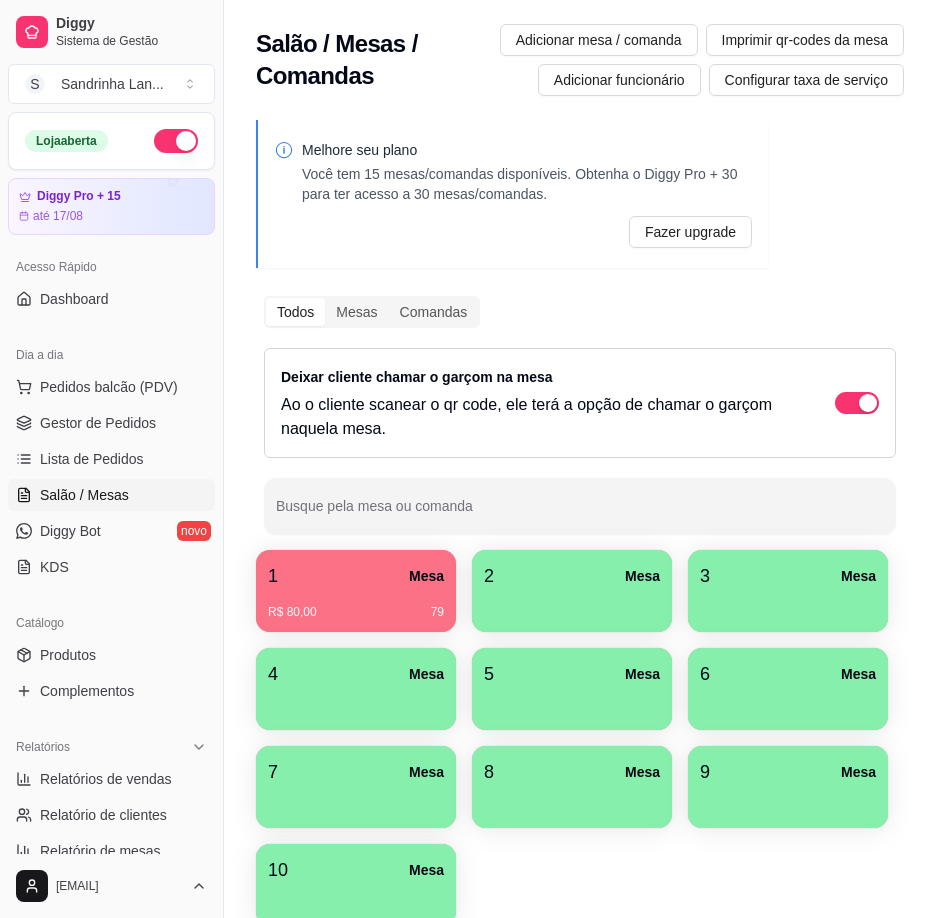 click on "R$ 80,00 79" at bounding box center [356, 605] 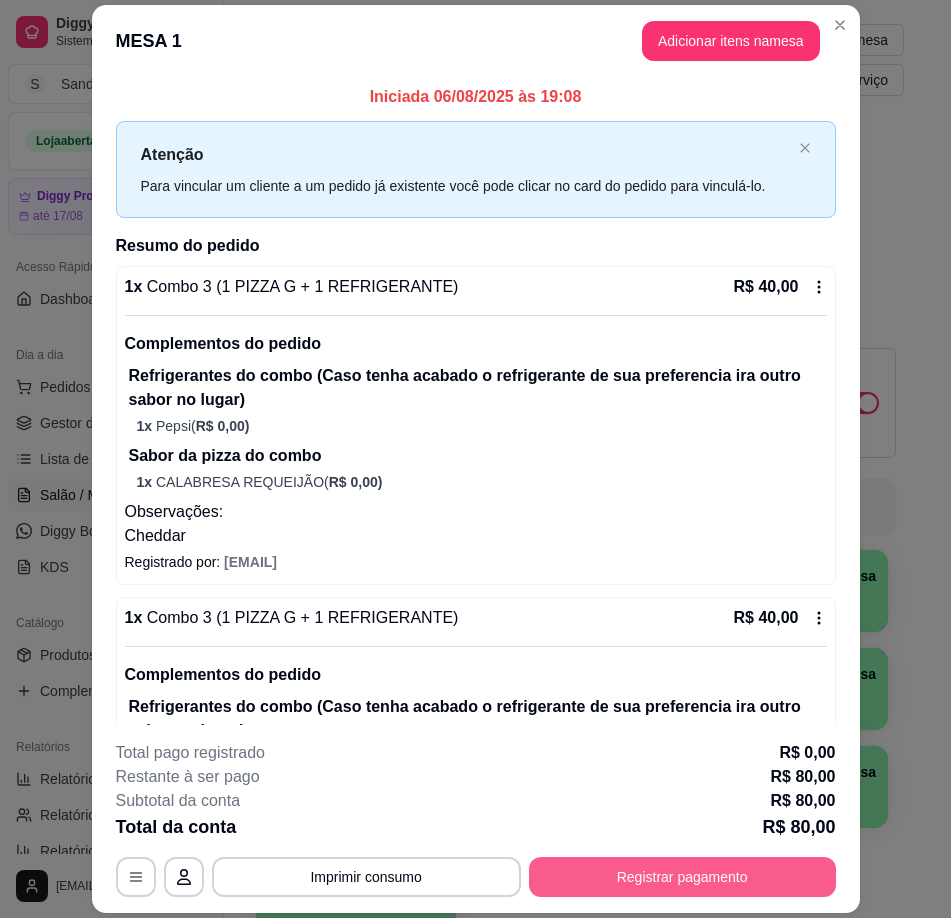 click on "**********" at bounding box center (476, 819) 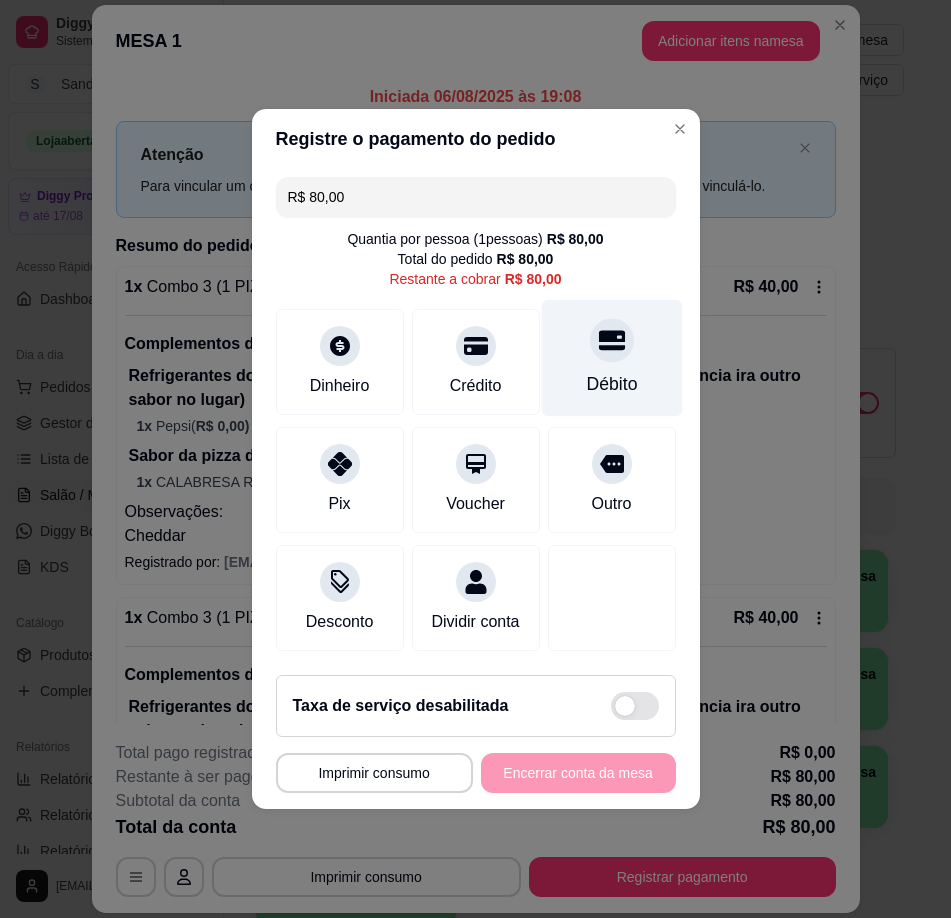 click on "Débito" at bounding box center (611, 358) 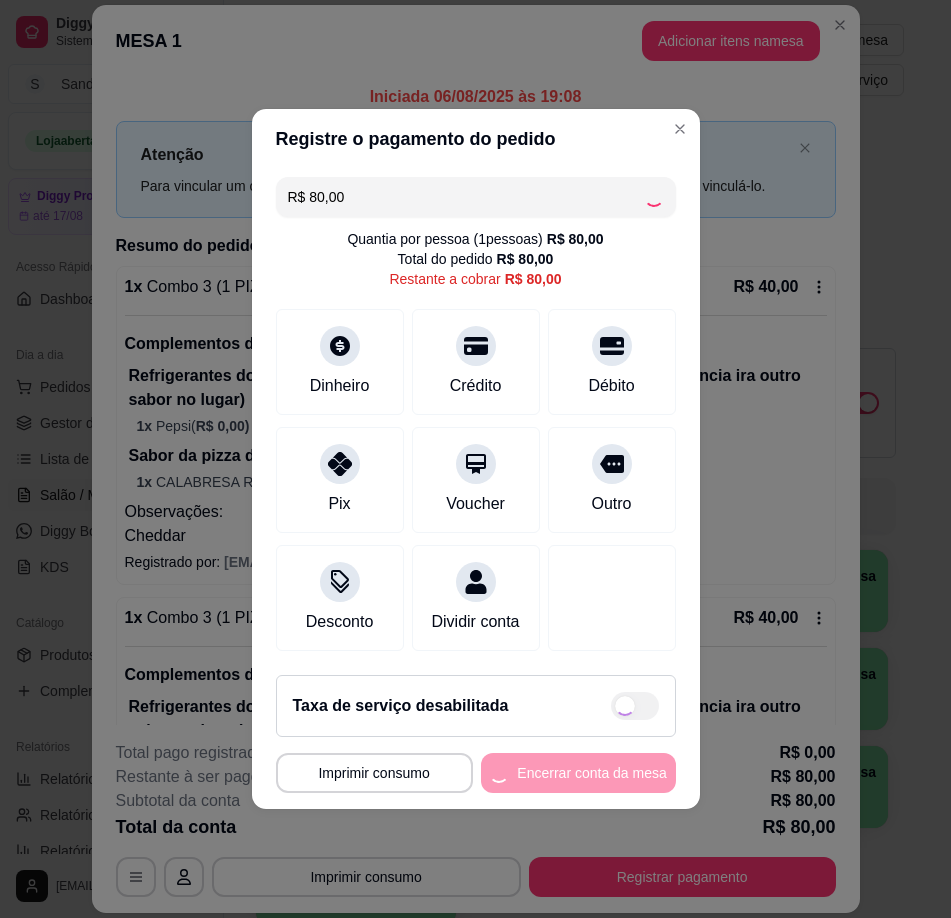 type on "R$ 0,00" 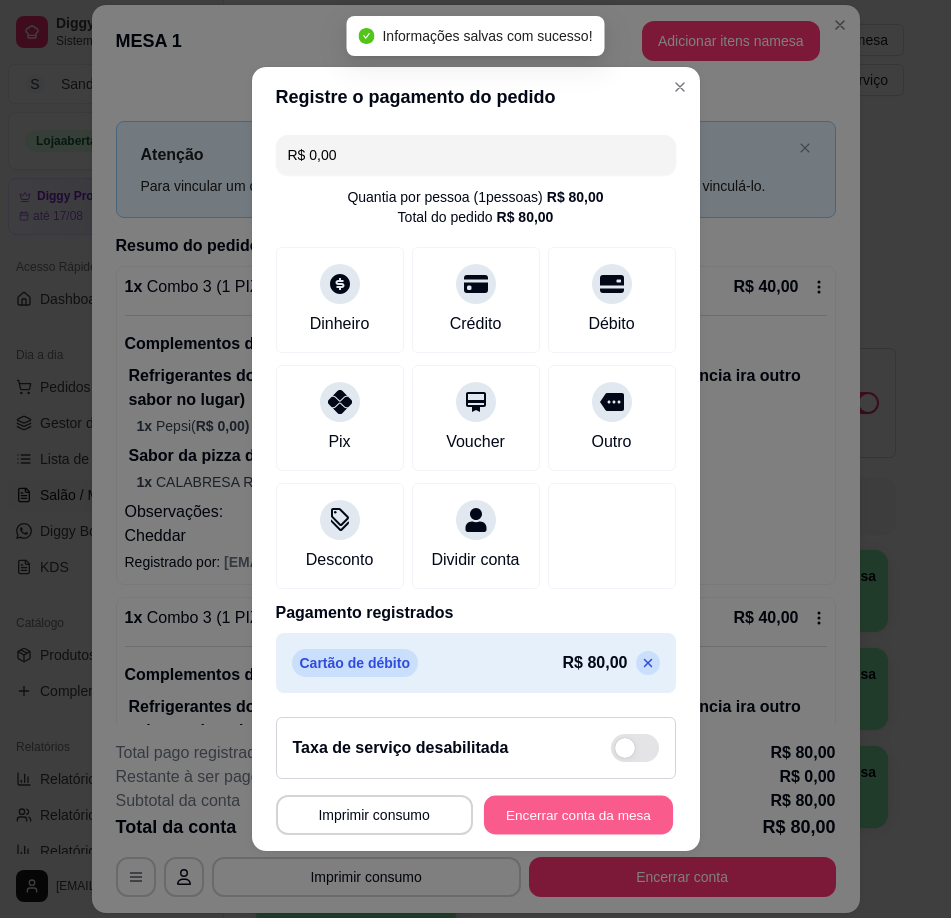 click on "Encerrar conta da mesa" at bounding box center (578, 815) 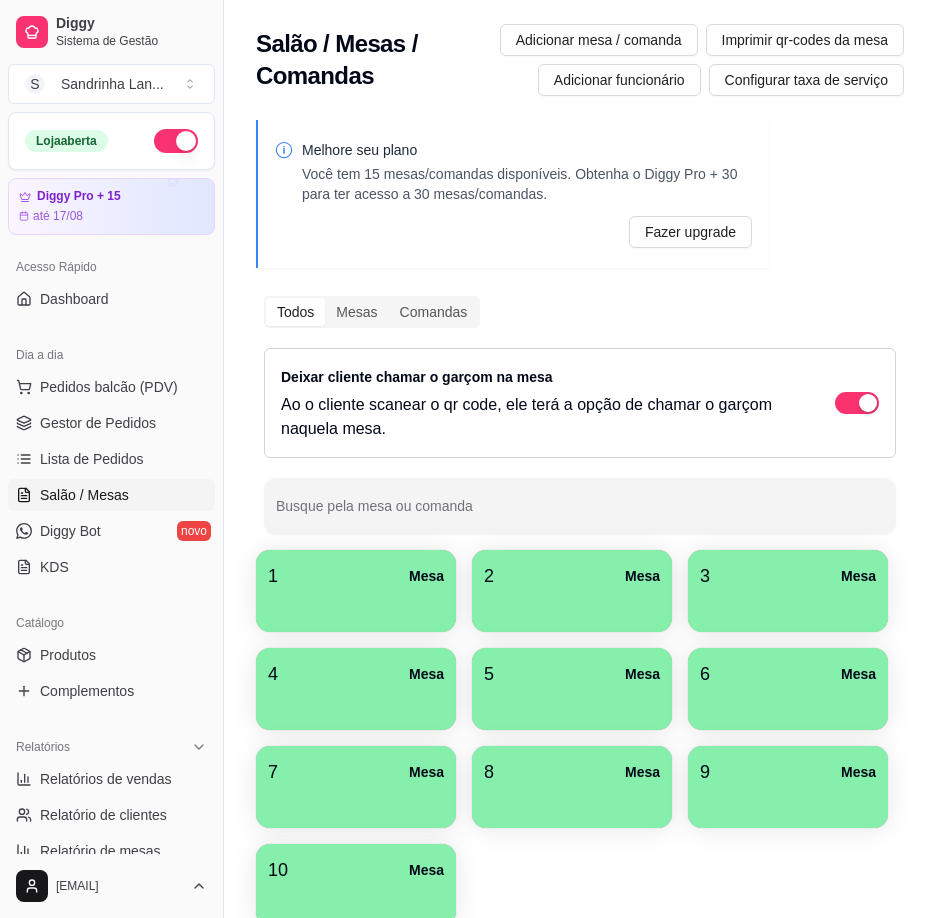 drag, startPoint x: 99, startPoint y: 430, endPoint x: 5, endPoint y: 405, distance: 97.26767 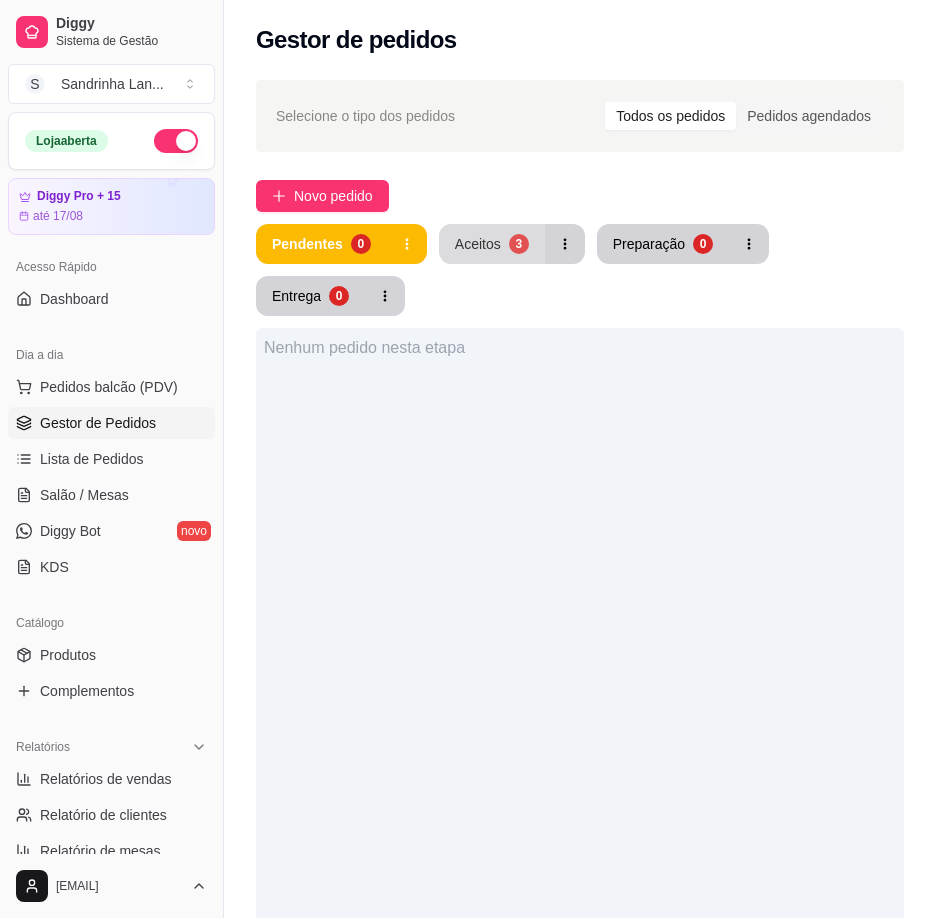 click on "Aceitos" at bounding box center [478, 244] 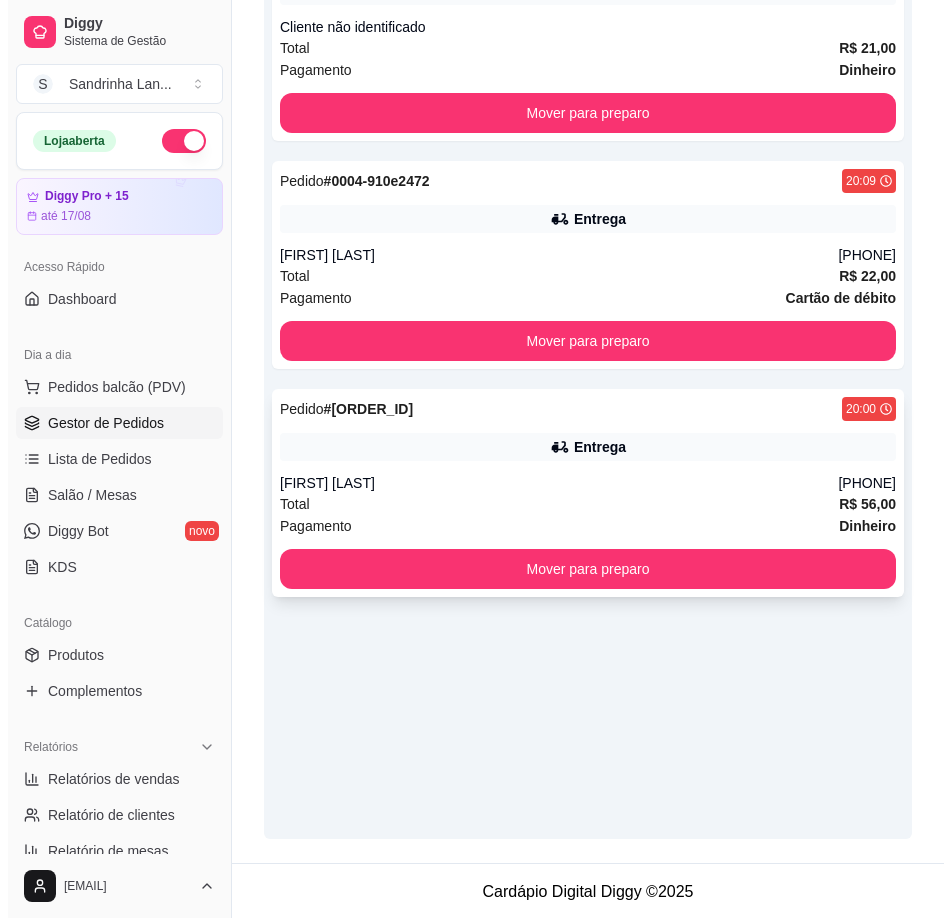 scroll, scrollTop: 409, scrollLeft: 0, axis: vertical 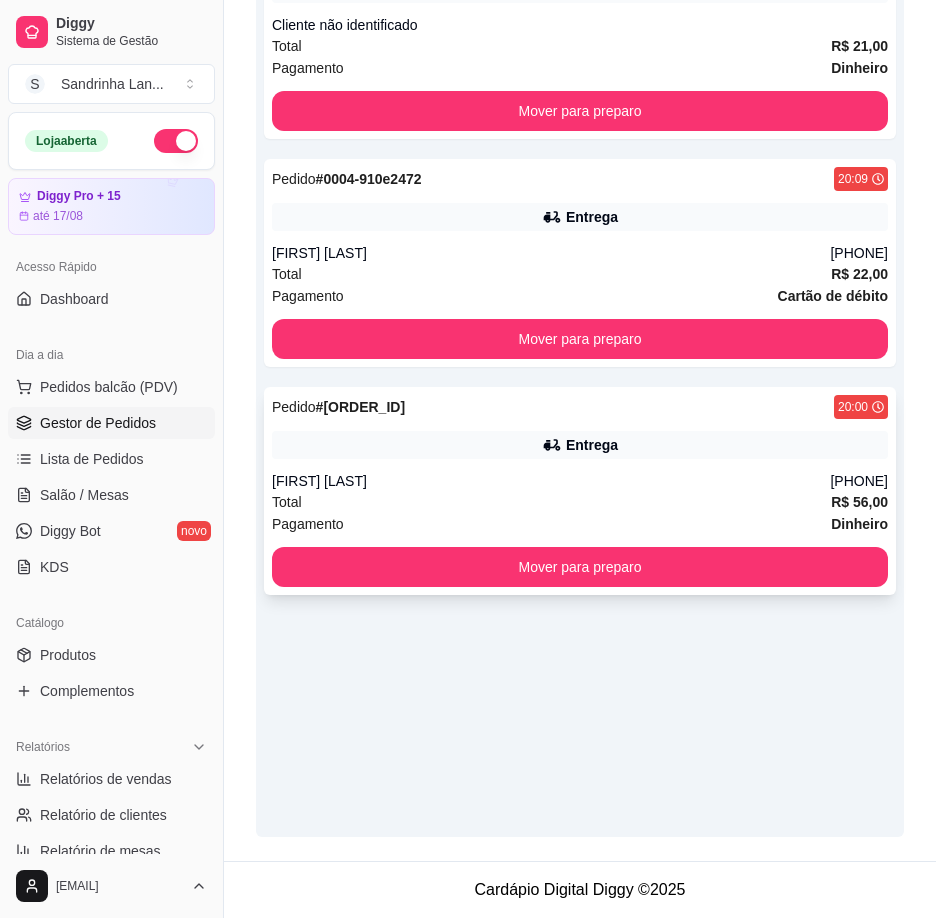 click on "Pedido  # [ORDER_ID] [TIME] Entrega [FIRST] [LAST] ([PHONE]) Total R$ 56,00 Pagamento Dinheiro Mover para preparo" at bounding box center (580, 491) 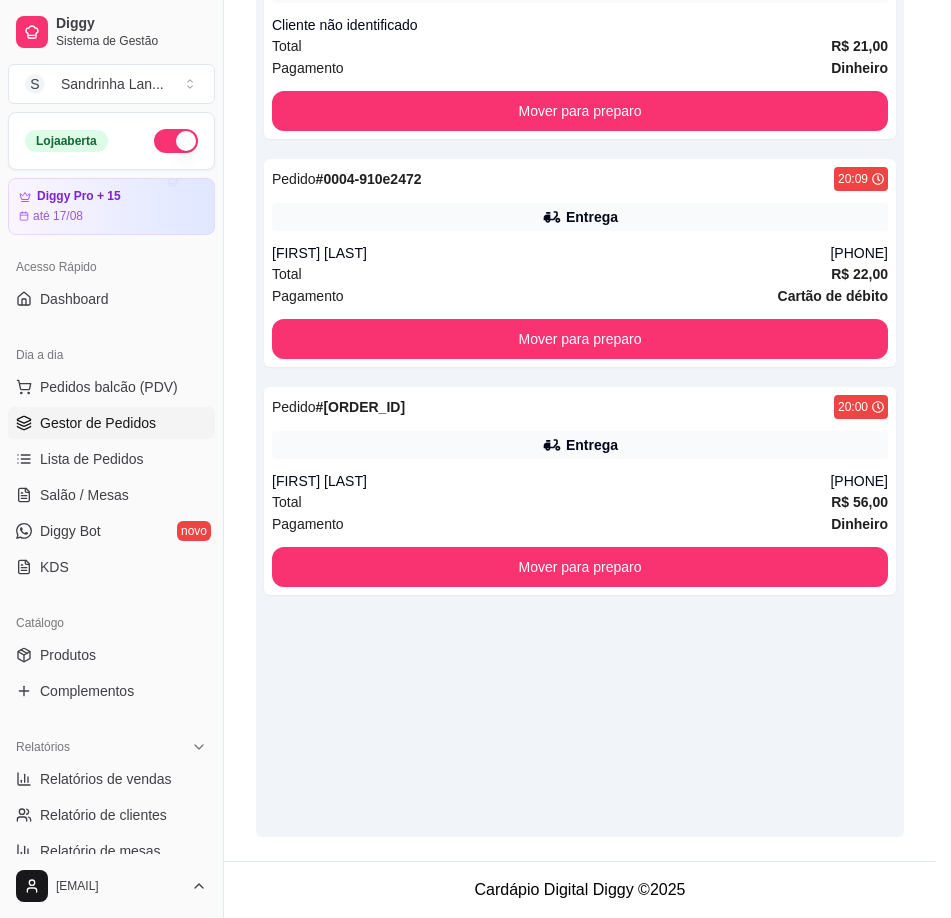 scroll, scrollTop: 155, scrollLeft: 0, axis: vertical 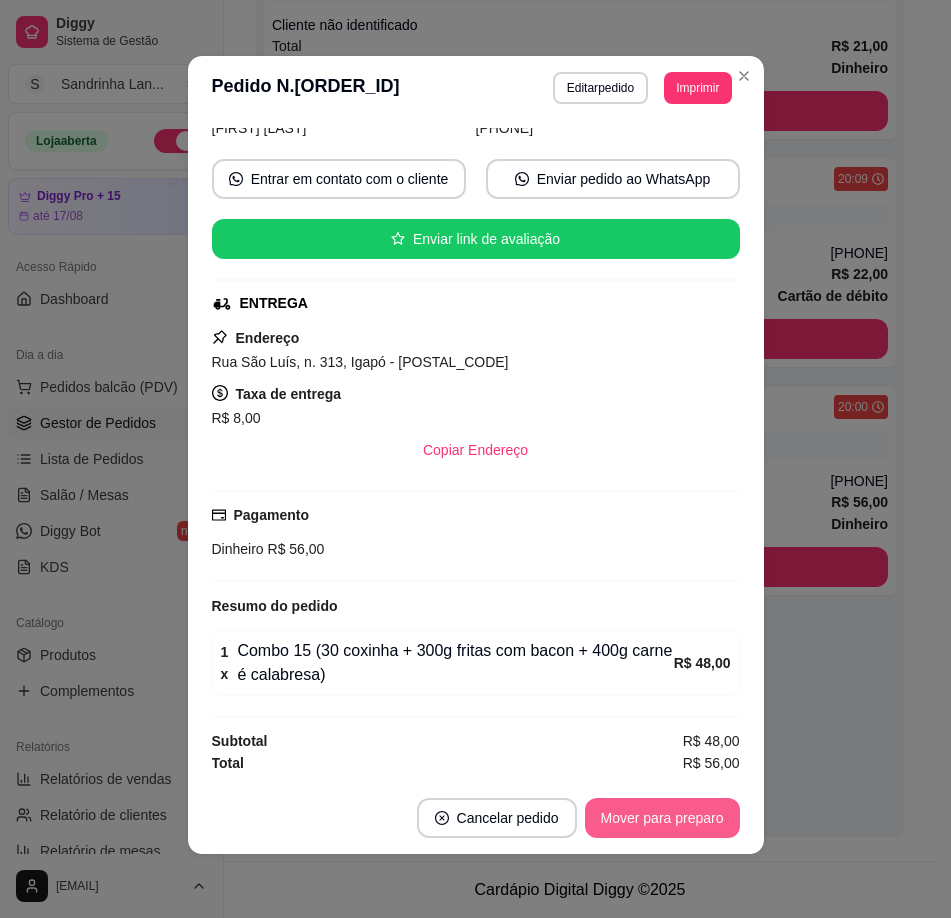 click on "Mover para preparo" at bounding box center [662, 818] 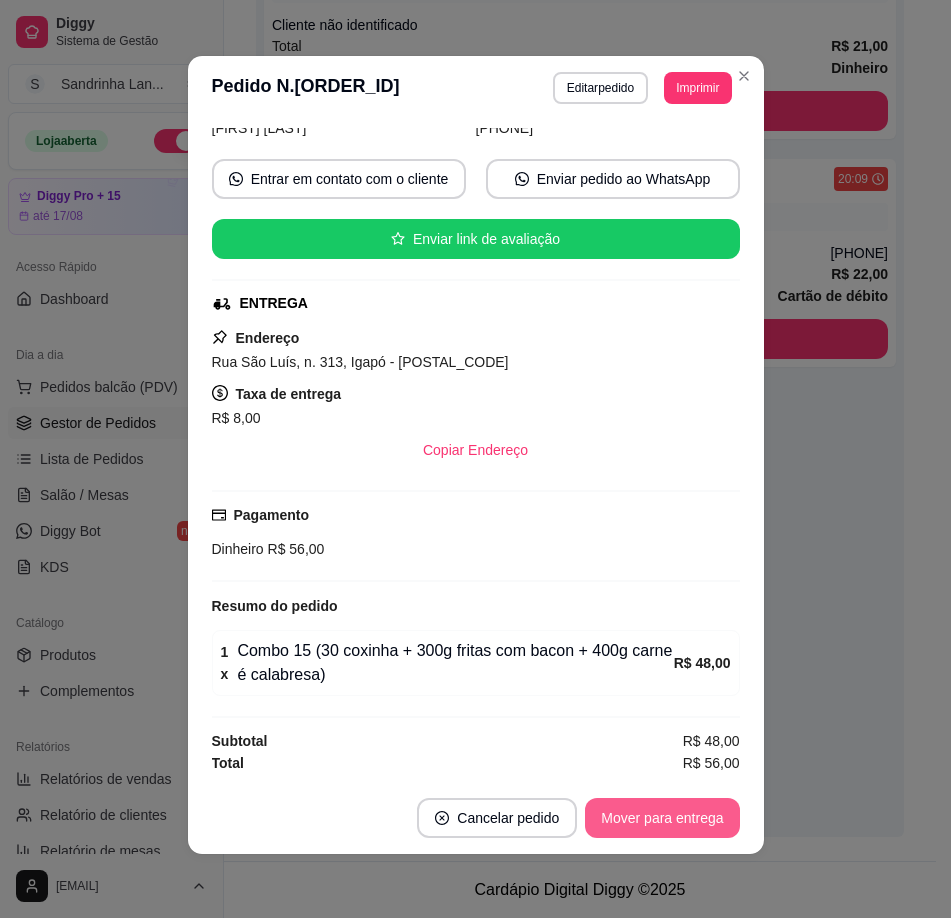 click on "Mover para entrega" at bounding box center (662, 818) 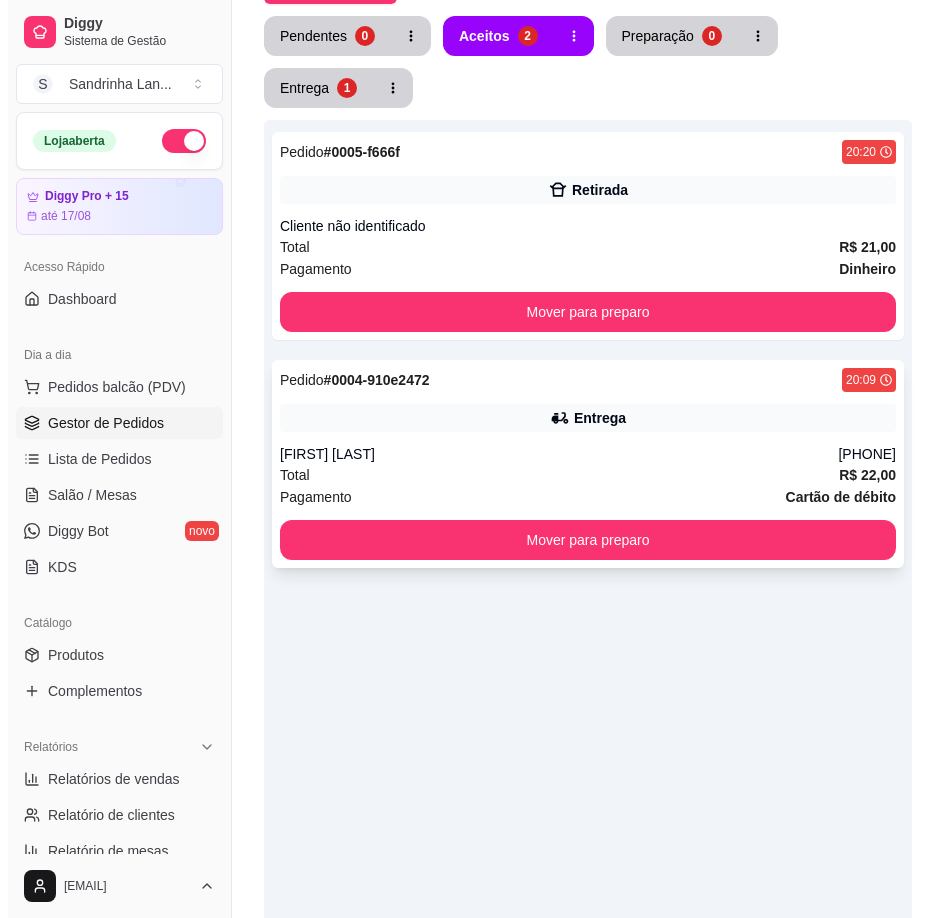 scroll, scrollTop: 9, scrollLeft: 0, axis: vertical 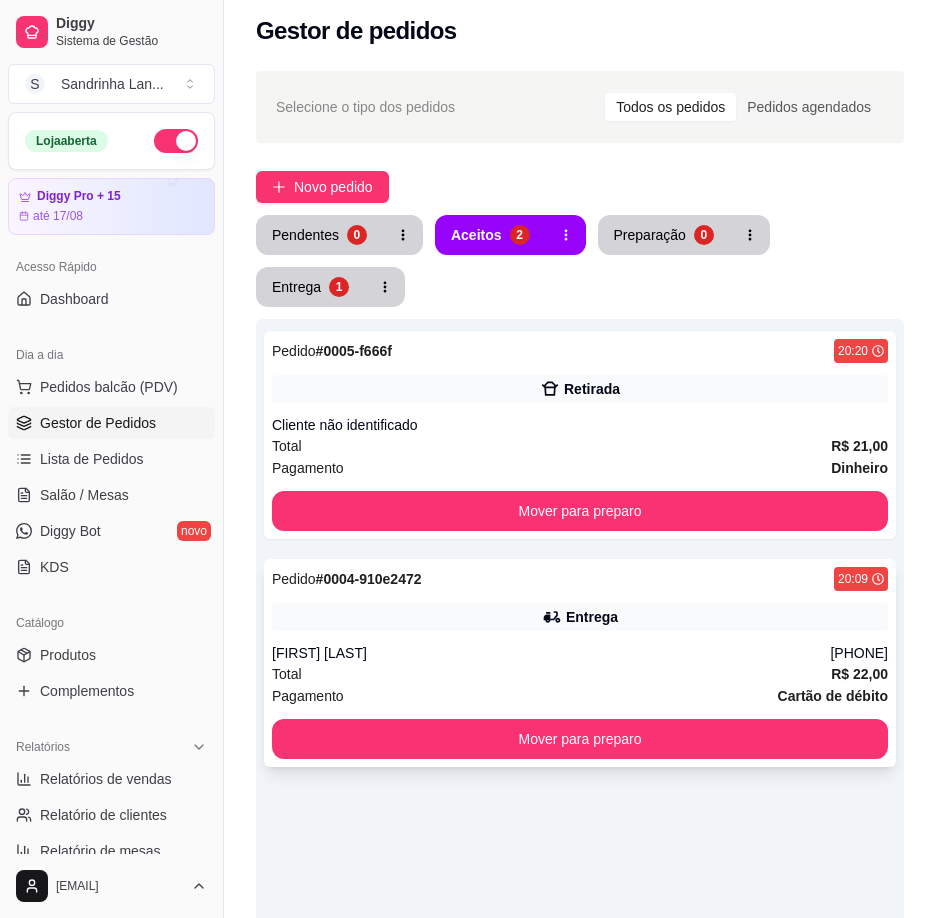 click on "Pedido  # [ORDER_ID] [TIME] Entrega [FIRST] [LAST] ([PHONE]) Total R$ 22,00 Pagamento Cartão de débito Mover para preparo" at bounding box center [580, 663] 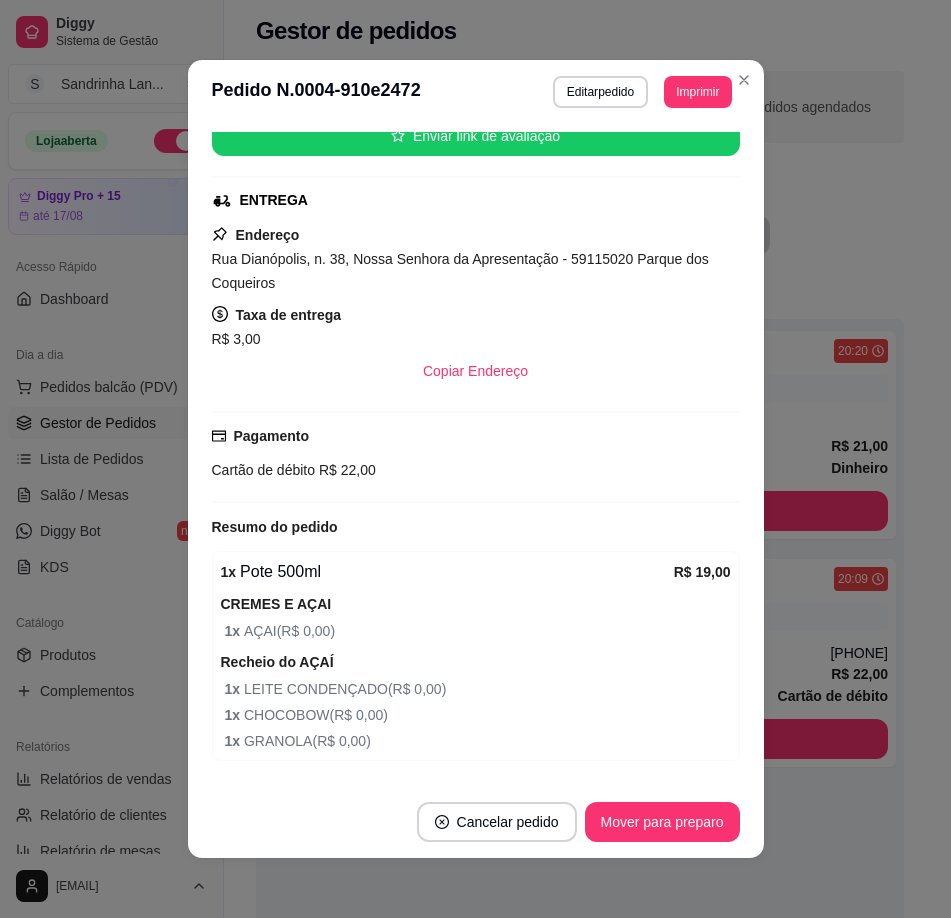 scroll, scrollTop: 323, scrollLeft: 0, axis: vertical 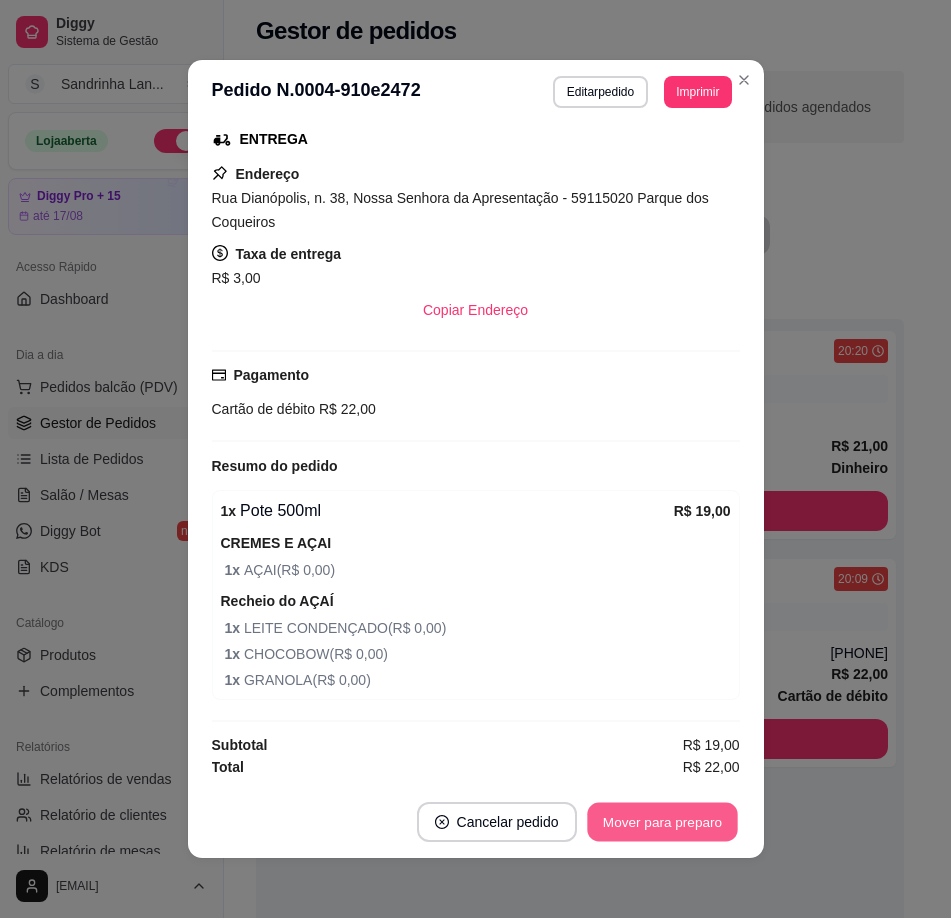 click on "Mover para preparo" at bounding box center [662, 822] 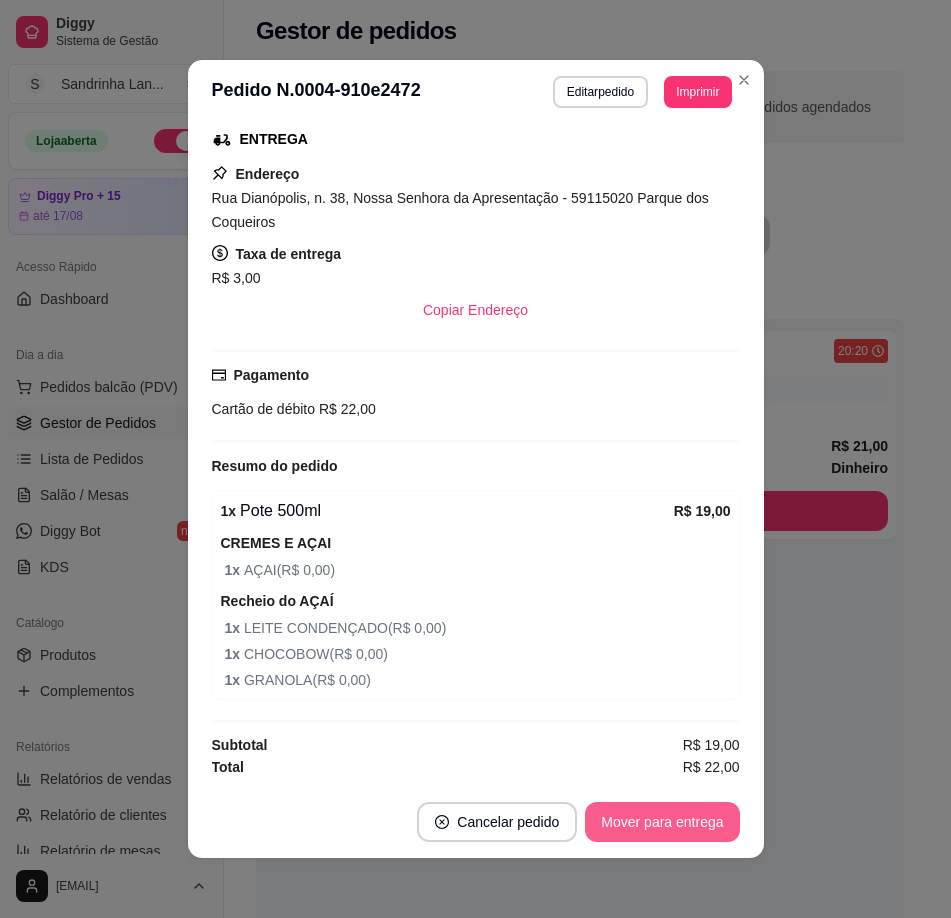 click on "Mover para entrega" at bounding box center (662, 822) 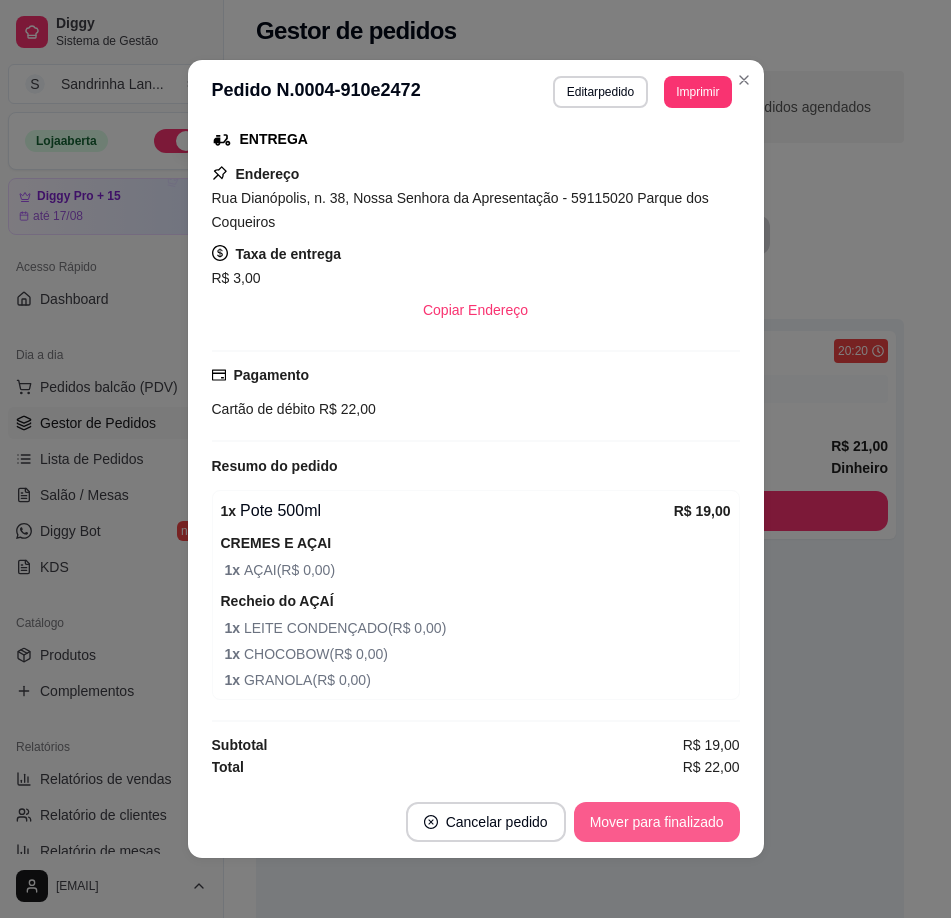 click on "Mover para finalizado" at bounding box center (657, 822) 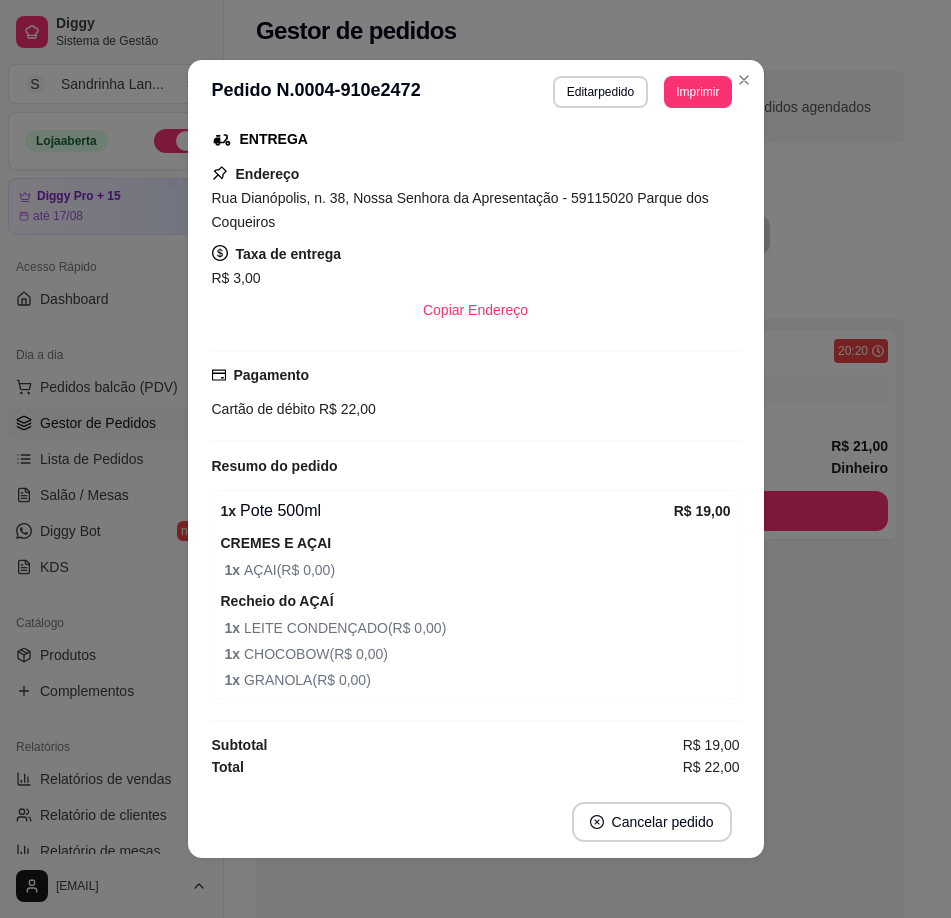 scroll, scrollTop: 277, scrollLeft: 0, axis: vertical 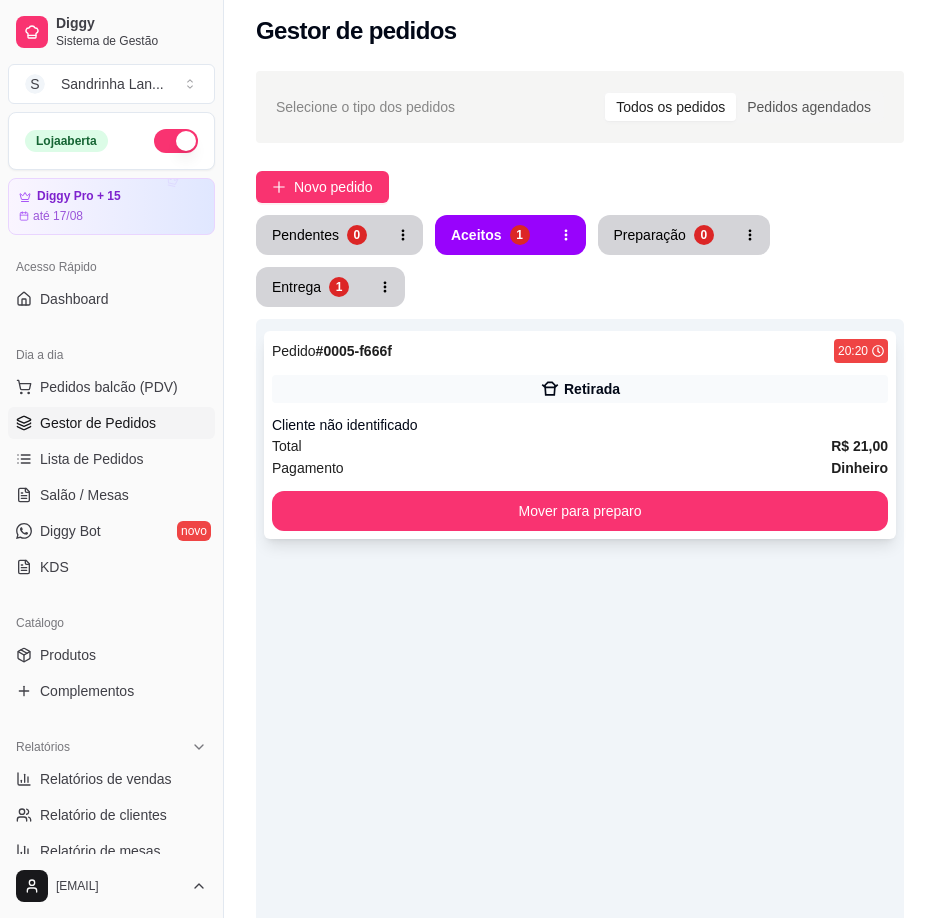 click on "Pedido  # 0005-f666f 20:20 Retirada Cliente não identificado Total R$ 21,00 Pagamento Dinheiro Mover para preparo" at bounding box center (580, 435) 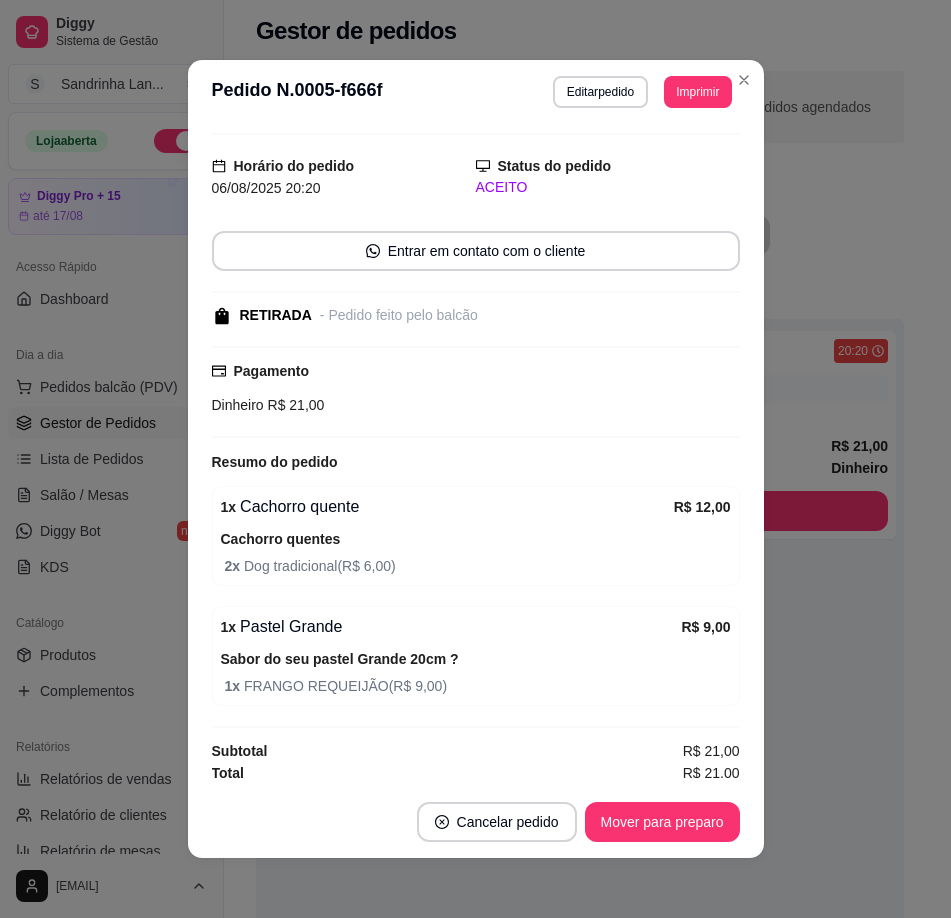 scroll, scrollTop: 49, scrollLeft: 0, axis: vertical 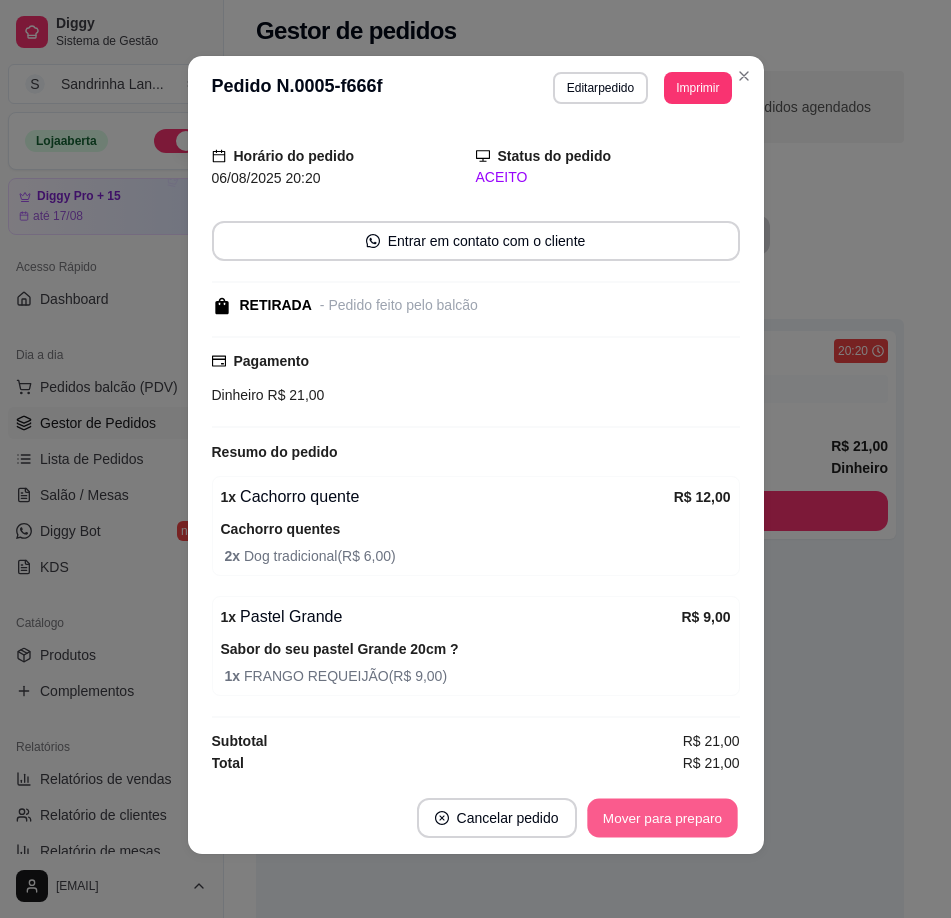 click on "Mover para preparo" at bounding box center [662, 818] 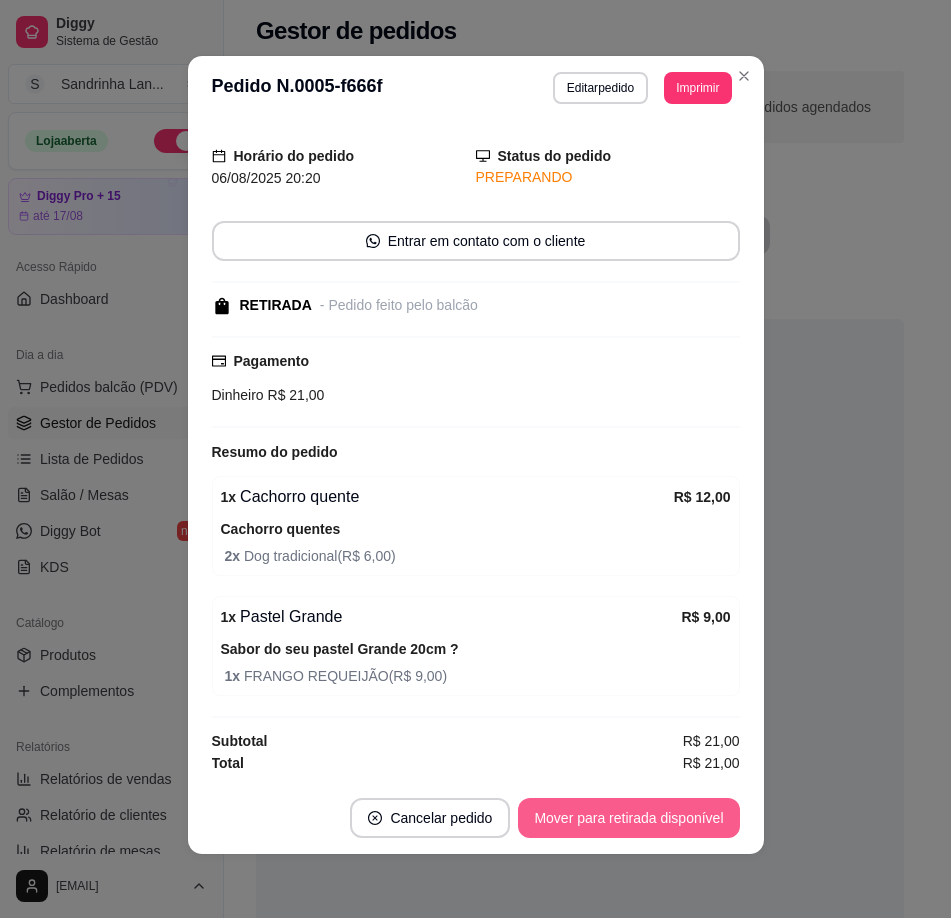 click on "Mover para retirada disponível" at bounding box center [628, 818] 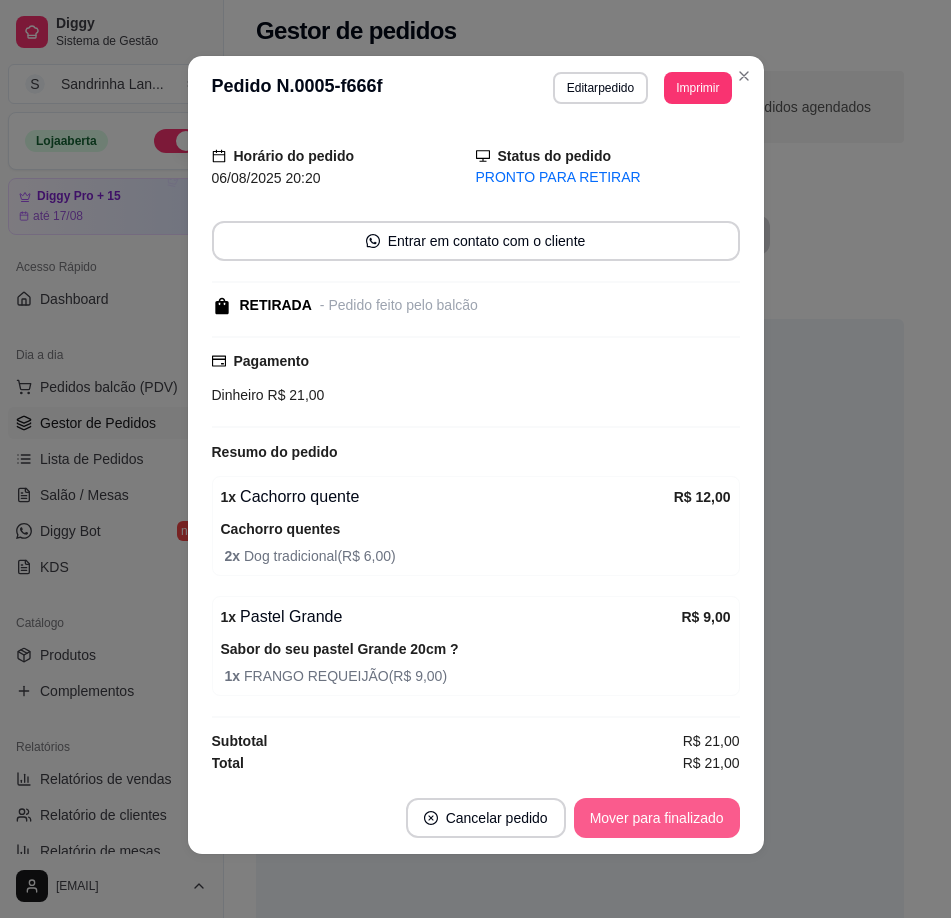 click on "Mover para finalizado" at bounding box center [657, 818] 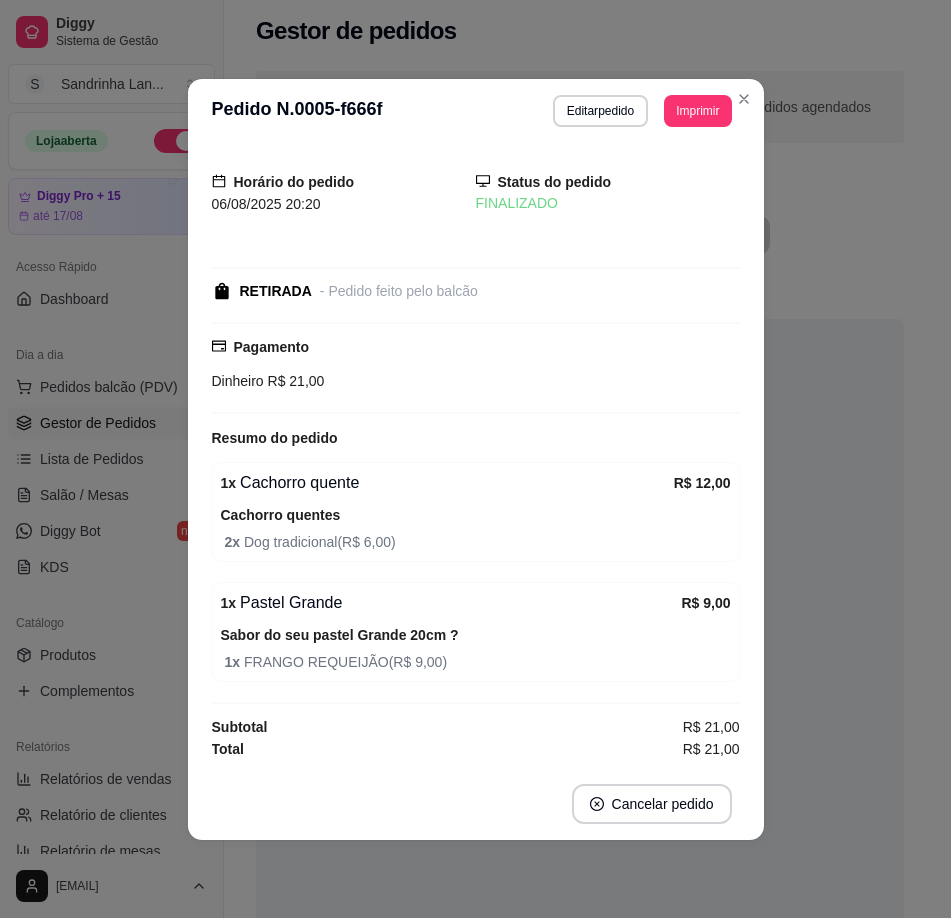 scroll, scrollTop: 0, scrollLeft: 0, axis: both 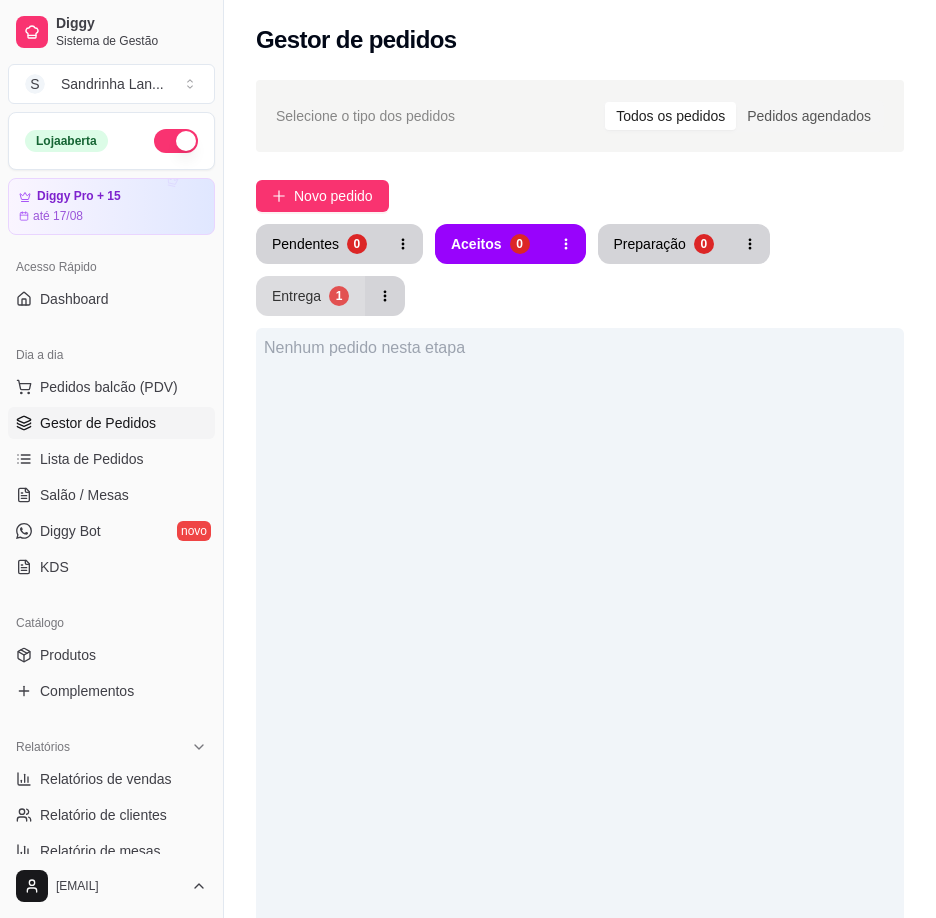 click on "Entrega" at bounding box center [296, 296] 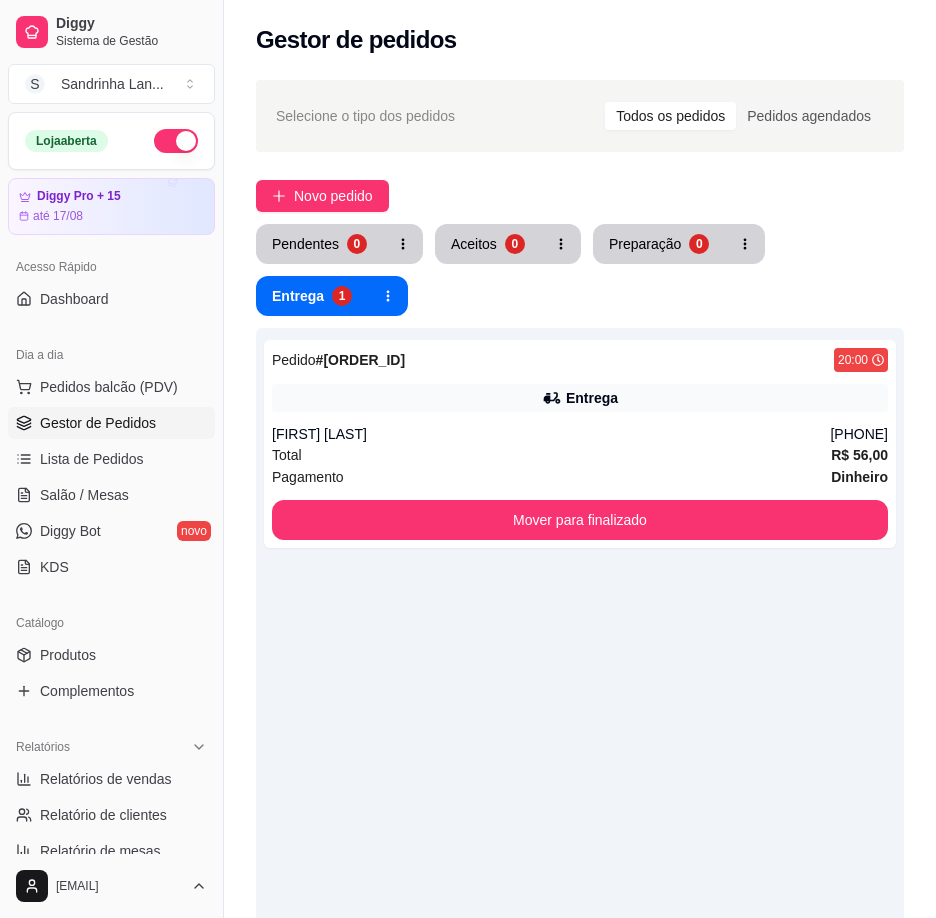 click on "Pedido  # [ORDER_ID] [TIME] Entrega [FIRST] [LAST] ([PHONE]) Total R$ 56,00 Pagamento Dinheiro Mover para finalizado" at bounding box center (580, 787) 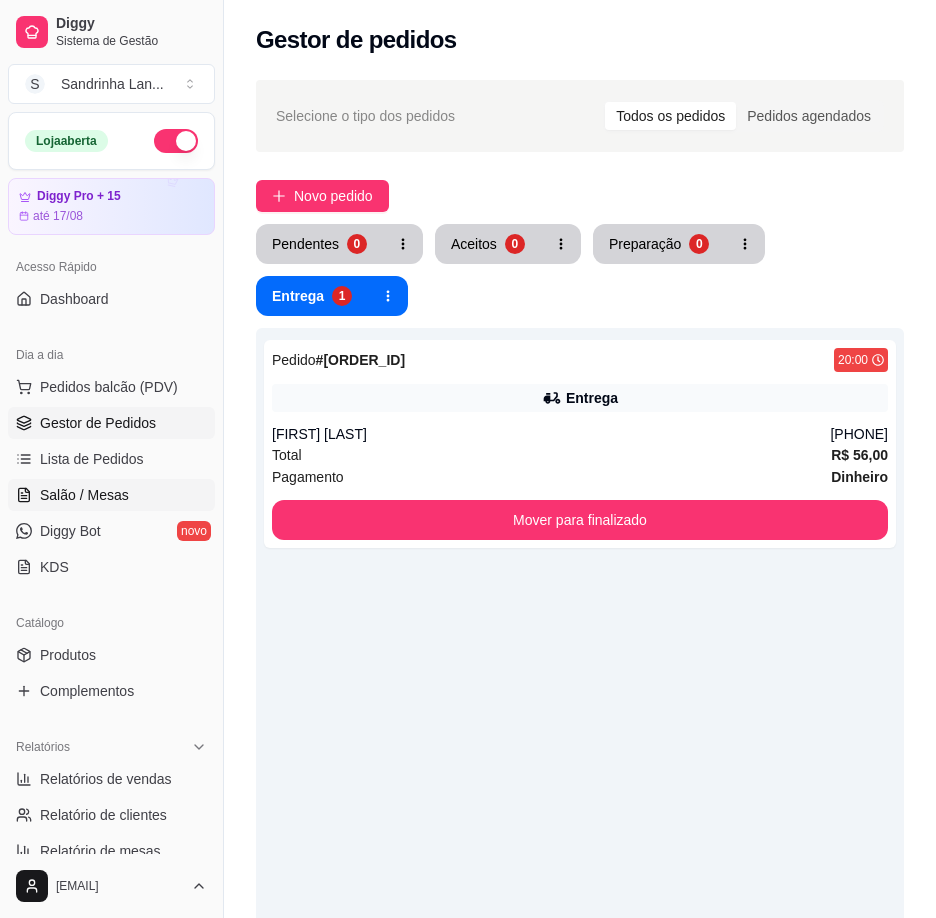 click on "Salão / Mesas" at bounding box center [84, 495] 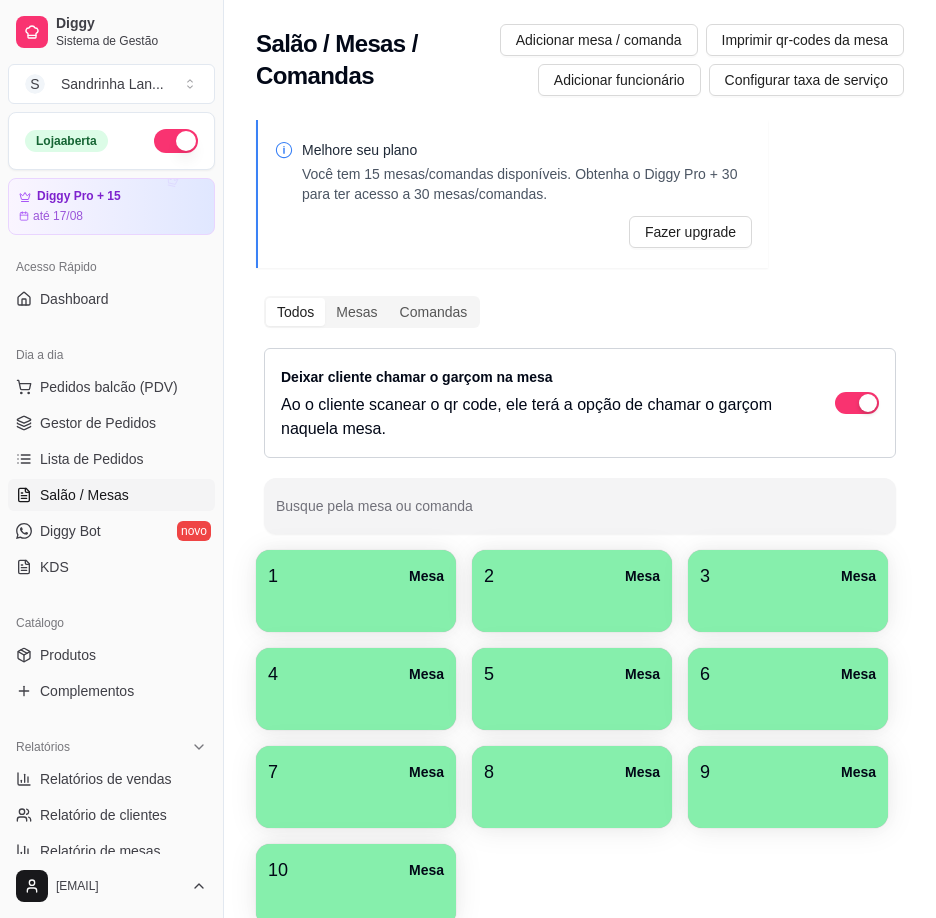 click on "1 Mesa" at bounding box center [356, 576] 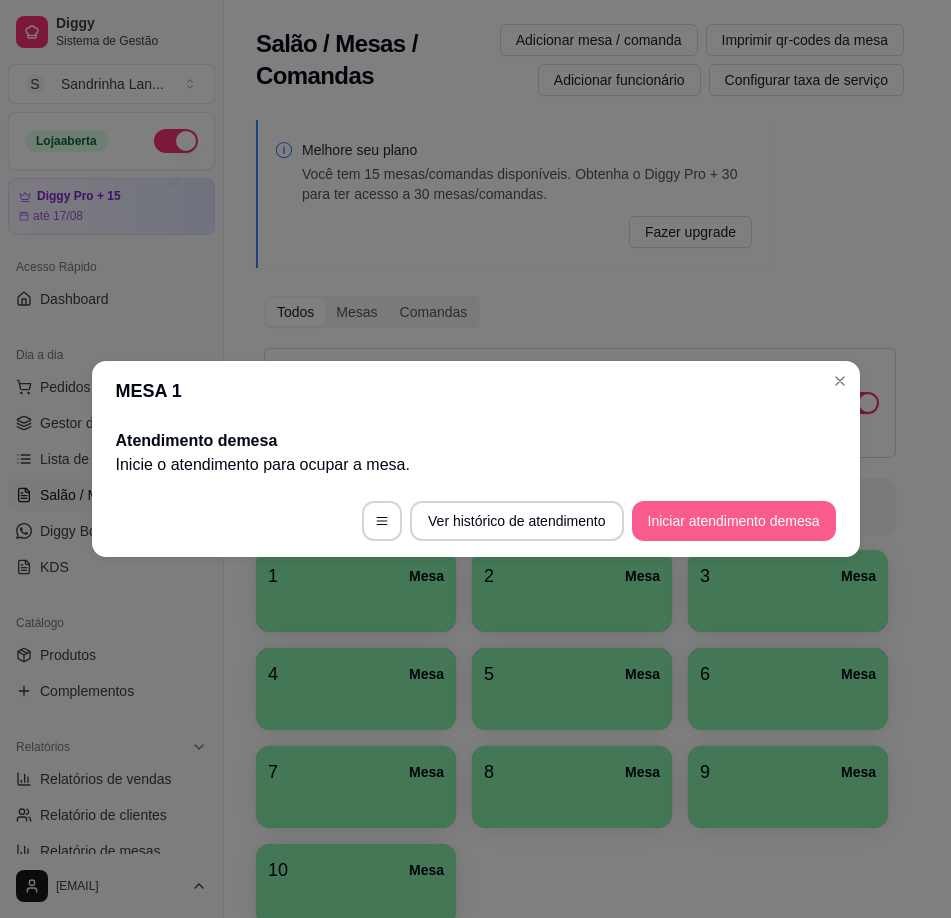 click on "Iniciar atendimento de  mesa" at bounding box center (734, 521) 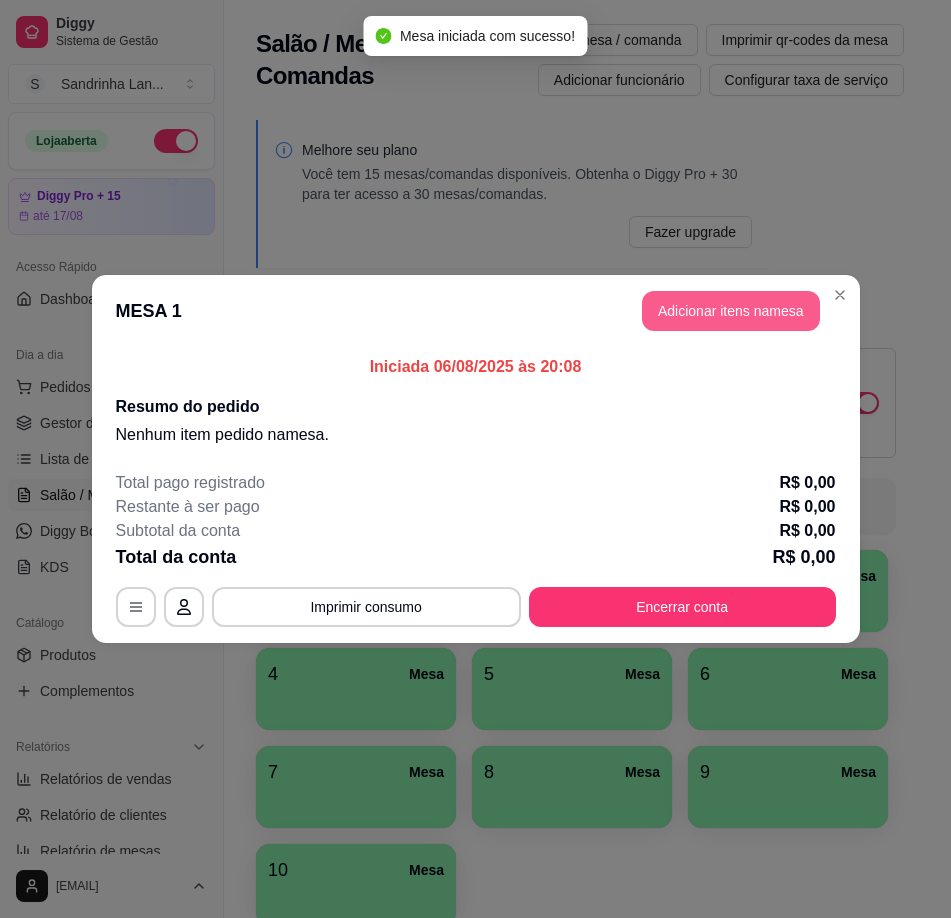 click on "Adicionar itens na  mesa" at bounding box center [731, 311] 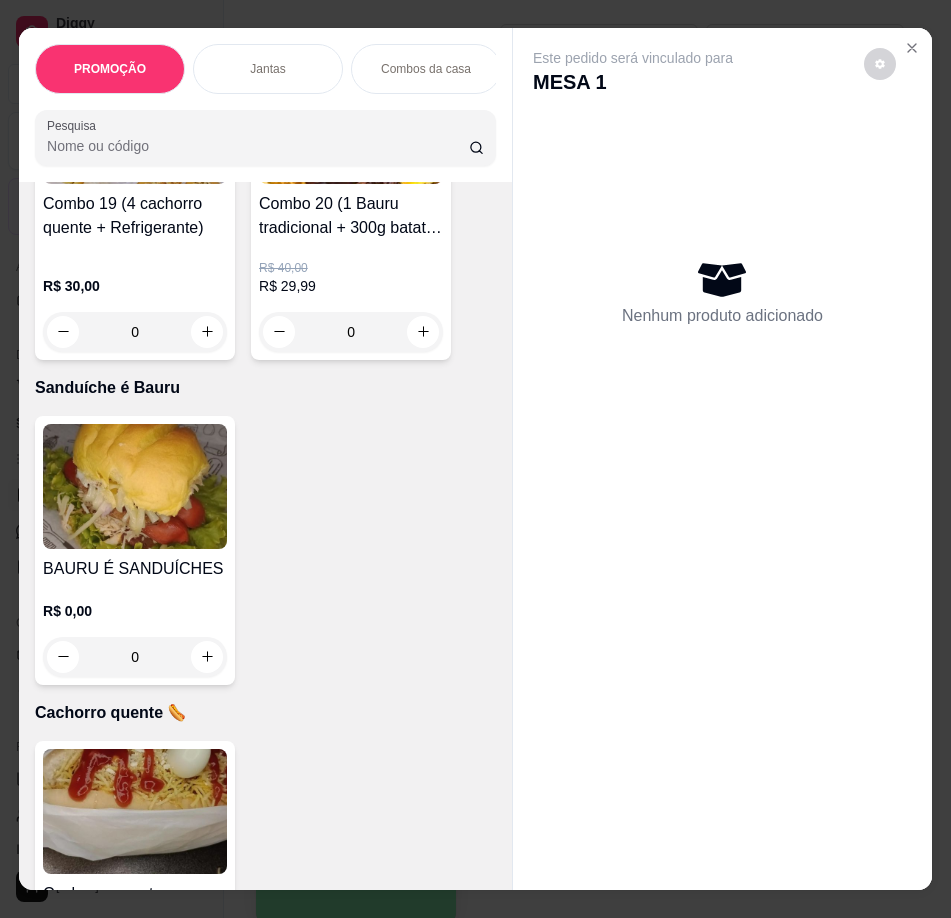 scroll, scrollTop: 4100, scrollLeft: 0, axis: vertical 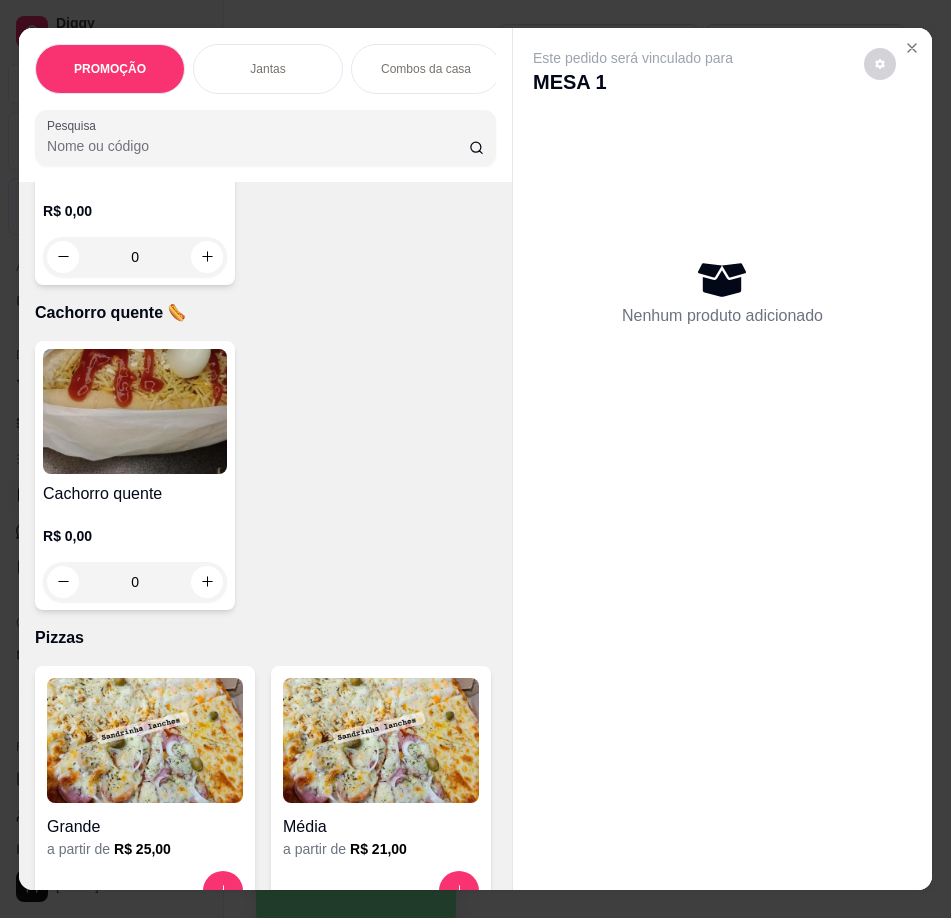 click at bounding box center (135, 411) 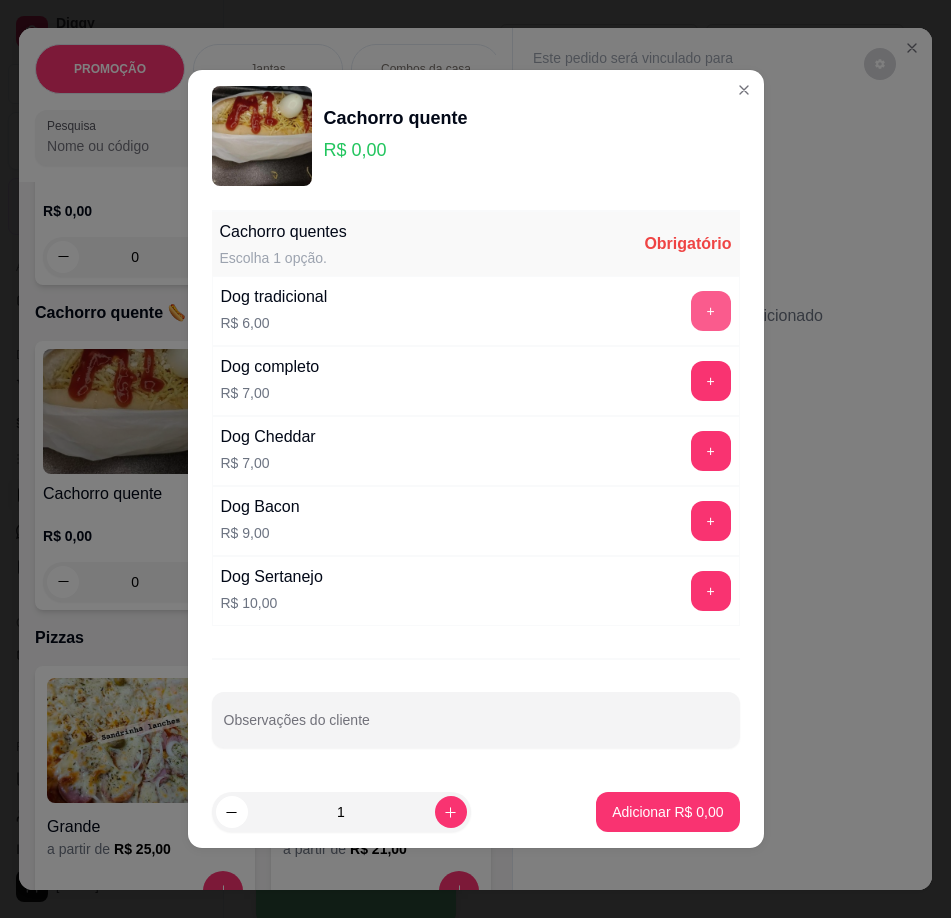 click on "+" at bounding box center [711, 311] 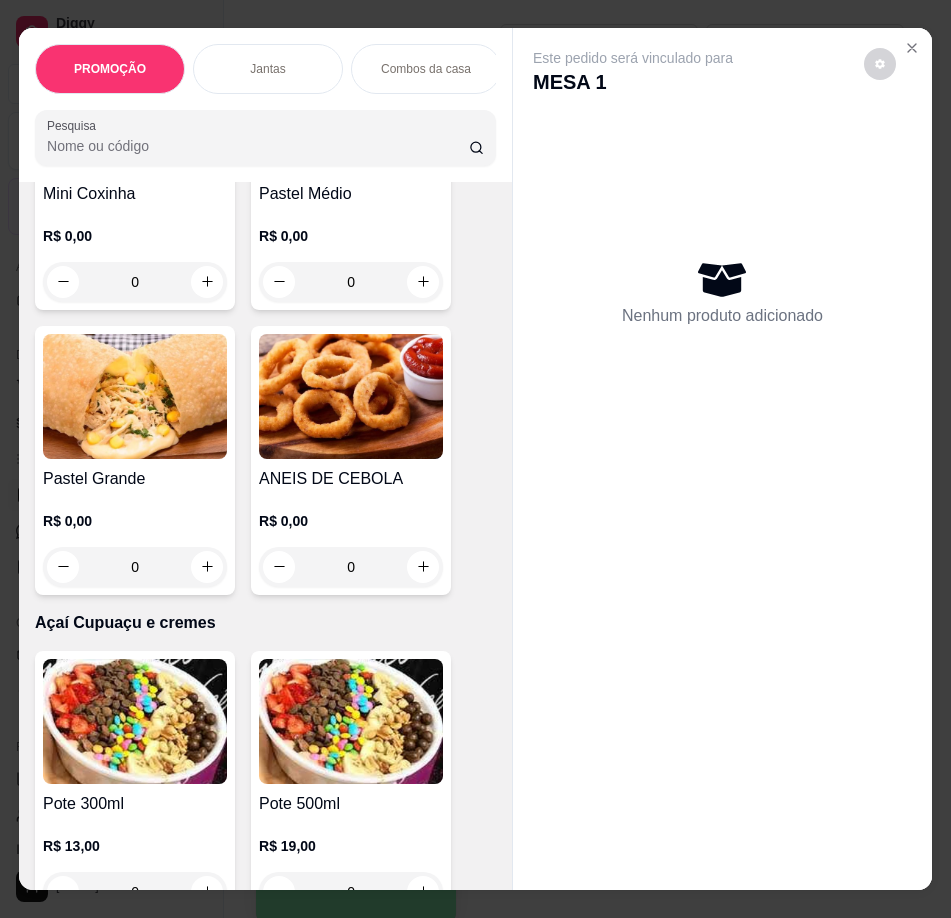 scroll, scrollTop: 5400, scrollLeft: 0, axis: vertical 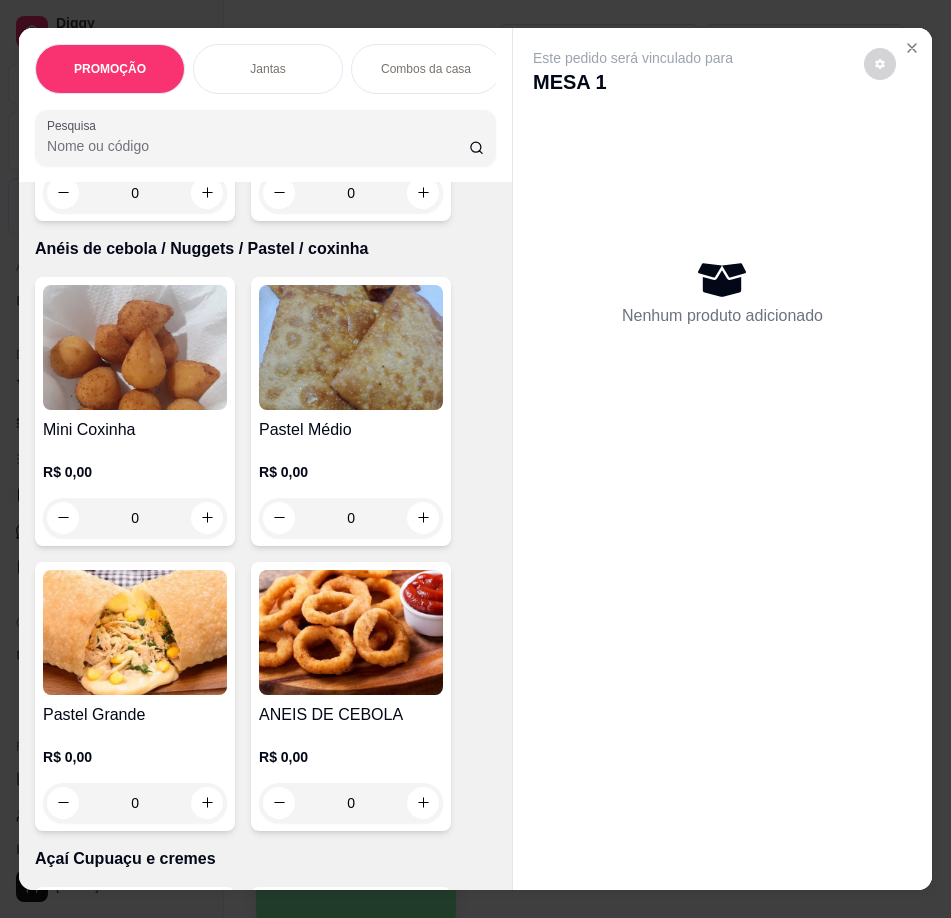 click at bounding box center [351, 22] 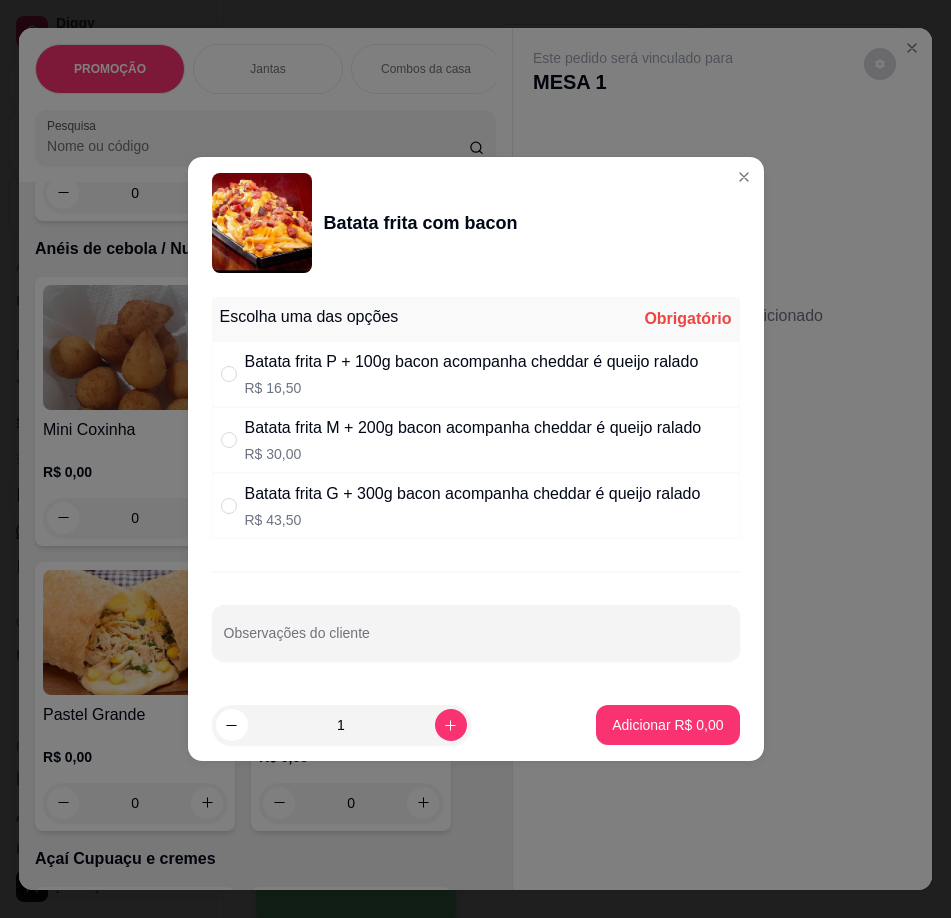 drag, startPoint x: 622, startPoint y: 370, endPoint x: 455, endPoint y: 394, distance: 168.71574 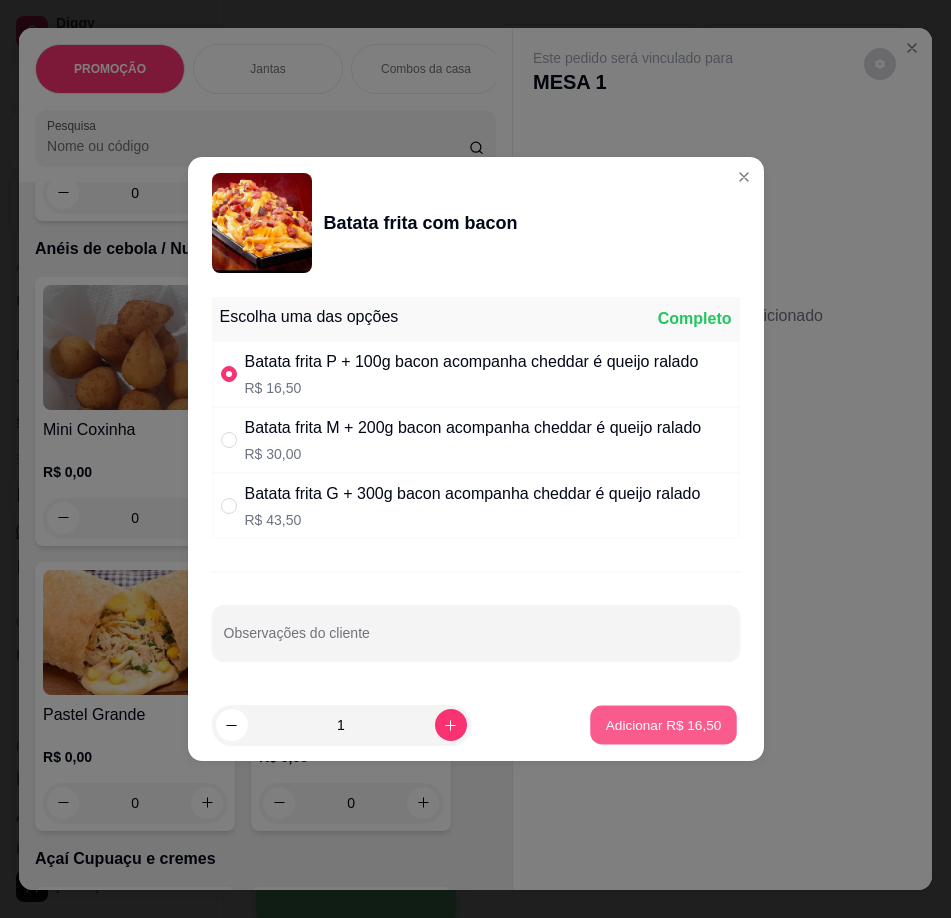 click on "Adicionar   R$ 16,50" at bounding box center [664, 724] 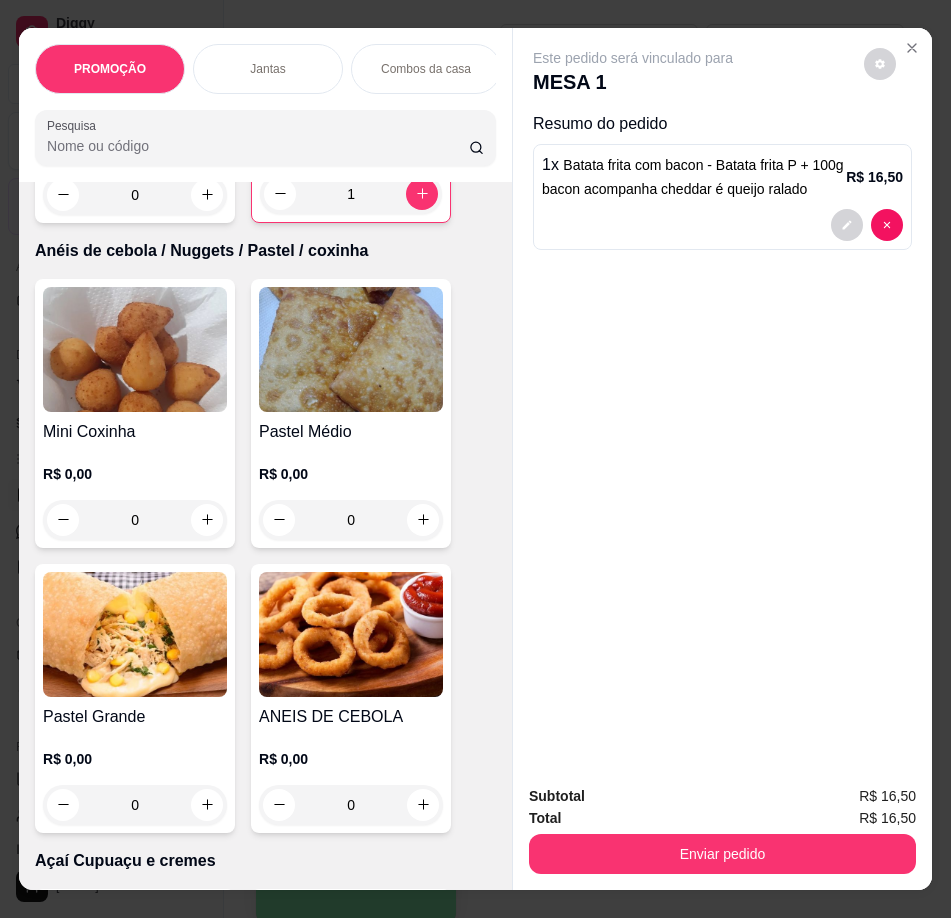 click on "Mini Coxinha" at bounding box center (135, 432) 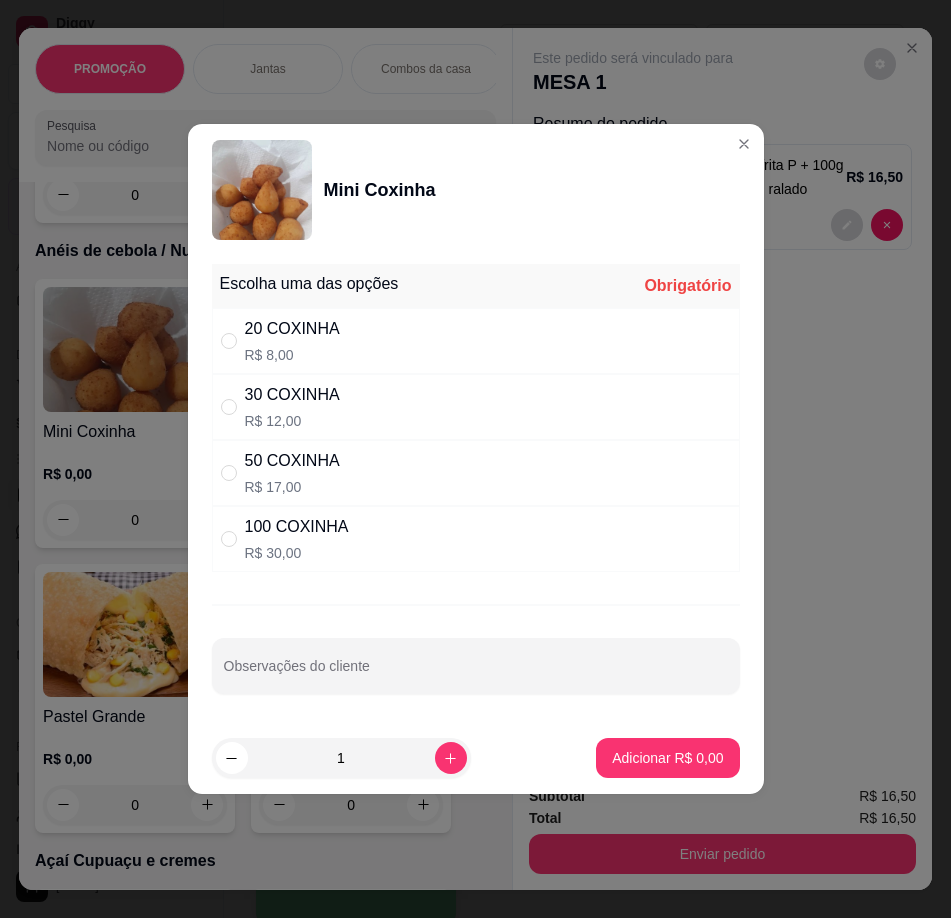 click on "30 COXINHA  R$ 12,00" at bounding box center [476, 407] 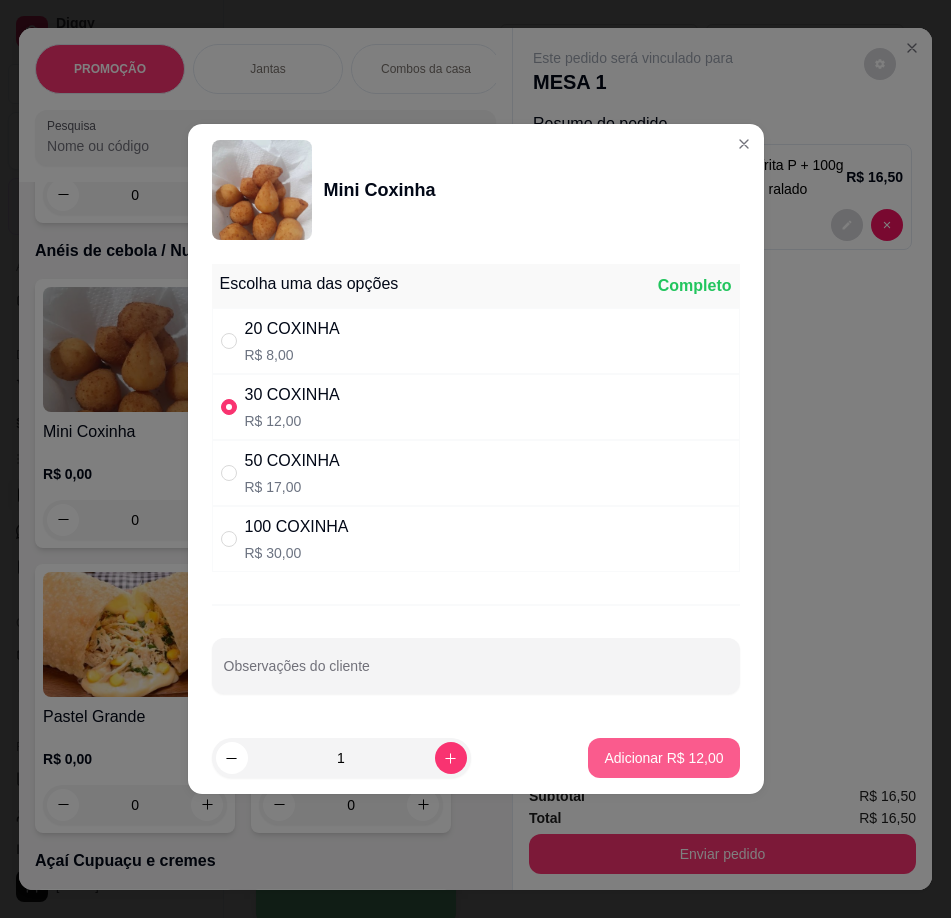 click on "Adicionar   R$ 12,00" at bounding box center (663, 758) 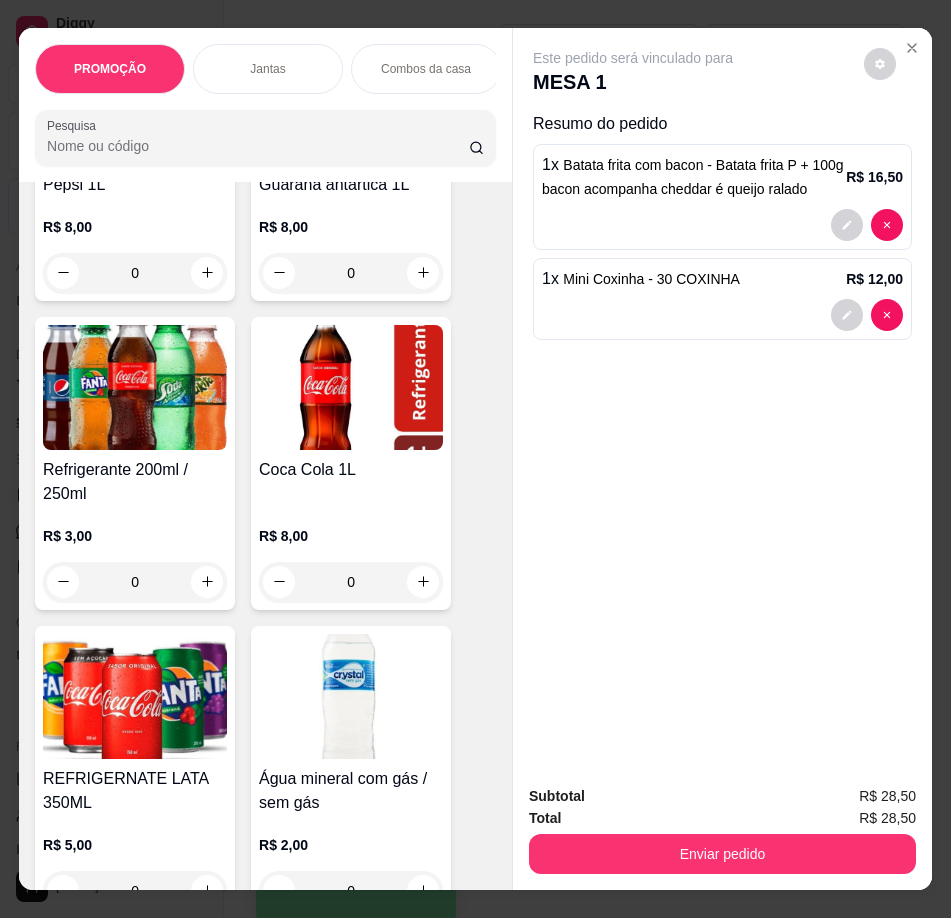 scroll, scrollTop: 7800, scrollLeft: 0, axis: vertical 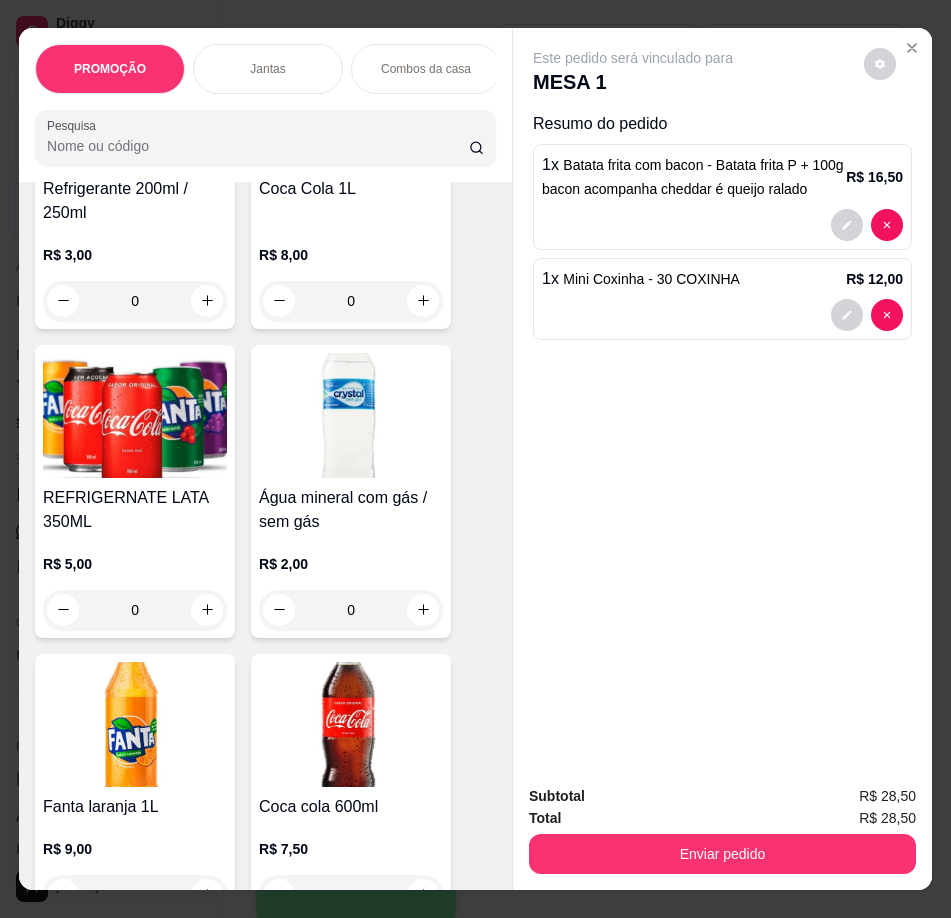 click on "Coca Cola 1L" at bounding box center [351, 189] 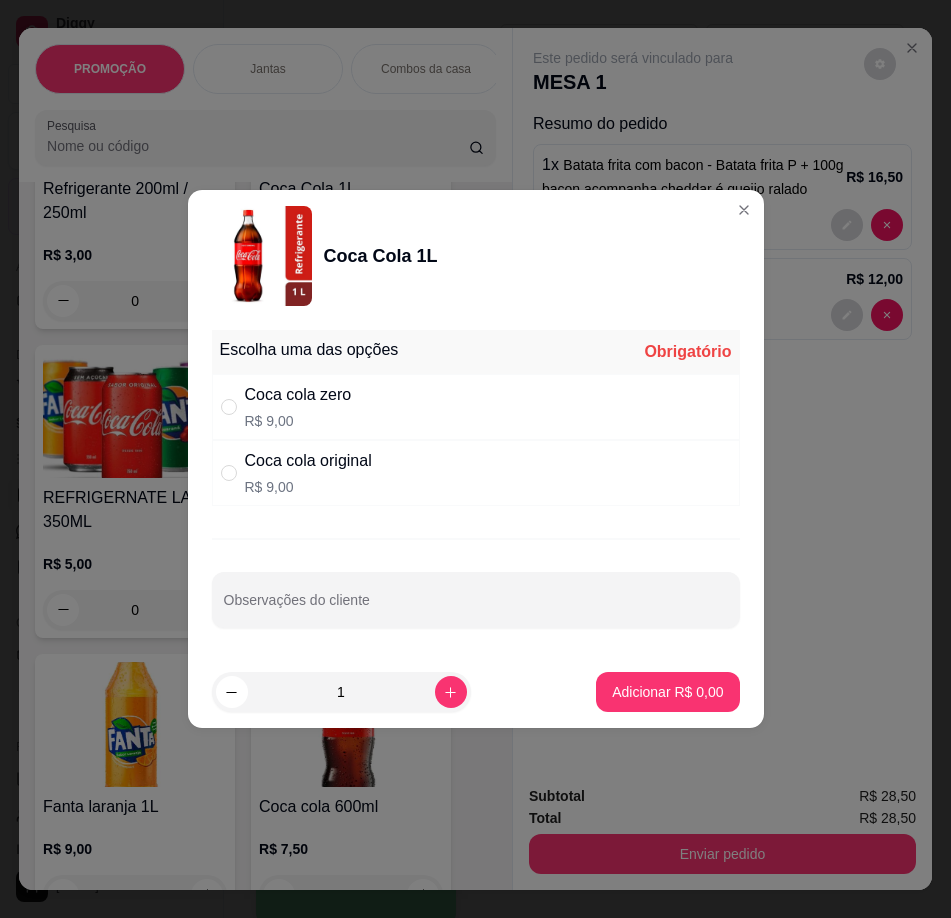 click on "Coca cola original  R$ 9,00" at bounding box center (476, 473) 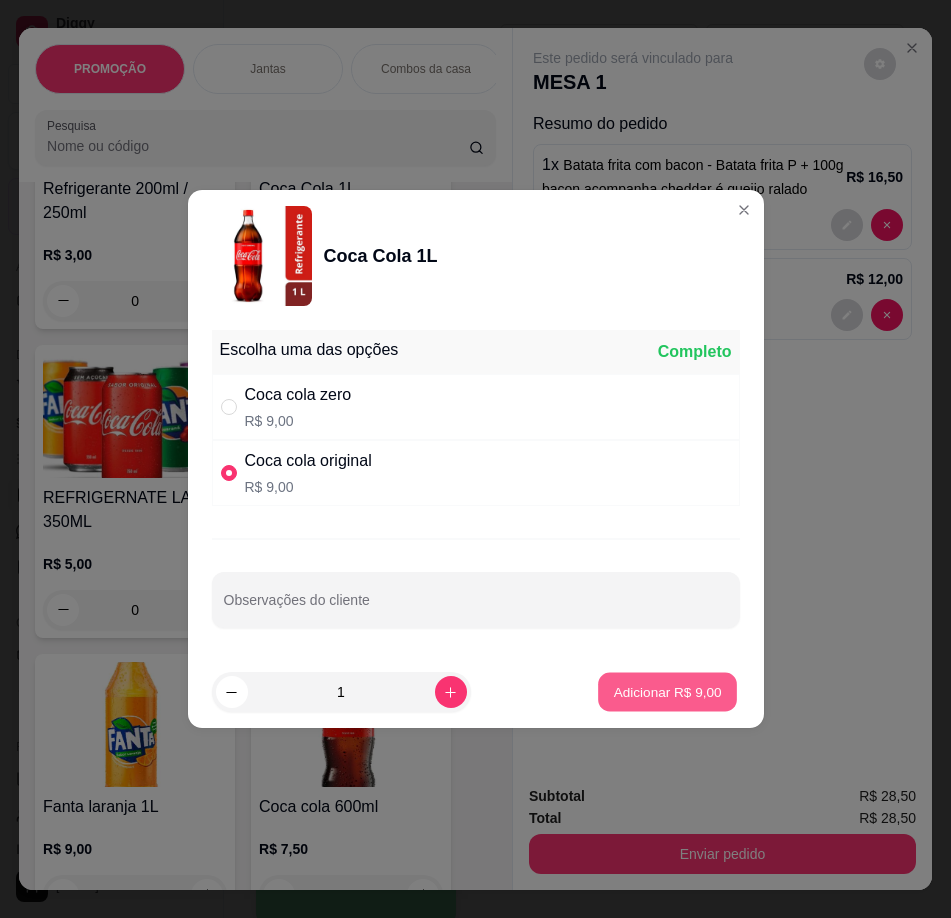 click on "Adicionar   R$ 9,00" at bounding box center (668, 691) 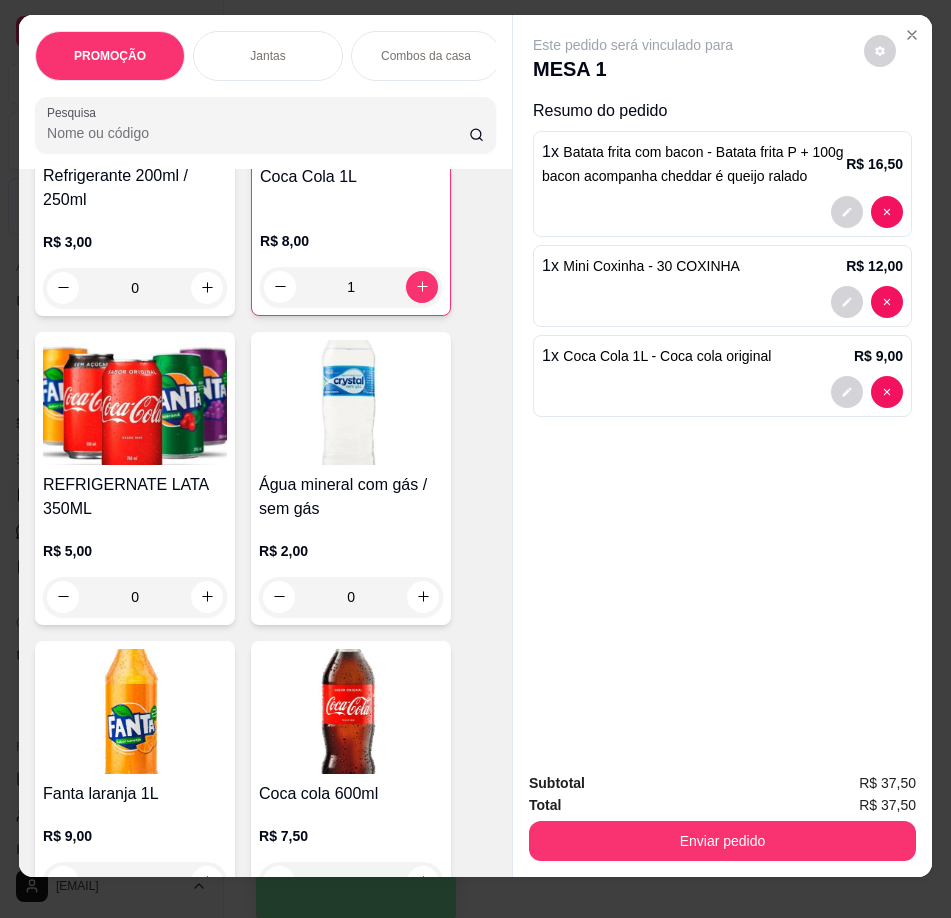 scroll, scrollTop: 0, scrollLeft: 0, axis: both 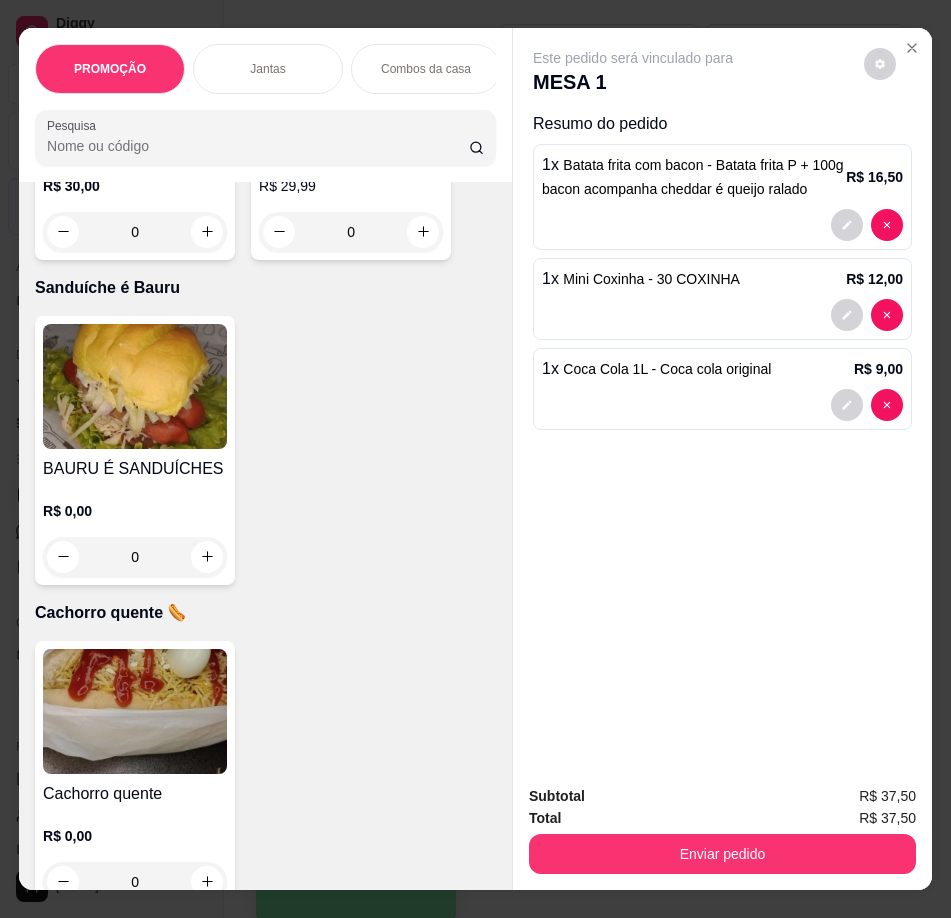 click at bounding box center [135, 711] 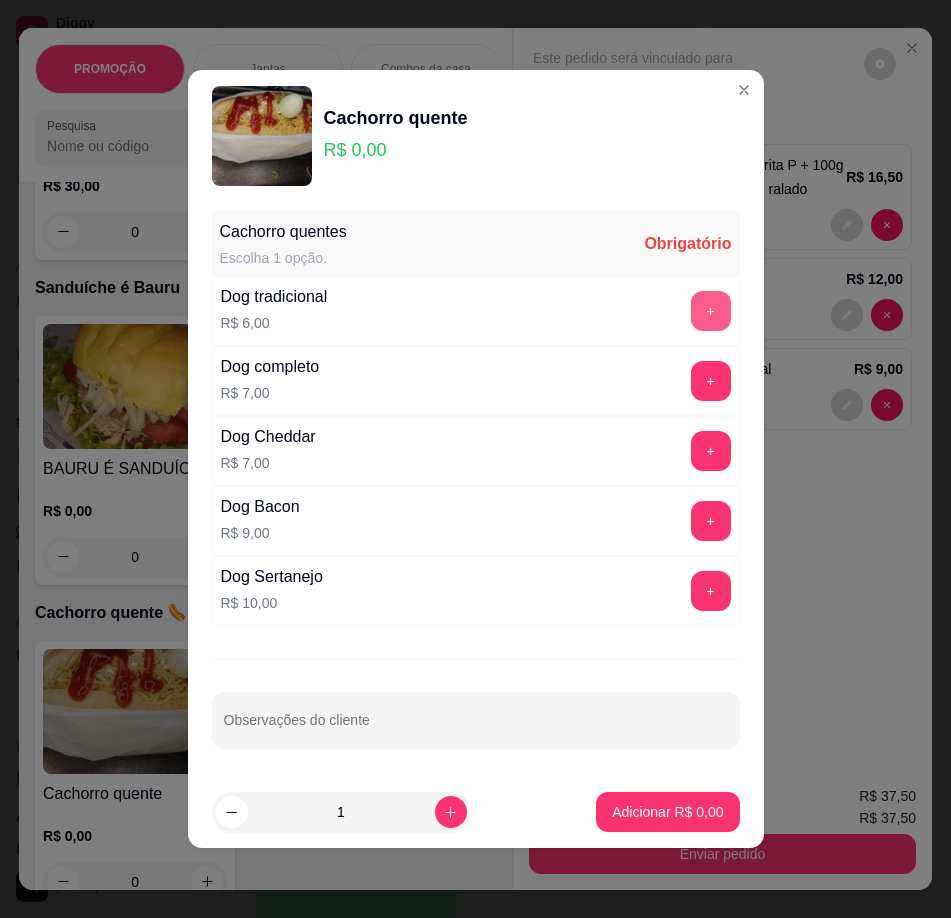 click on "+" at bounding box center (711, 311) 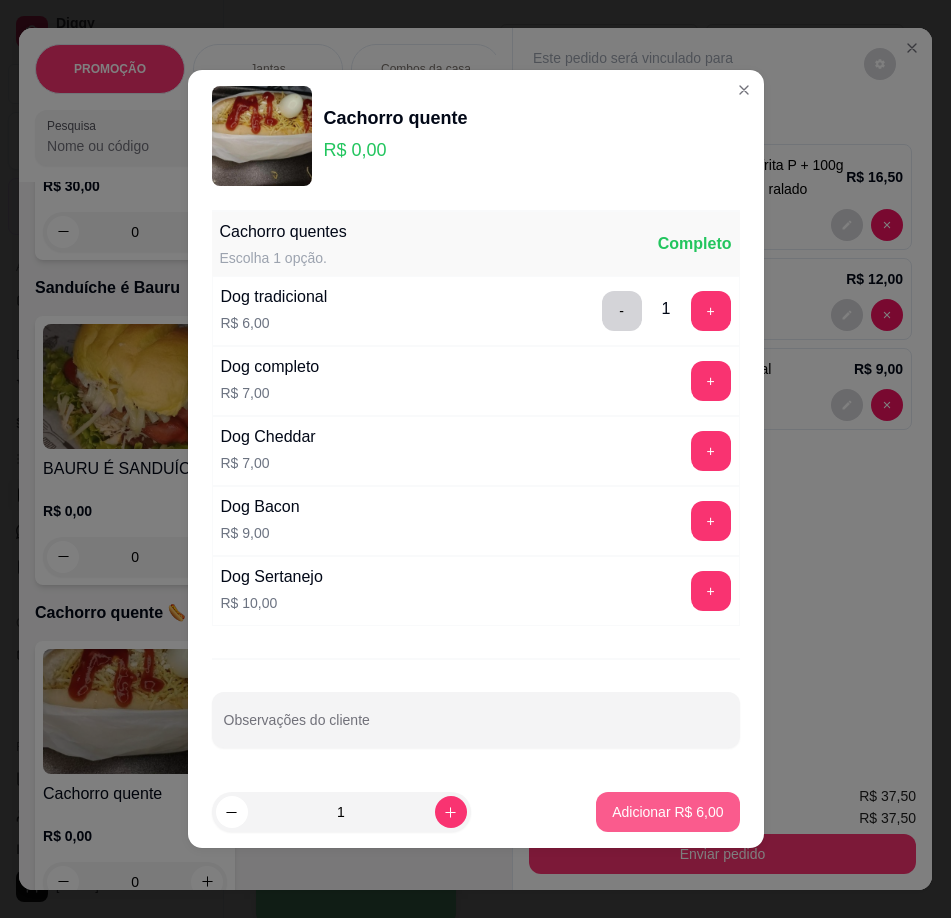click on "Adicionar   R$ 6,00" at bounding box center [667, 812] 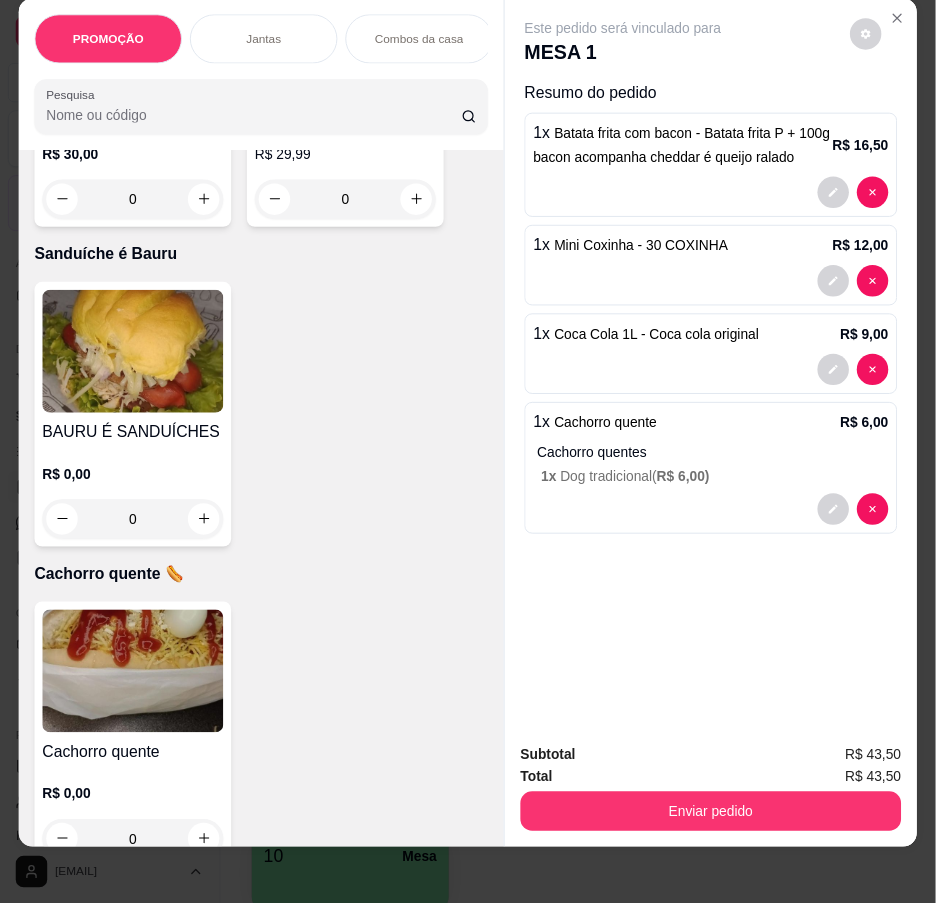 scroll, scrollTop: 44, scrollLeft: 0, axis: vertical 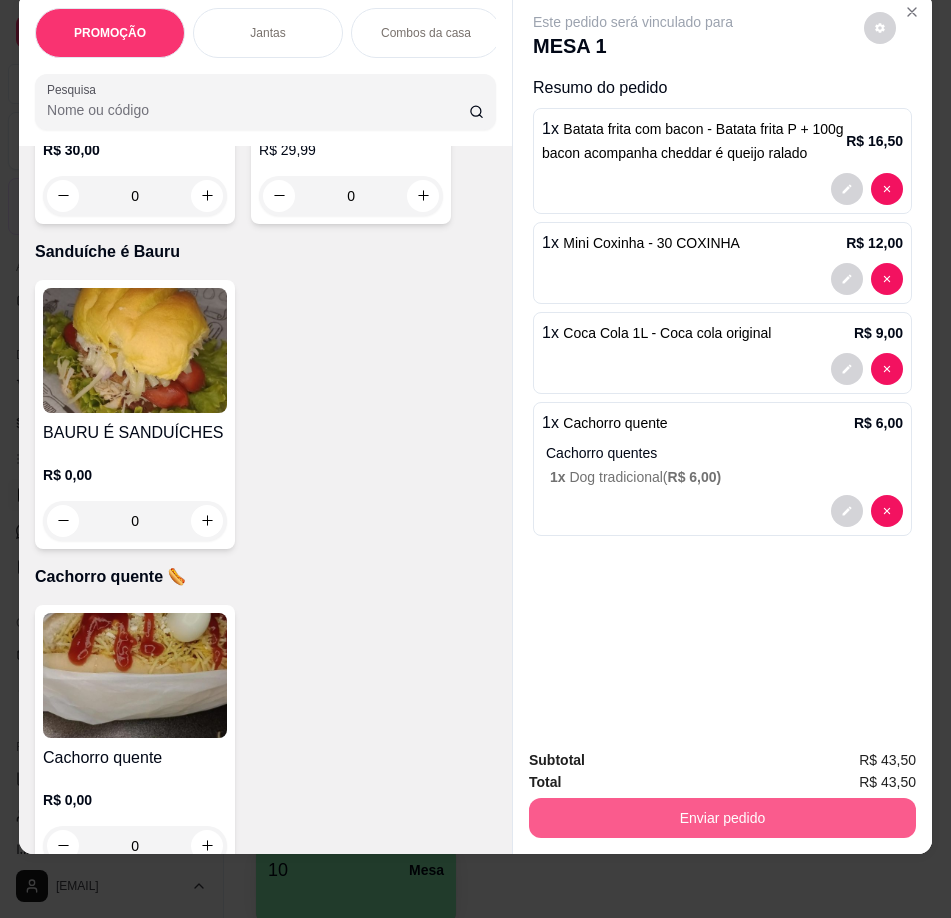 click on "Enviar pedido" at bounding box center [722, 818] 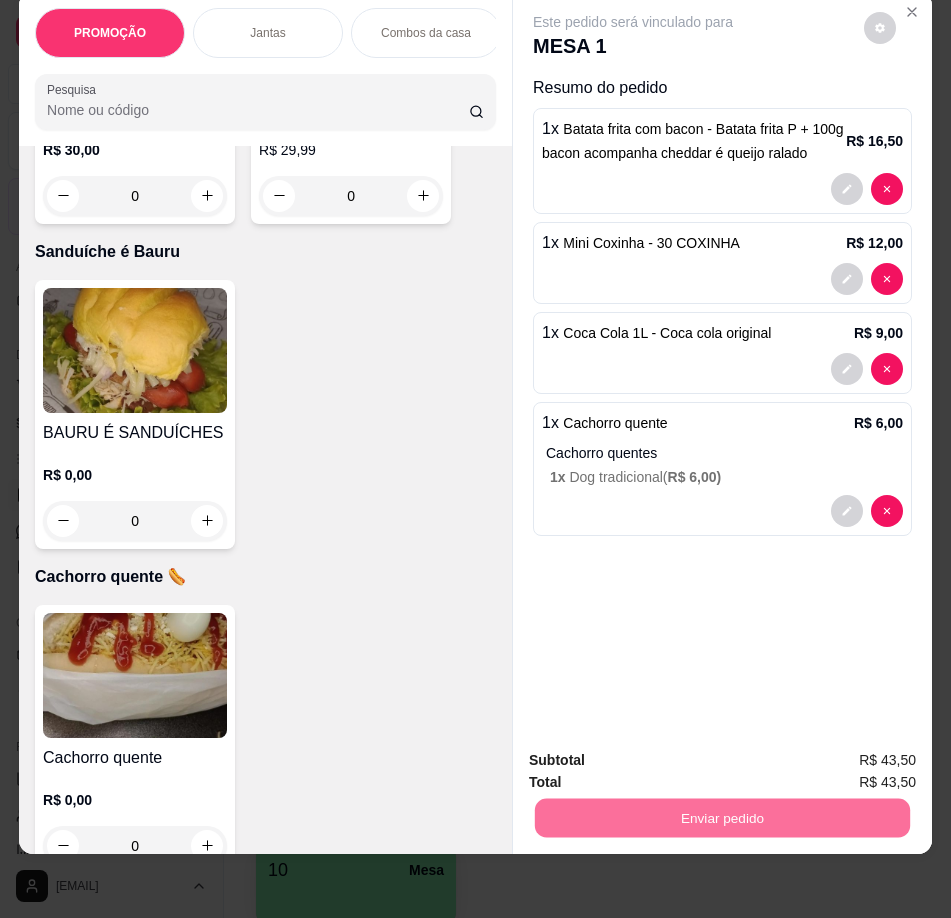 click on "Não registrar e enviar pedido" at bounding box center (656, 753) 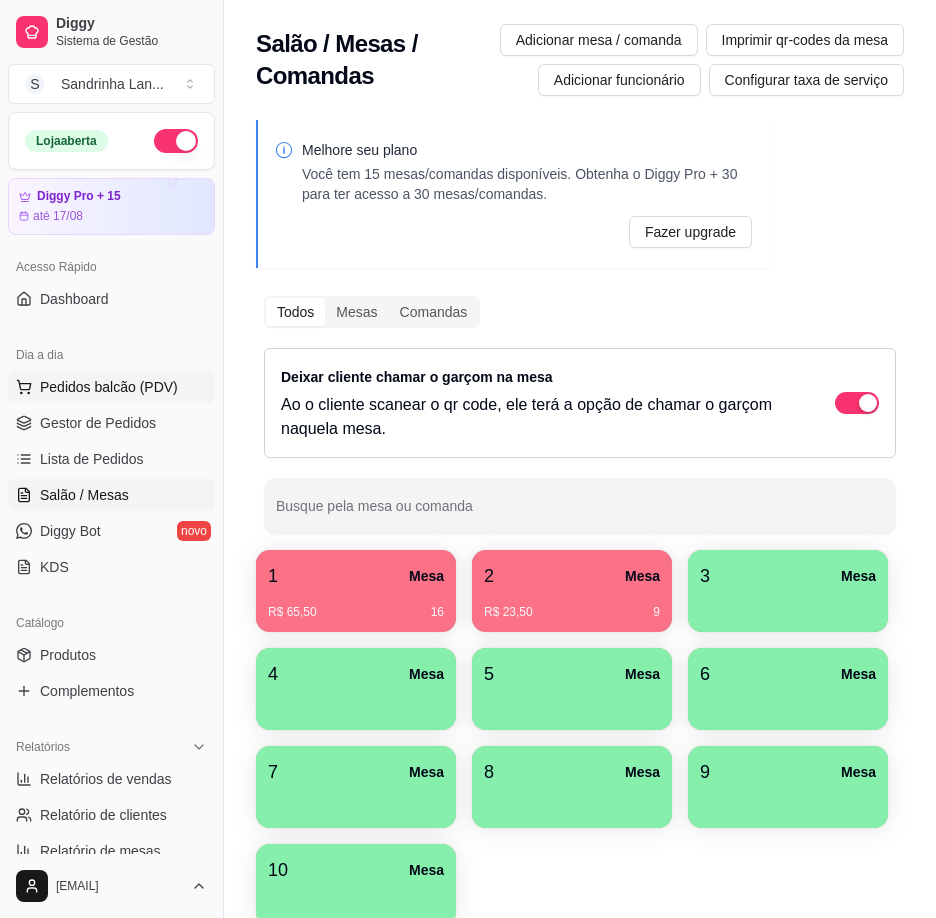 click on "Pedidos balcão (PDV)" at bounding box center (109, 387) 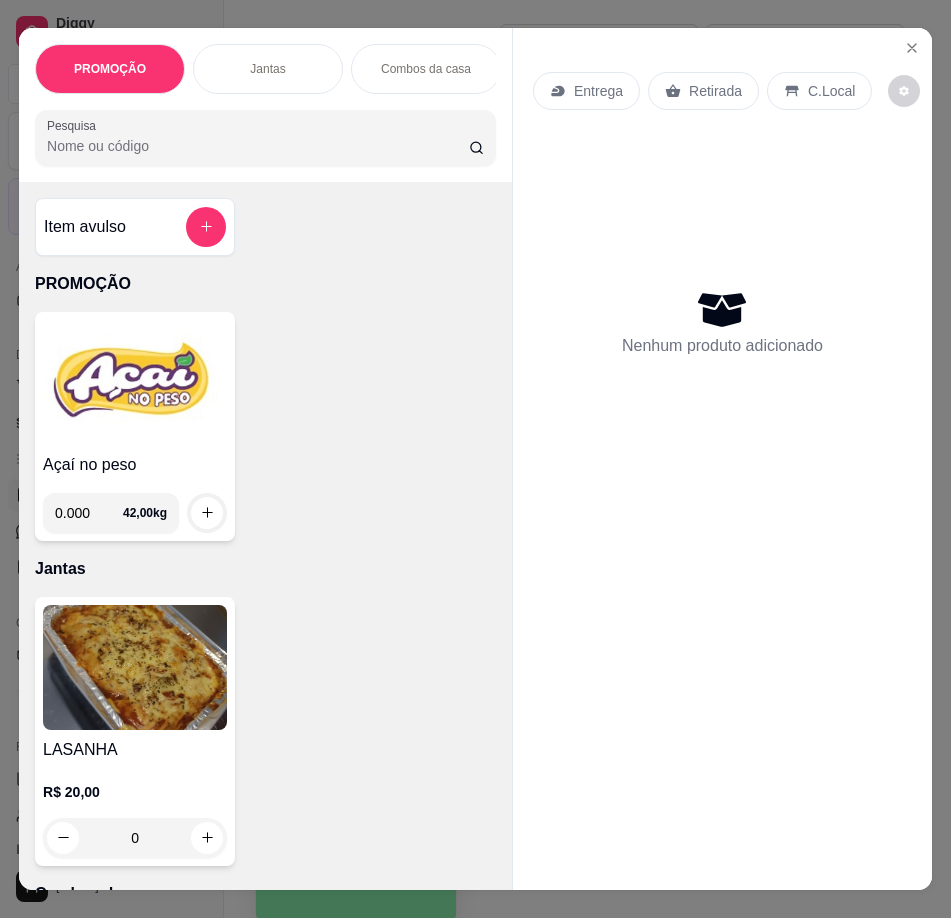 click at bounding box center (135, 382) 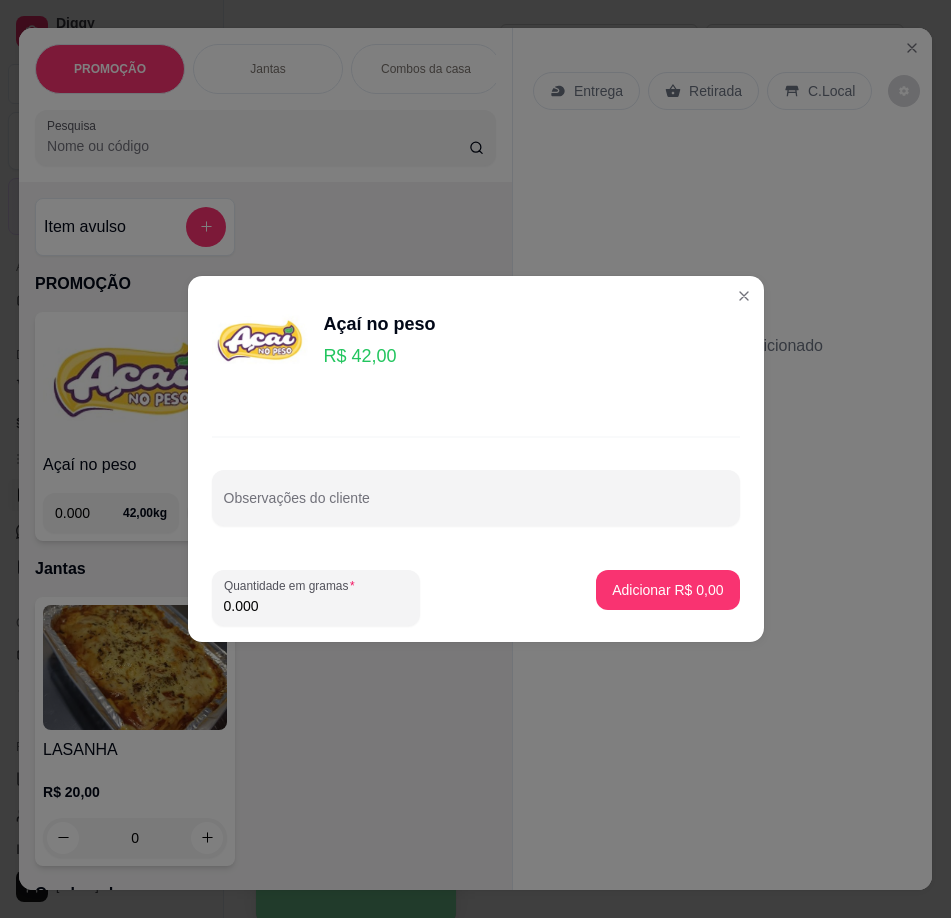 click on "0.000" at bounding box center [316, 606] 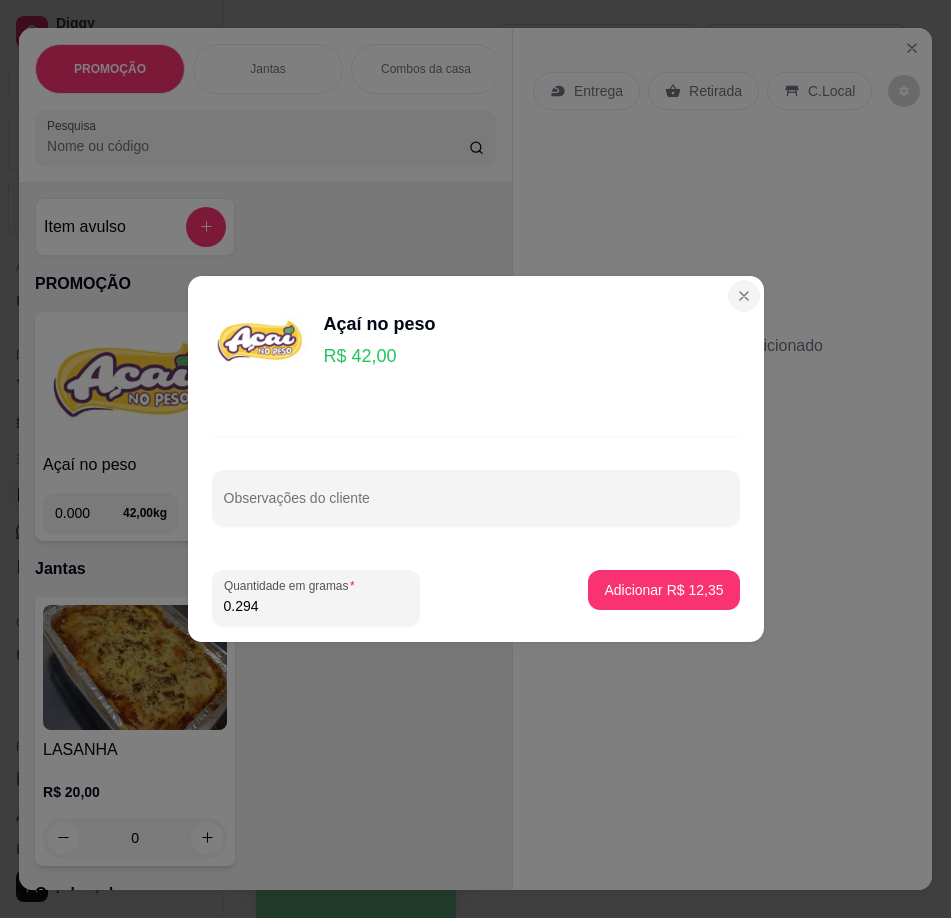 type on "0.294" 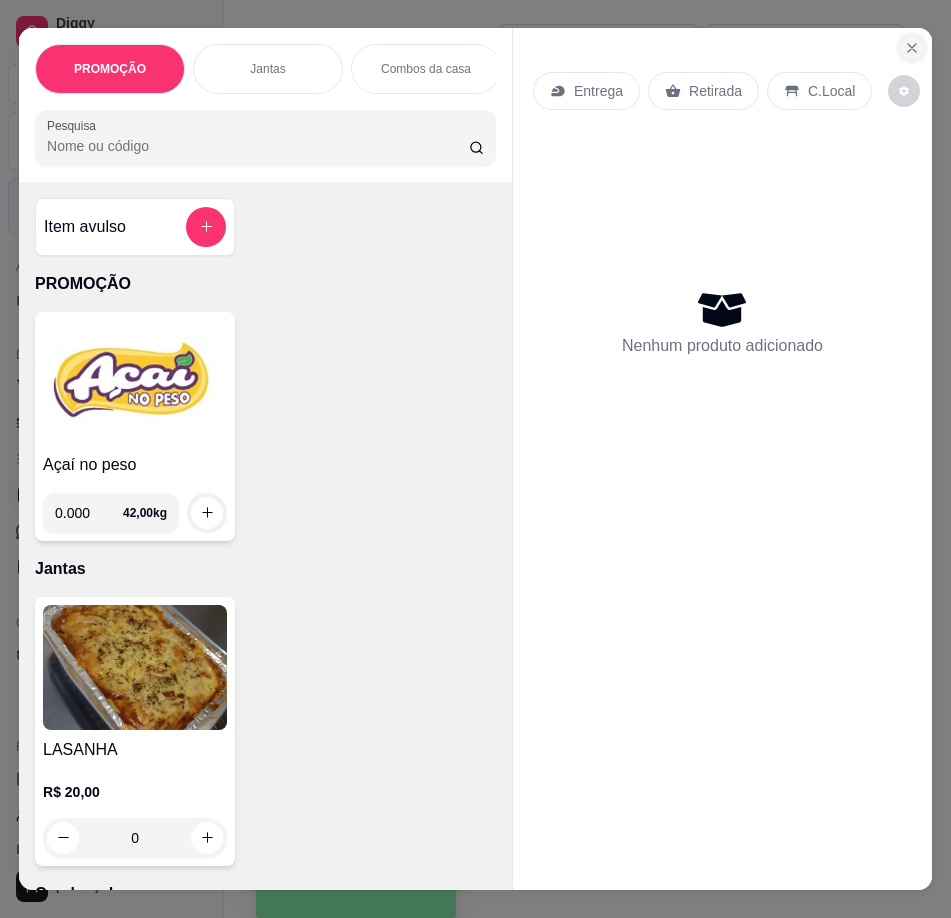 click 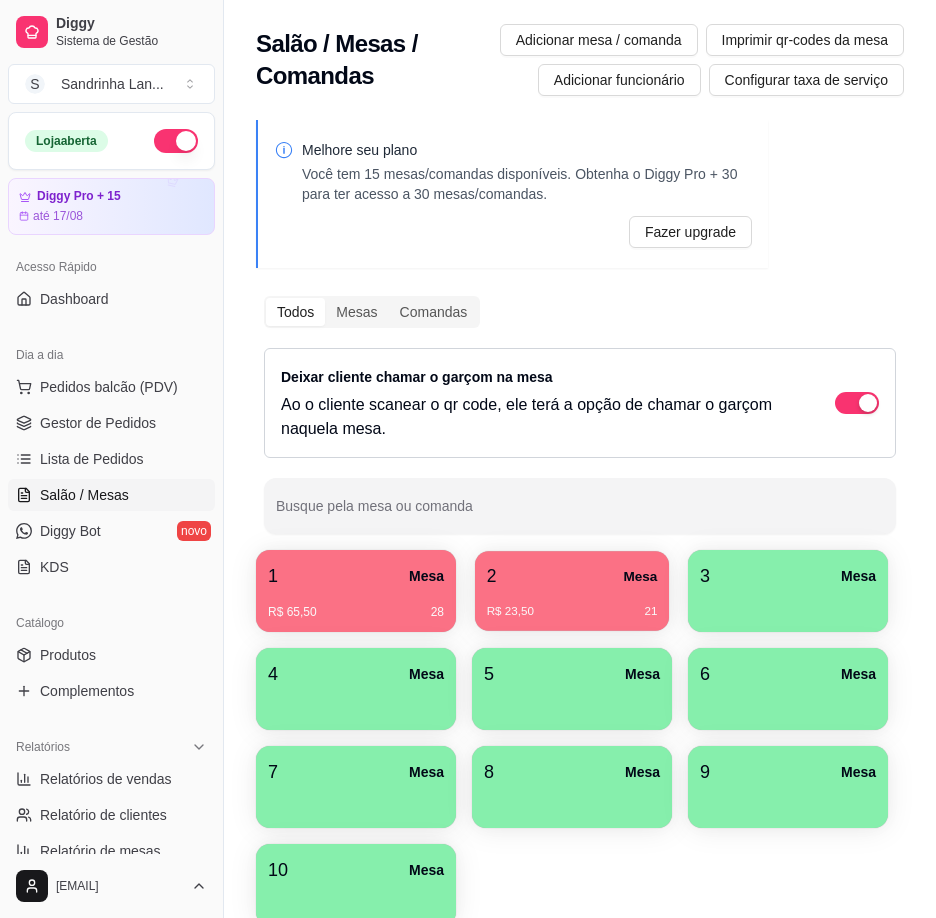 click on "R$ 23,50 21" at bounding box center (572, 604) 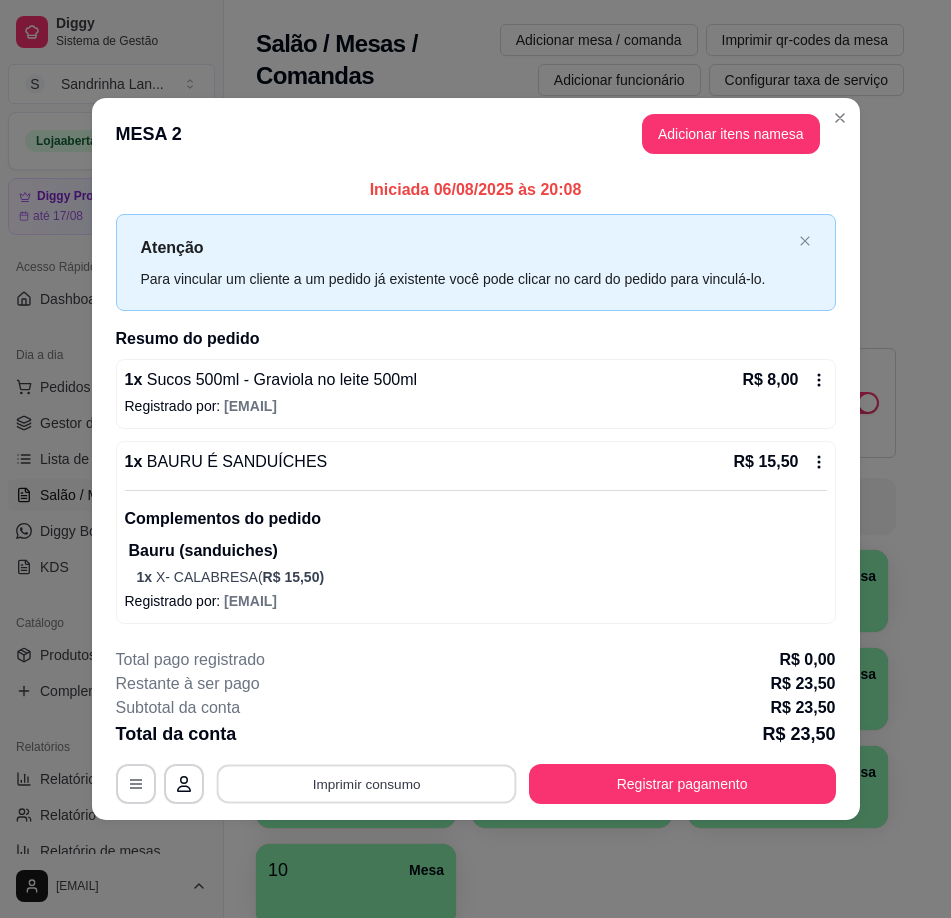 click on "Imprimir consumo" at bounding box center [366, 784] 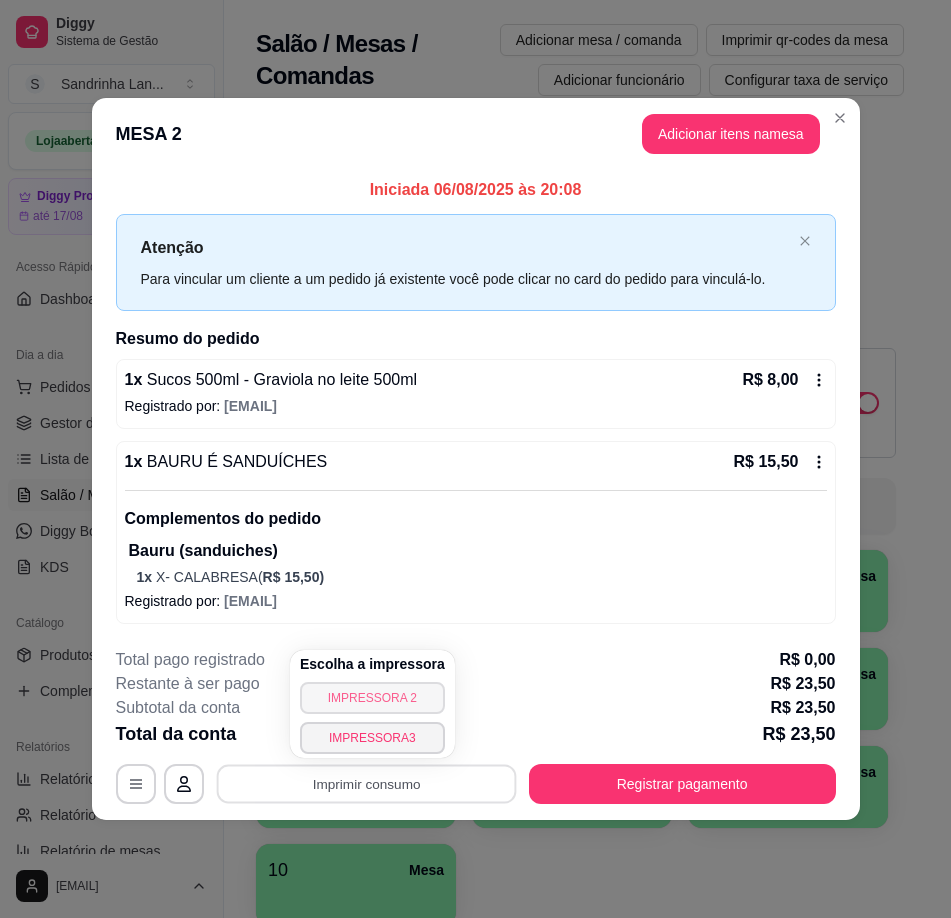 click on "IMPRESSORA 2" at bounding box center [372, 698] 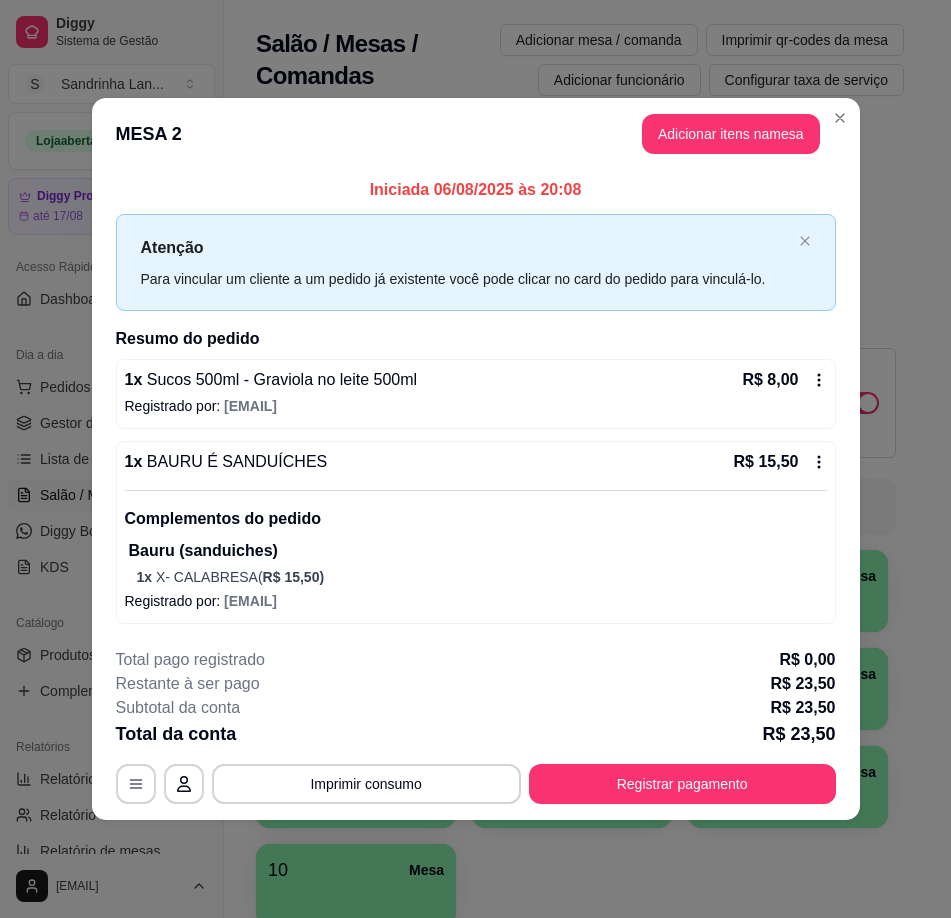 click on "MESA 2 Adicionar itens na  mesa" at bounding box center [476, 134] 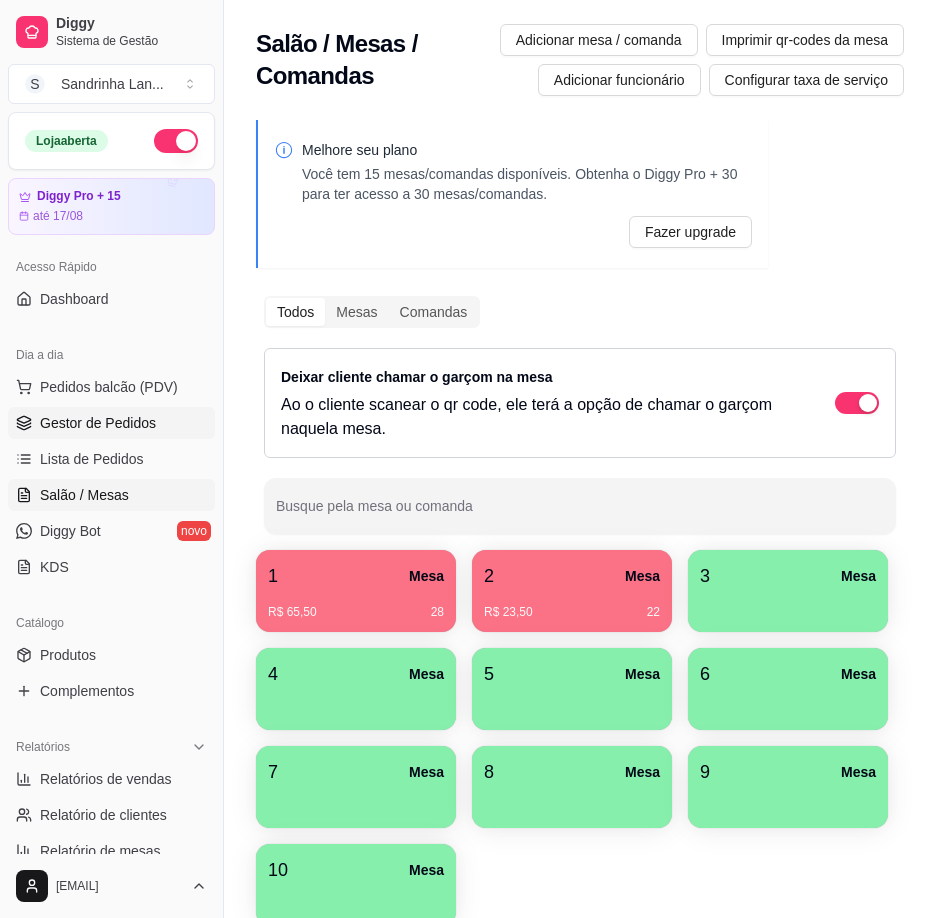 click on "Gestor de Pedidos" at bounding box center [98, 423] 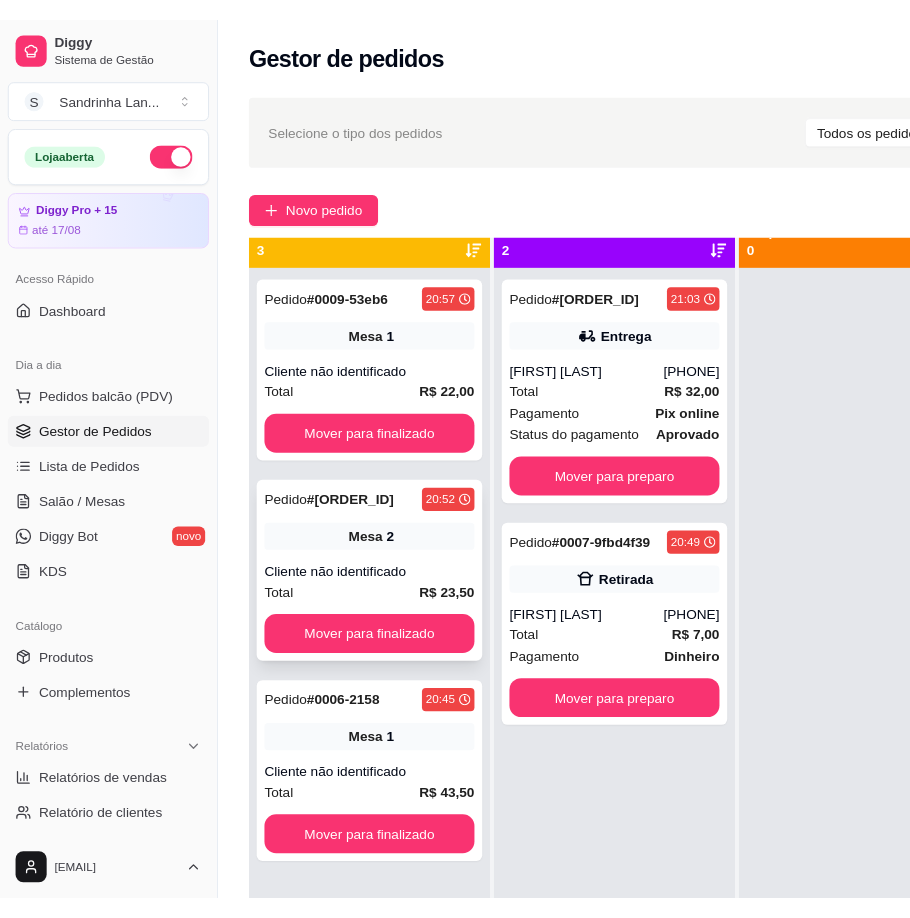 scroll, scrollTop: 0, scrollLeft: 0, axis: both 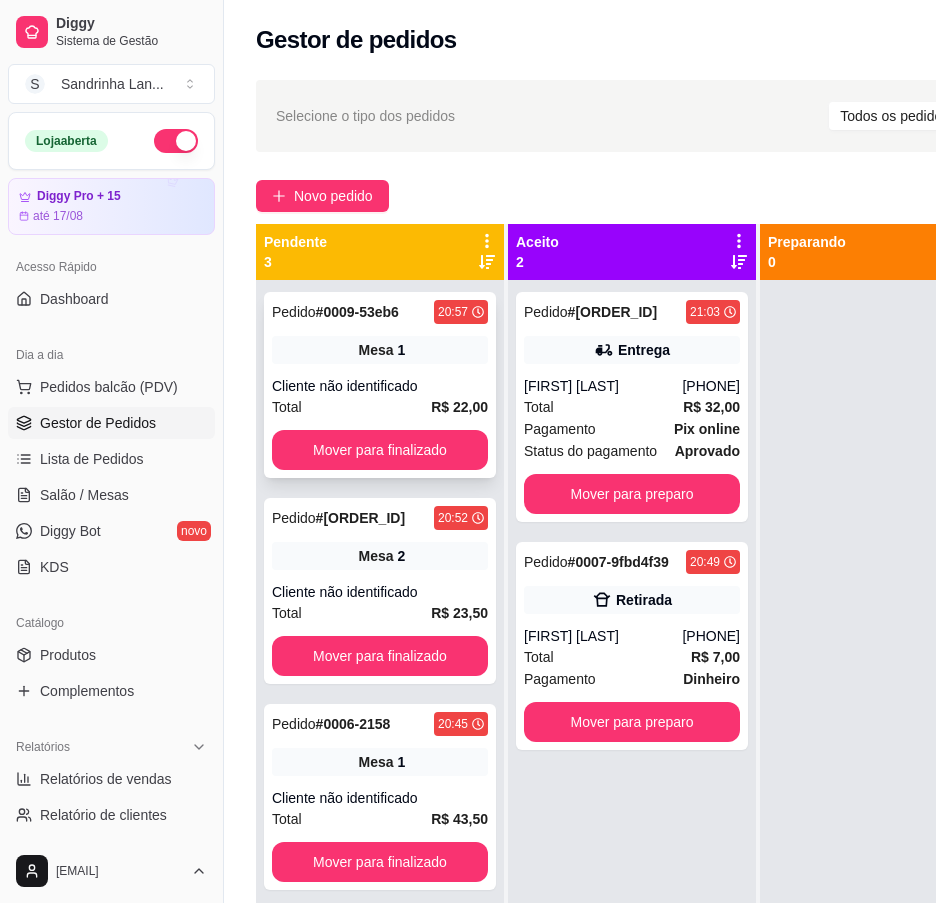 click on "Pedido  # [ORDER_ID] [TIME] Mesa 1 Cliente não identificado Total R$ 22,00 Mover para finalizado" at bounding box center (380, 385) 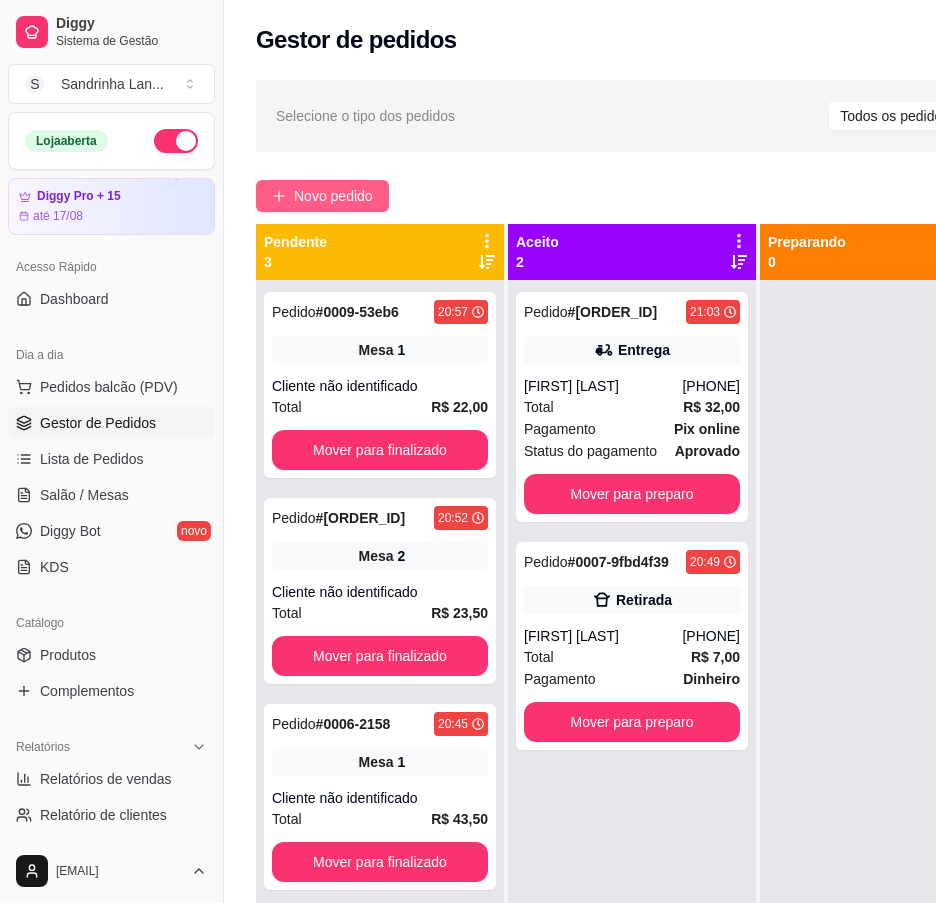 click on "Novo pedido" at bounding box center [322, 196] 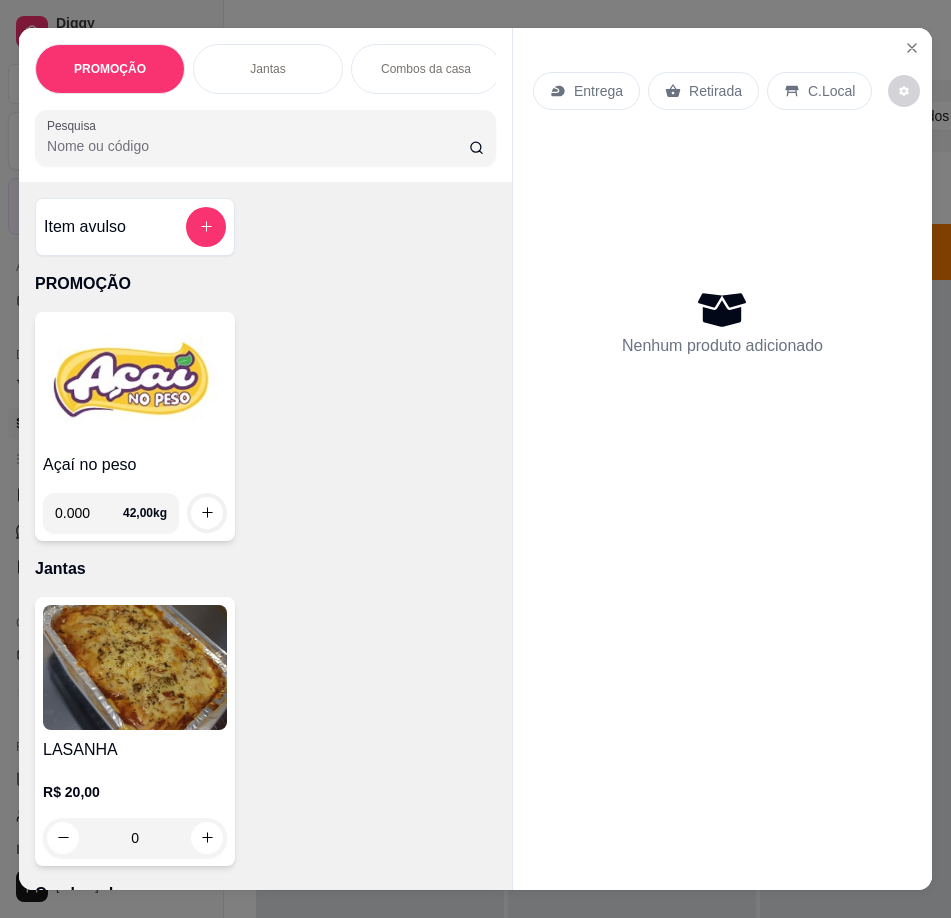 click at bounding box center [135, 382] 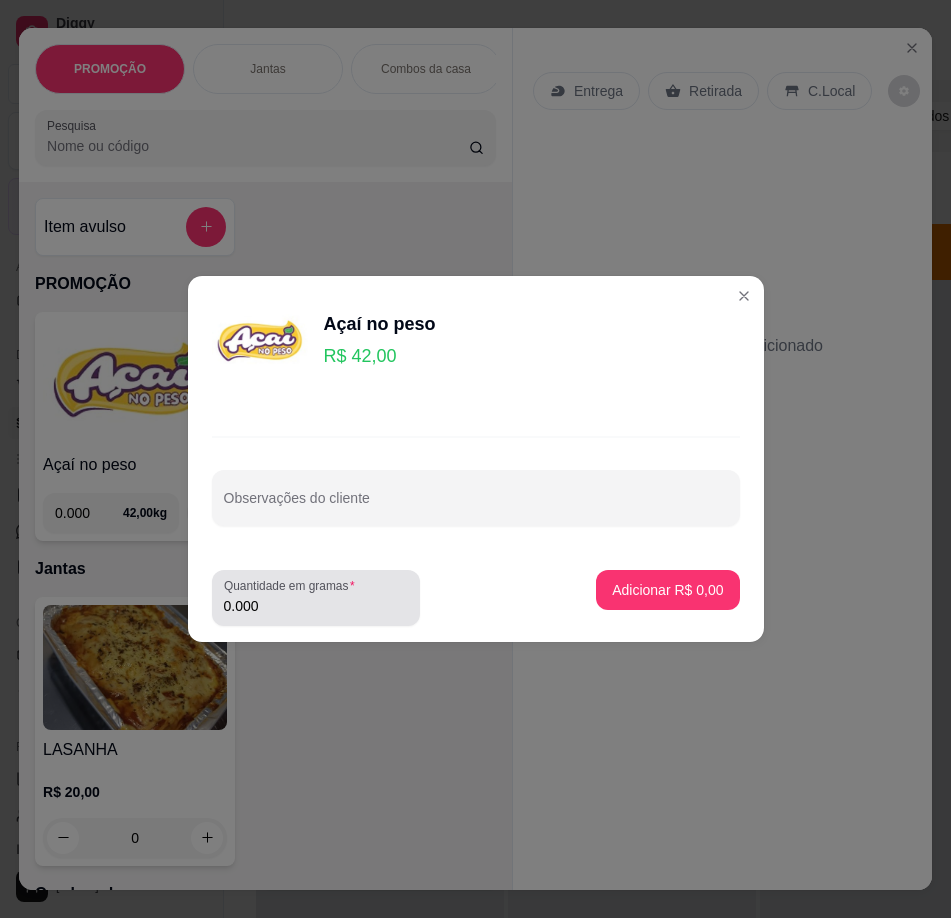 click on "0.000" at bounding box center [316, 606] 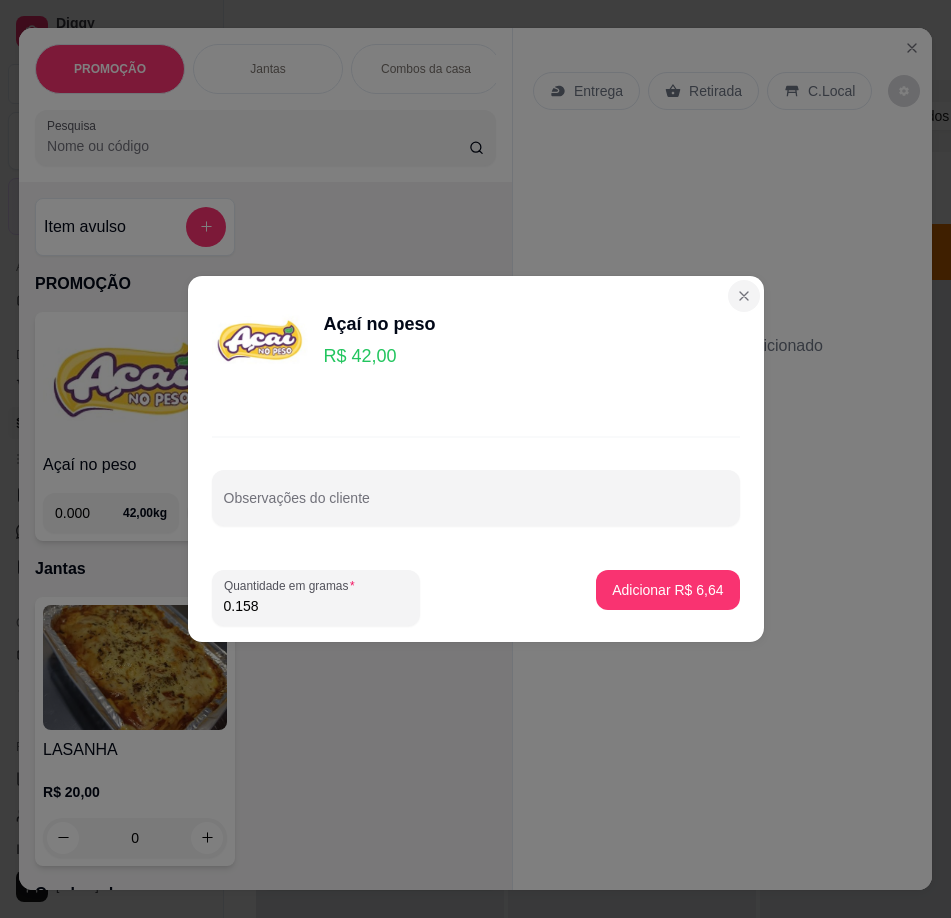 type on "0.158" 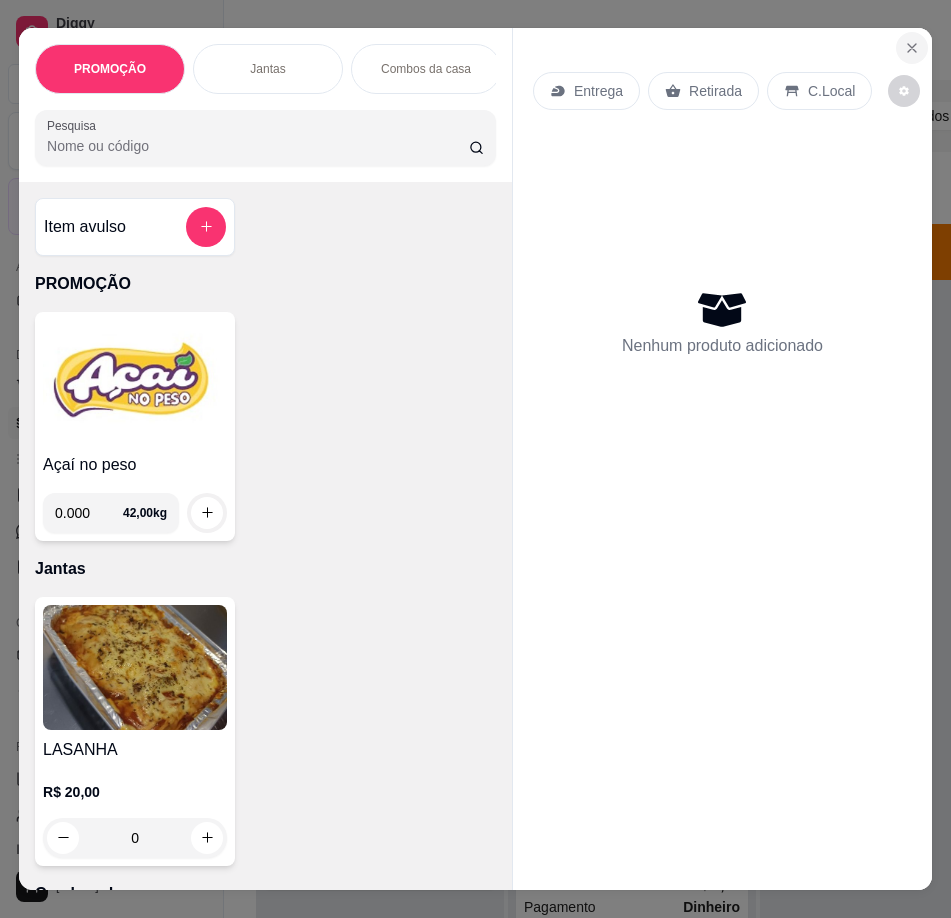 click 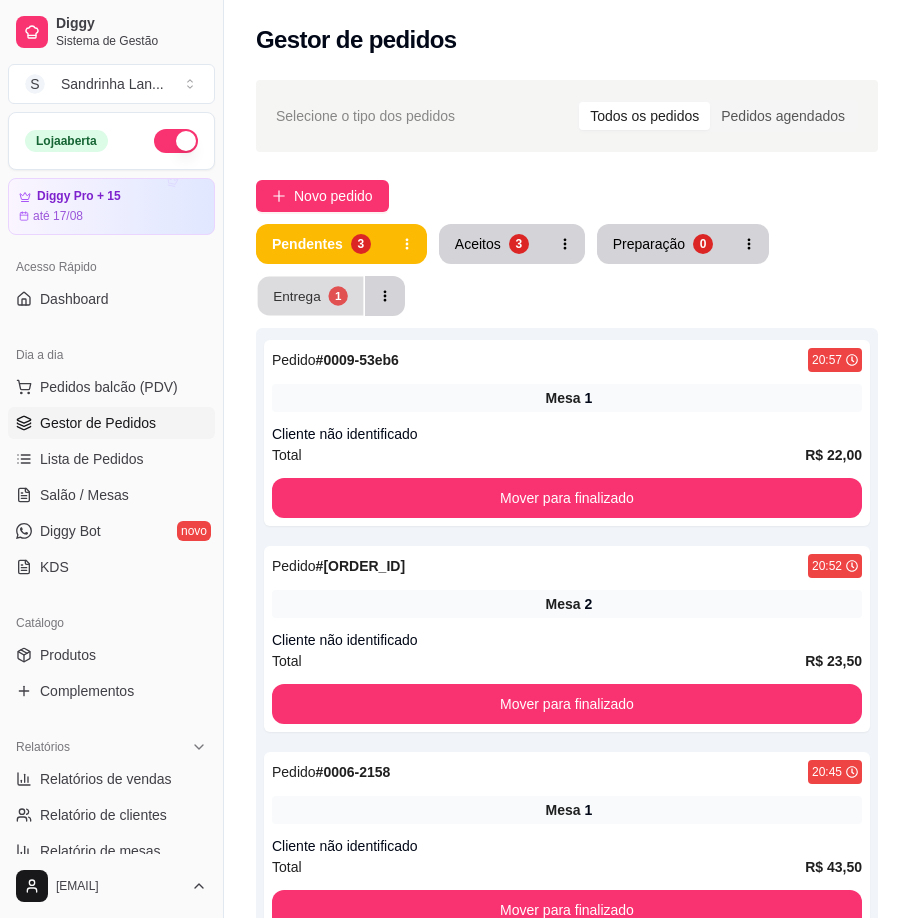 click on "Entrega" at bounding box center [297, 295] 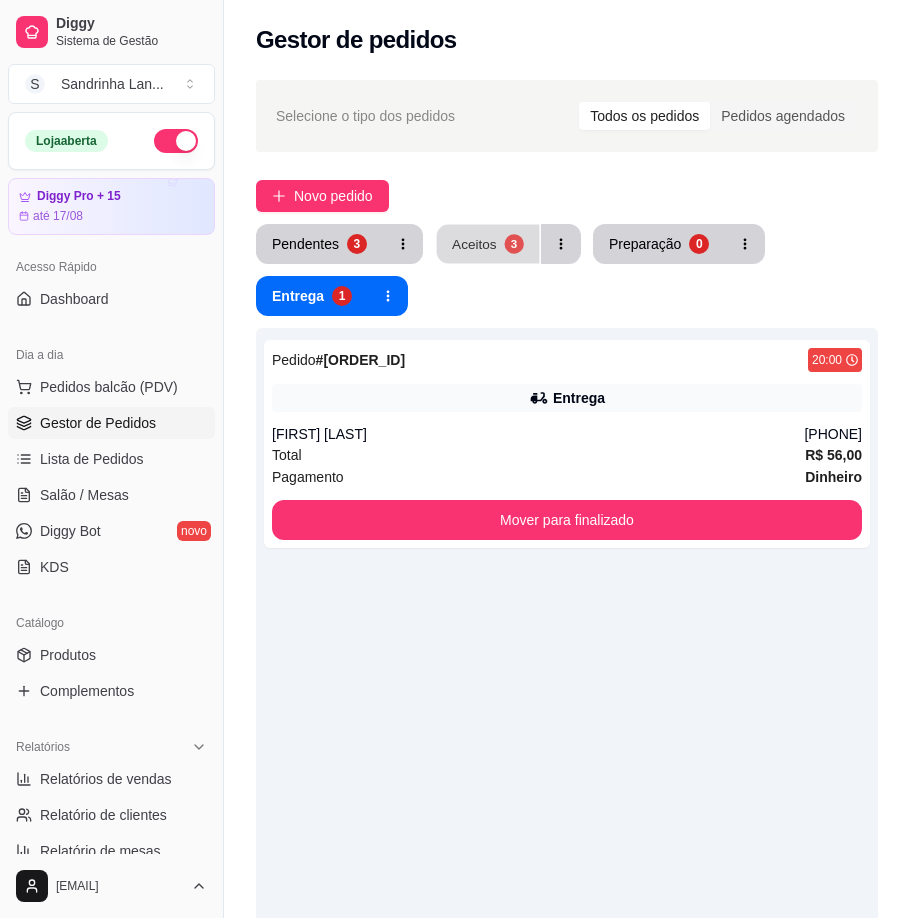 click on "Aceitos 3" at bounding box center (488, 244) 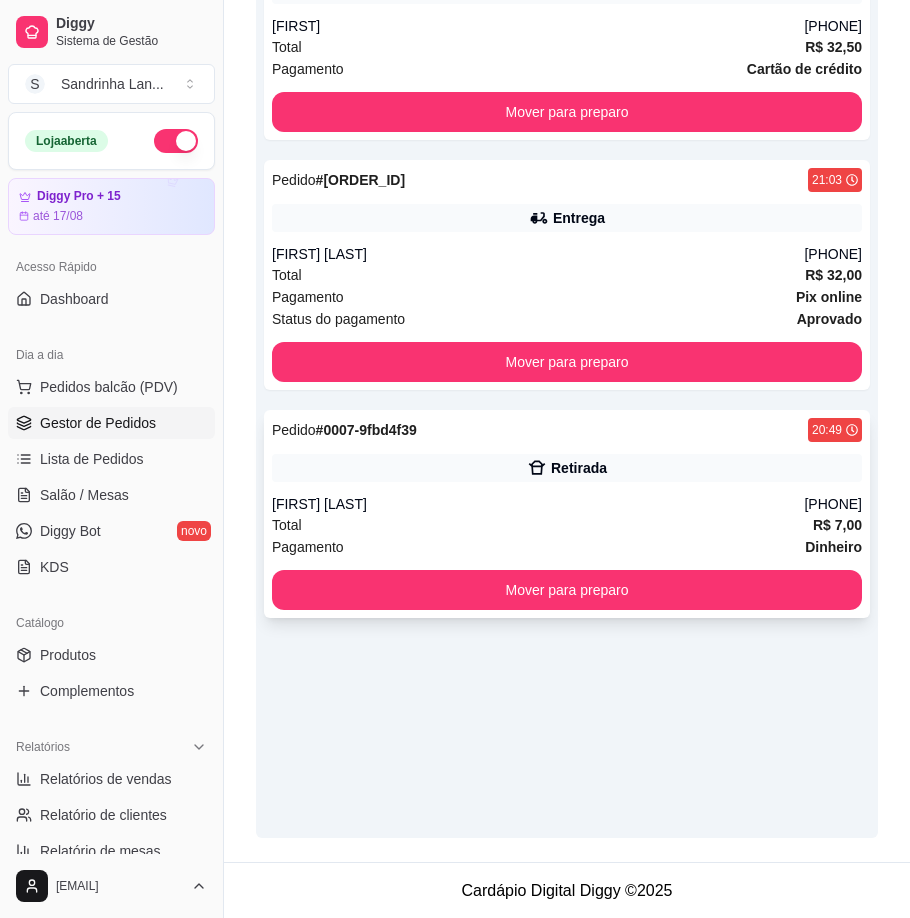 scroll, scrollTop: 409, scrollLeft: 0, axis: vertical 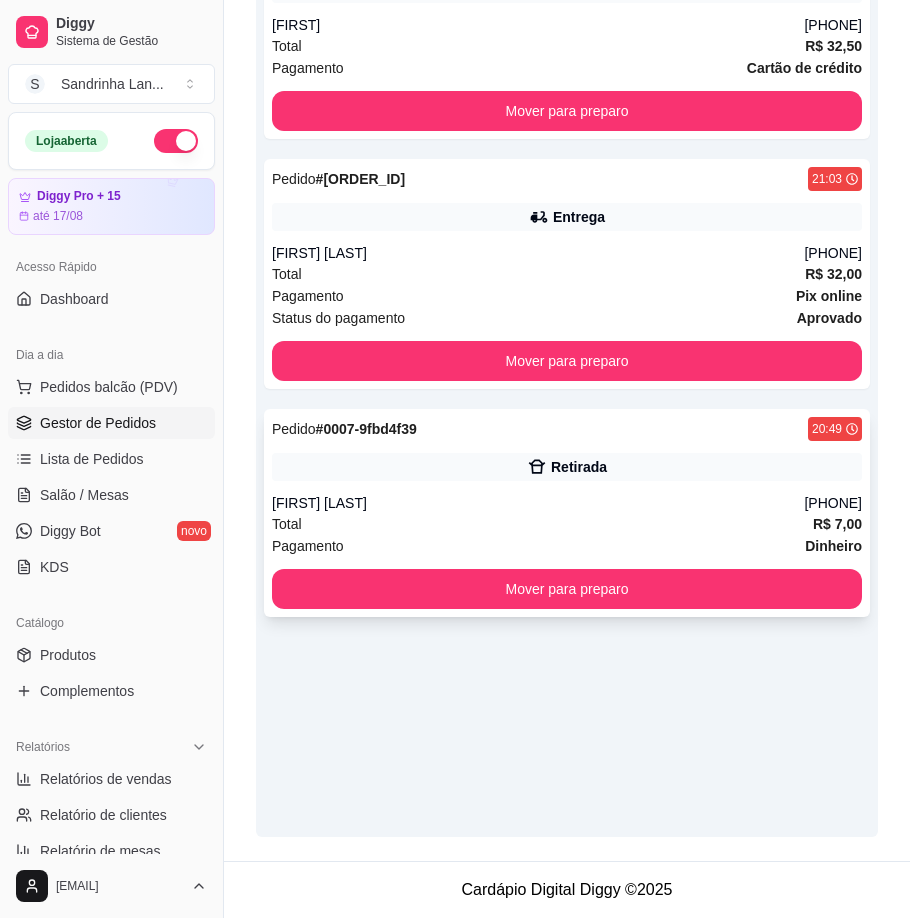 click on "Pedido  # 0007-9fbd4f39 20:49 Retirada [FIRST] [LAST] [PHONE] Total R$ 7,00 Pagamento Dinheiro Mover para preparo" at bounding box center (567, 513) 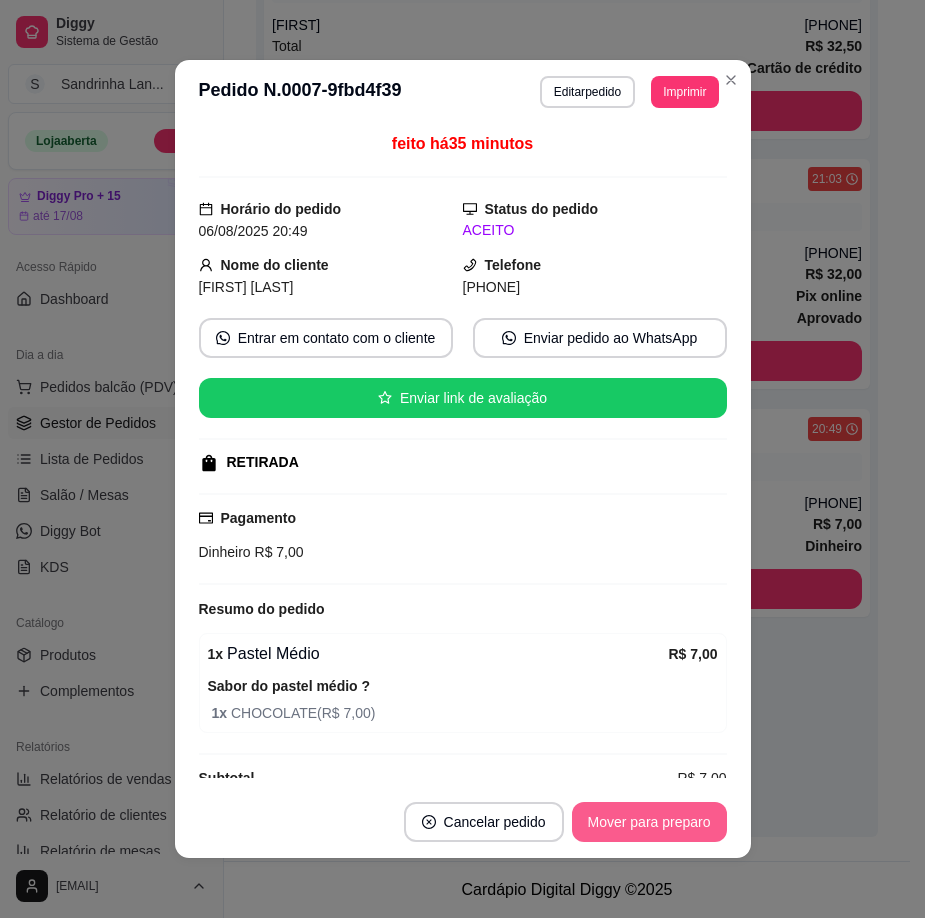 click on "Mover para preparo" at bounding box center (649, 822) 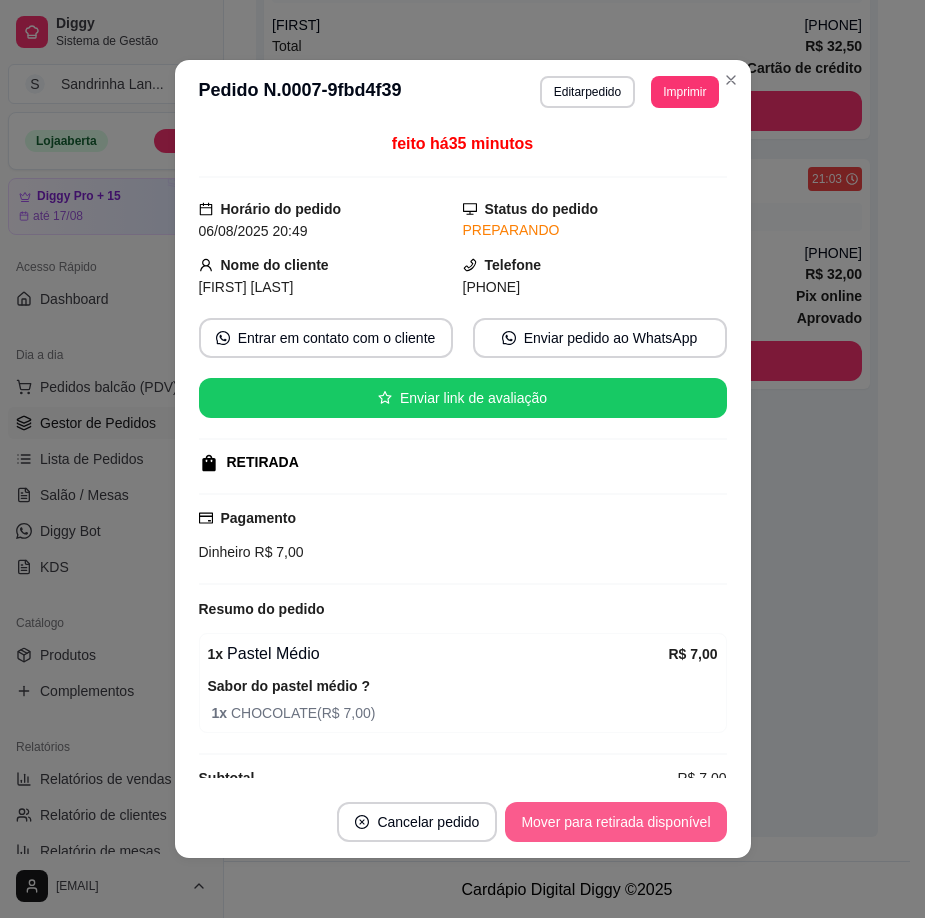 click on "Mover para retirada disponível" at bounding box center [615, 822] 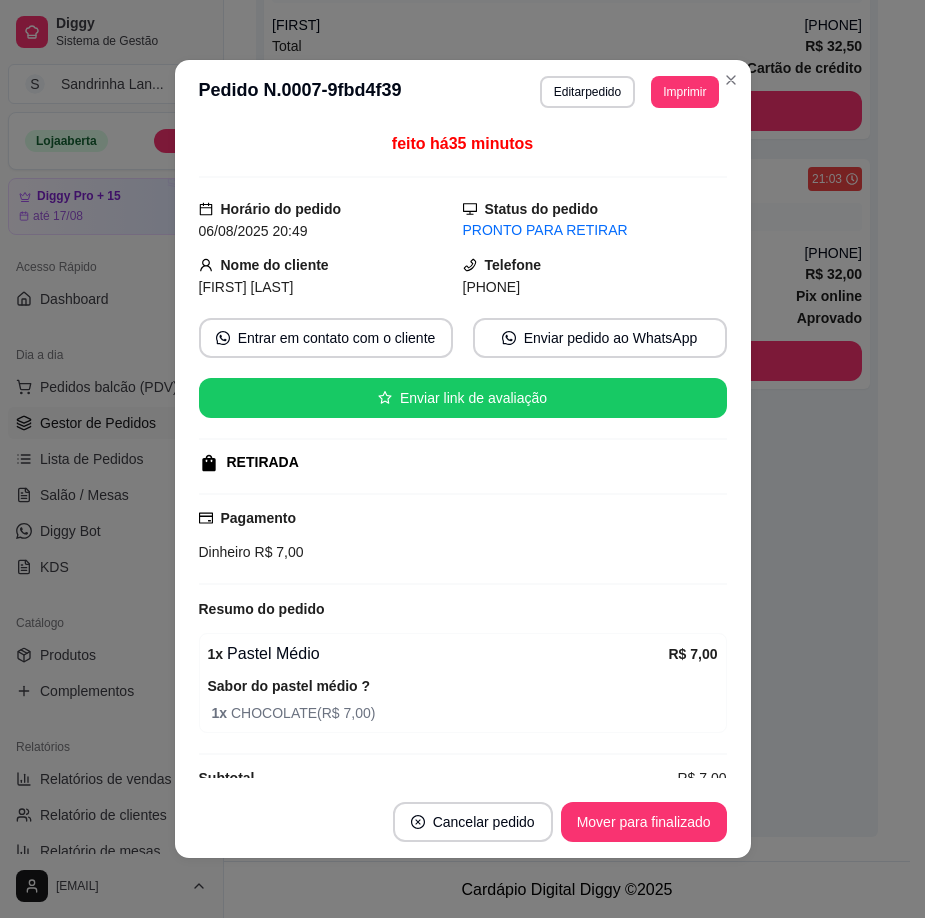 drag, startPoint x: 486, startPoint y: 289, endPoint x: 599, endPoint y: 299, distance: 113.44161 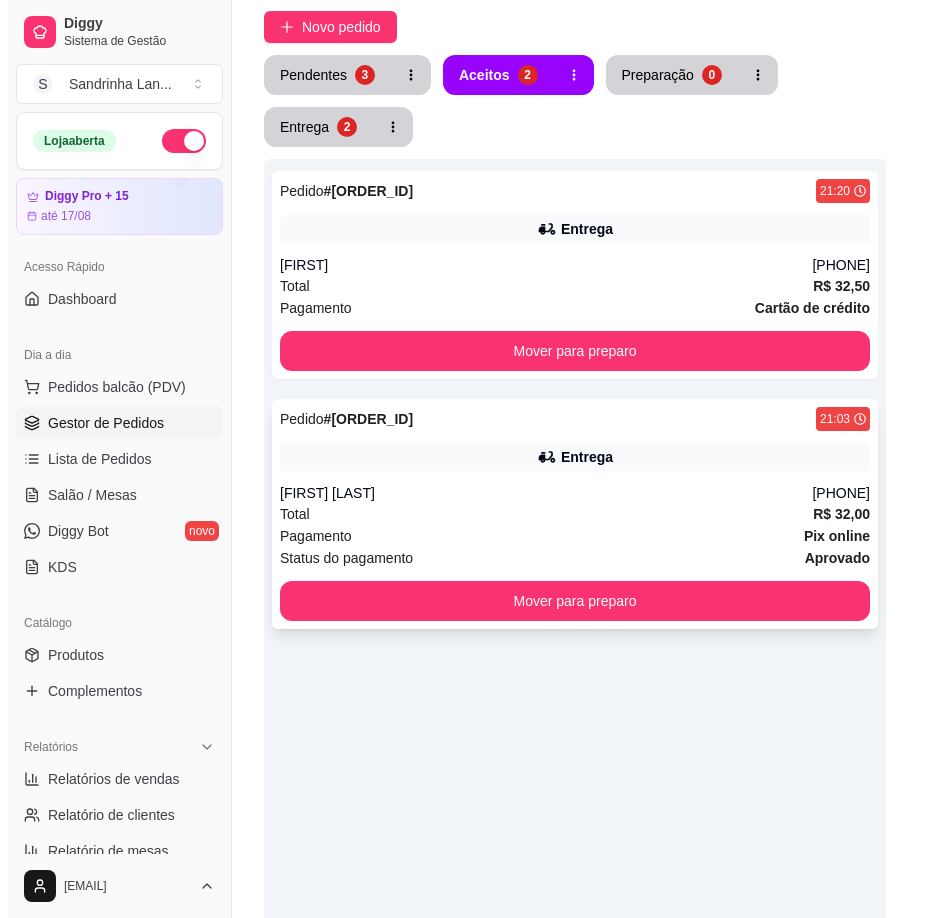 scroll, scrollTop: 9, scrollLeft: 0, axis: vertical 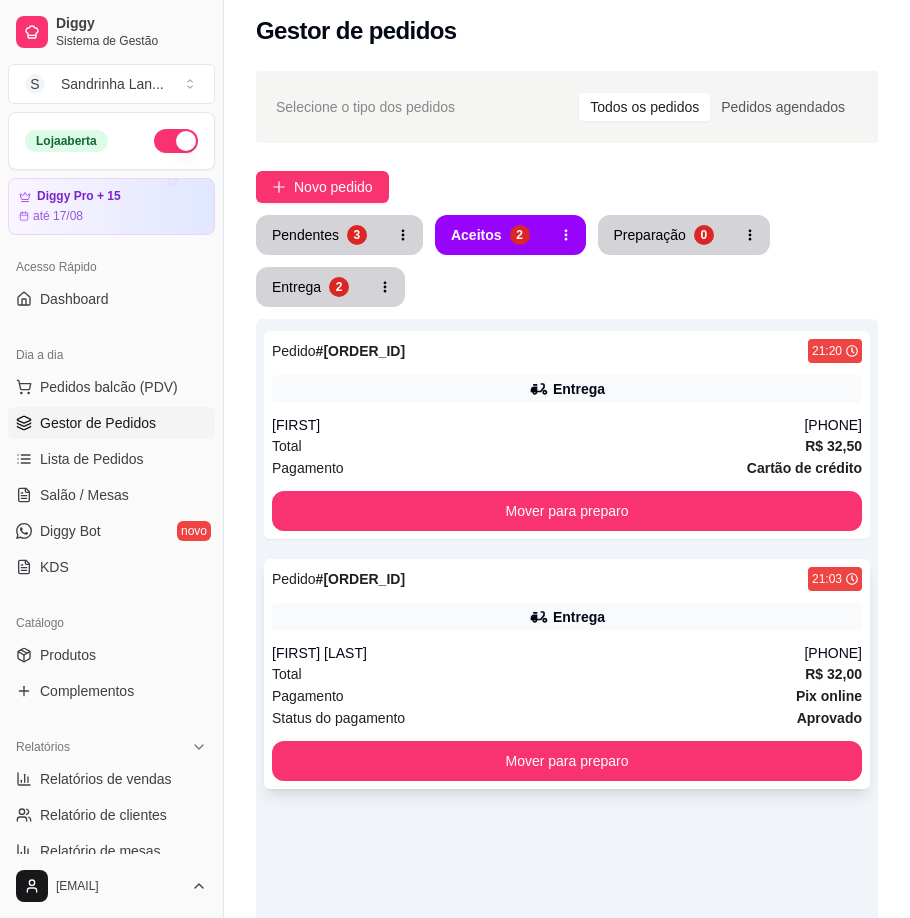 click on "Total R$ 32,00" at bounding box center (567, 674) 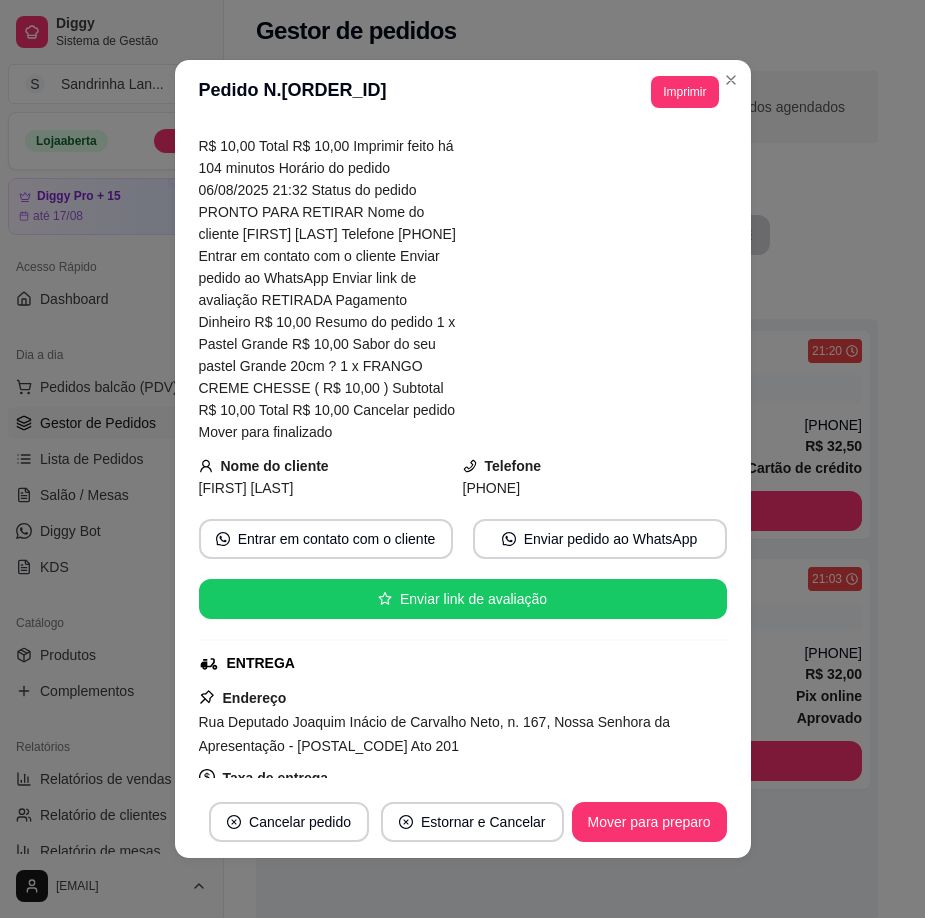 scroll, scrollTop: 337, scrollLeft: 0, axis: vertical 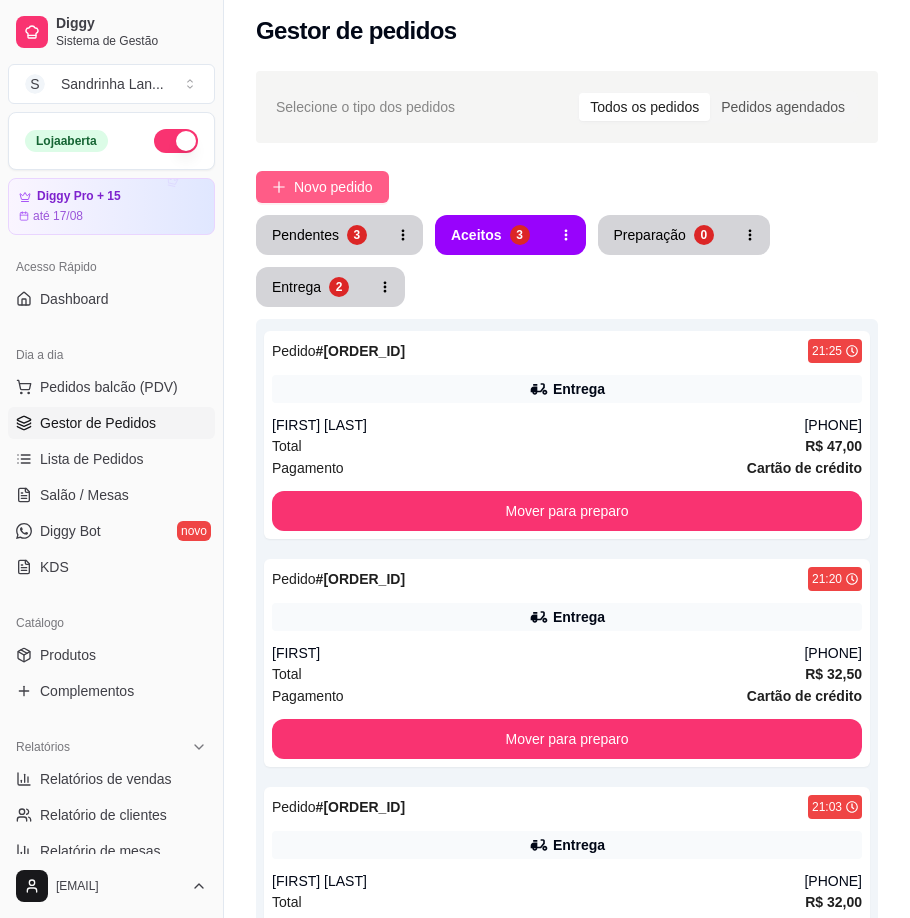 click on "Novo pedido" at bounding box center [333, 187] 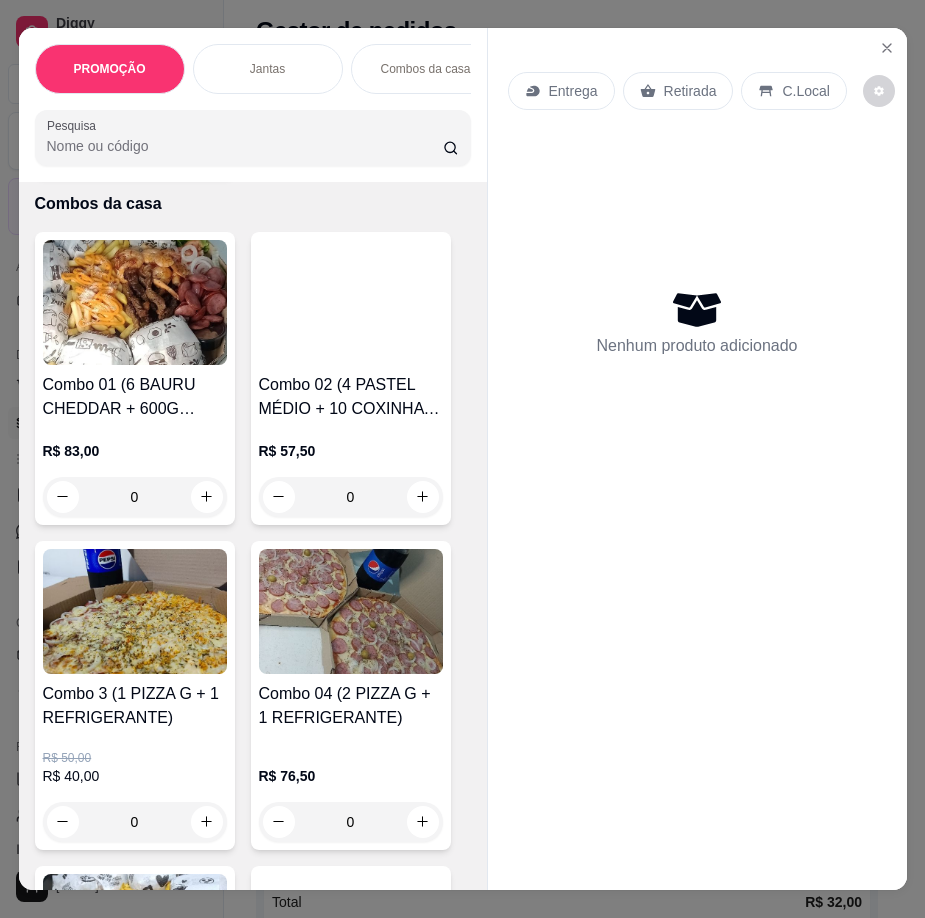 scroll, scrollTop: 700, scrollLeft: 0, axis: vertical 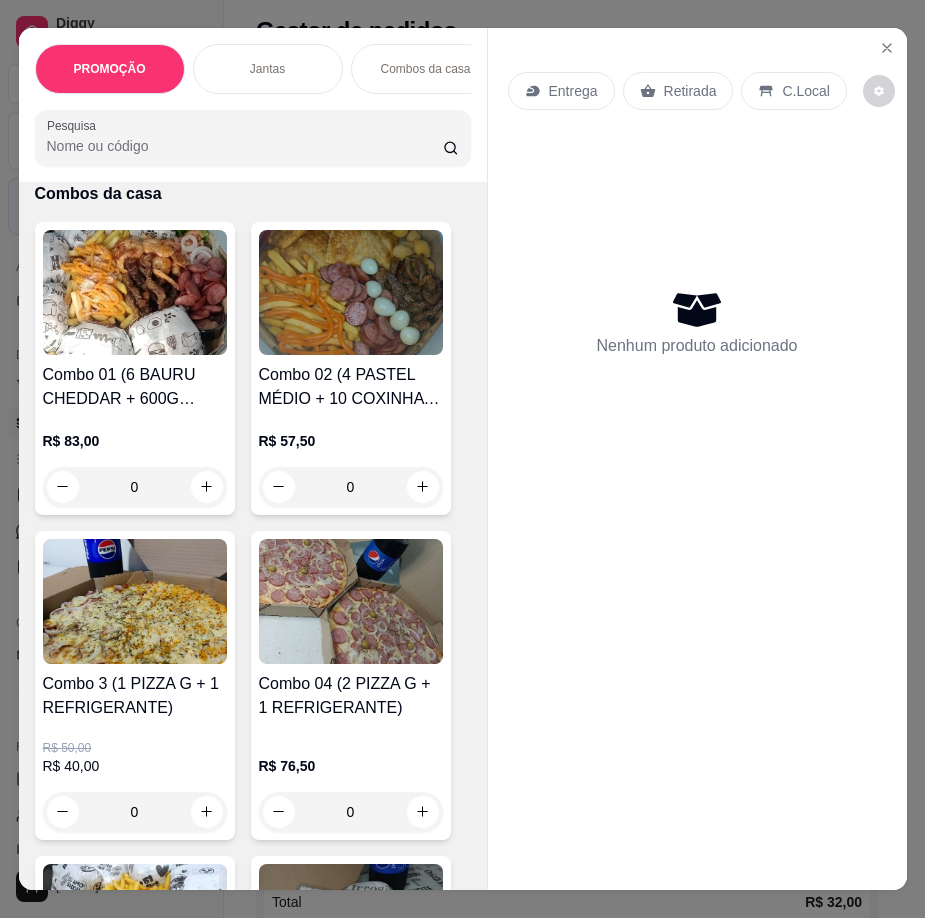 click at bounding box center [135, 601] 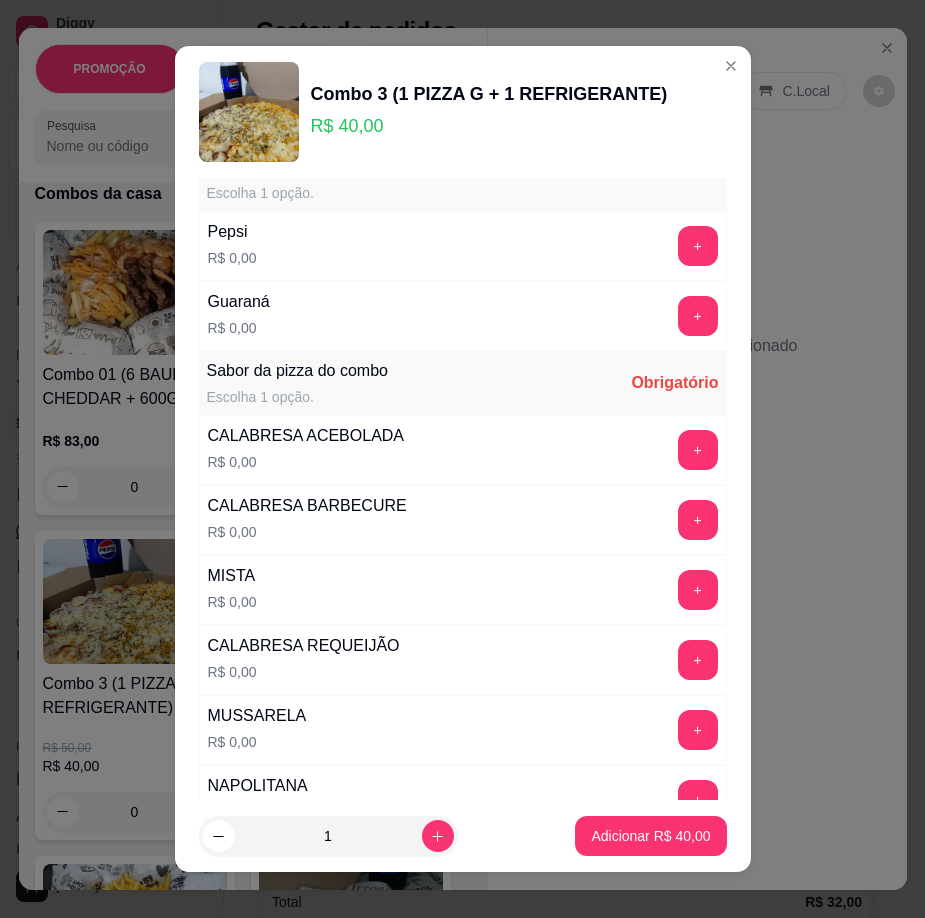 scroll, scrollTop: 100, scrollLeft: 0, axis: vertical 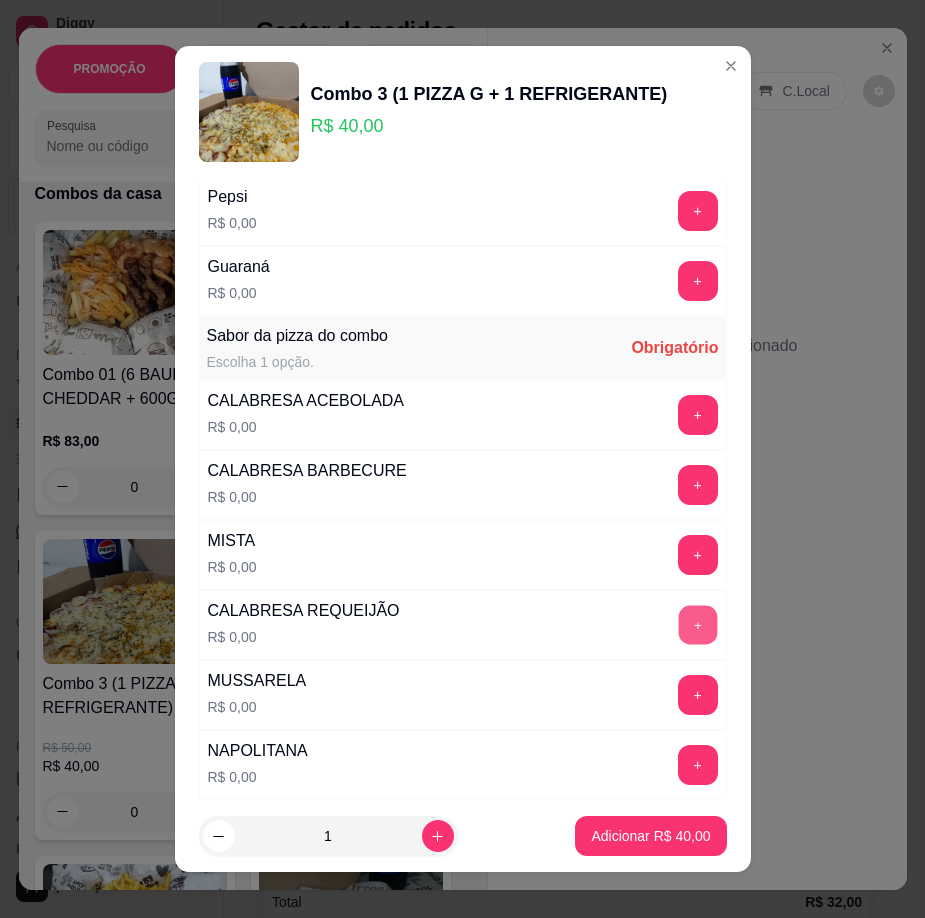 click on "+" at bounding box center (697, 625) 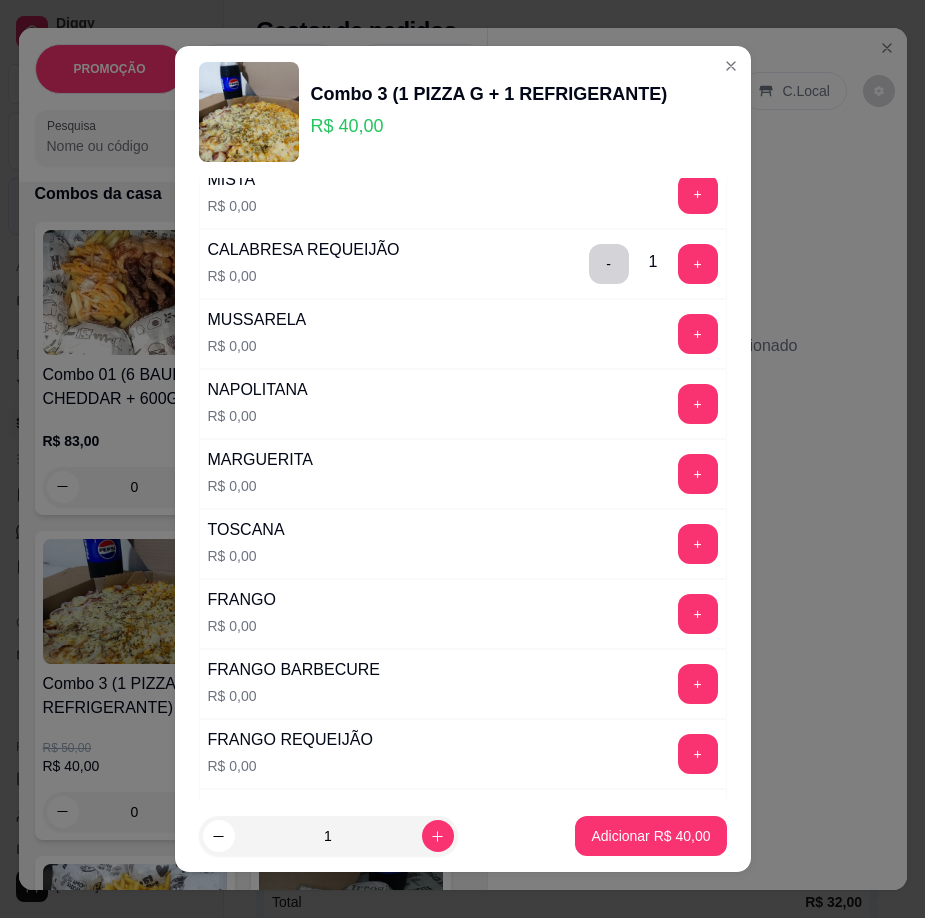scroll, scrollTop: 600, scrollLeft: 0, axis: vertical 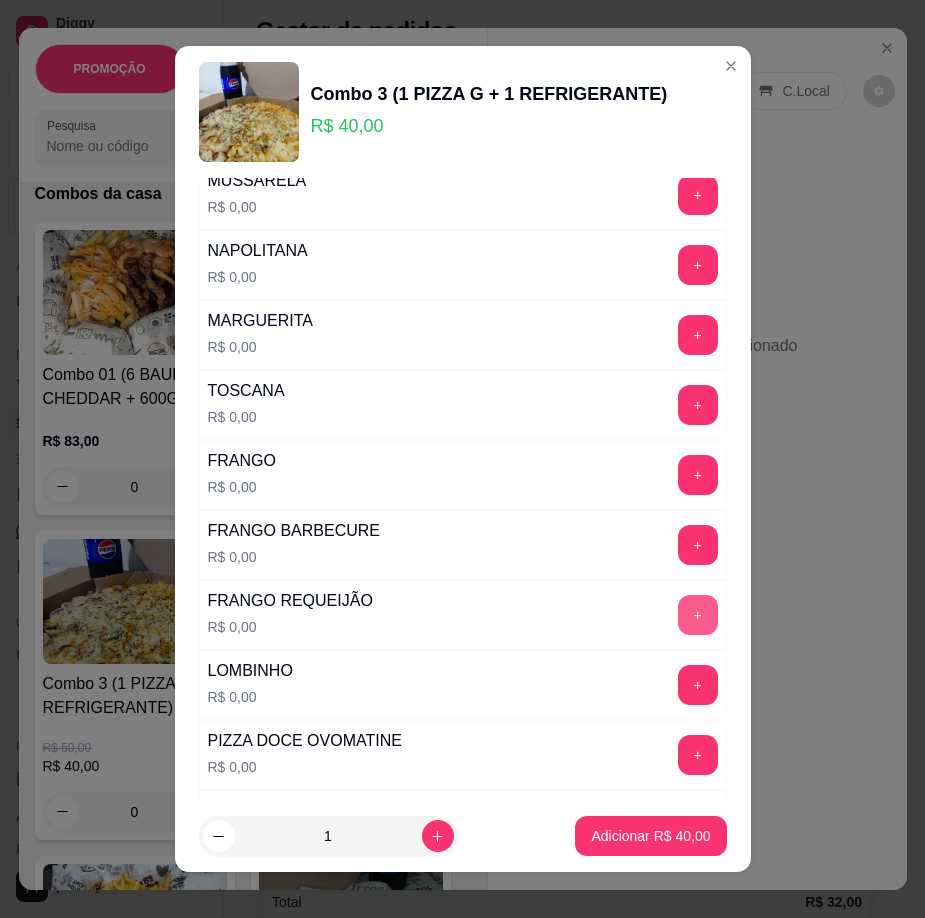 click on "+" at bounding box center (698, 615) 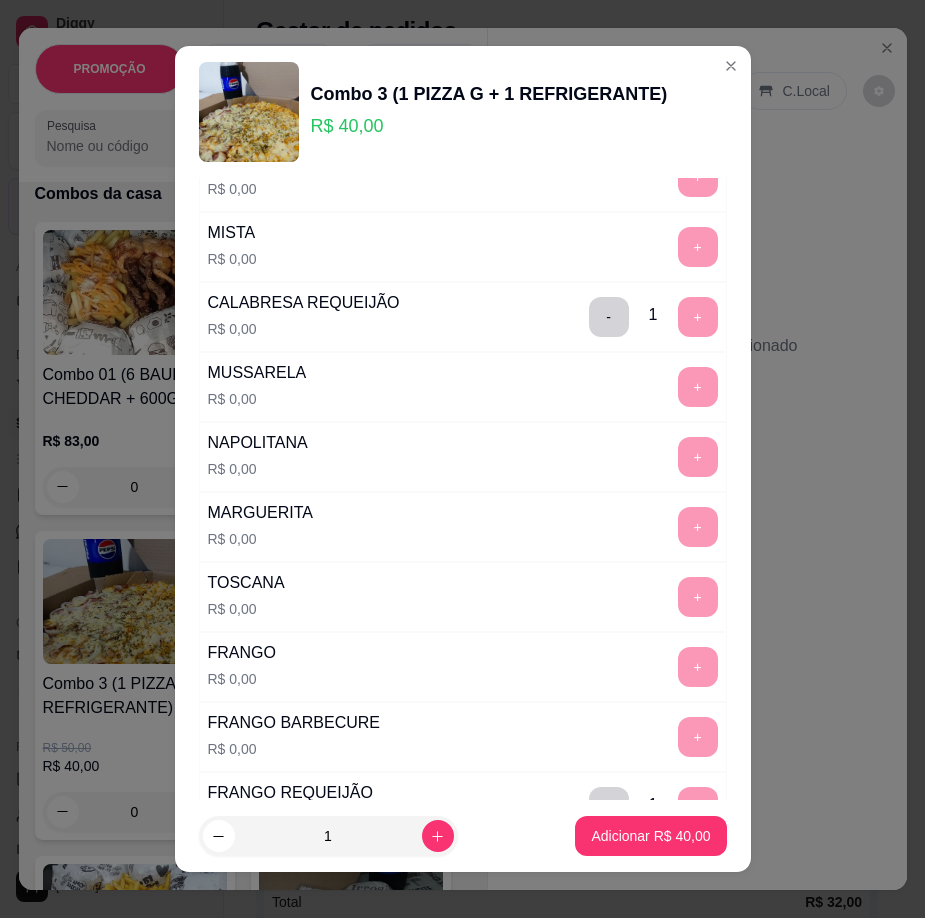 scroll, scrollTop: 0, scrollLeft: 0, axis: both 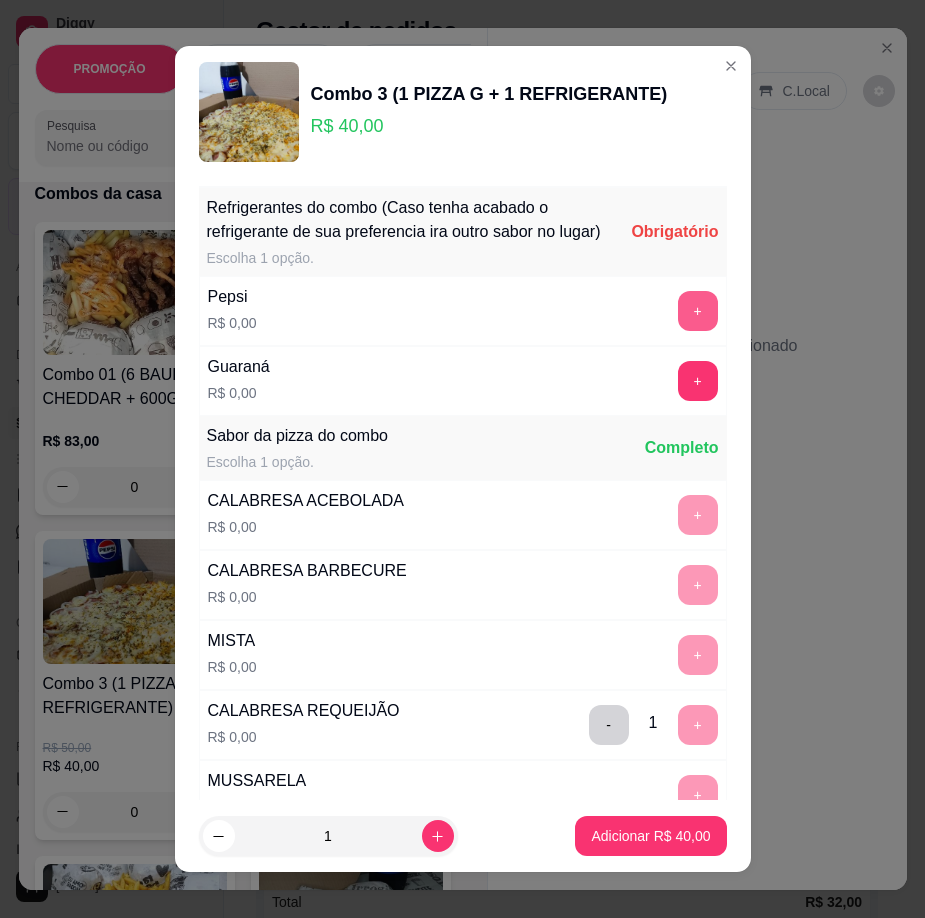click on "+" at bounding box center [698, 311] 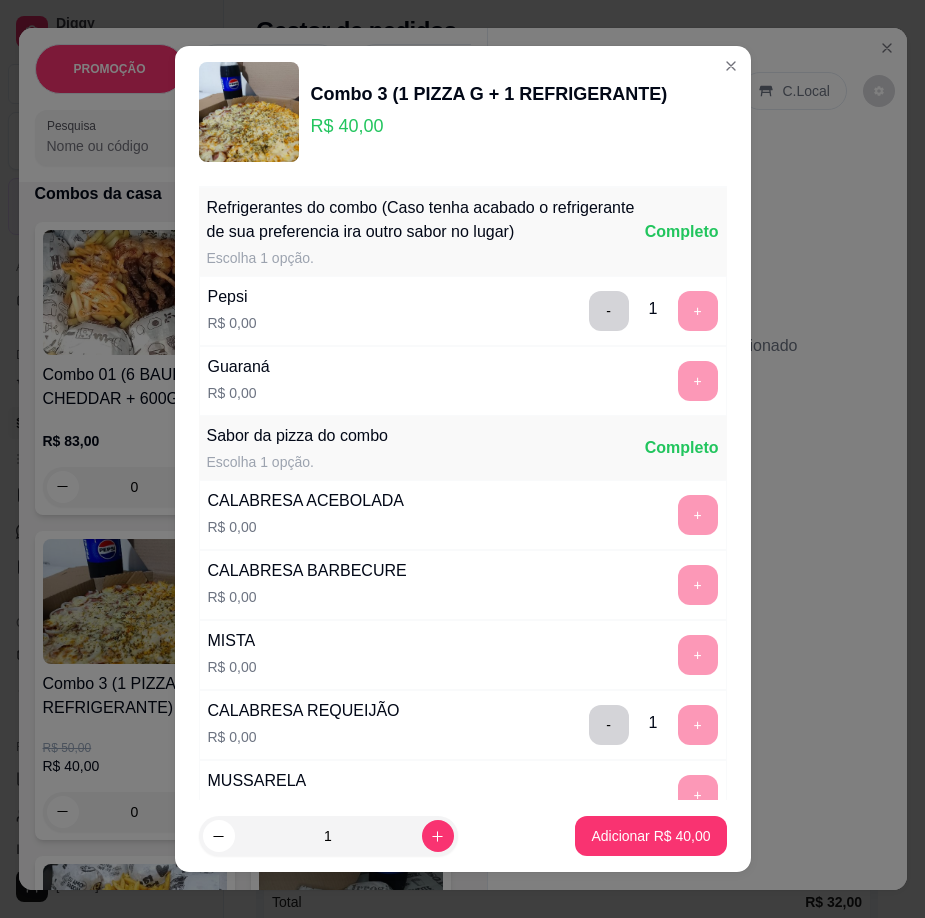 scroll, scrollTop: 18, scrollLeft: 0, axis: vertical 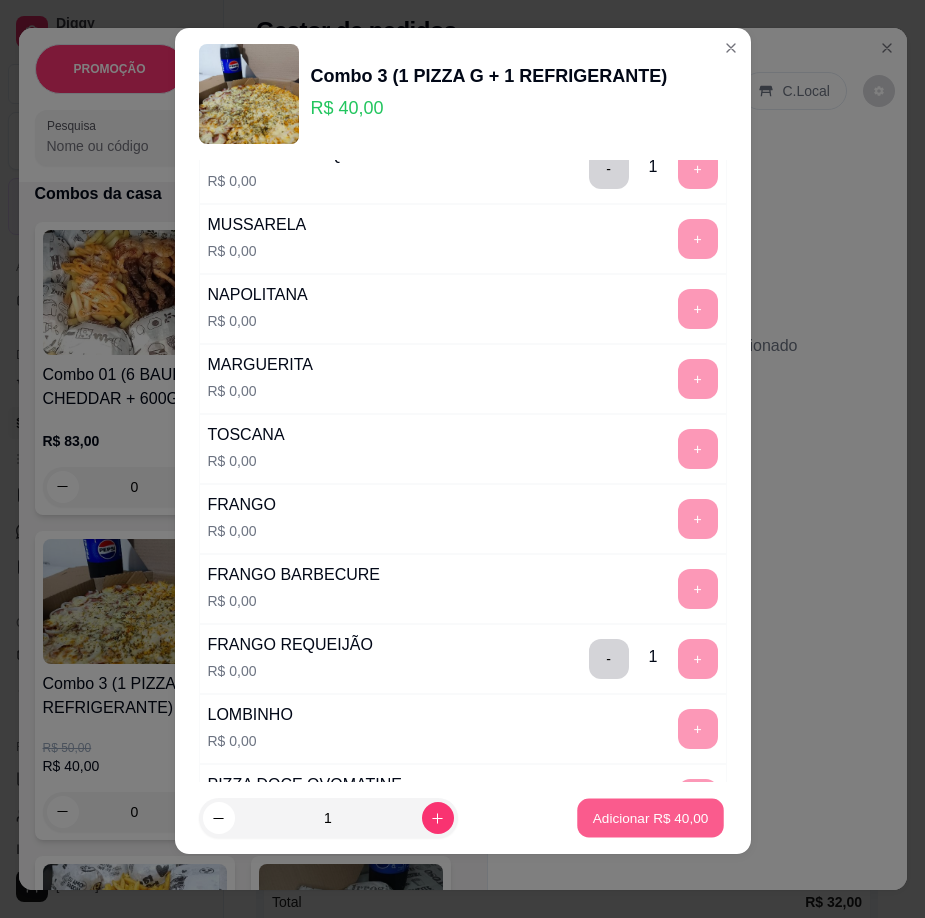click on "Adicionar   R$ 40,00" at bounding box center (651, 817) 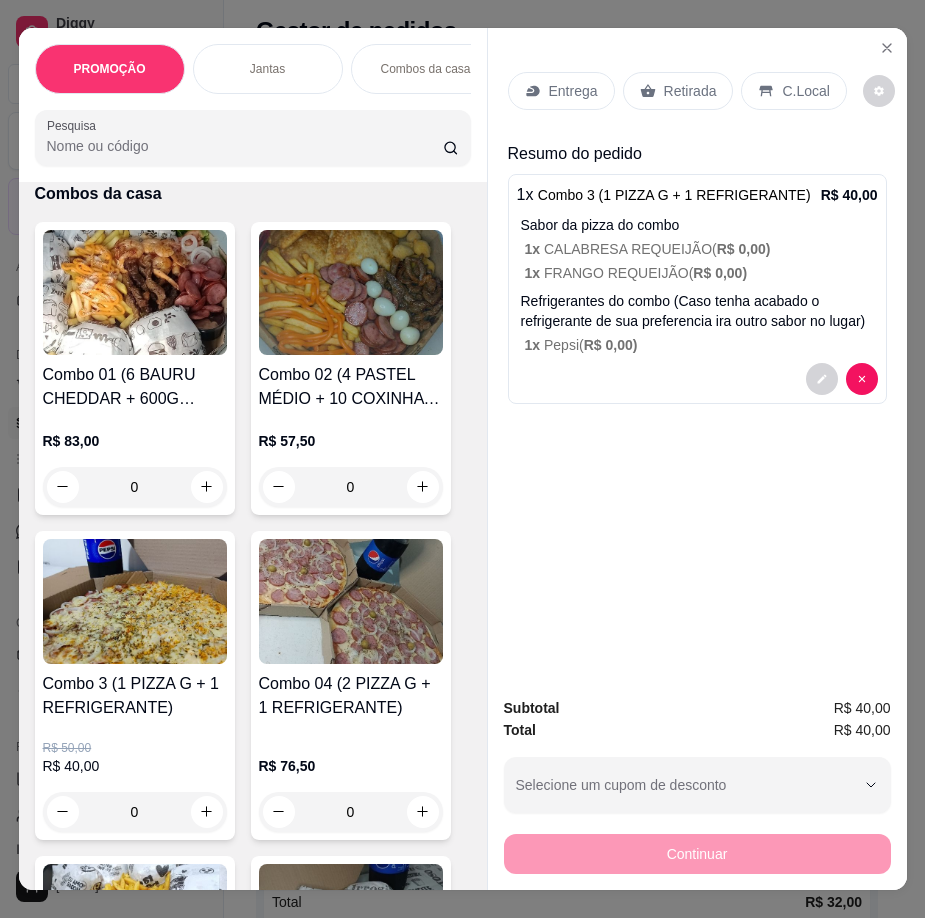 click on "Retirada" at bounding box center [678, 91] 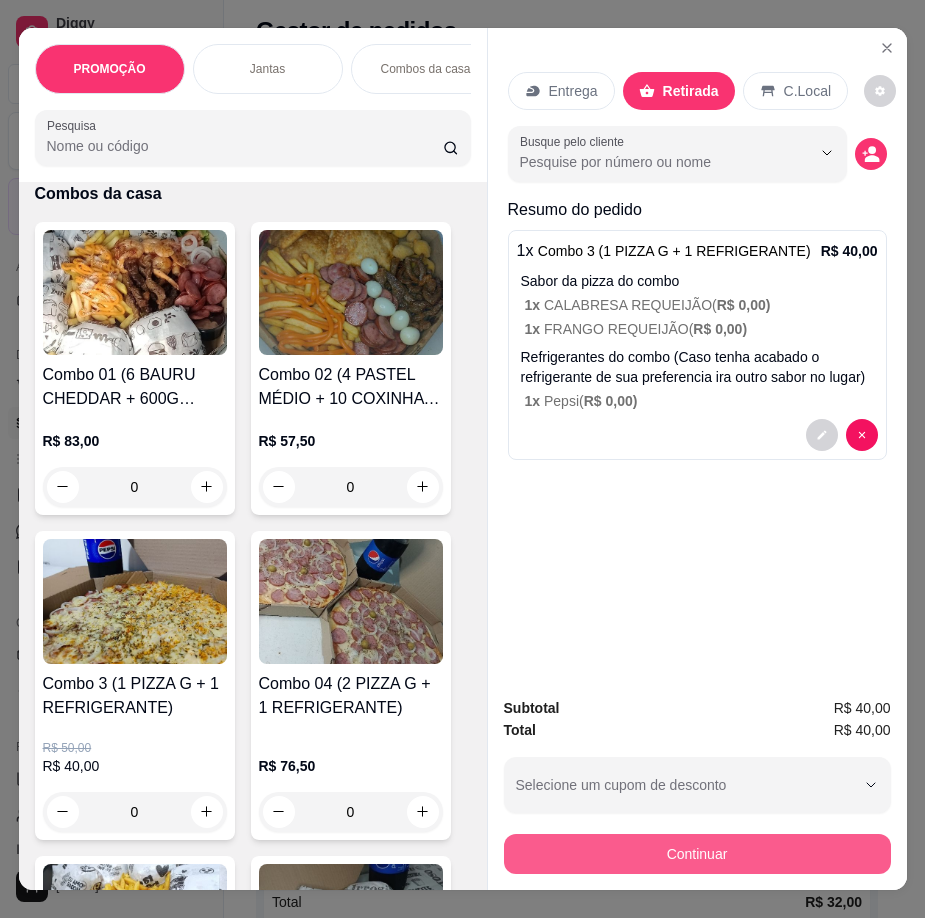 click on "Continuar" at bounding box center [697, 854] 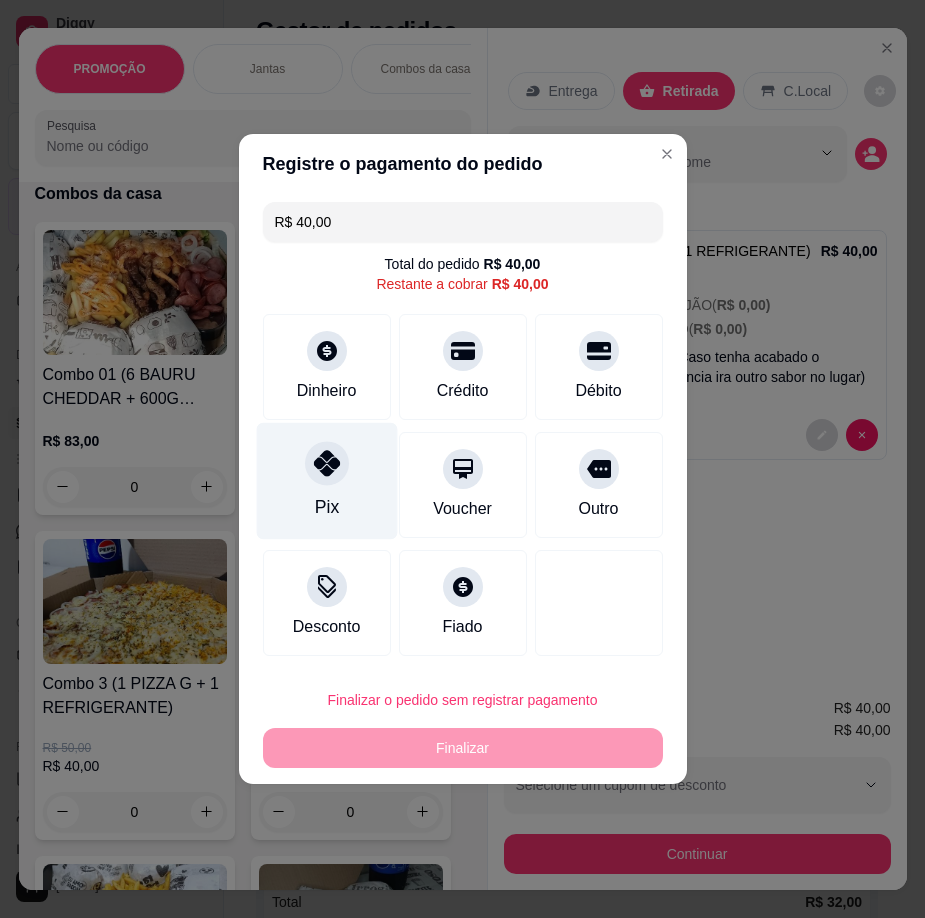 drag, startPoint x: 321, startPoint y: 493, endPoint x: 360, endPoint y: 613, distance: 126.178444 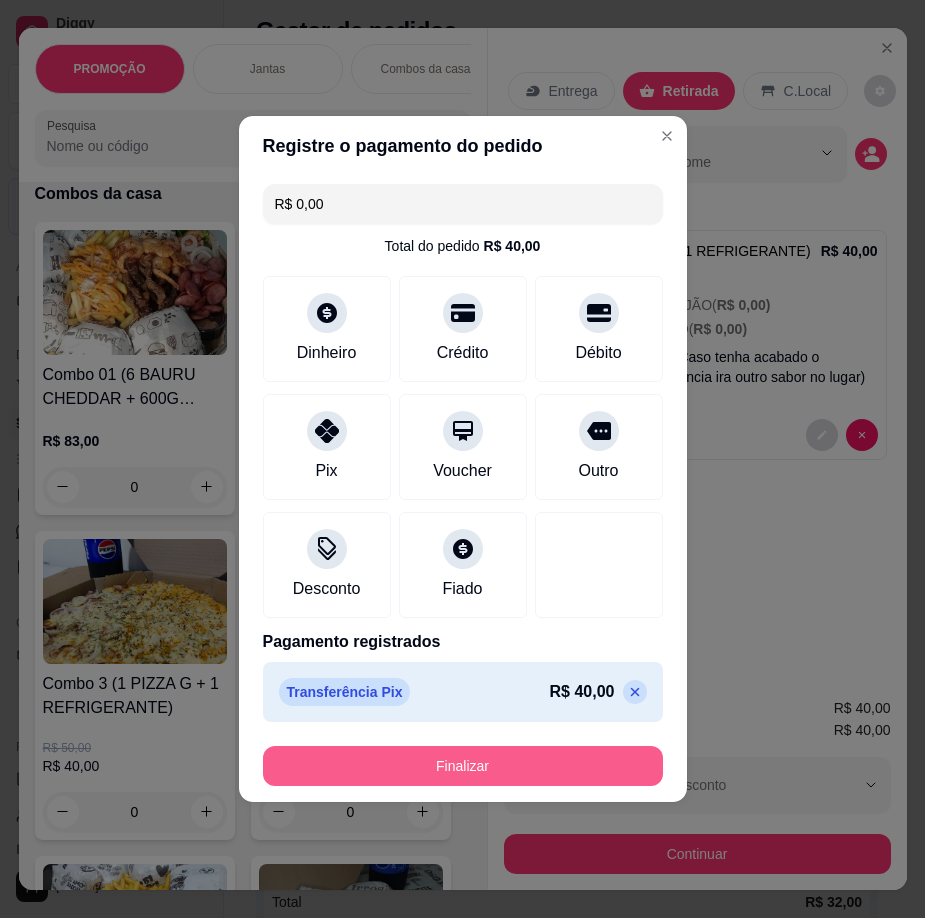 click on "Finalizar" at bounding box center [463, 766] 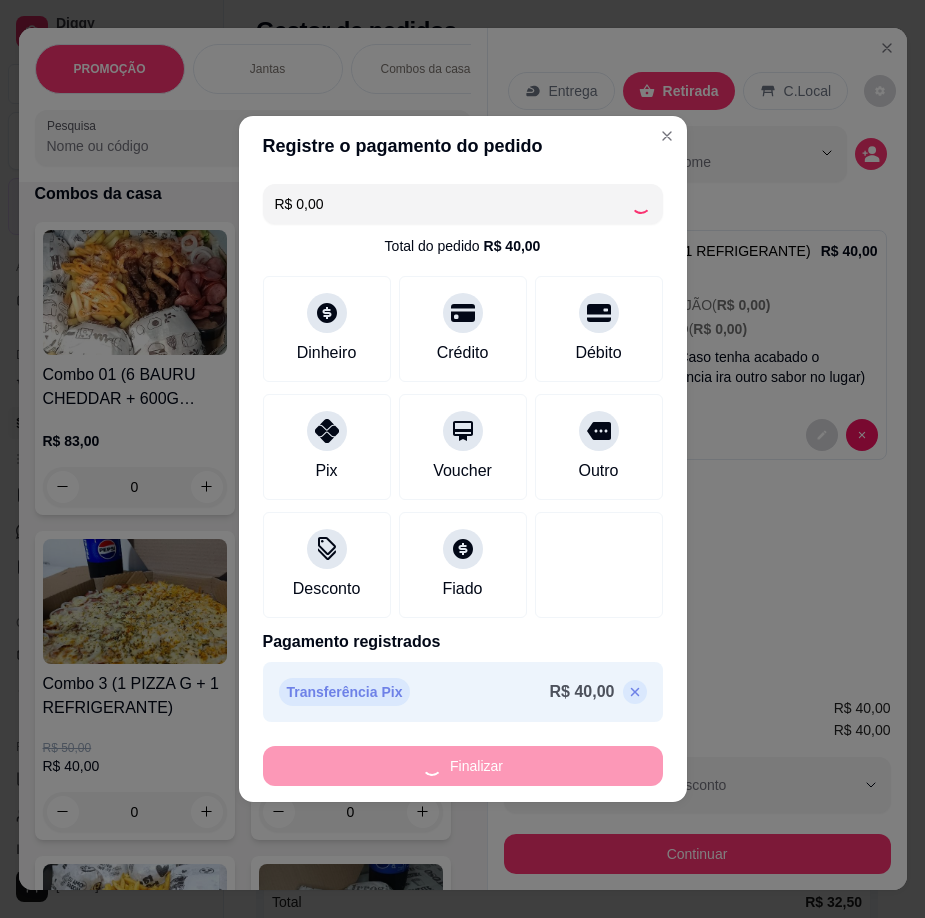 type on "-R$ 40,00" 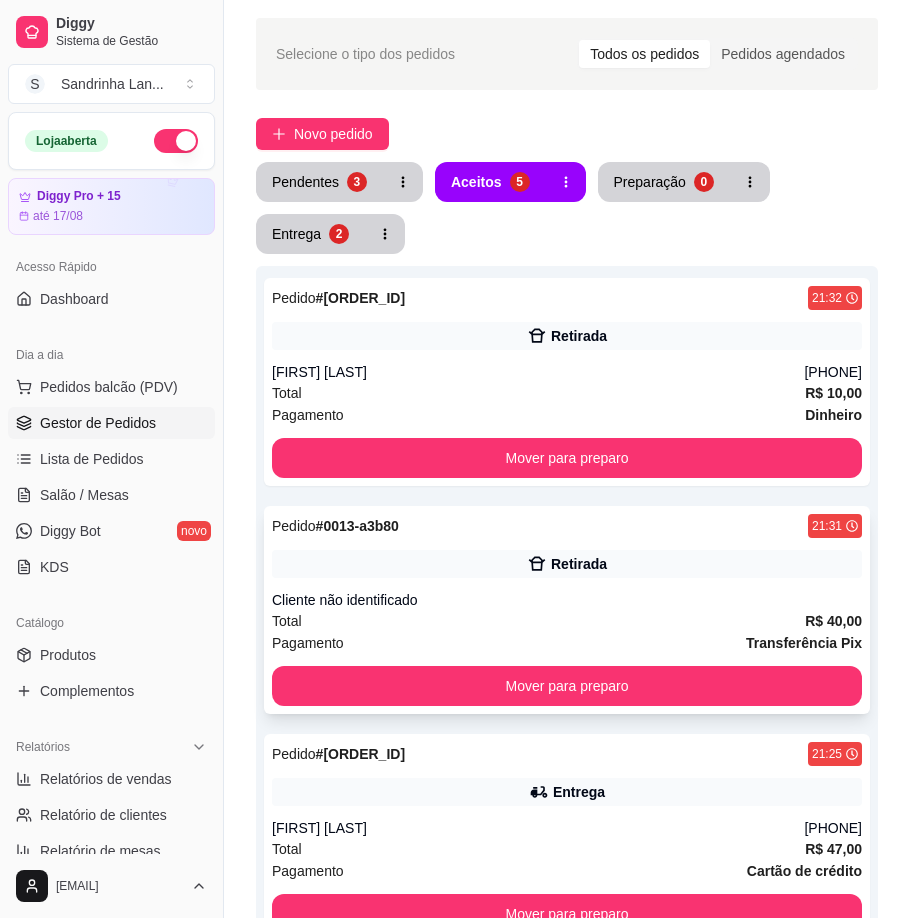 scroll, scrollTop: 109, scrollLeft: 0, axis: vertical 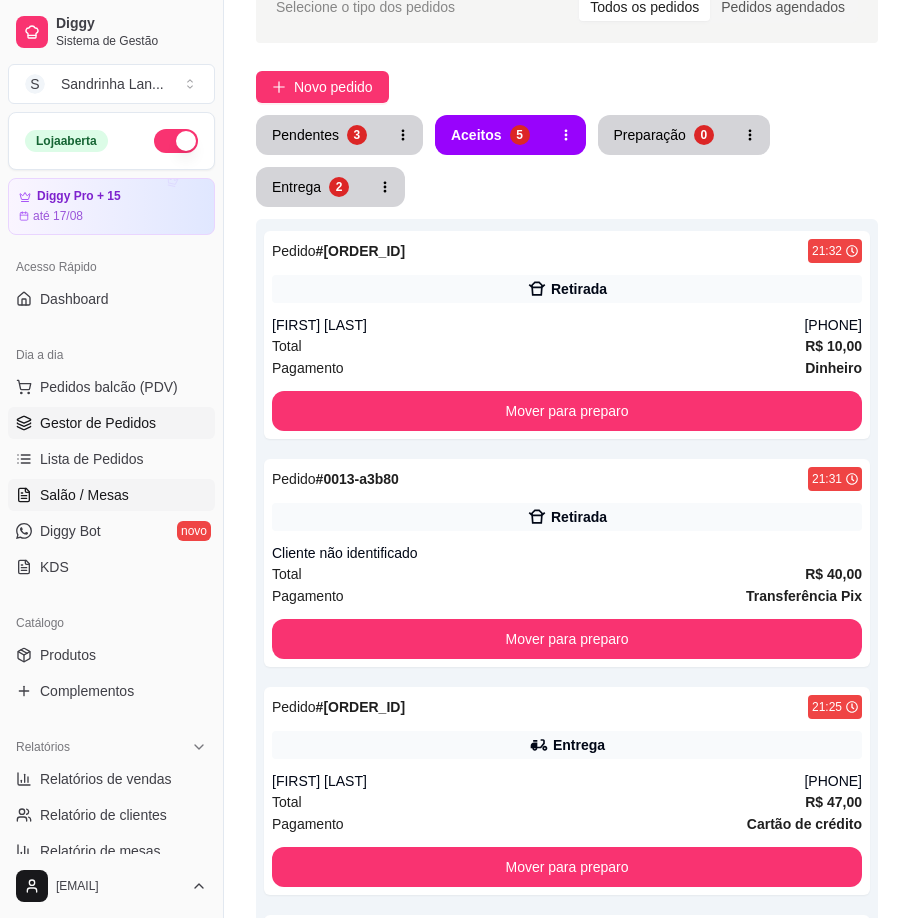 click on "Salão / Mesas" at bounding box center [84, 495] 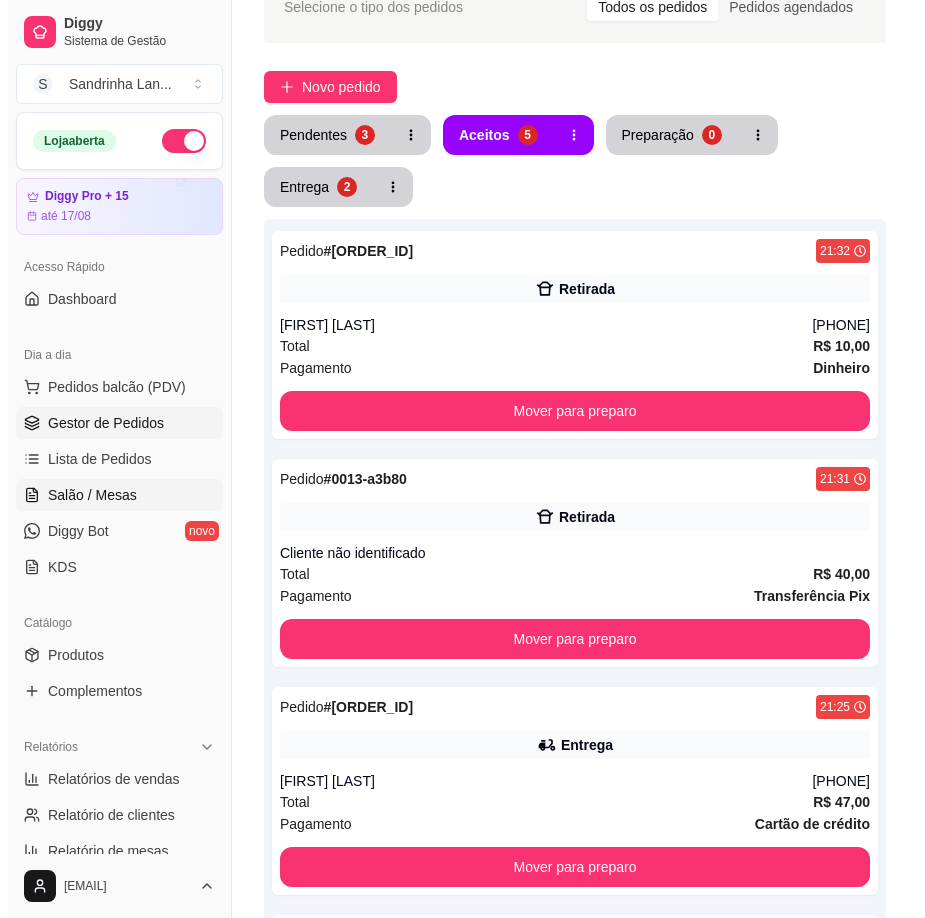 scroll, scrollTop: 0, scrollLeft: 0, axis: both 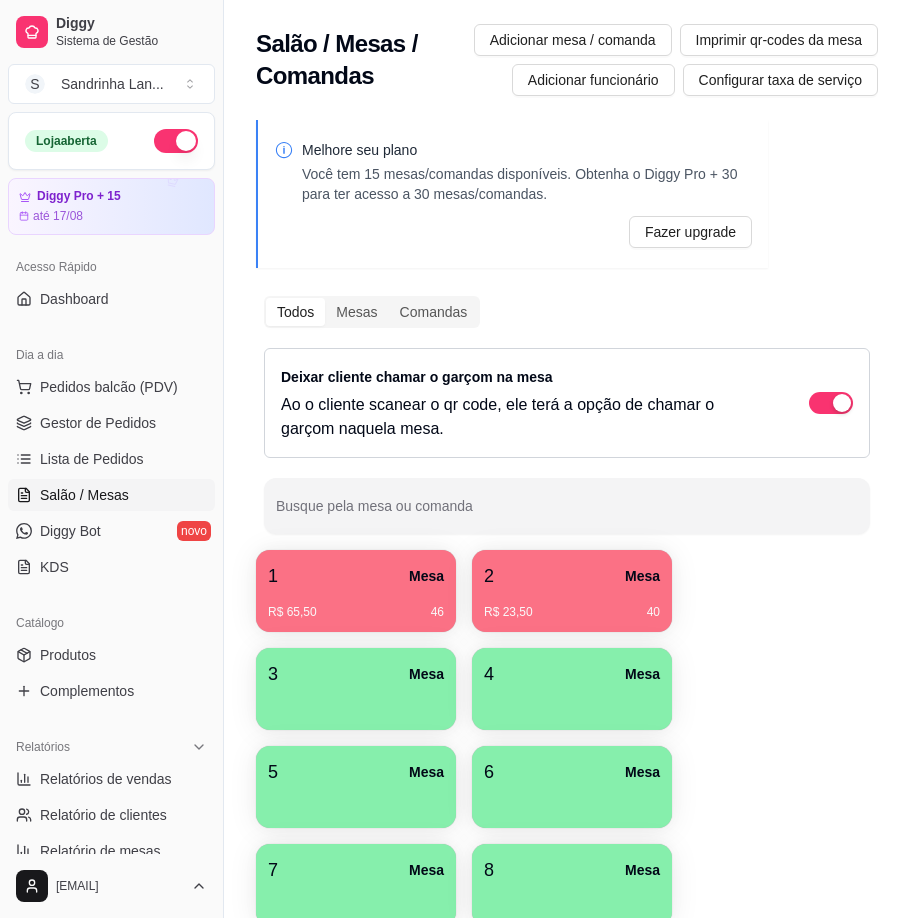 click on "R$ 65,50 46" at bounding box center (356, 612) 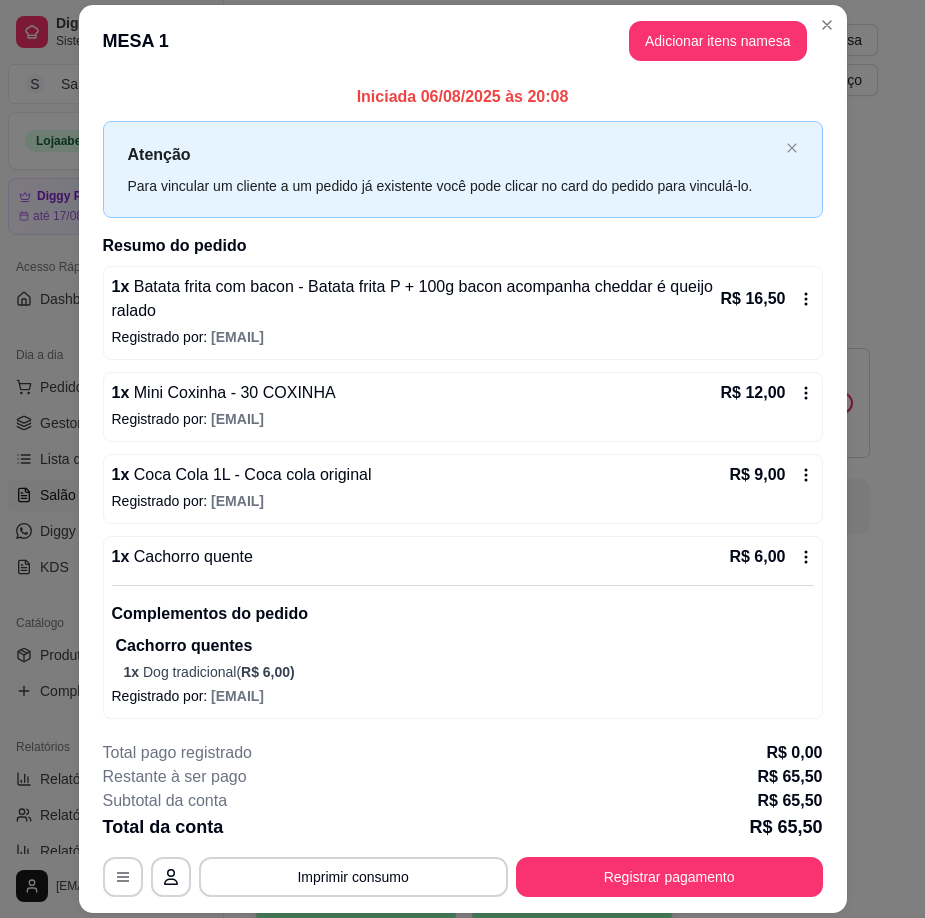 scroll, scrollTop: 196, scrollLeft: 0, axis: vertical 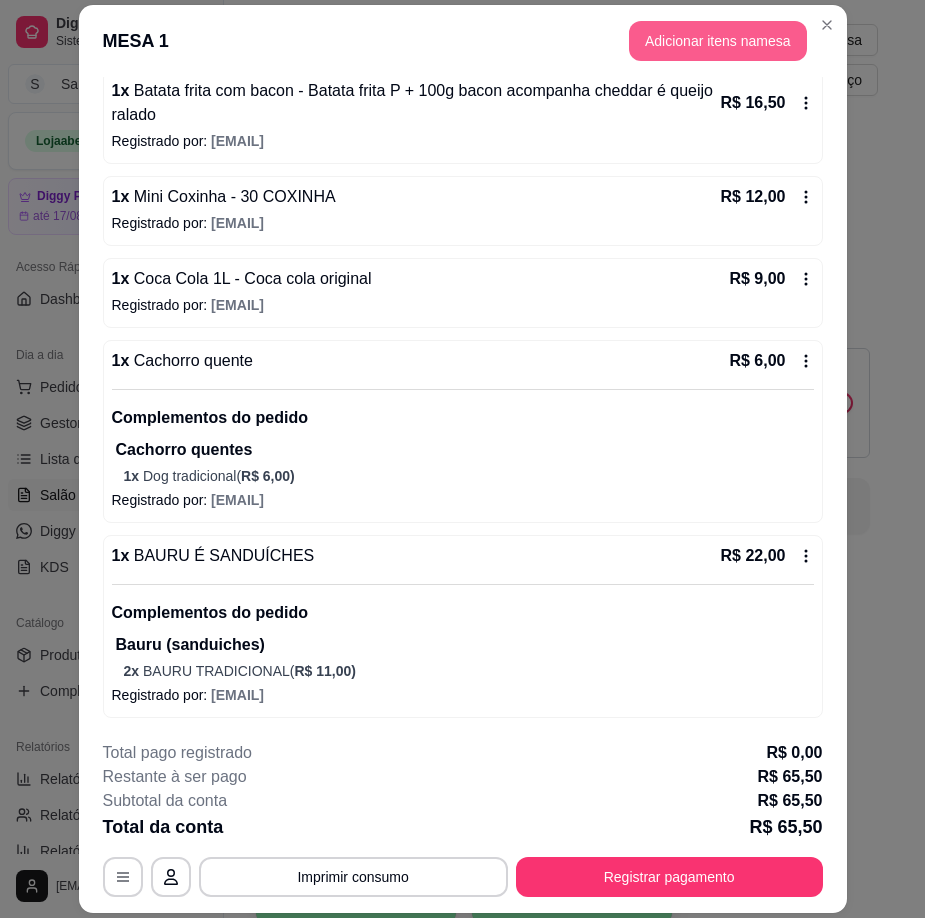 click on "Adicionar itens na  mesa" at bounding box center (718, 41) 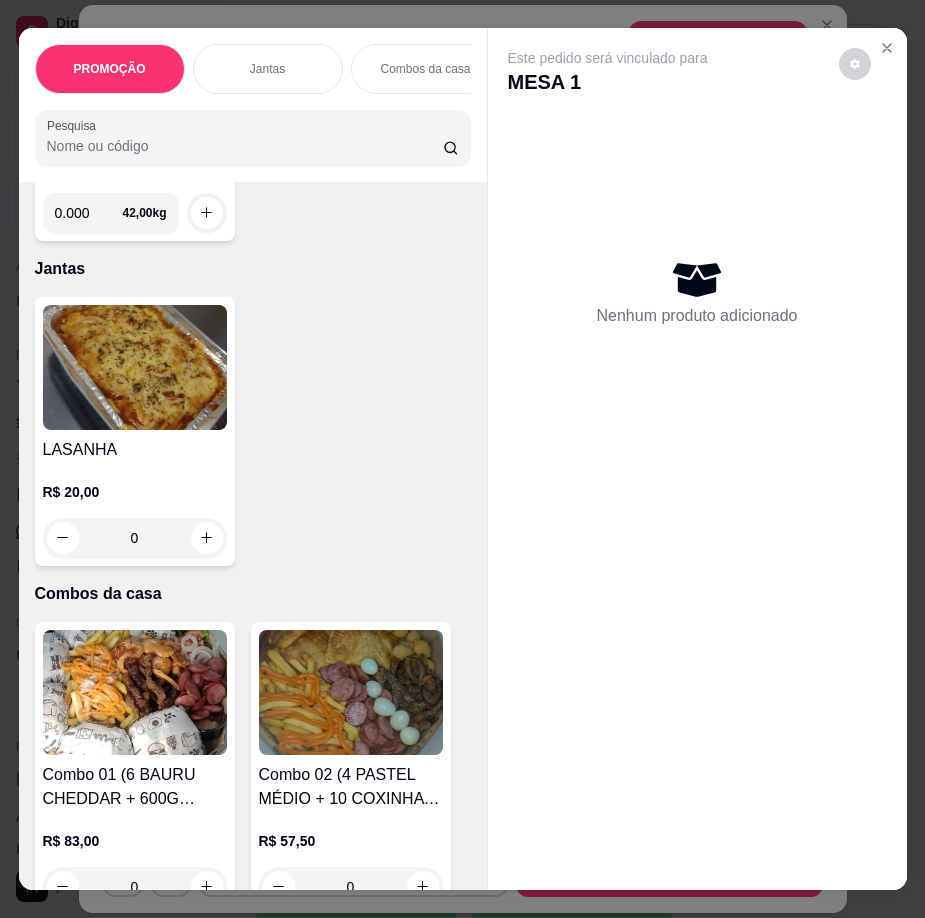 scroll, scrollTop: 0, scrollLeft: 0, axis: both 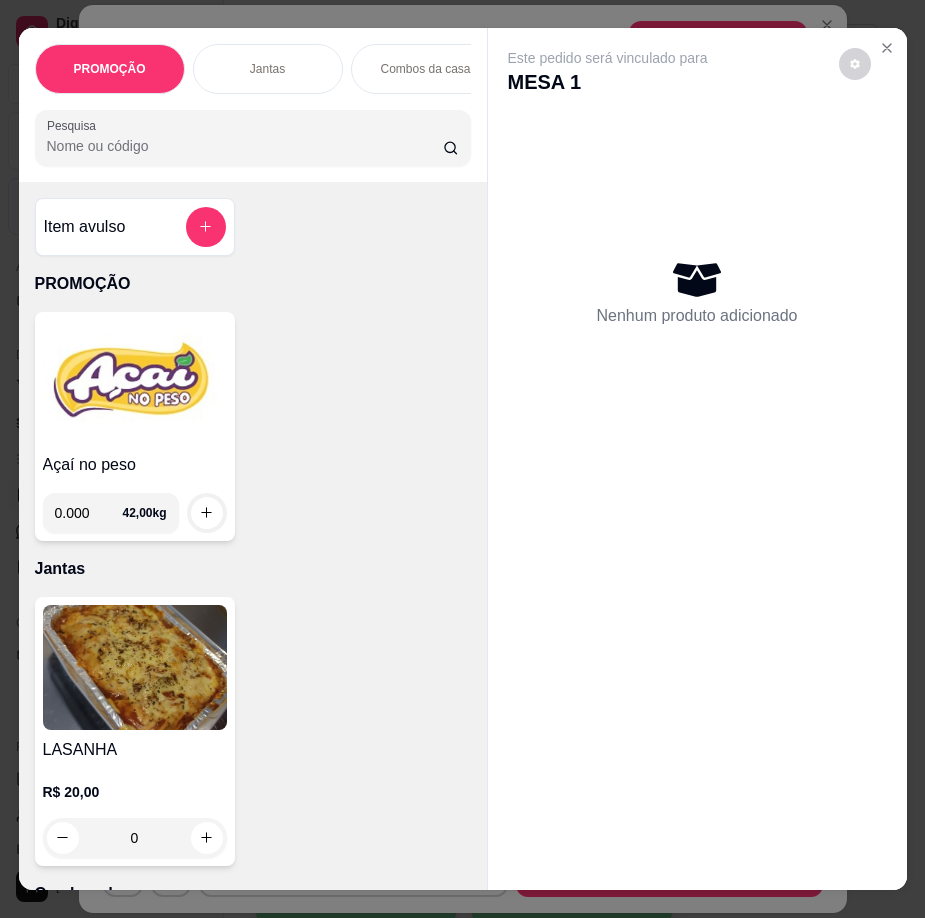 click at bounding box center (135, 382) 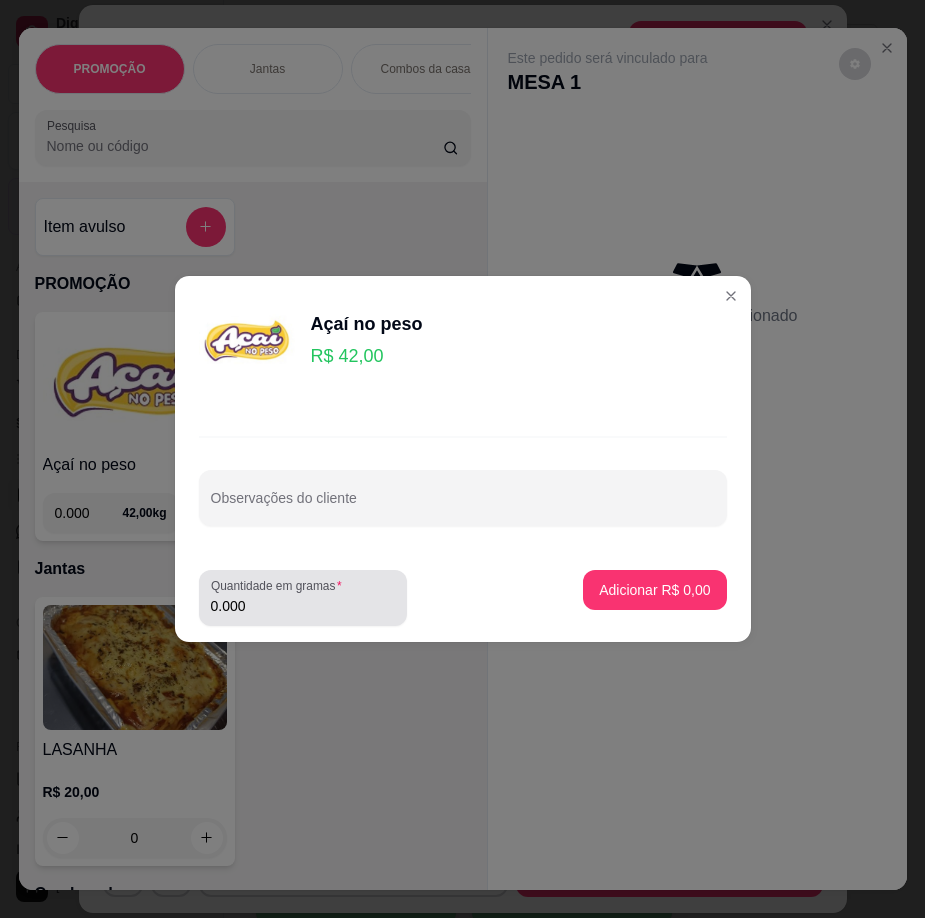 click on "0.000" at bounding box center (303, 606) 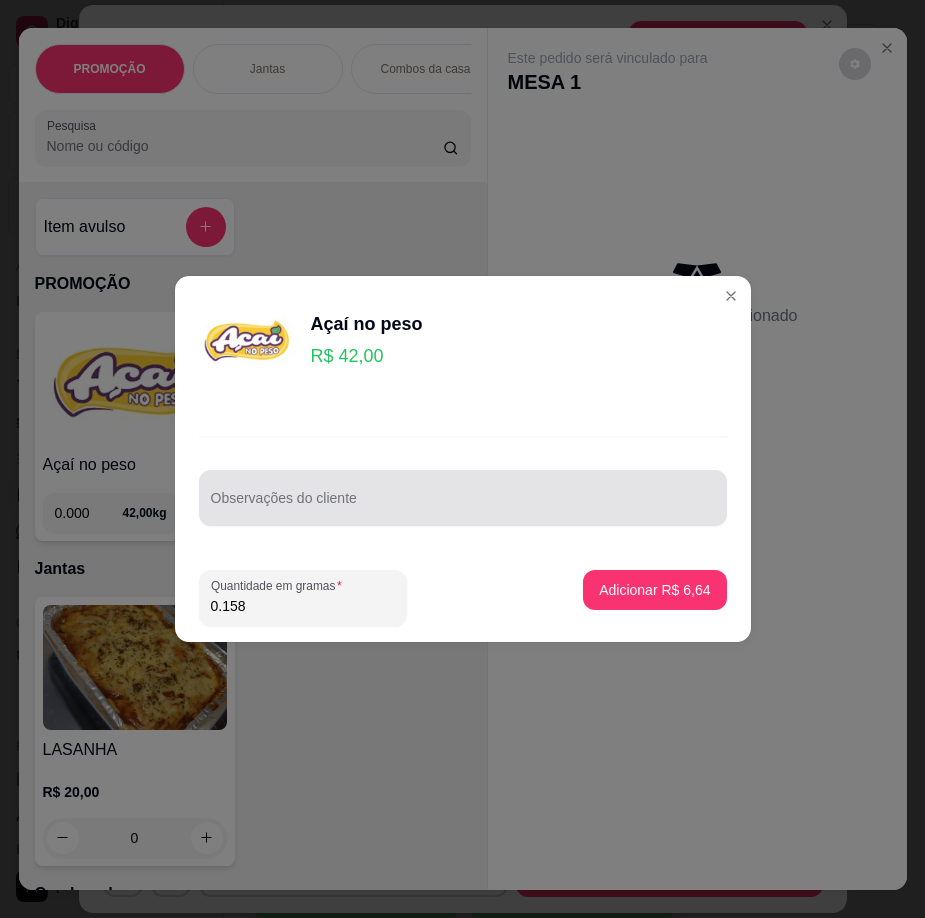type on "0.158" 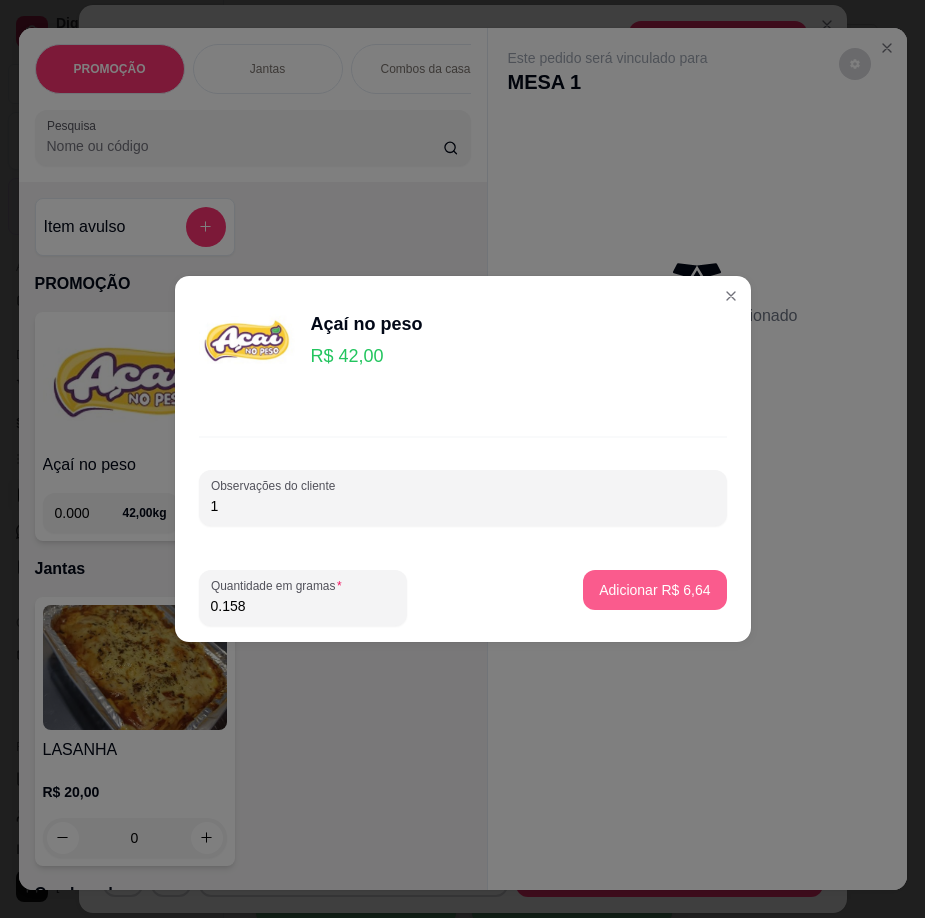 type on "1" 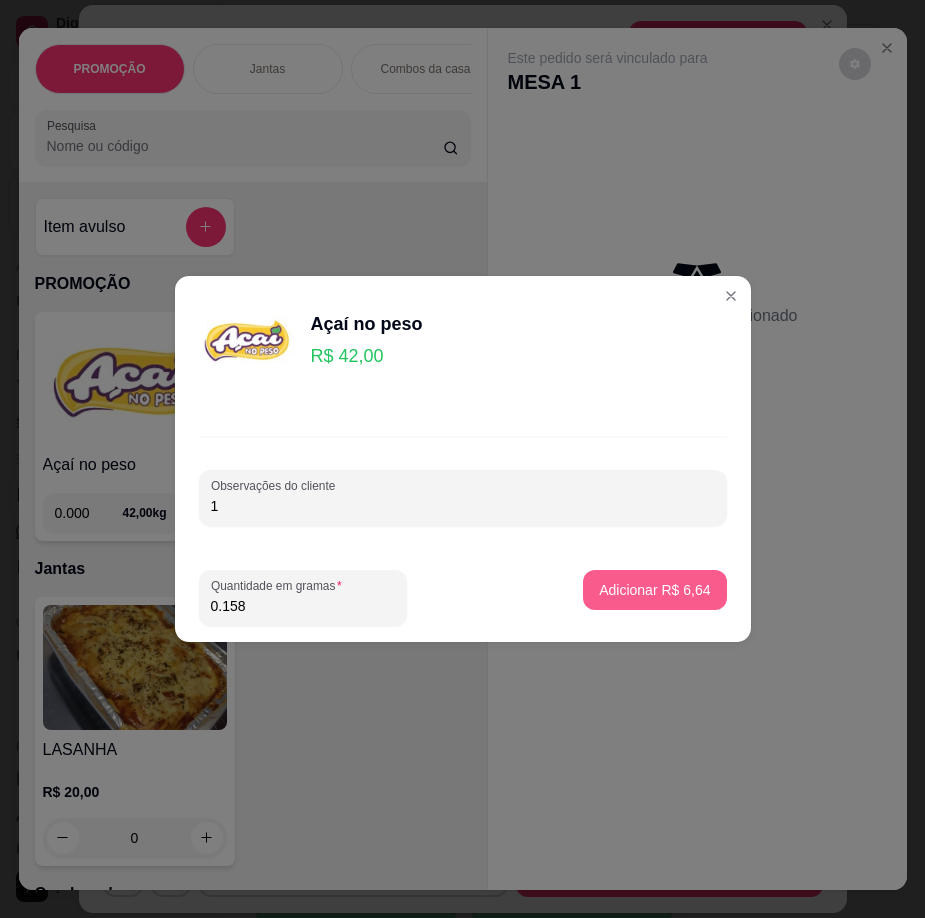 click on "Adicionar   R$ 6,64" at bounding box center [654, 590] 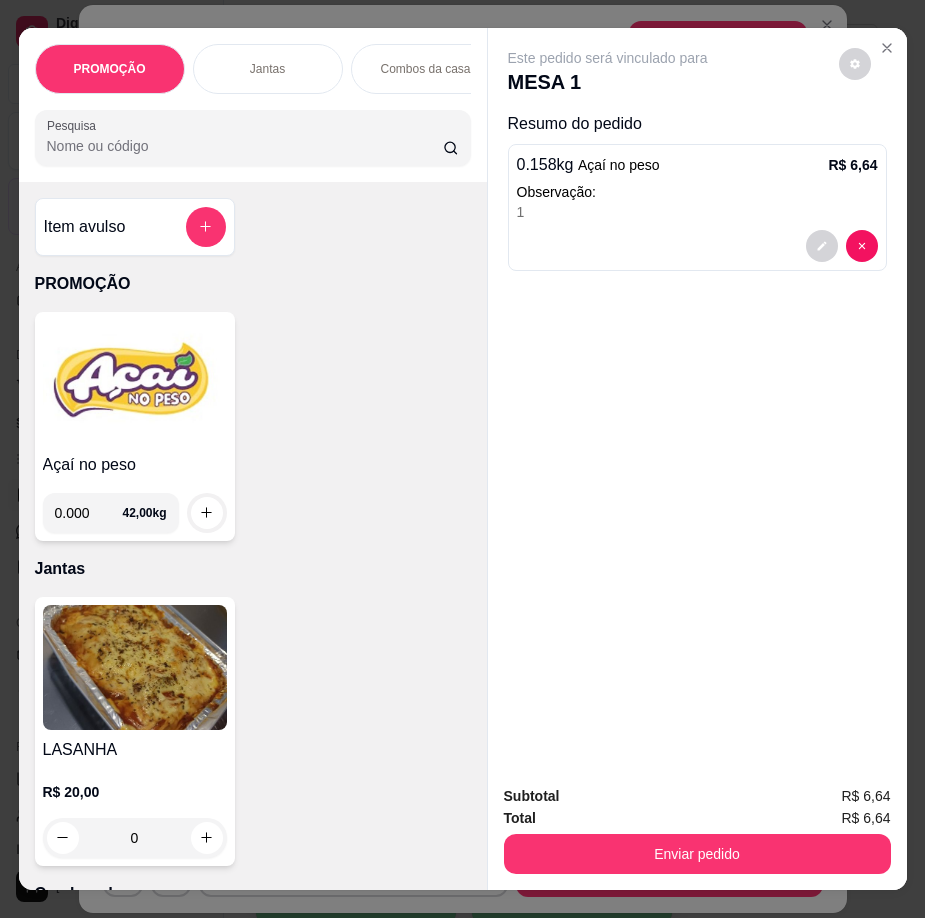 click at bounding box center [135, 382] 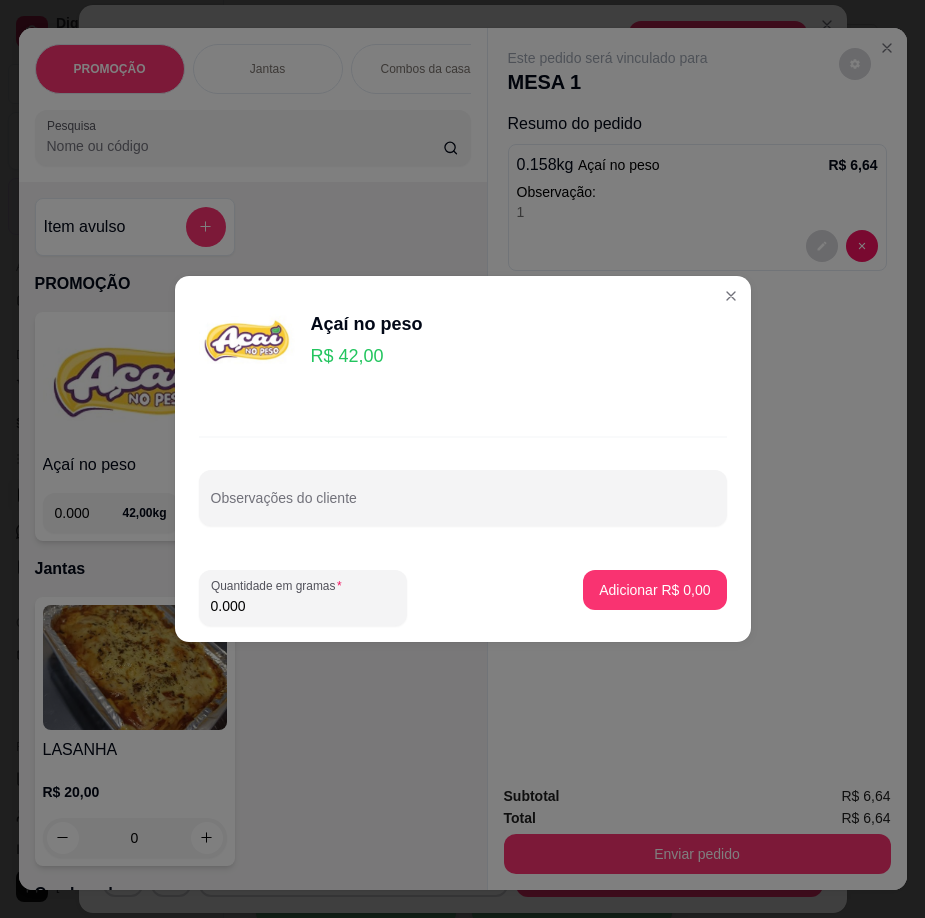 click on "0.000" at bounding box center (303, 606) 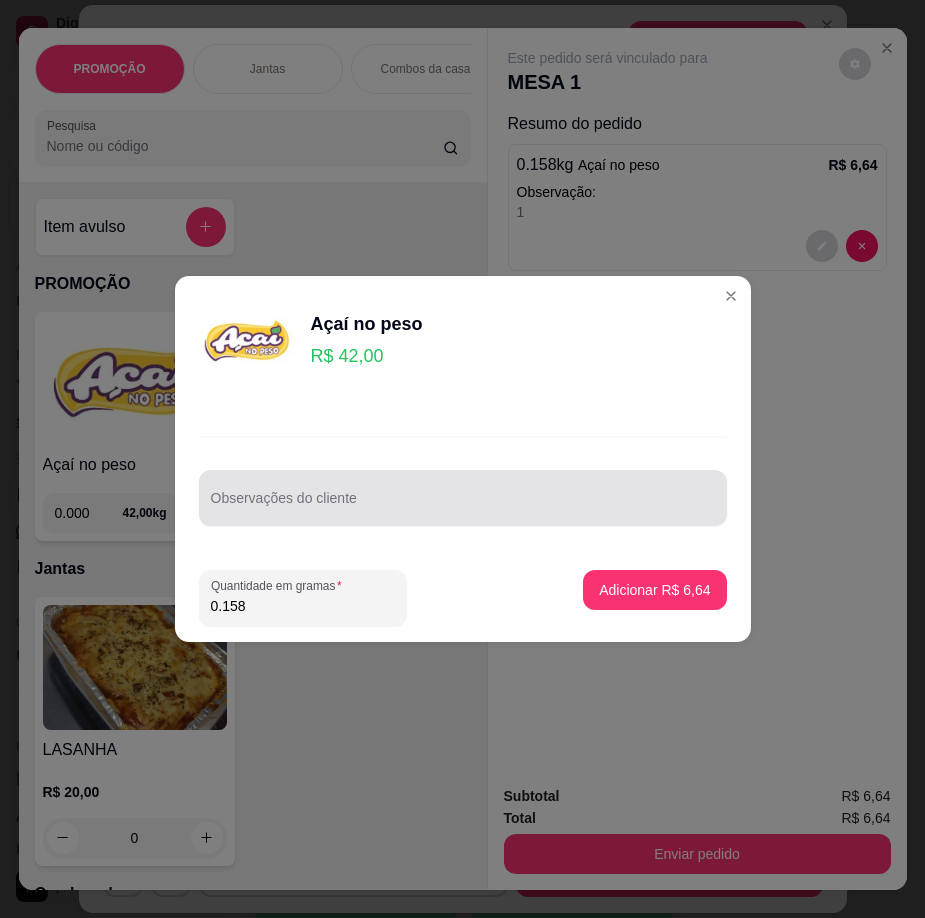 type on "0.158" 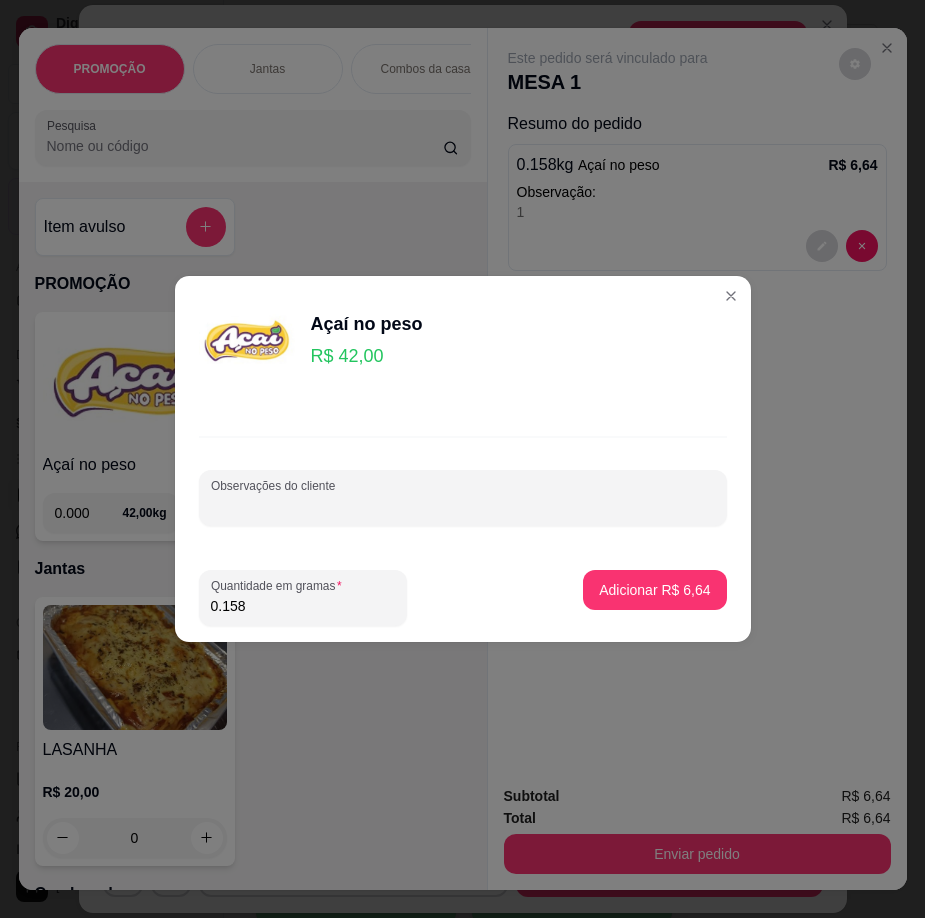 click on "Observações do cliente" at bounding box center [463, 506] 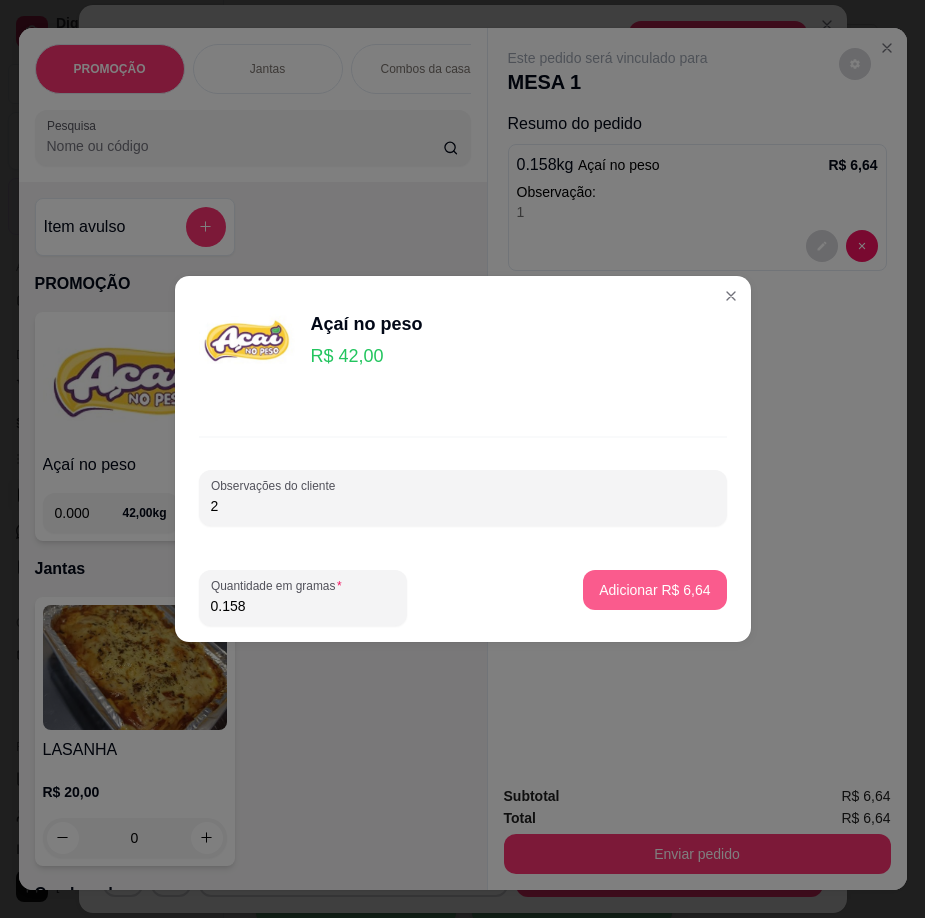 type on "2" 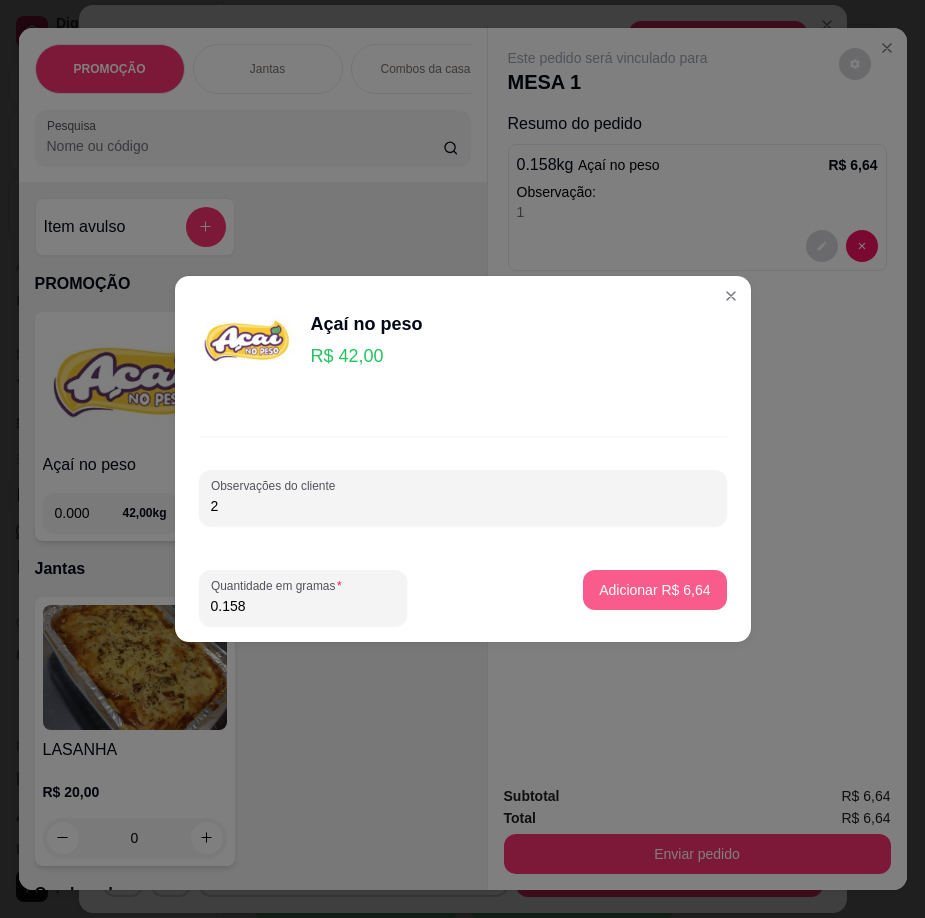 click on "Adicionar   R$ 6,64" at bounding box center [654, 590] 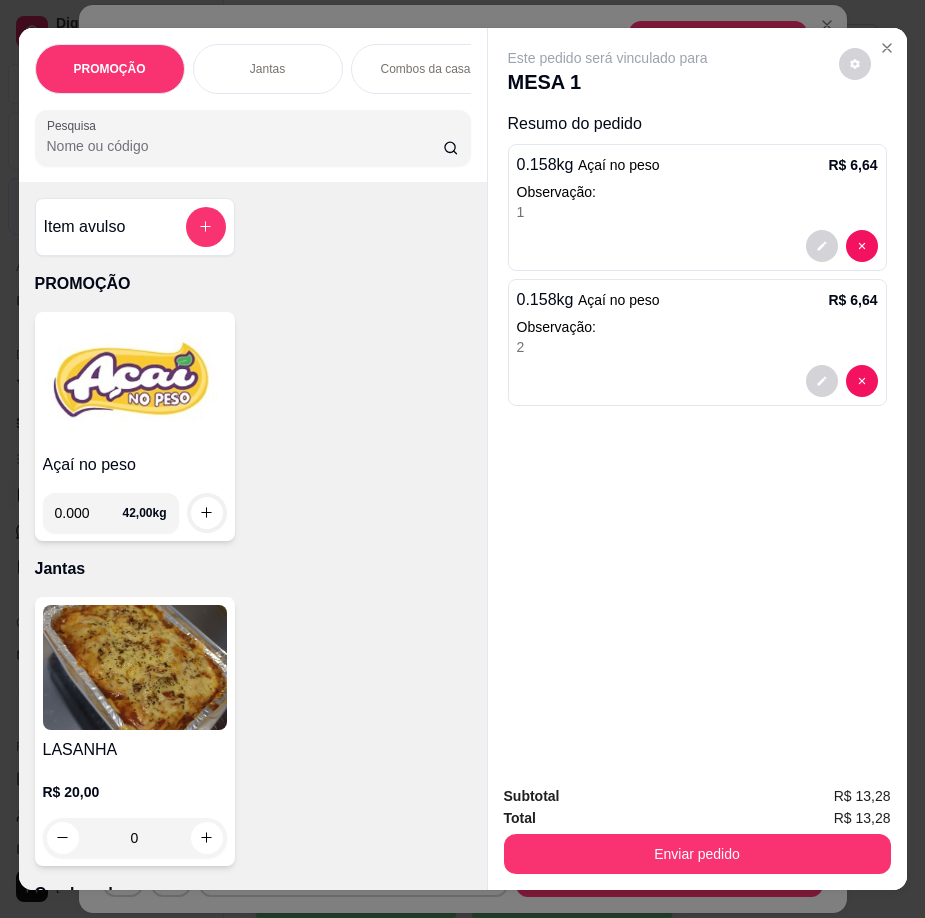 click at bounding box center (135, 382) 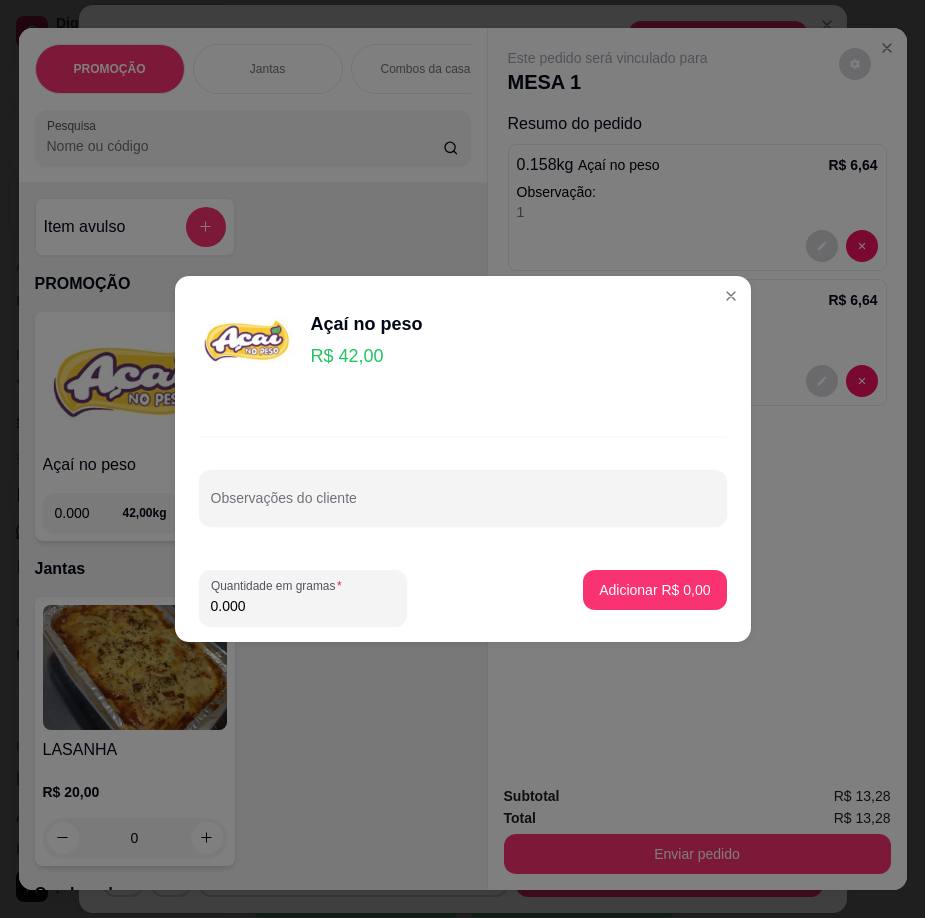 click on "0.000" at bounding box center [303, 606] 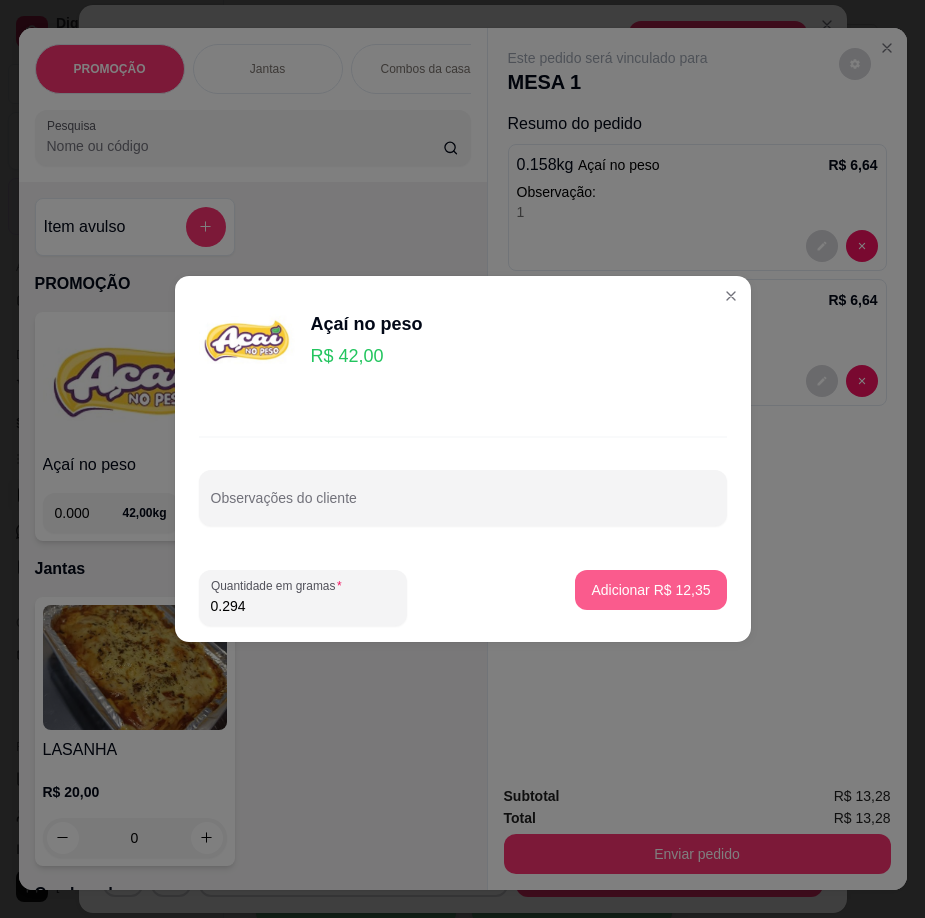 type on "0.294" 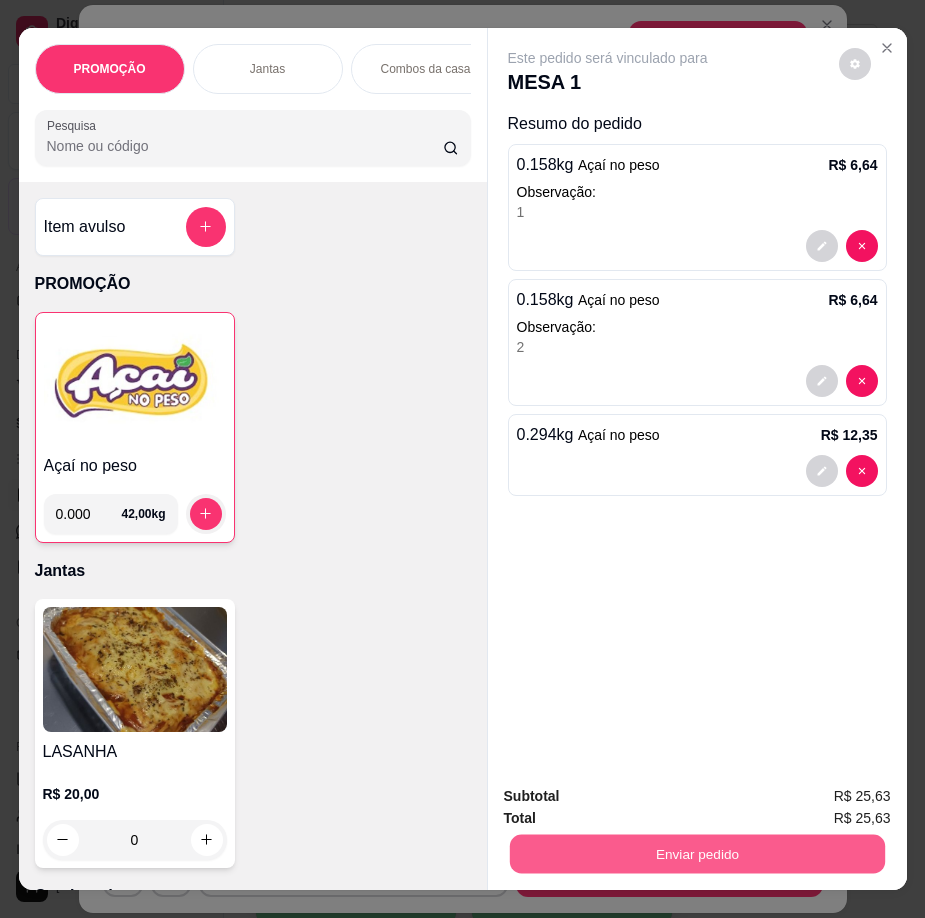 click on "Enviar pedido" at bounding box center [696, 854] 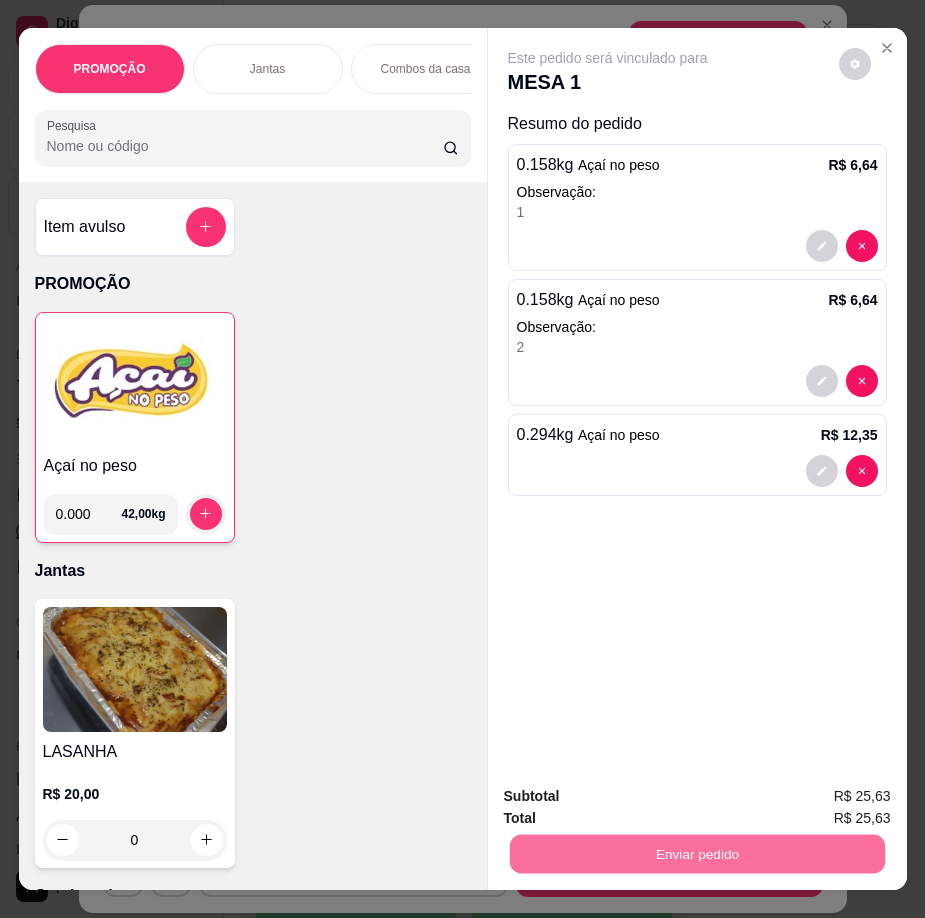 click on "Não registrar e enviar pedido" at bounding box center (630, 798) 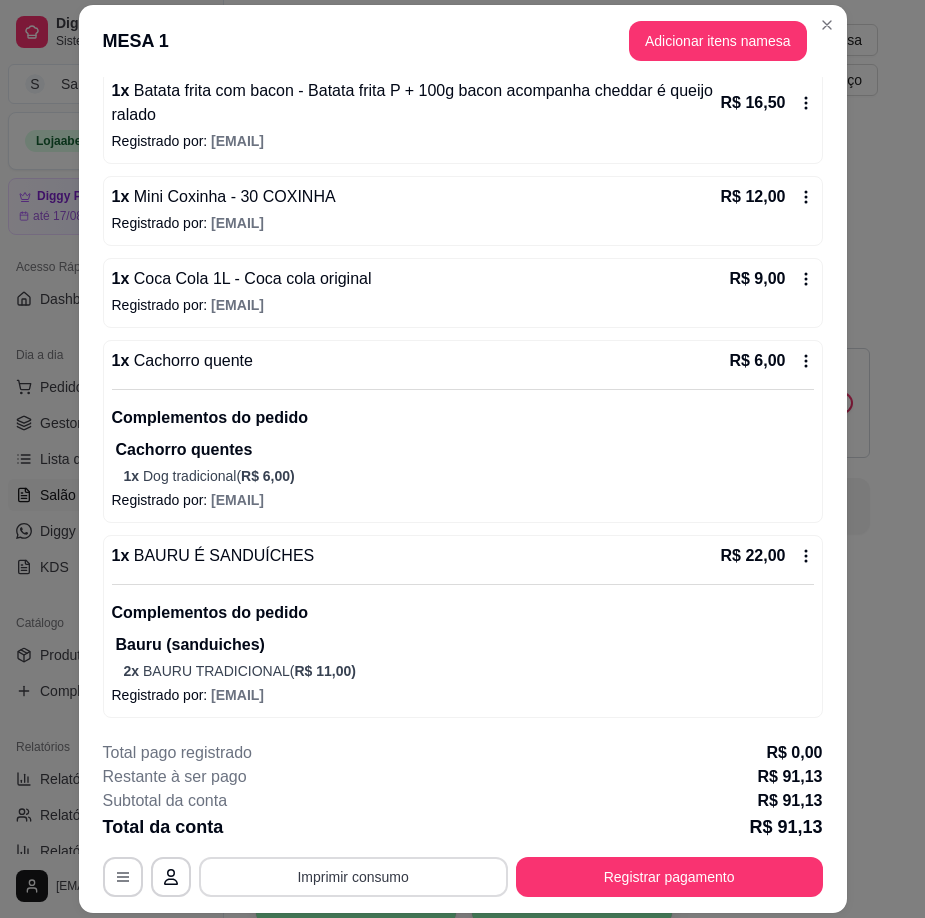 click on "Imprimir consumo" at bounding box center [353, 877] 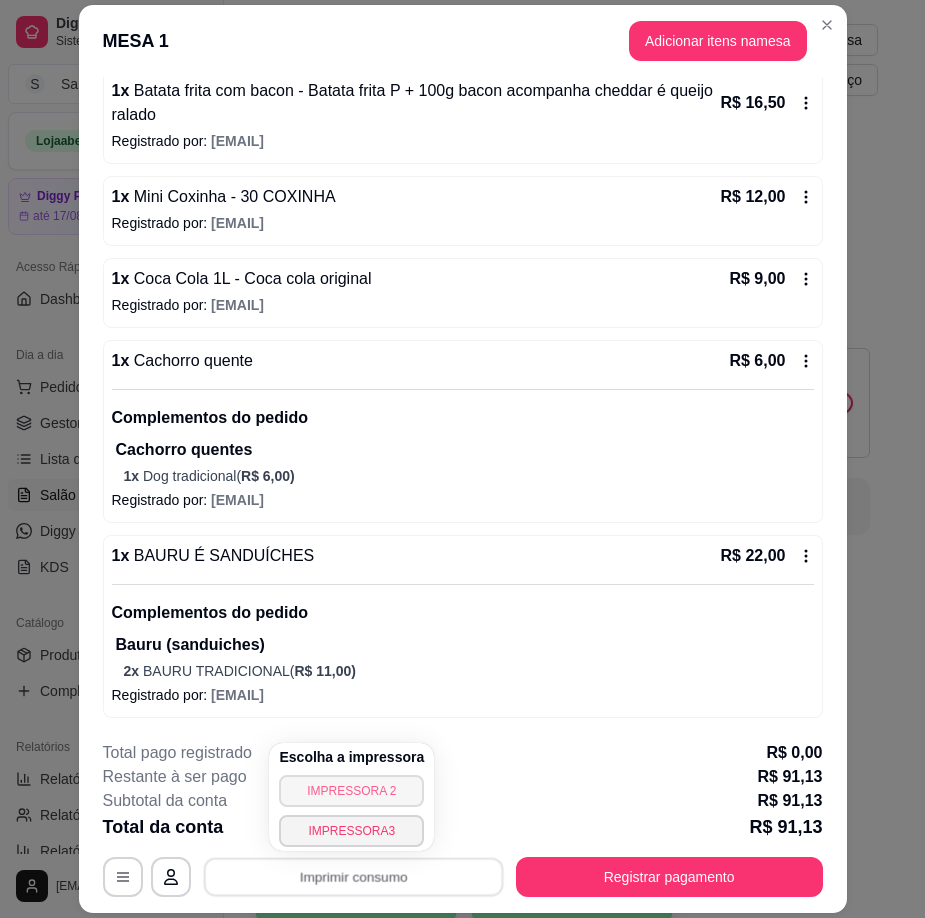 click on "IMPRESSORA 2" at bounding box center (351, 791) 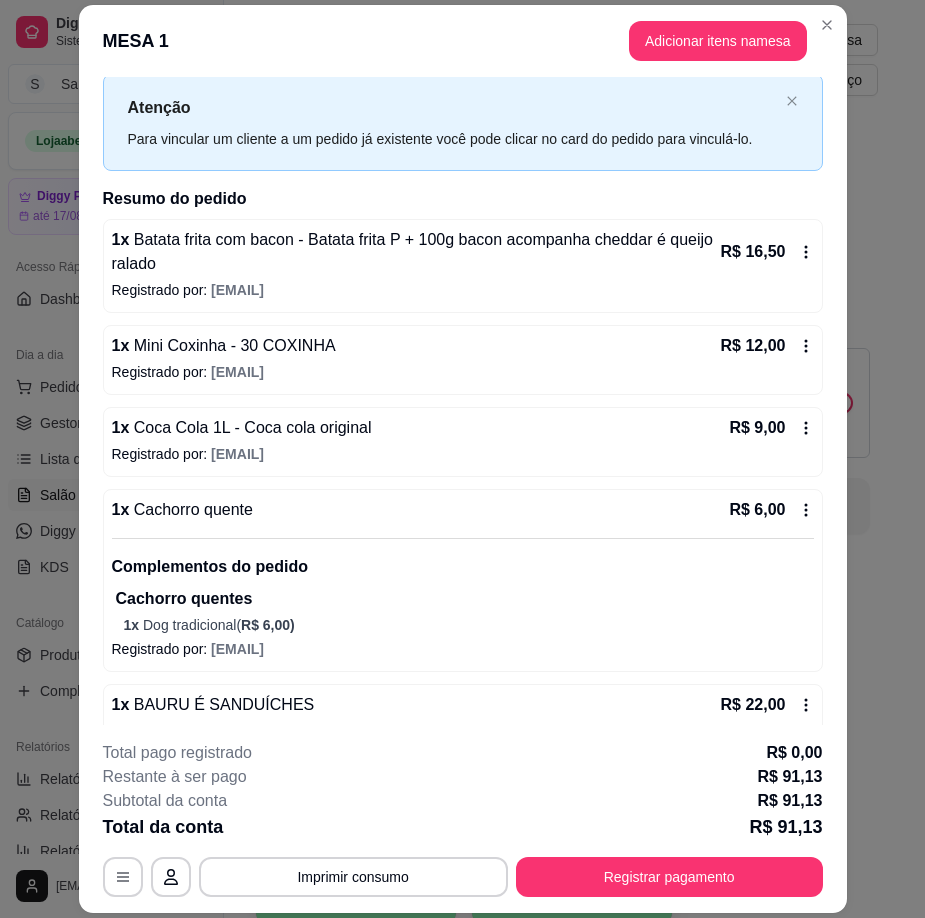 scroll, scrollTop: 0, scrollLeft: 0, axis: both 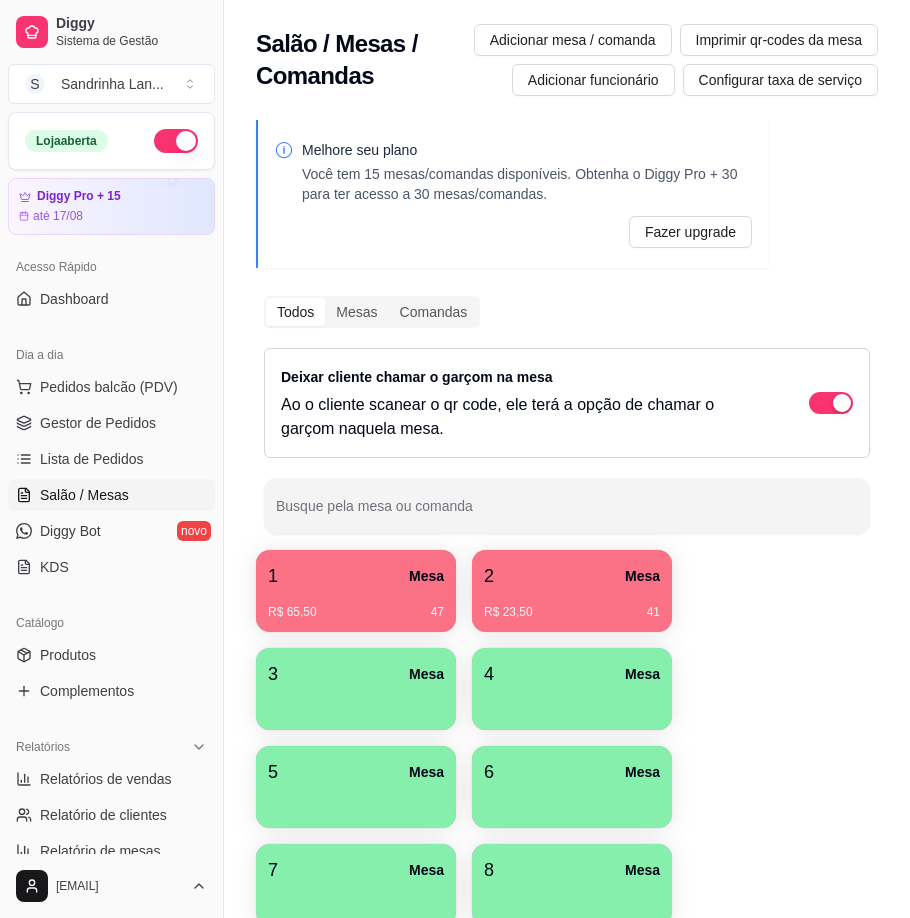 click on "3 Mesa" at bounding box center (356, 674) 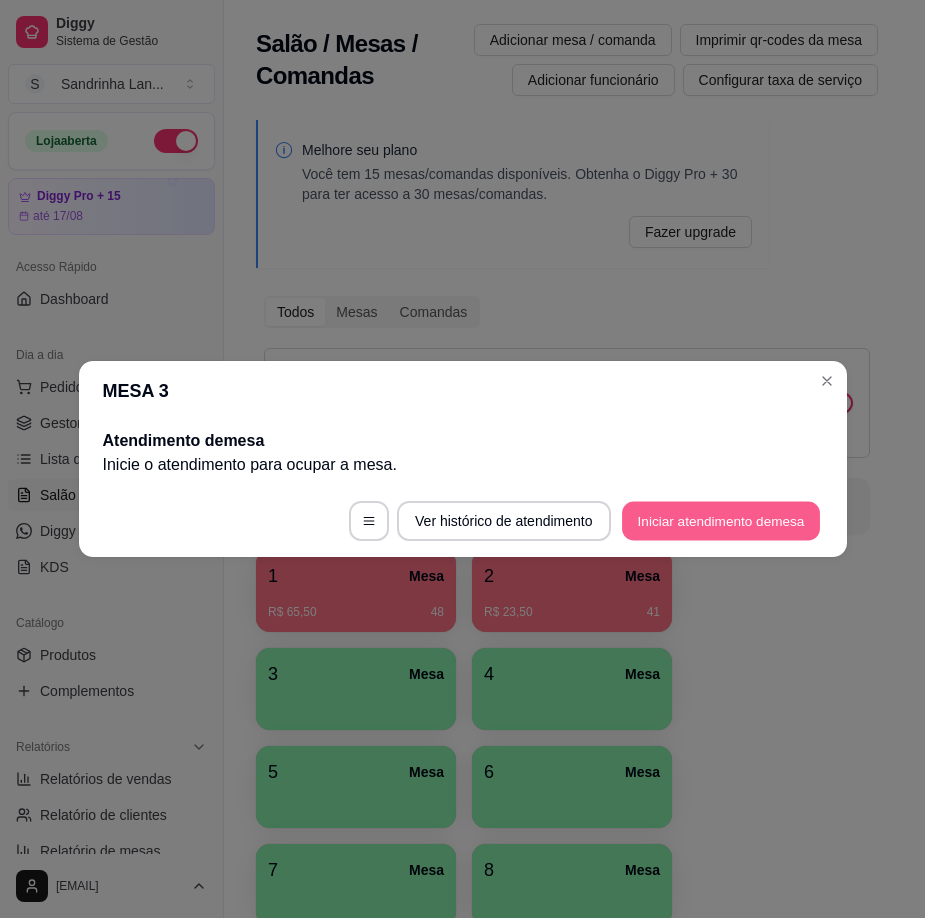 click on "Iniciar atendimento de  mesa" at bounding box center [721, 521] 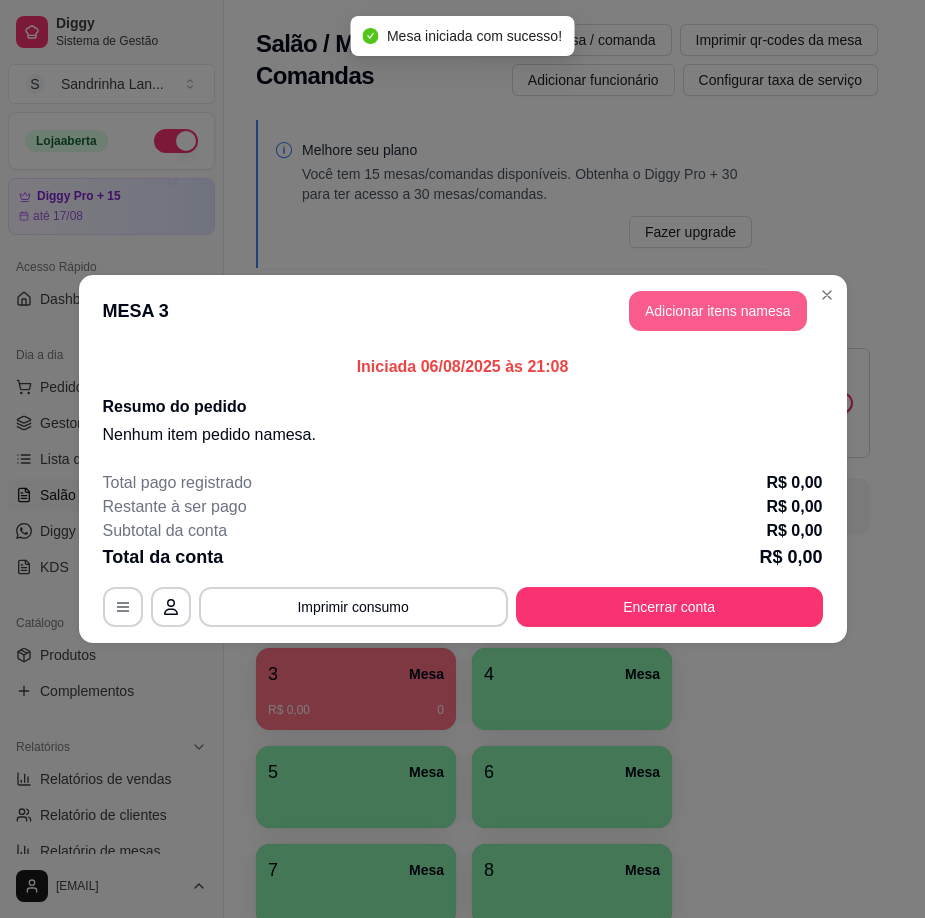 click on "Adicionar itens na  mesa" at bounding box center (718, 311) 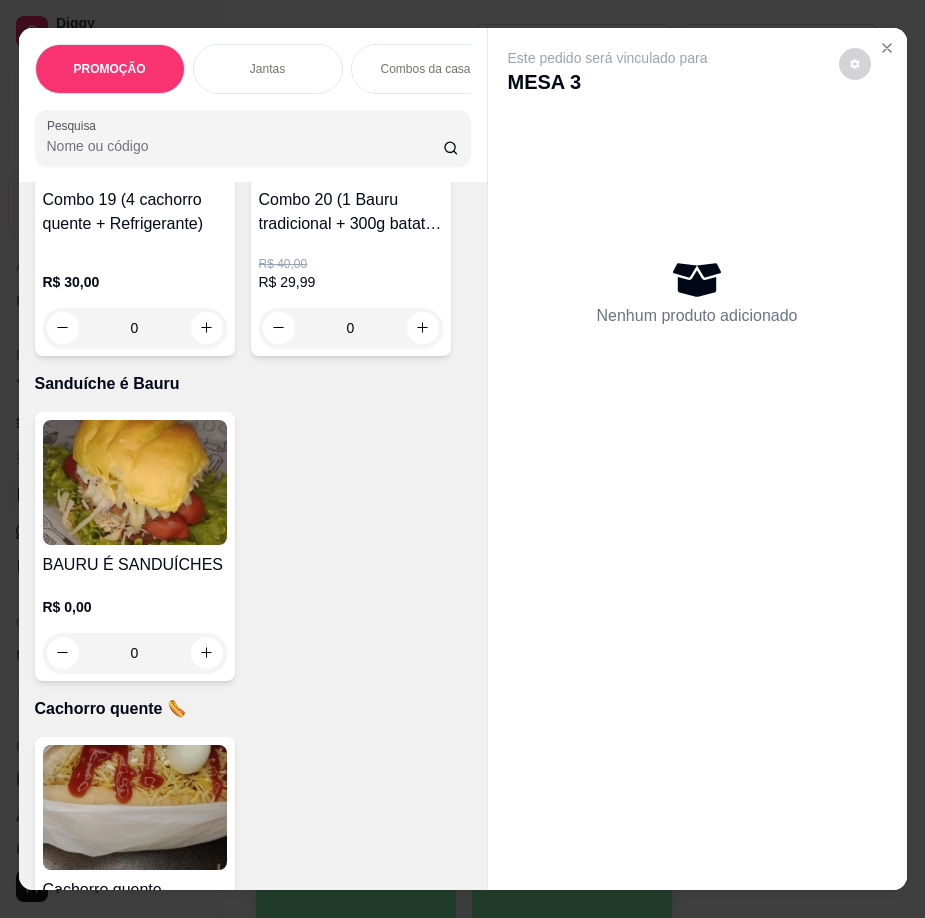 scroll, scrollTop: 3900, scrollLeft: 0, axis: vertical 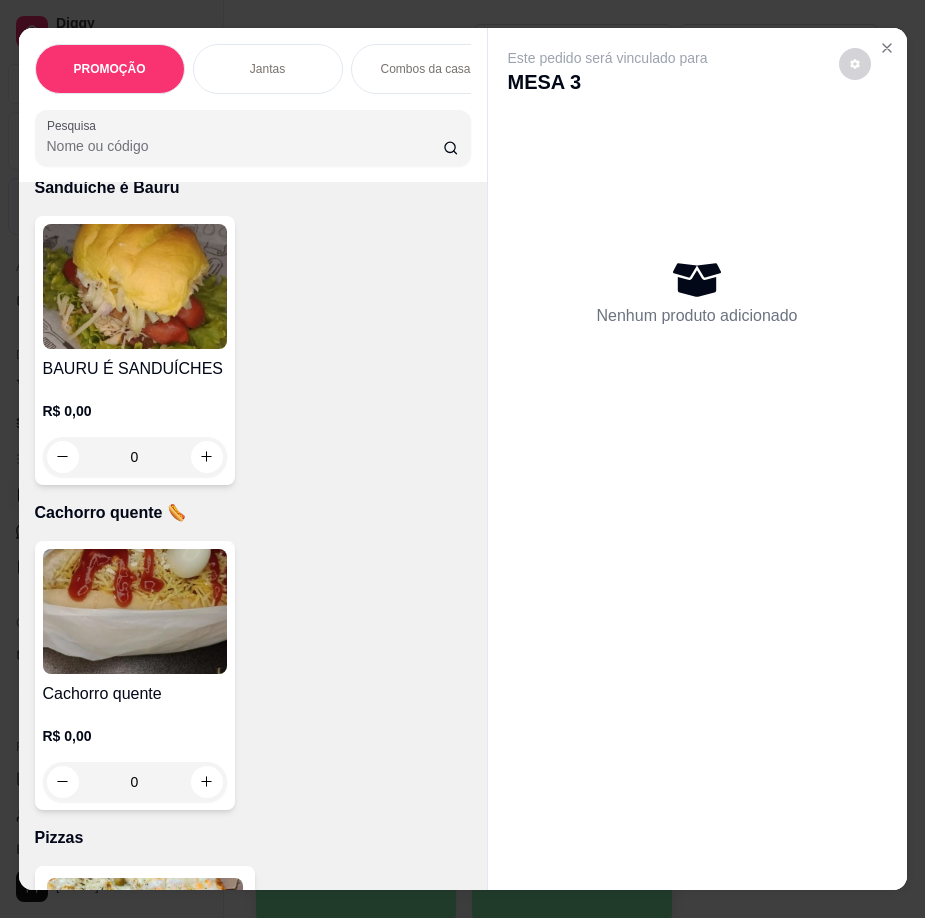 click at bounding box center (135, 611) 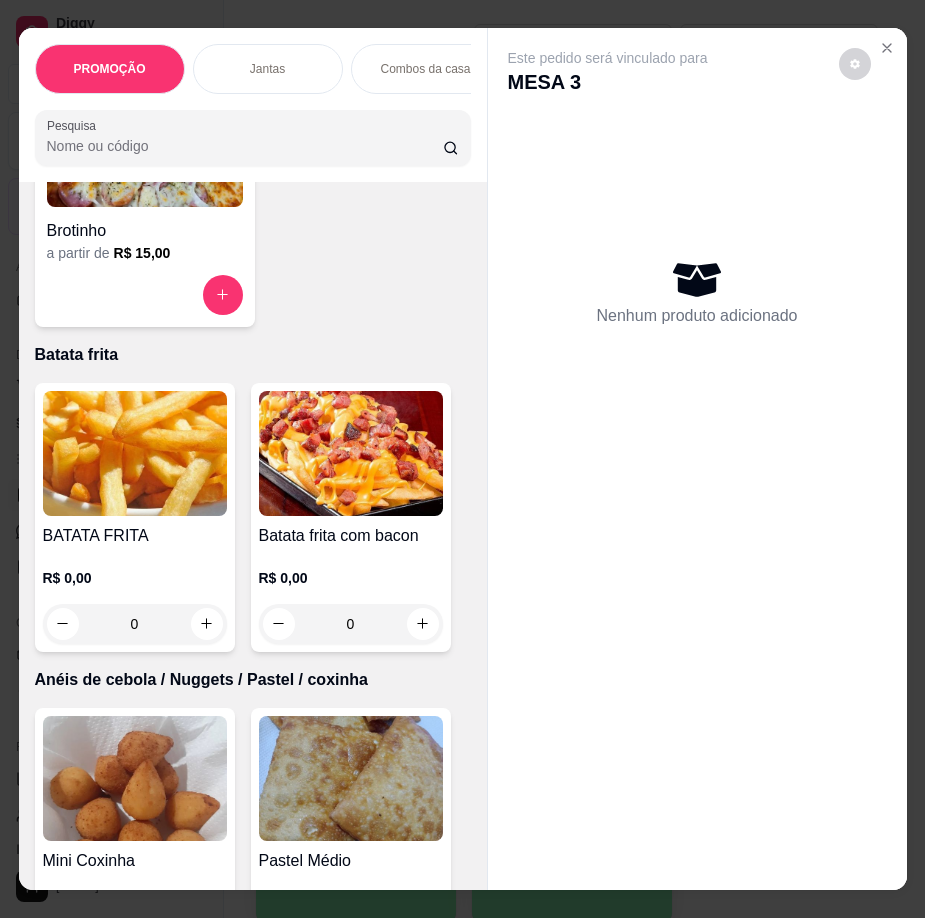 scroll, scrollTop: 5500, scrollLeft: 0, axis: vertical 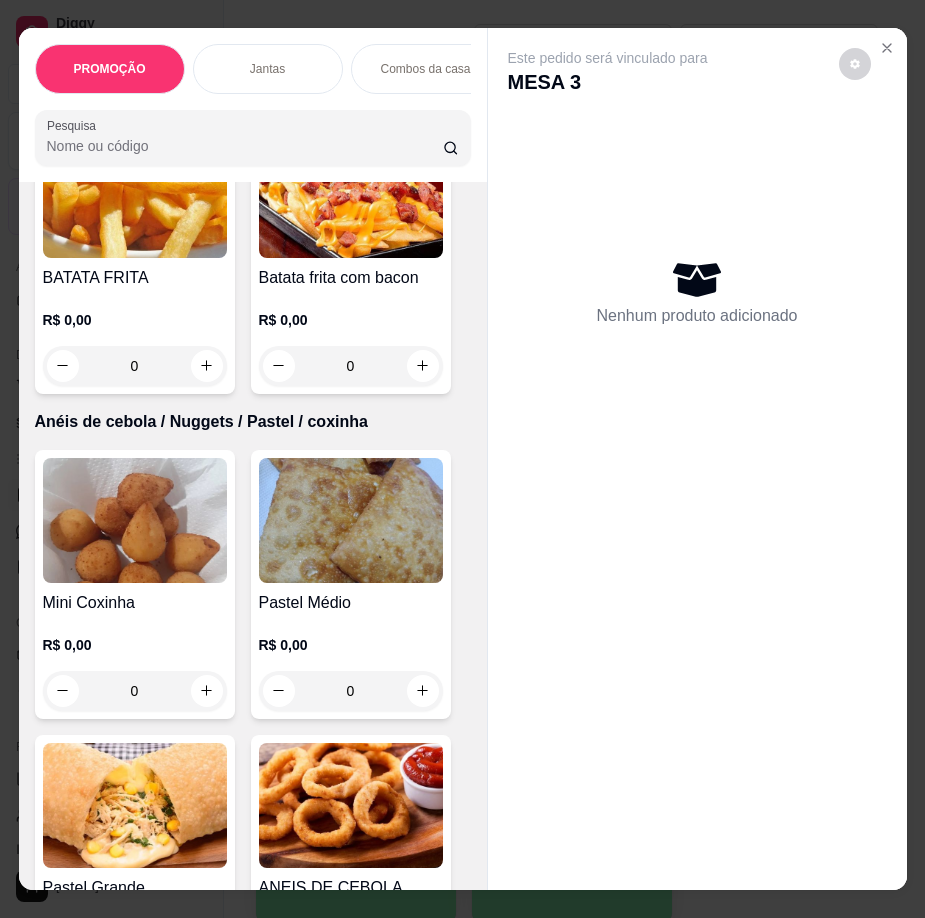 click at bounding box center (135, 805) 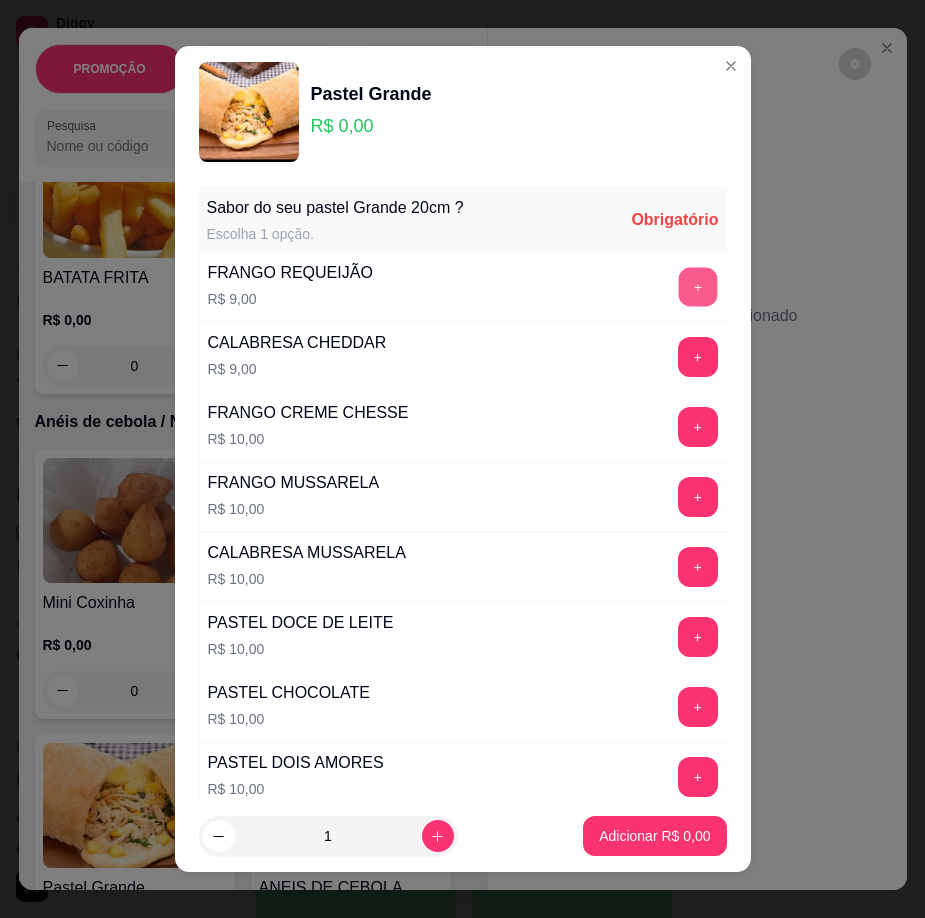 click on "+" at bounding box center (697, 287) 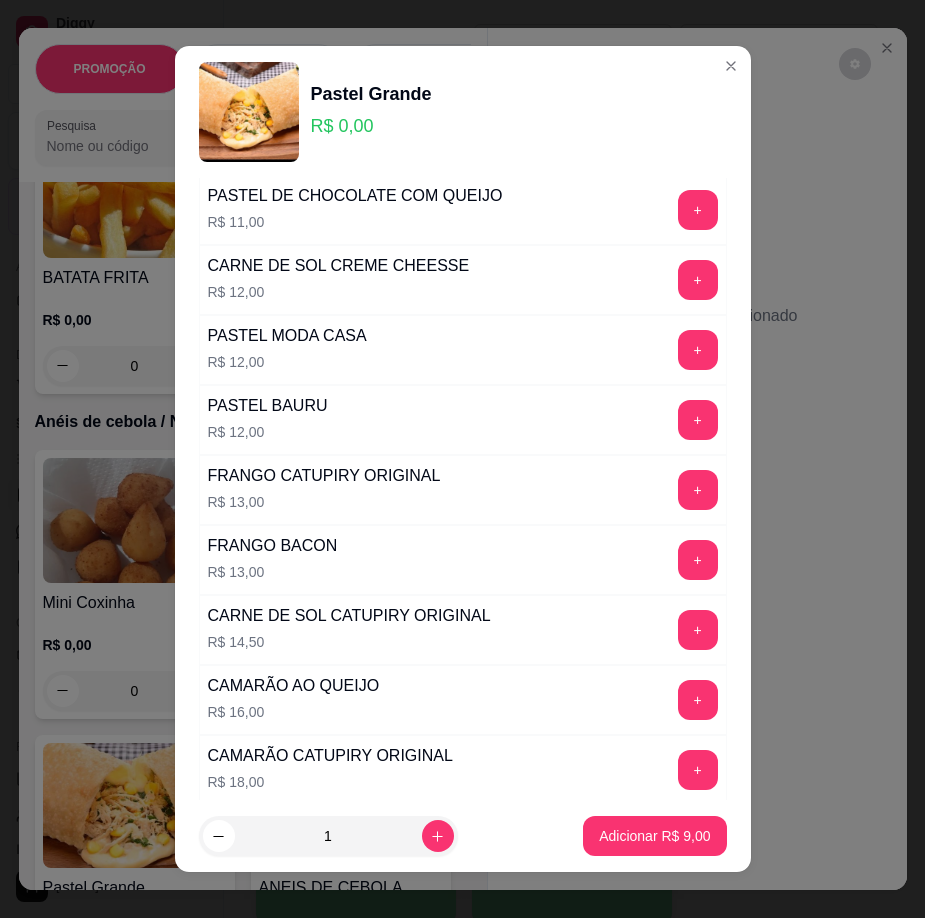 scroll, scrollTop: 1212, scrollLeft: 0, axis: vertical 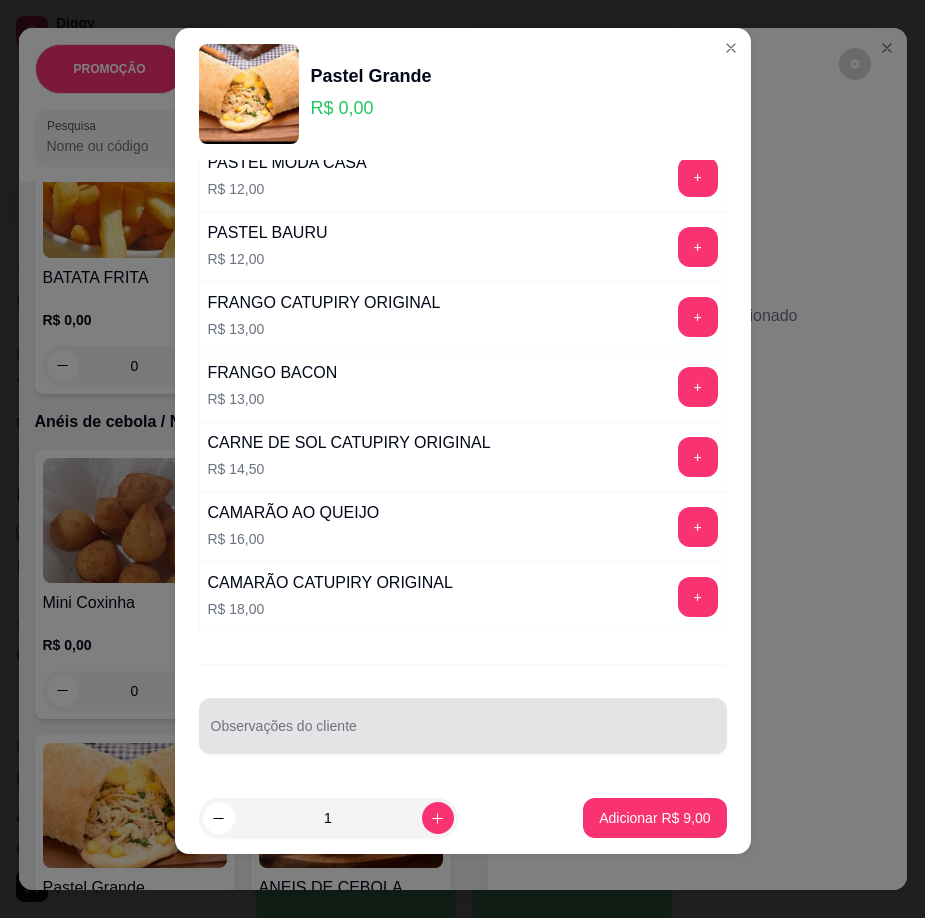 click on "Observações do cliente" at bounding box center [463, 734] 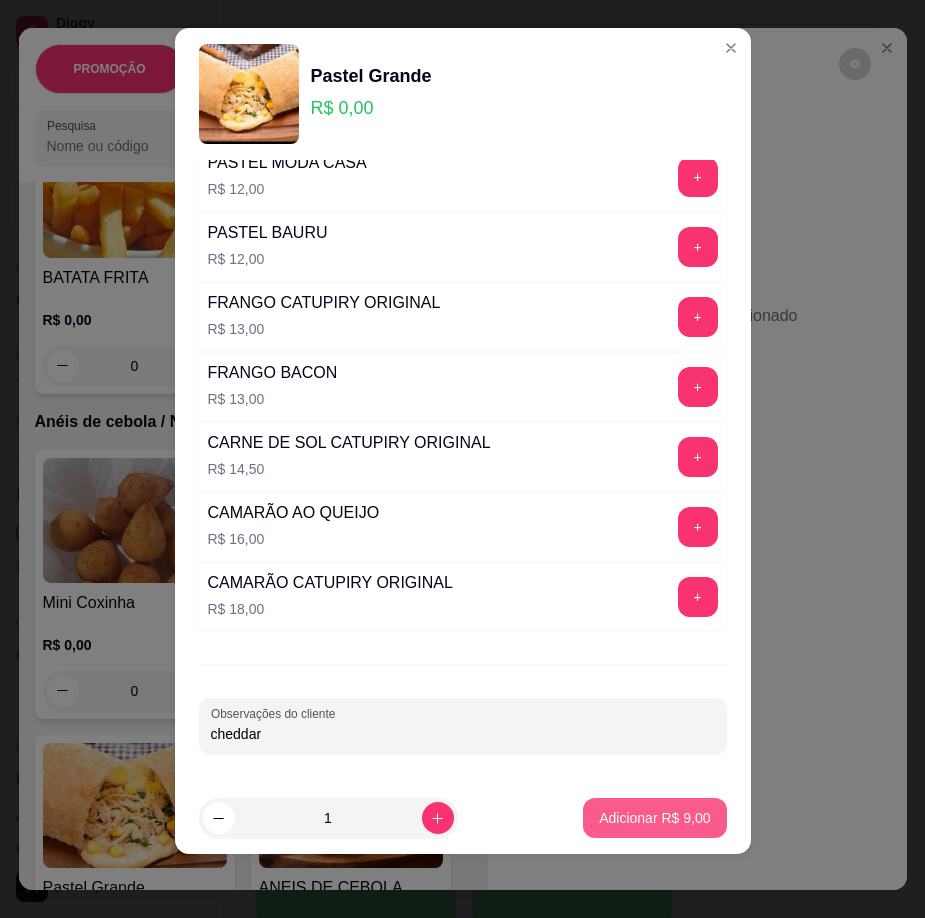 type on "cheddar" 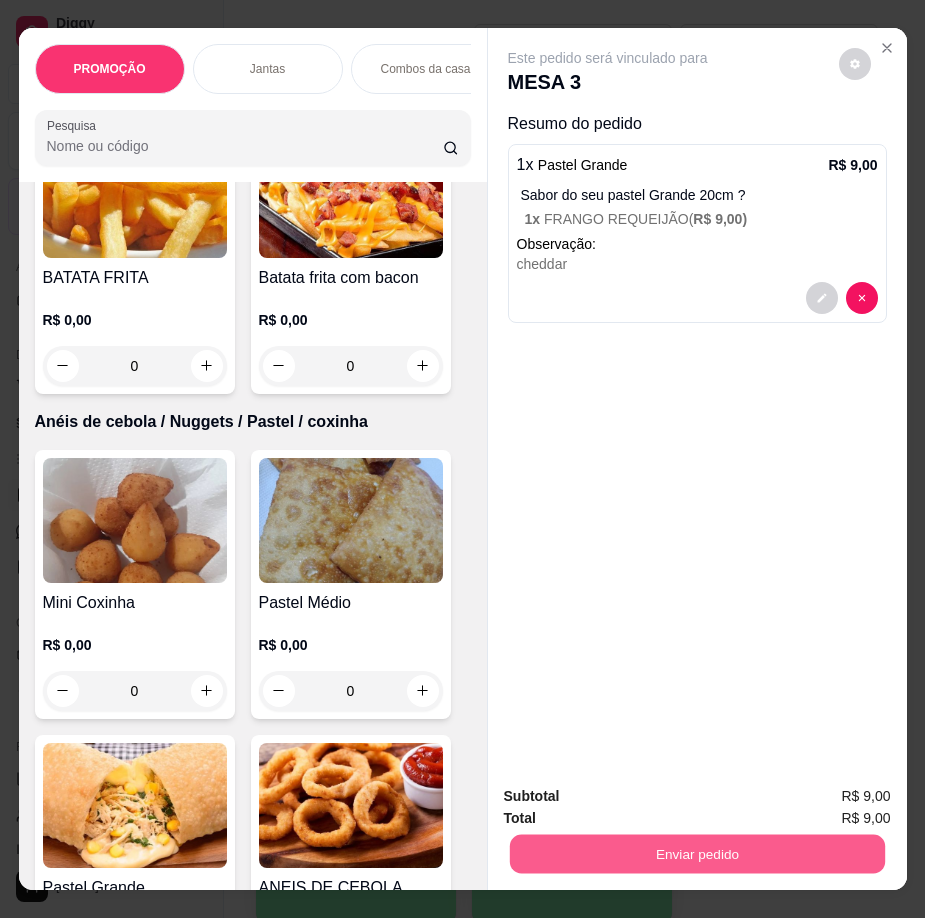 click on "Enviar pedido" at bounding box center (696, 854) 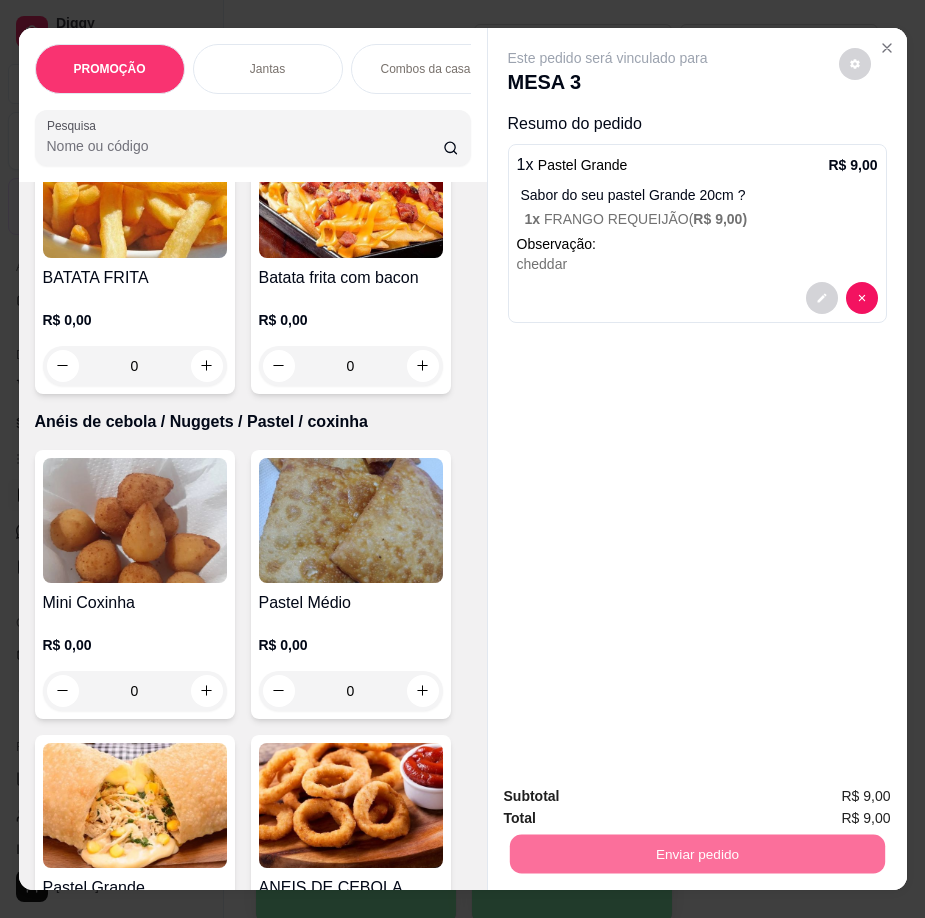 click on "Não registrar e enviar pedido" at bounding box center (630, 798) 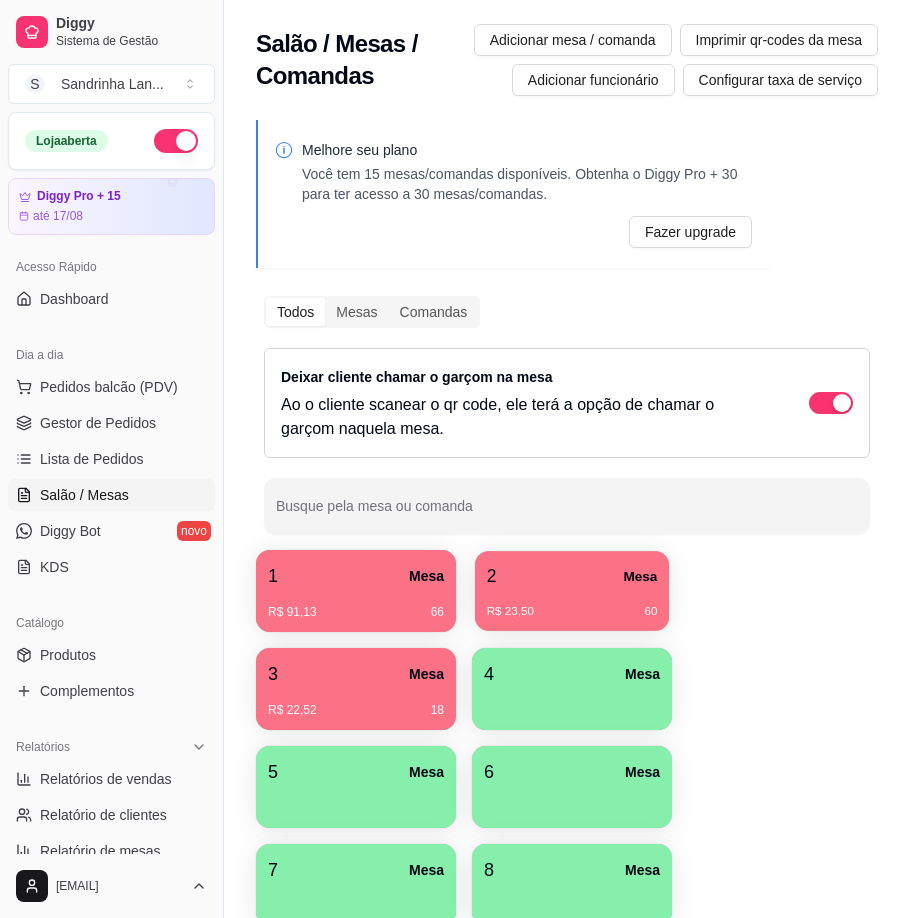click on "R$ 23,50 60" at bounding box center (572, 612) 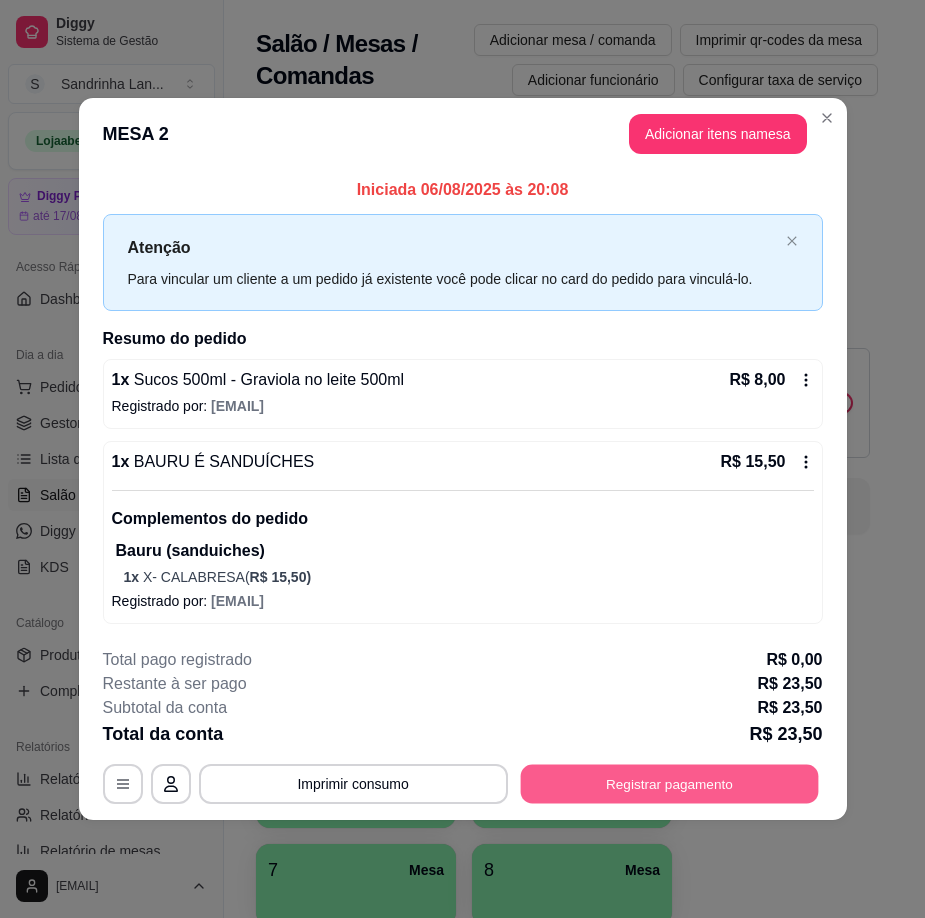 click on "Registrar pagamento" at bounding box center [669, 784] 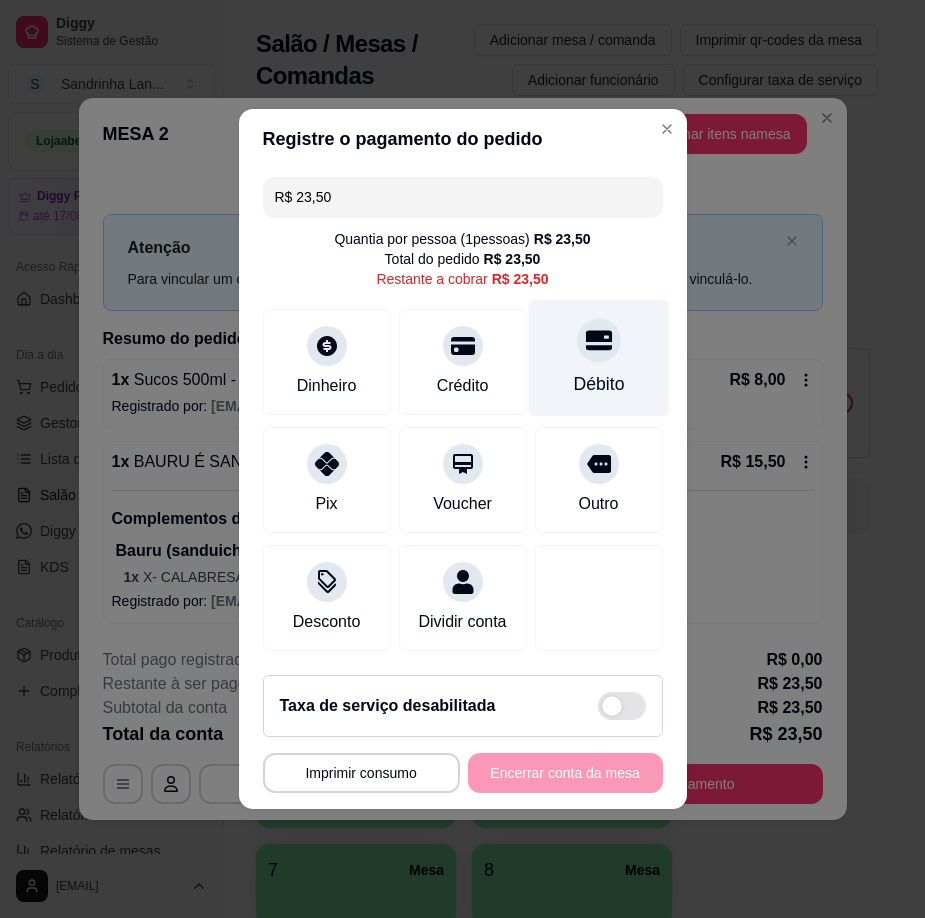 click on "Débito" at bounding box center (598, 358) 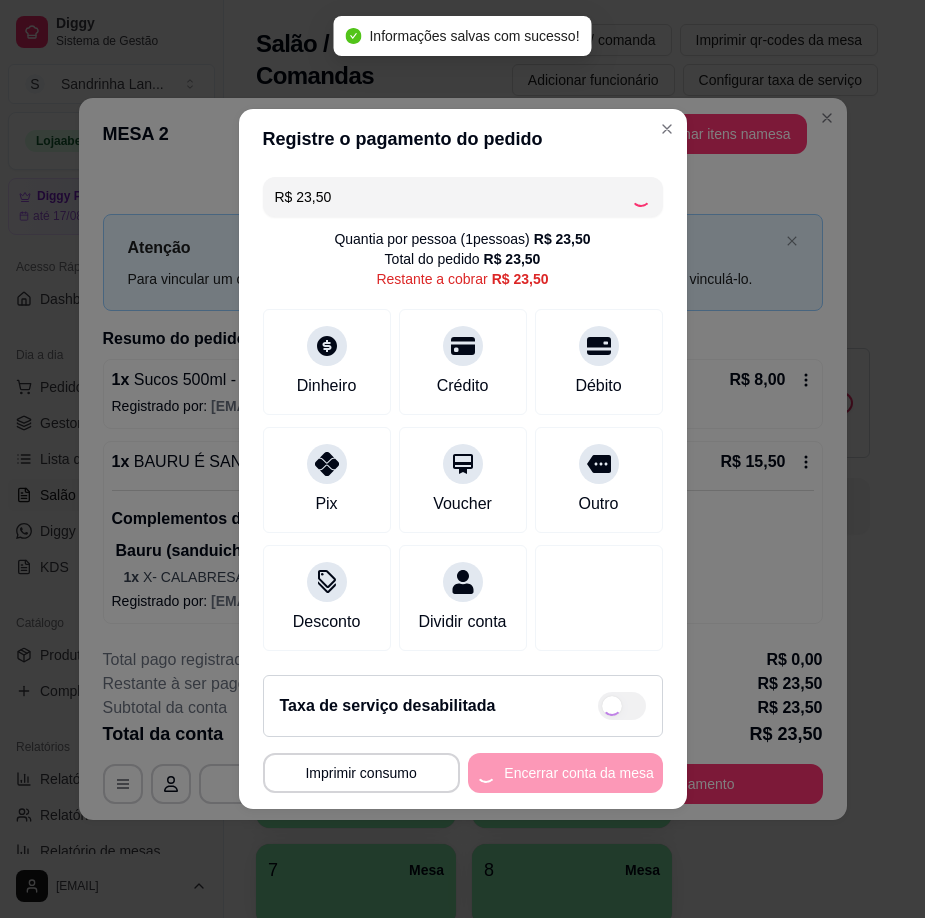 type on "R$ 0,00" 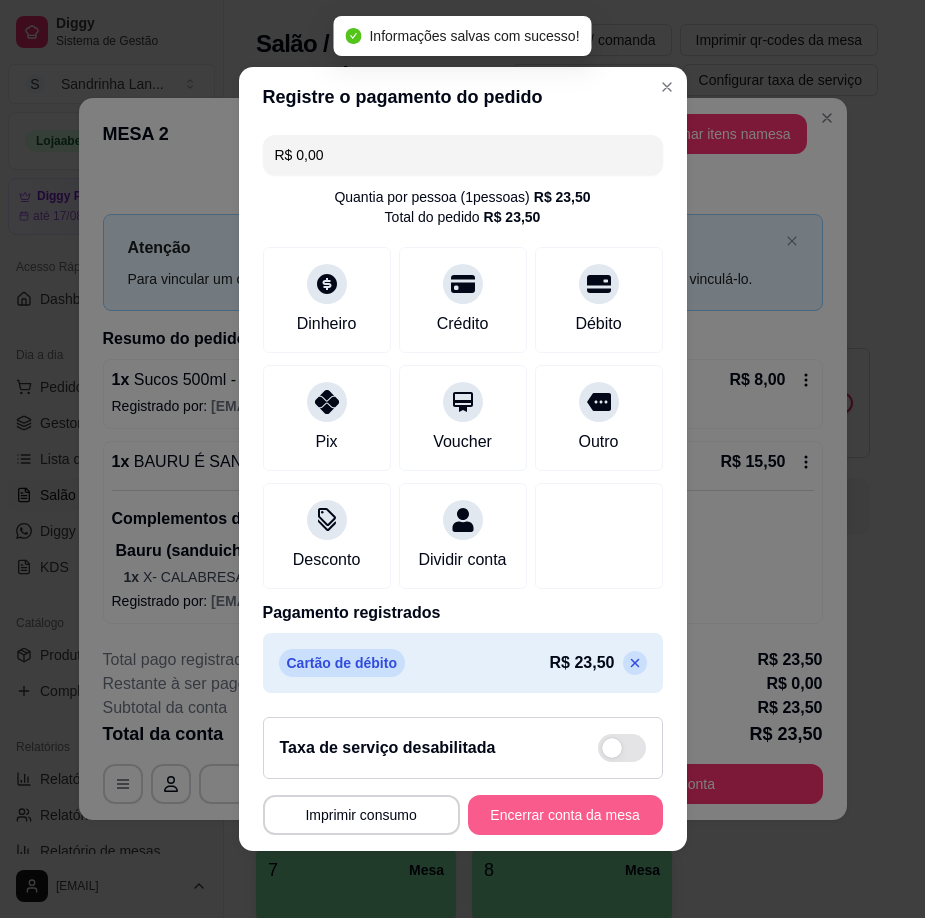 click on "Encerrar conta da mesa" at bounding box center (565, 815) 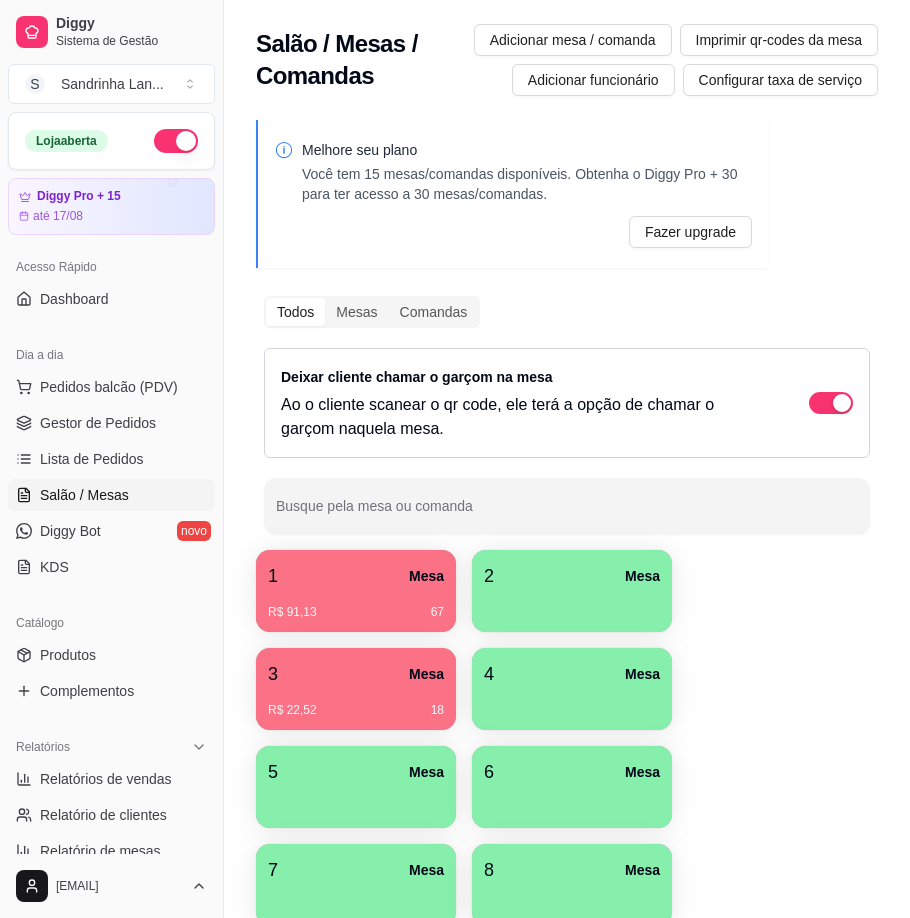 click on "R$ 91,13 67" at bounding box center (356, 605) 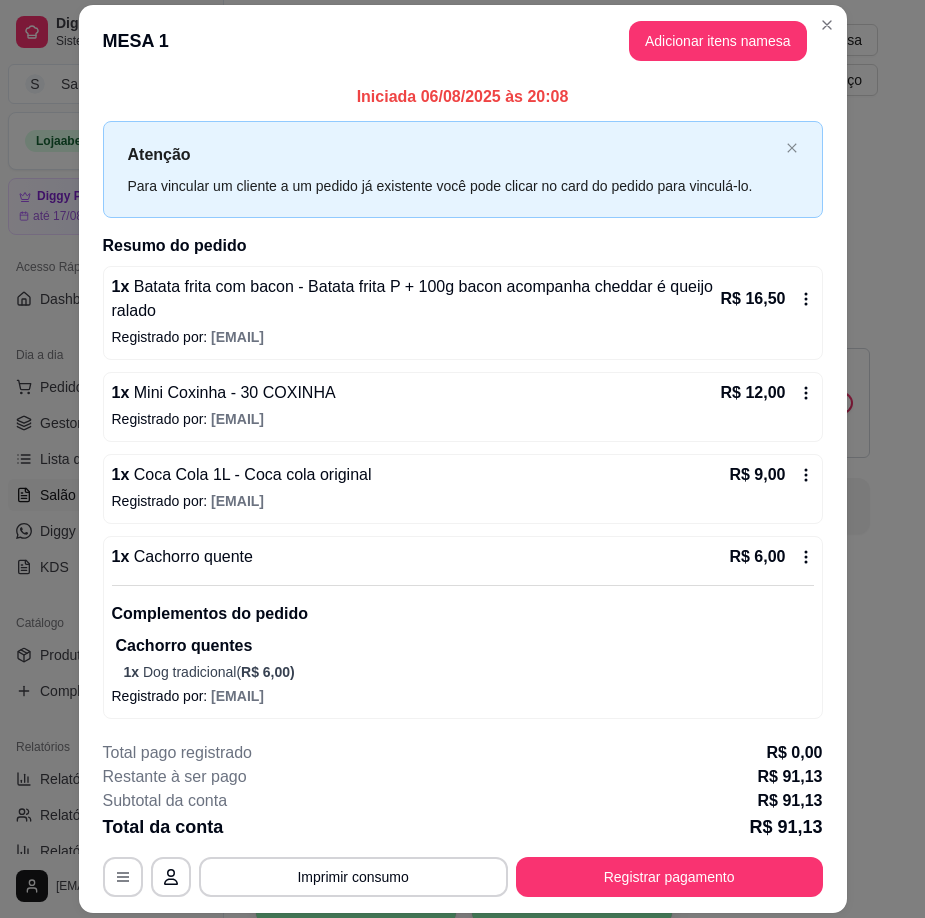 scroll, scrollTop: 59, scrollLeft: 0, axis: vertical 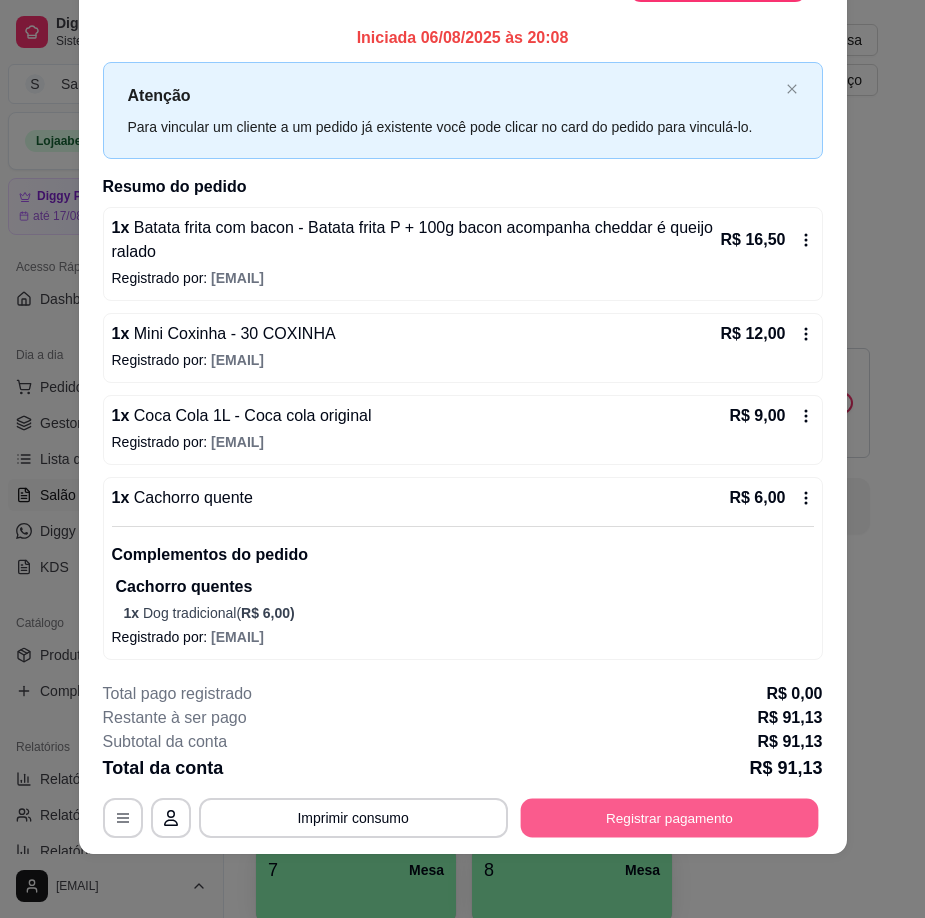 click on "Registrar pagamento" at bounding box center [669, 818] 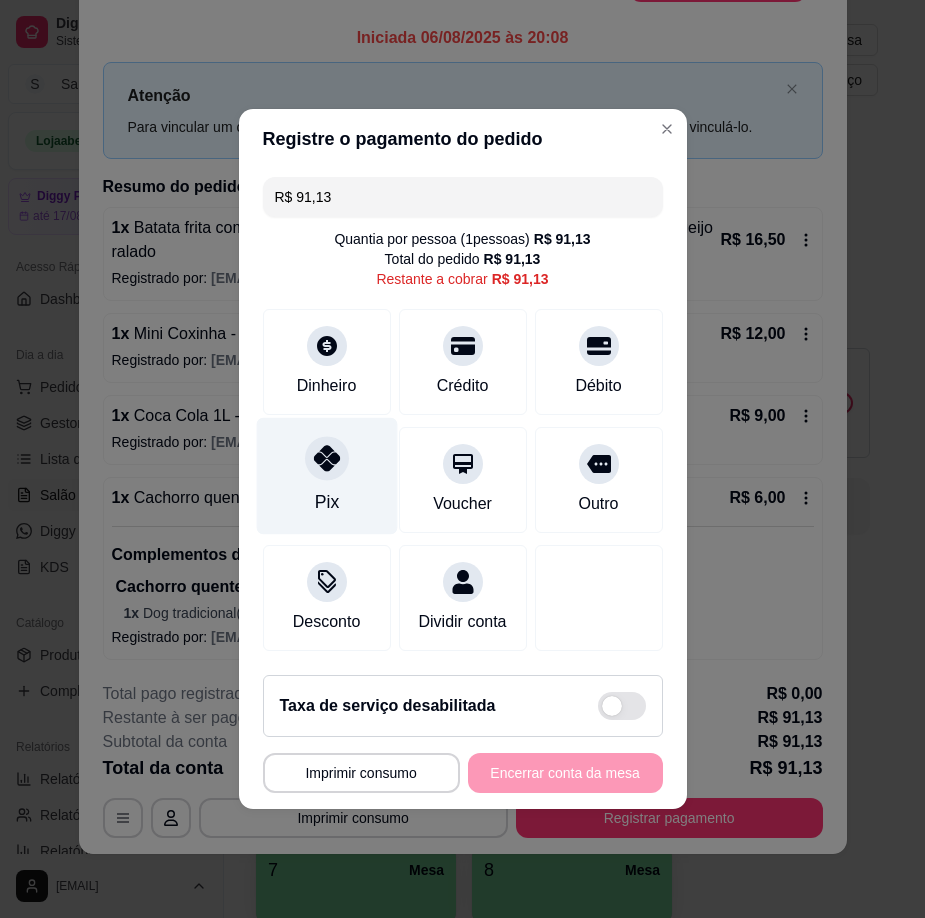 click on "Pix" at bounding box center [326, 476] 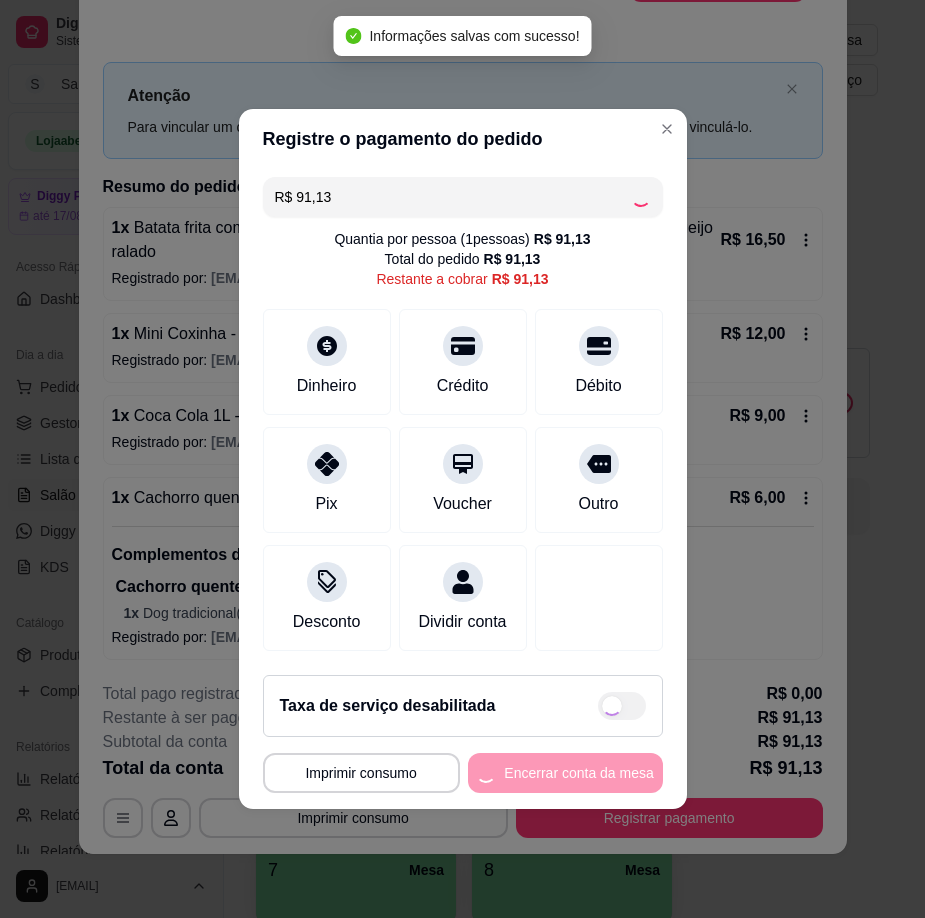 type on "R$ 0,00" 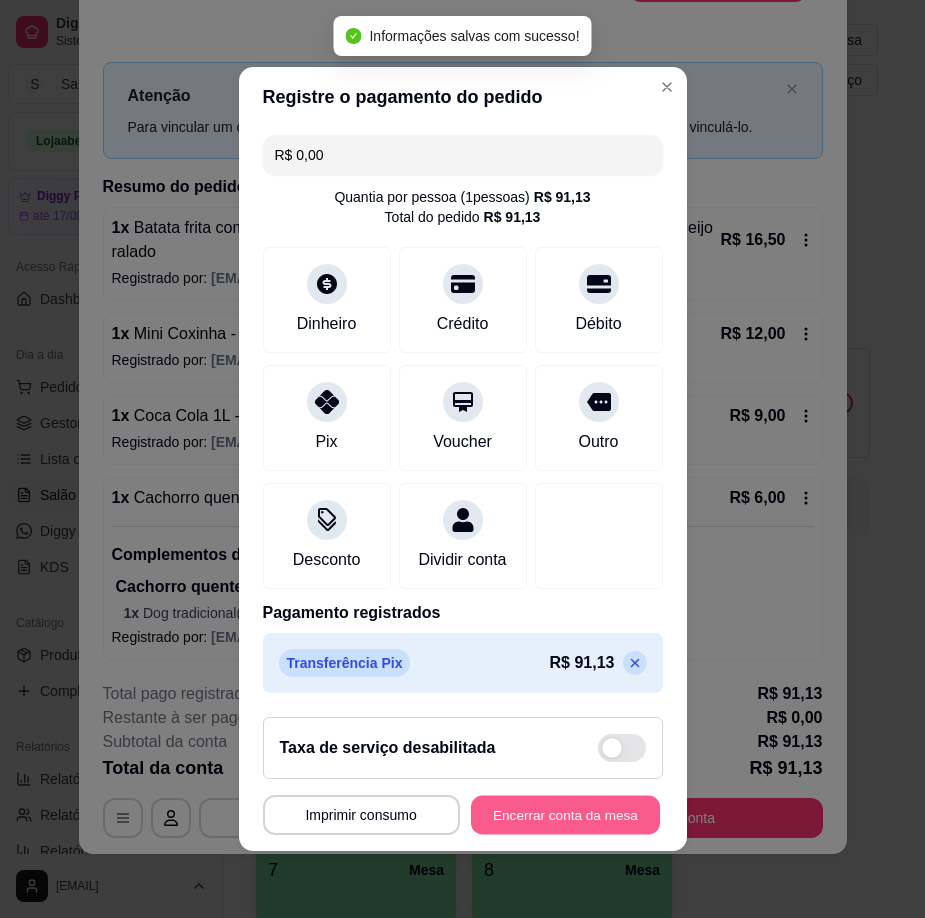 click on "Encerrar conta da mesa" at bounding box center (565, 815) 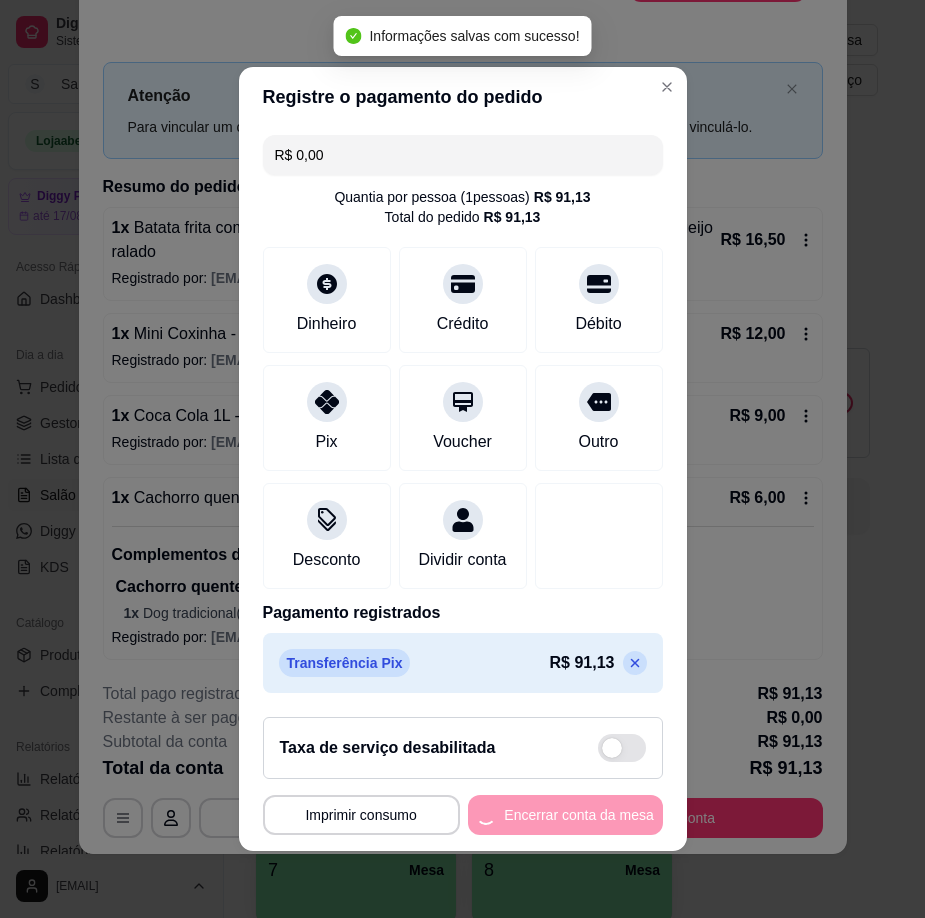 scroll, scrollTop: 0, scrollLeft: 0, axis: both 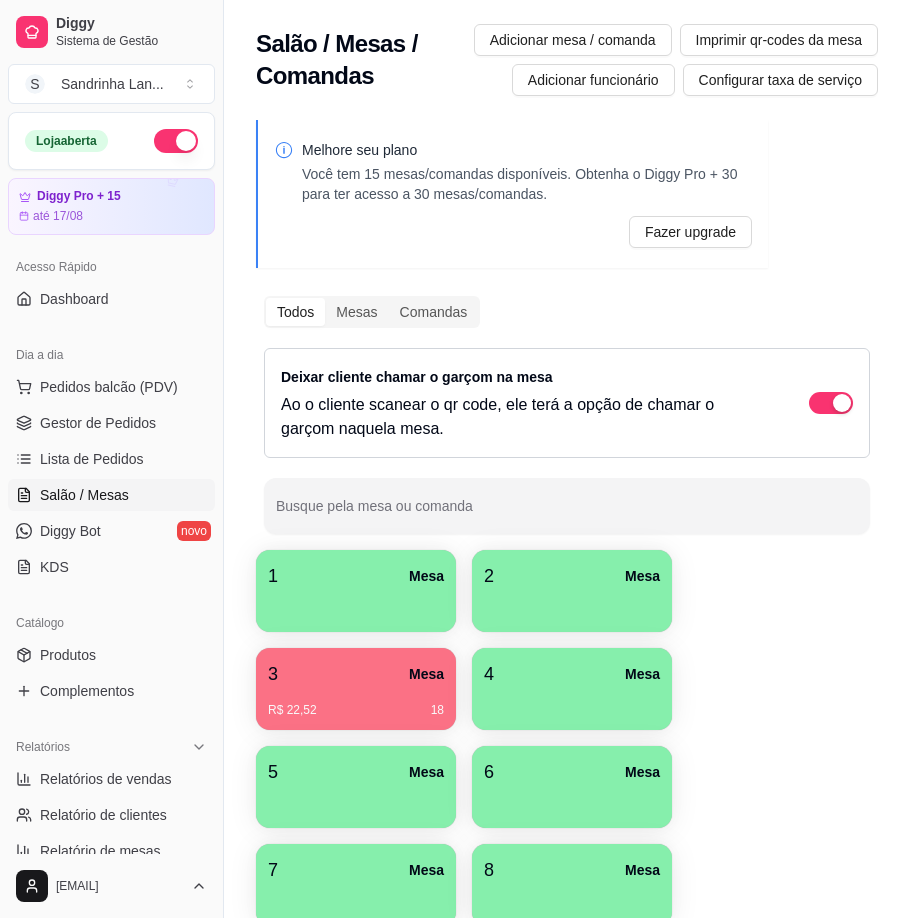 click on "3 Mesa" at bounding box center (356, 674) 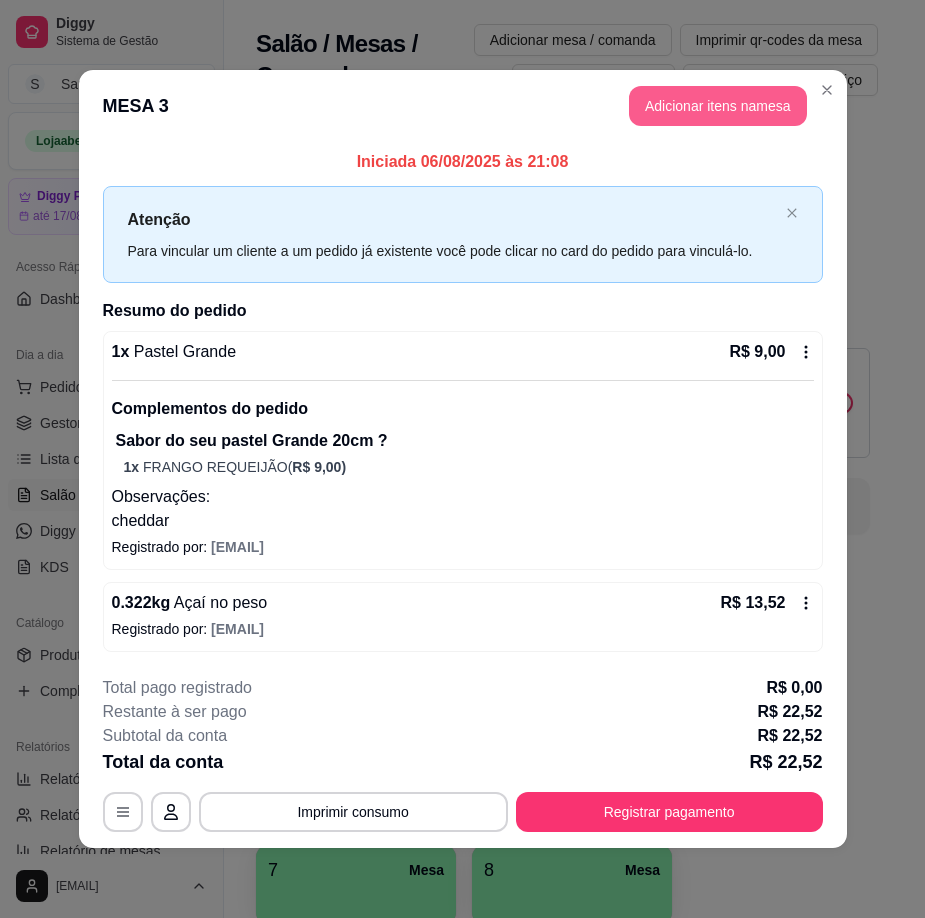 click on "Adicionar itens na  mesa" at bounding box center [718, 106] 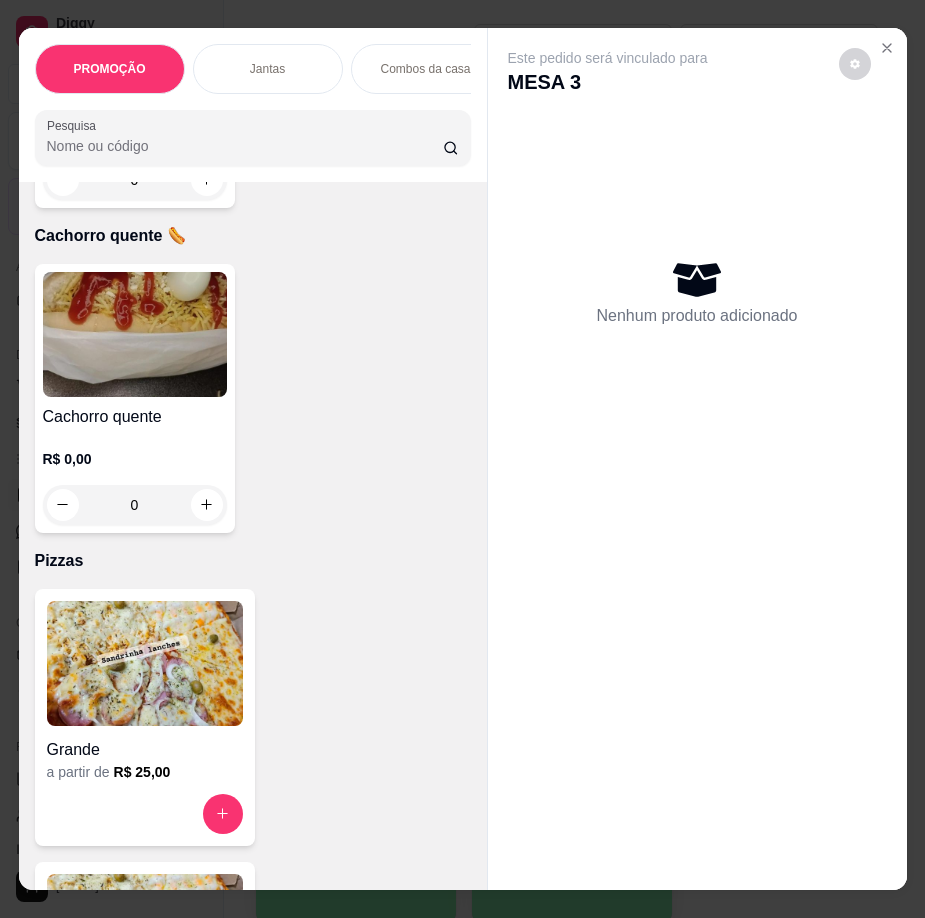 scroll, scrollTop: 3900, scrollLeft: 0, axis: vertical 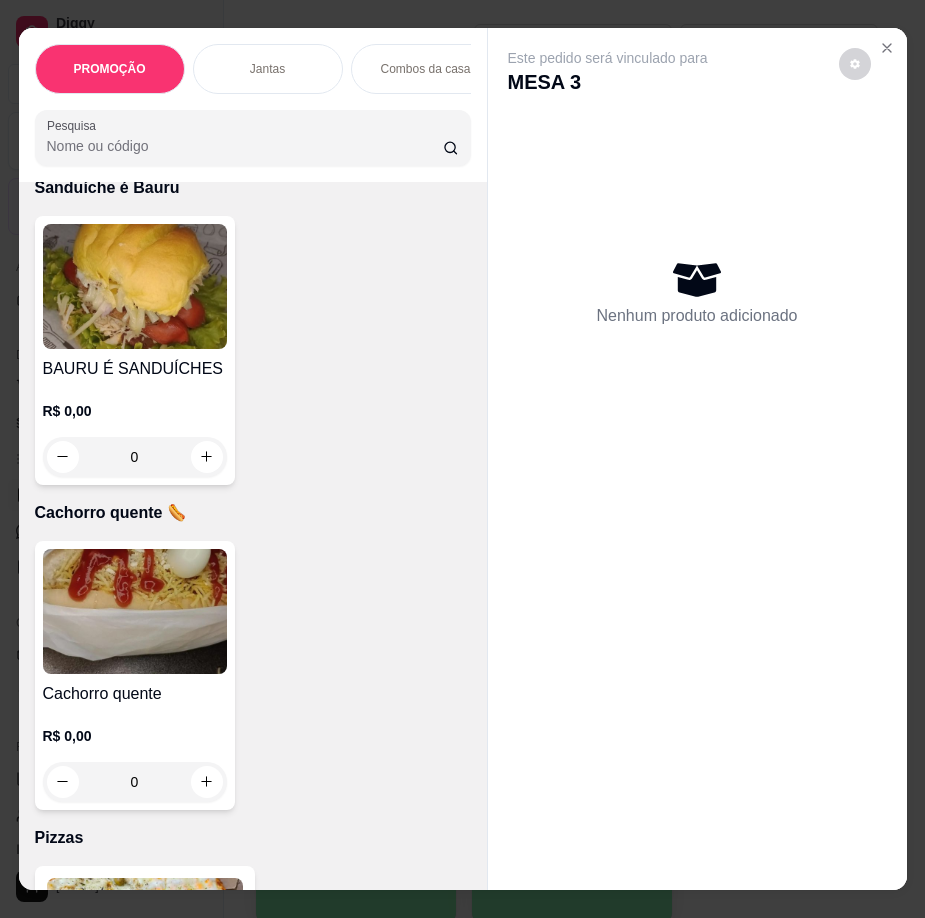 click at bounding box center [135, 611] 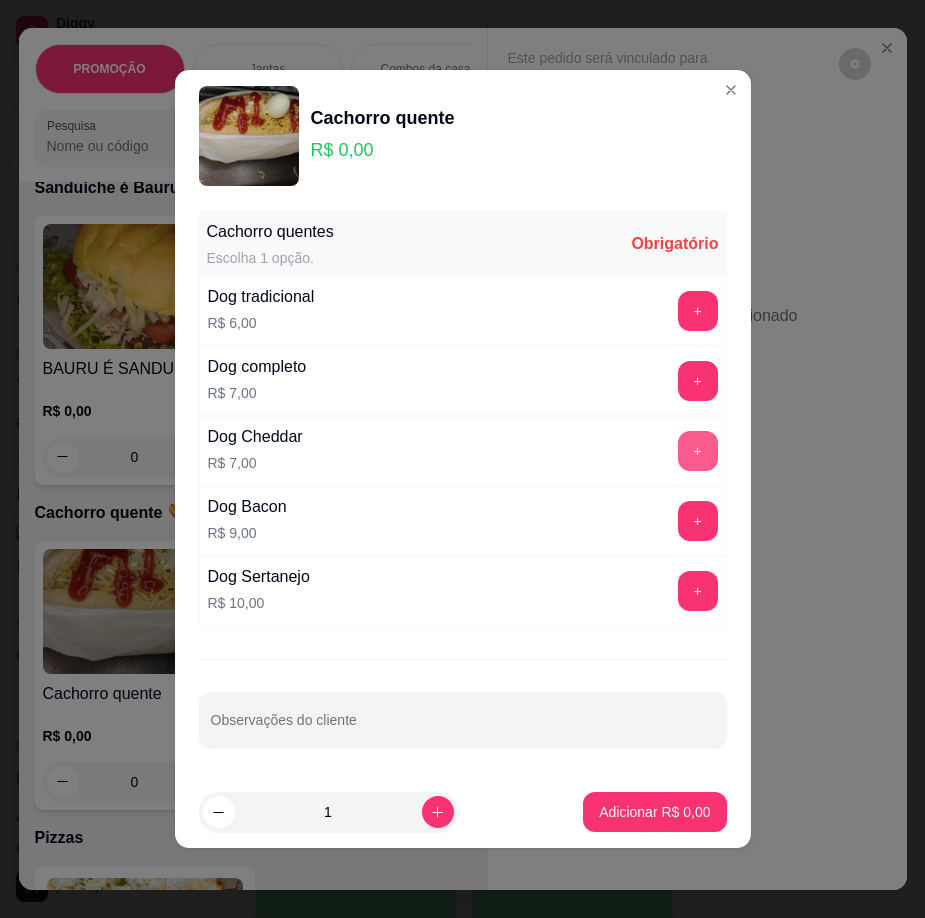 click on "+" at bounding box center (698, 451) 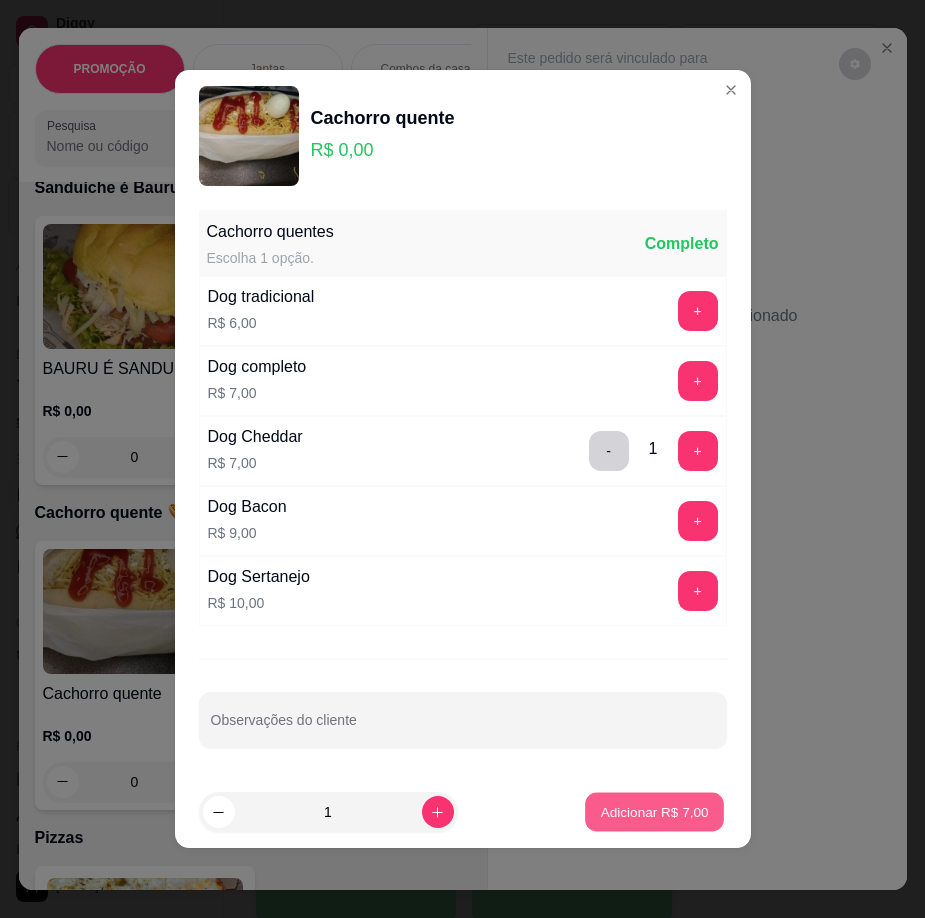 click on "Adicionar   R$ 7,00" at bounding box center (655, 811) 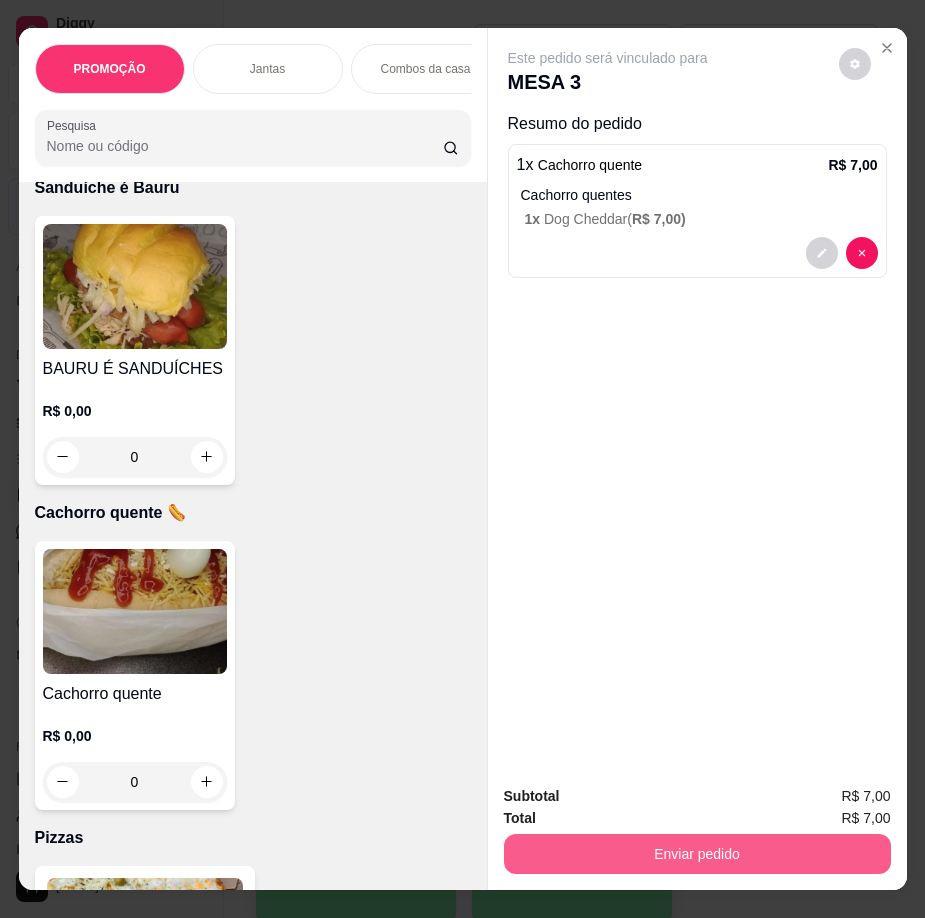 click on "Enviar pedido" at bounding box center [697, 854] 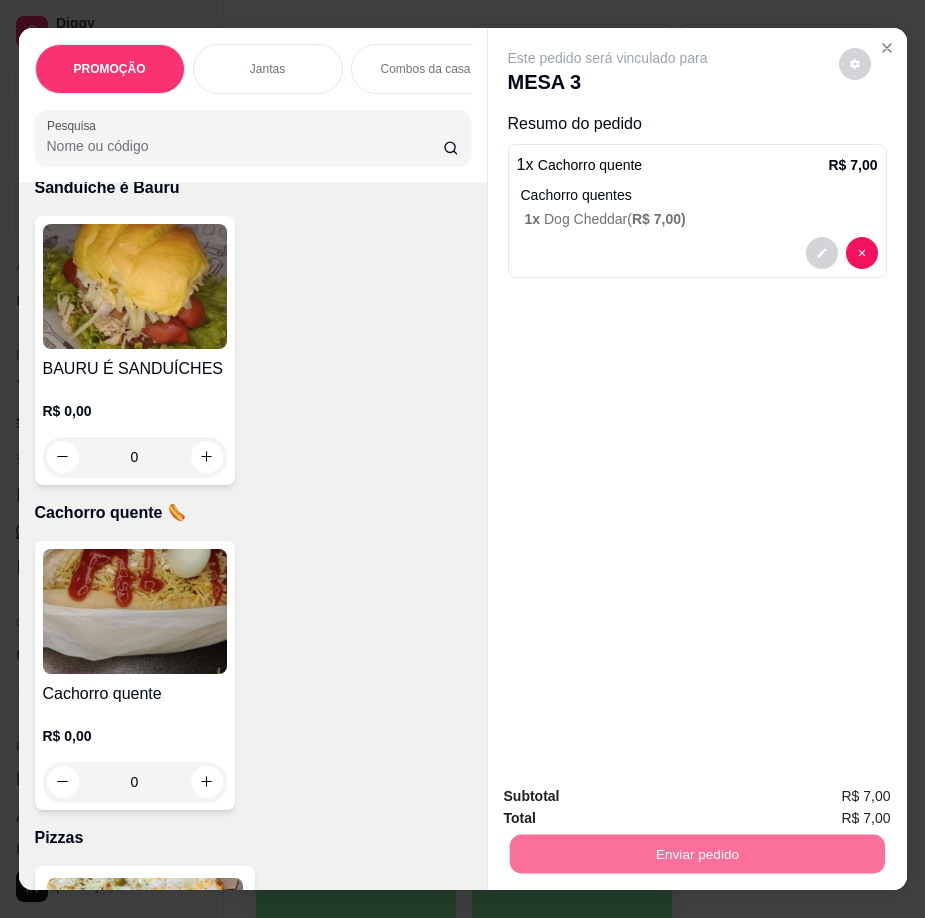 click on "Não registrar e enviar pedido" at bounding box center (630, 798) 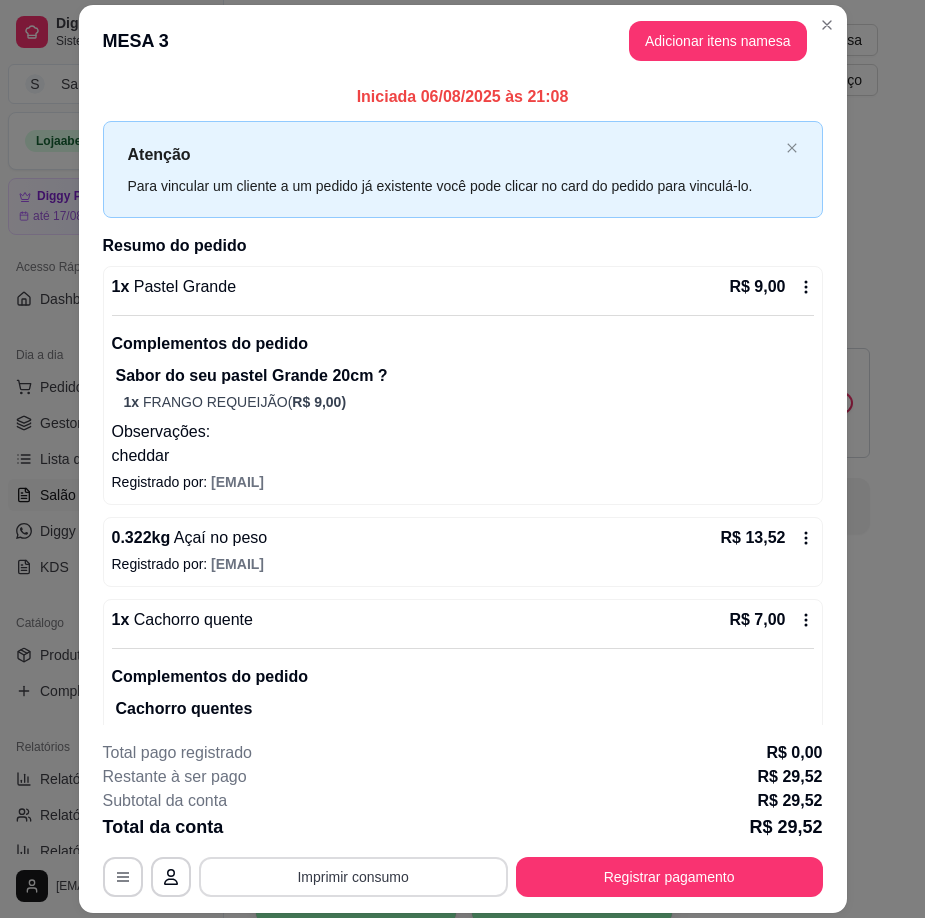 click on "Imprimir consumo" at bounding box center [353, 877] 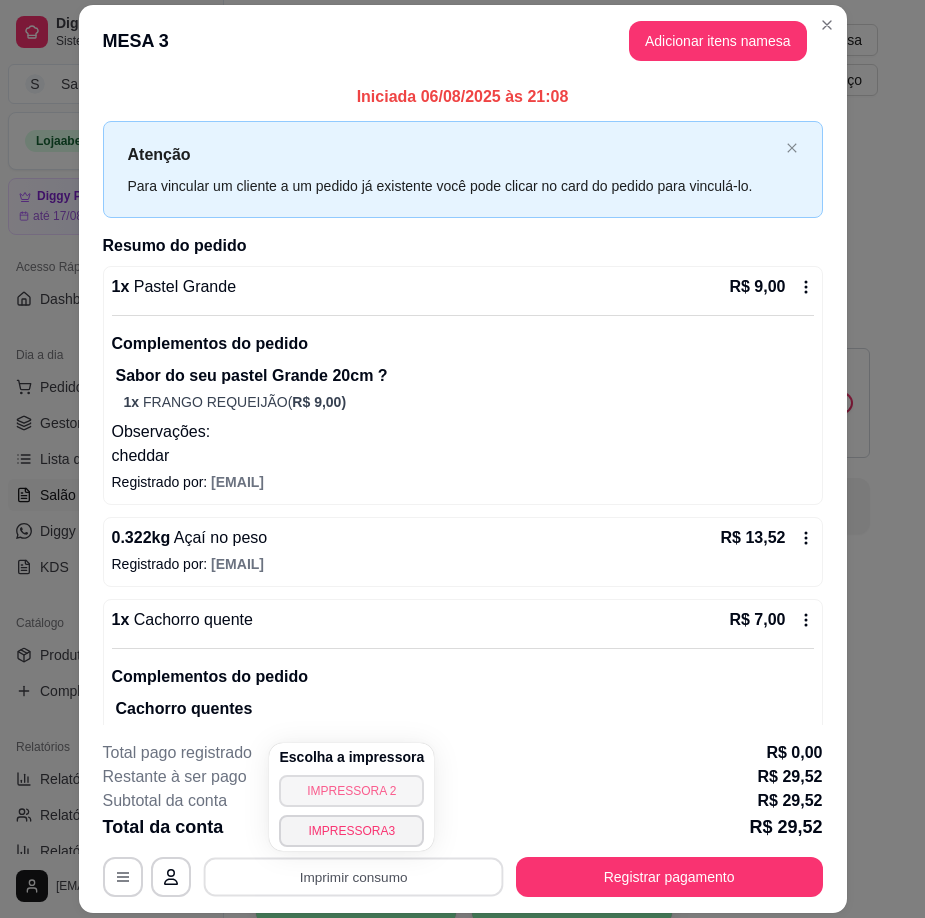 click on "IMPRESSORA 2" at bounding box center (351, 791) 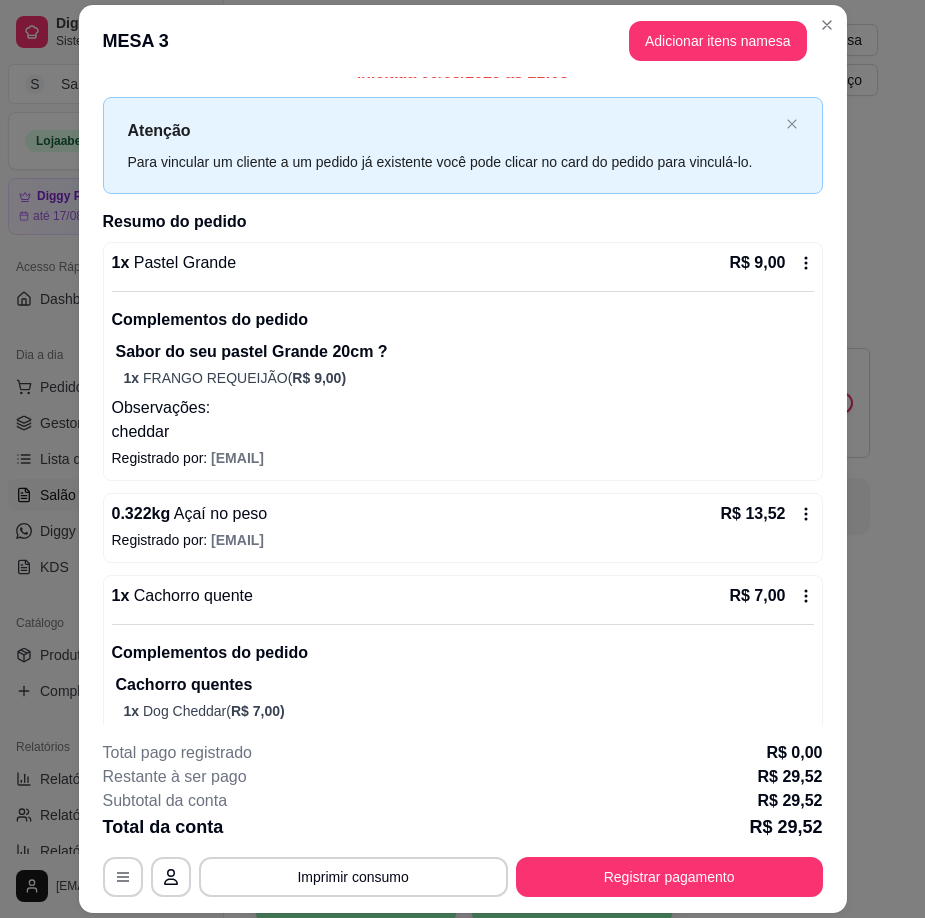 scroll, scrollTop: 64, scrollLeft: 0, axis: vertical 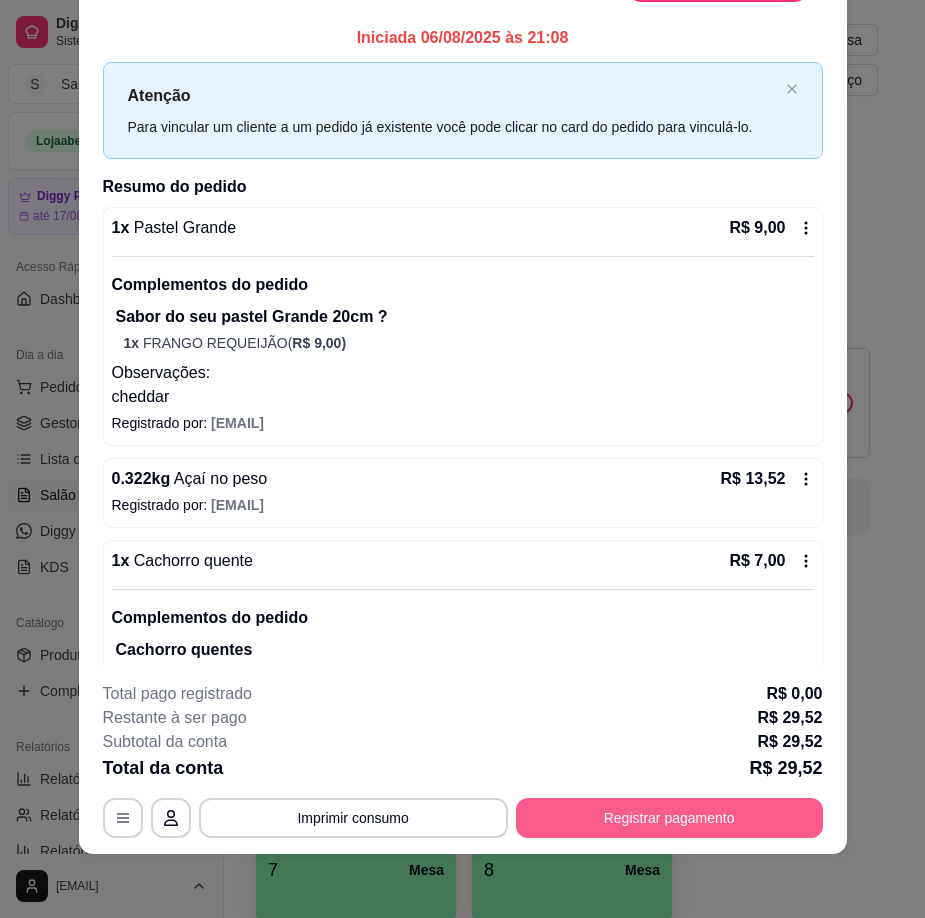 click on "Registrar pagamento" at bounding box center (669, 818) 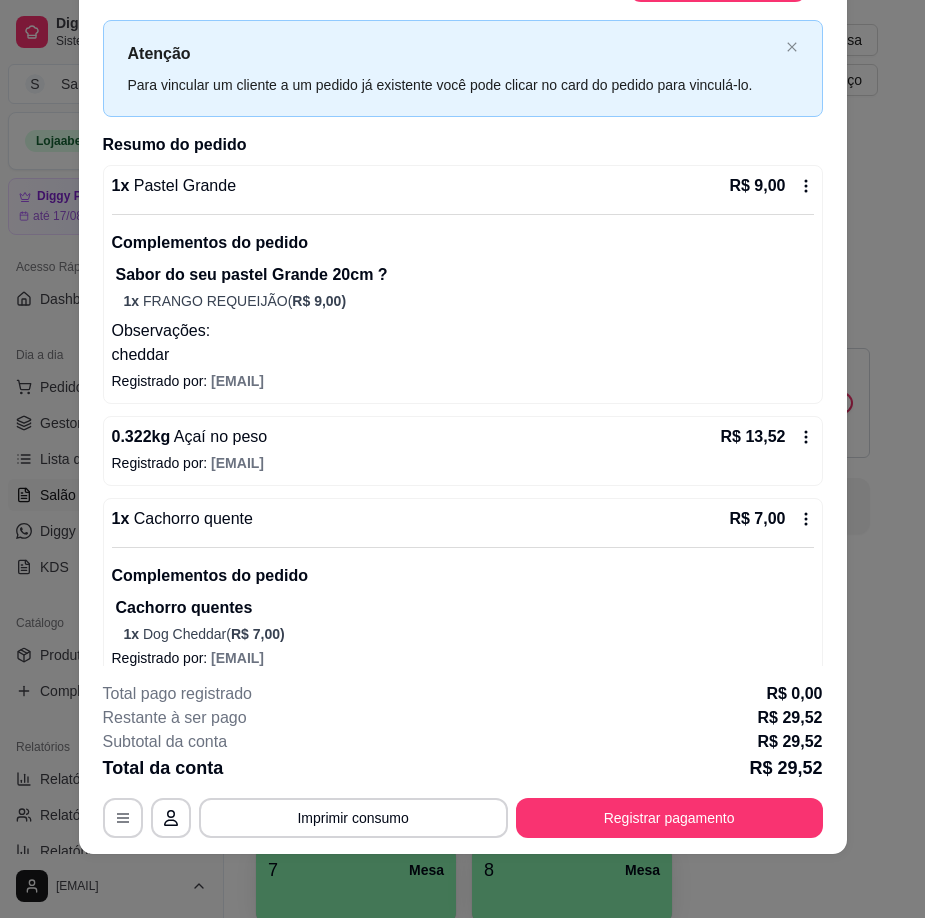 scroll, scrollTop: 64, scrollLeft: 0, axis: vertical 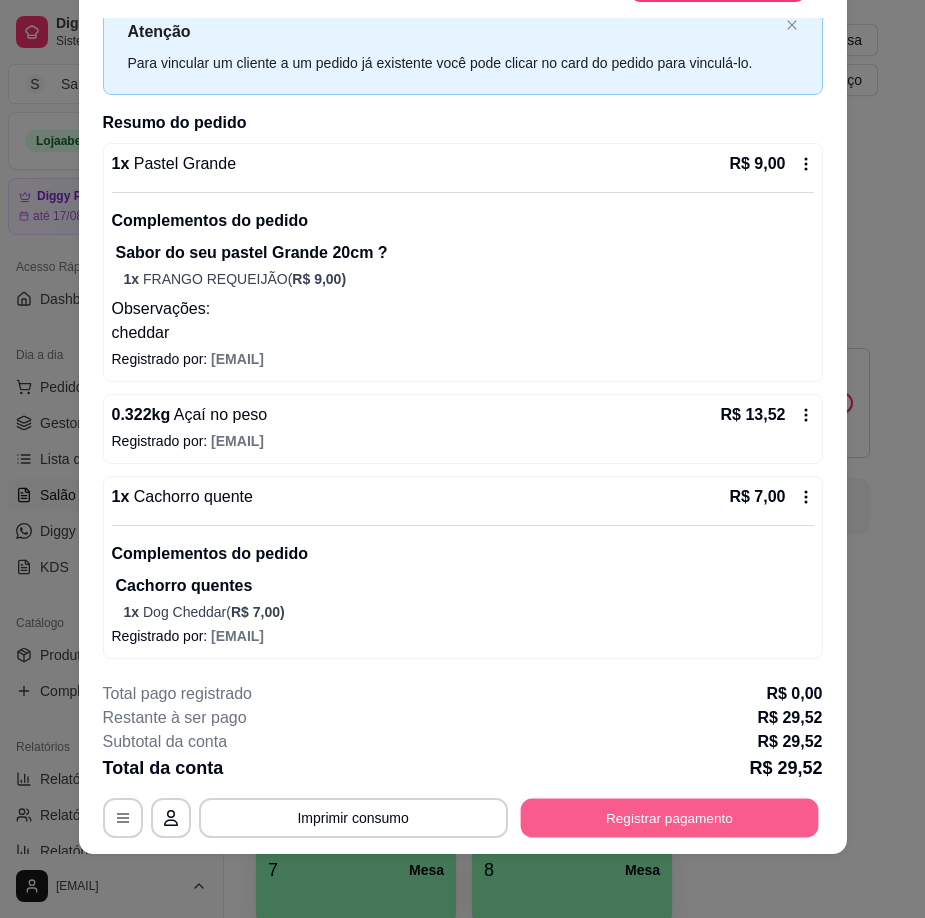 click on "Registrar pagamento" at bounding box center [669, 818] 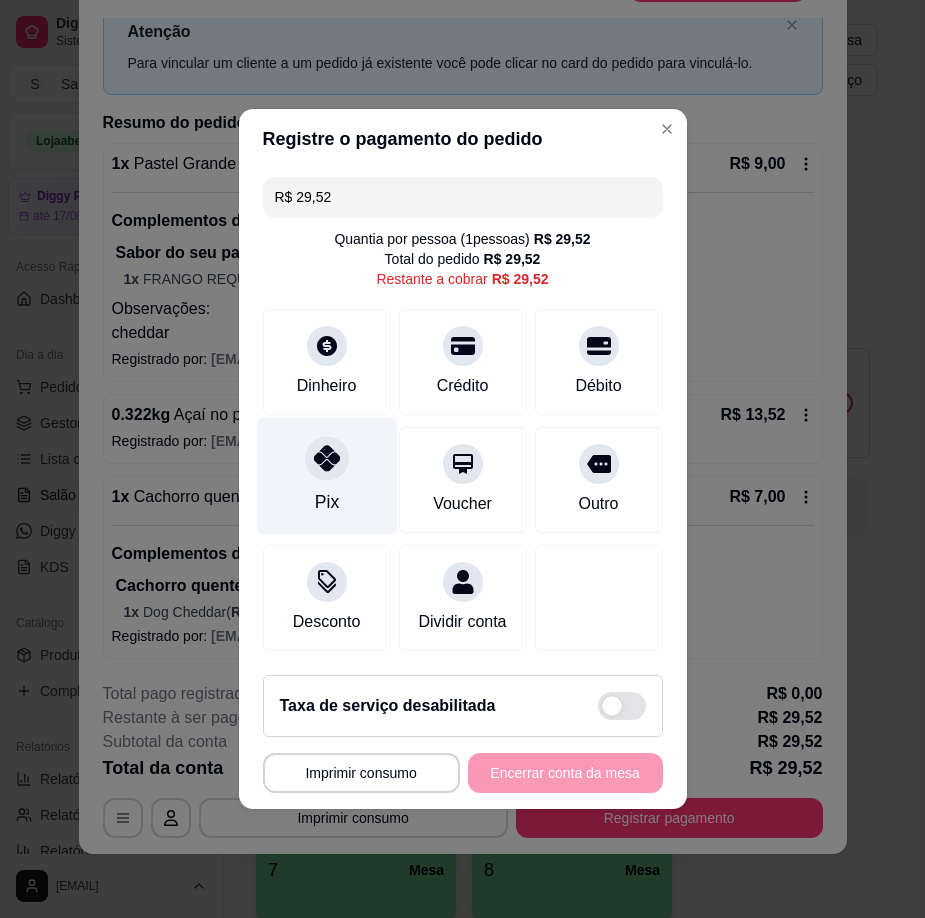 click on "Pix" at bounding box center (326, 476) 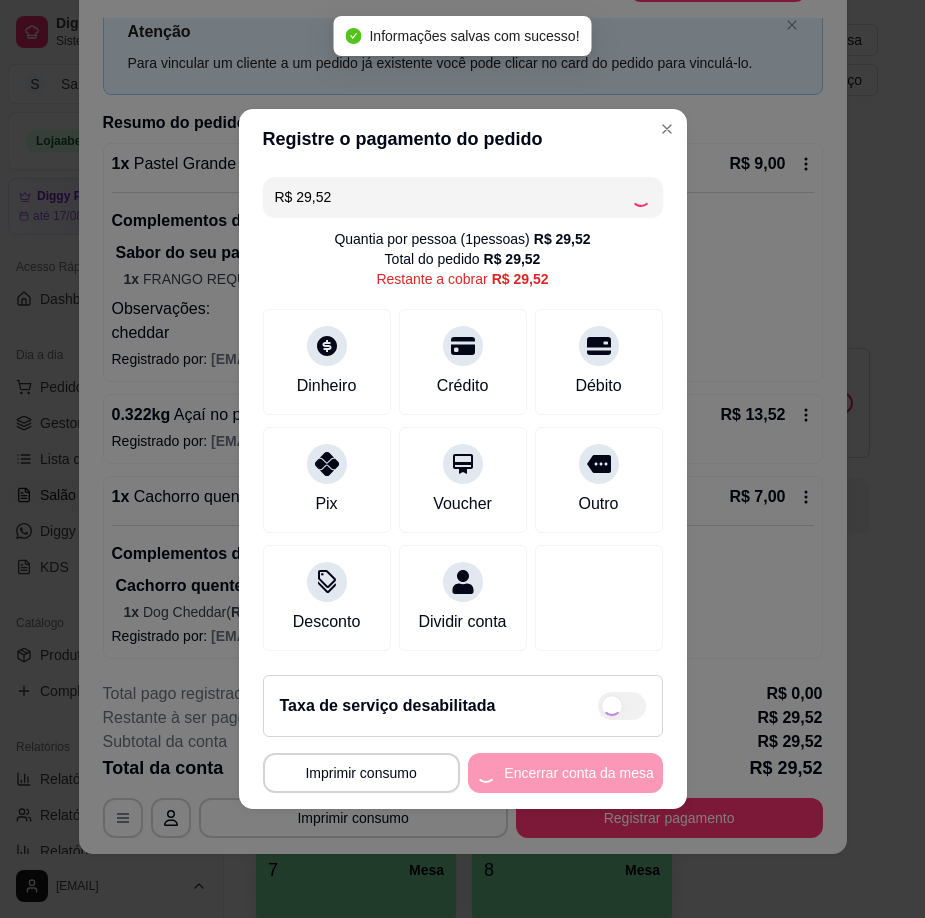 type on "R$ 0,00" 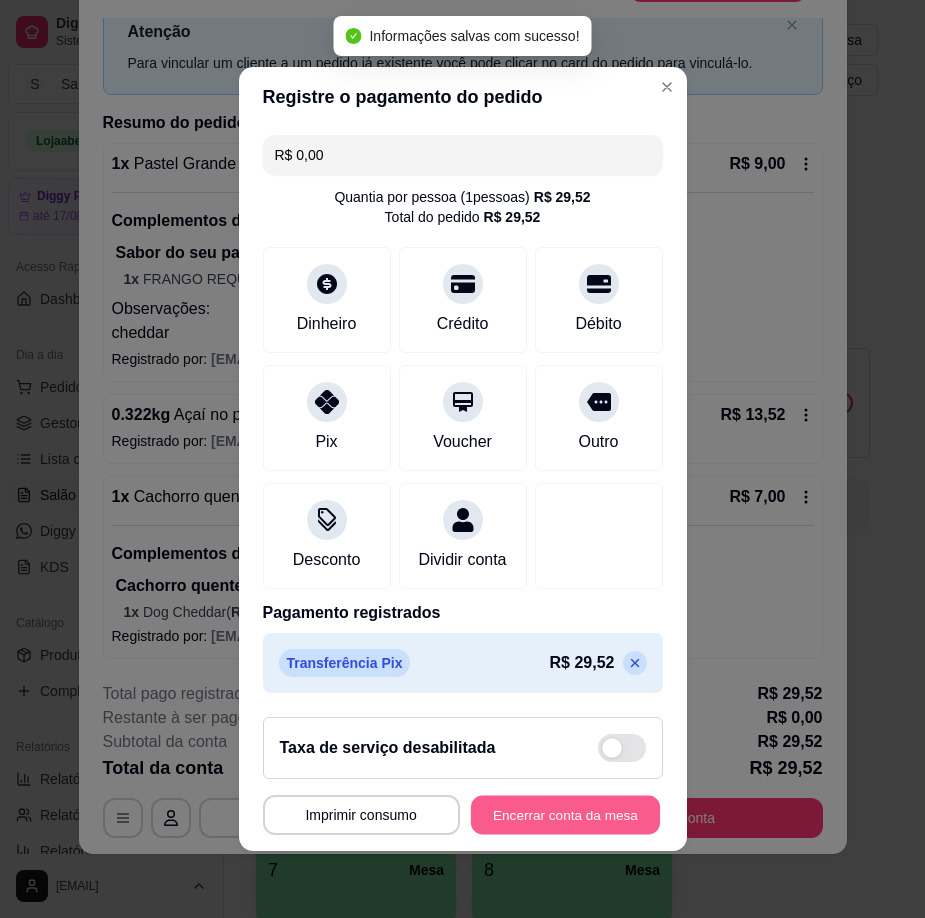 click on "Encerrar conta da mesa" at bounding box center (565, 815) 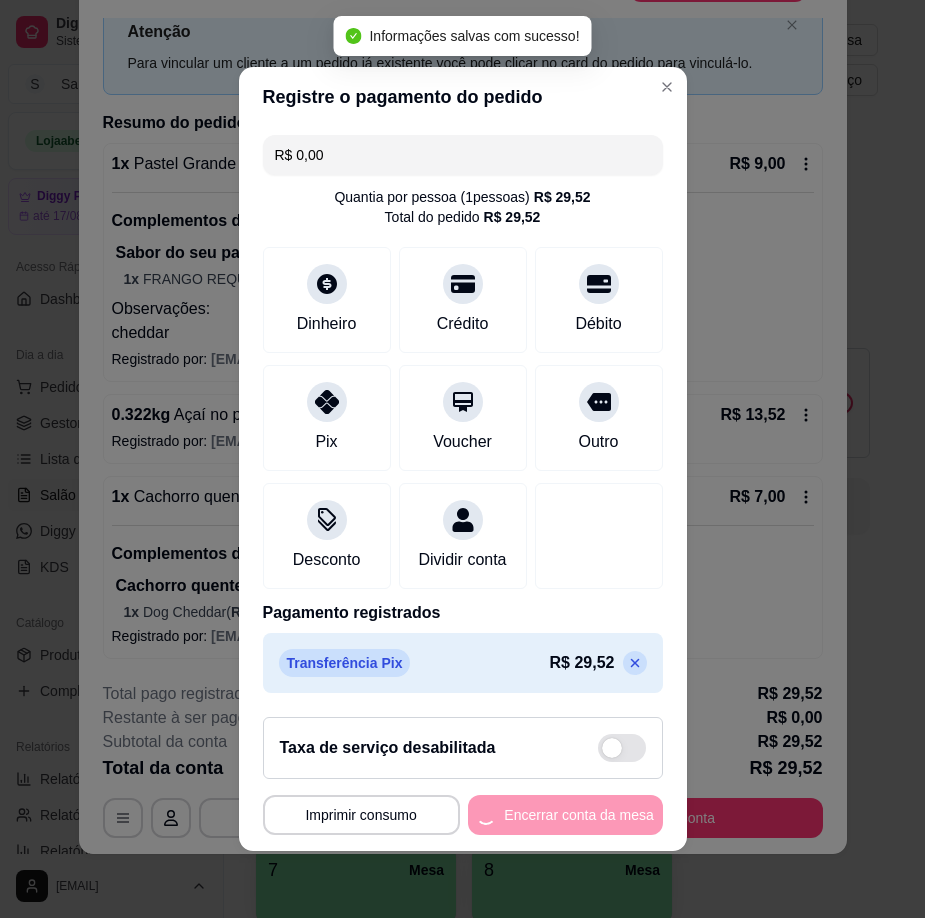 scroll, scrollTop: 0, scrollLeft: 0, axis: both 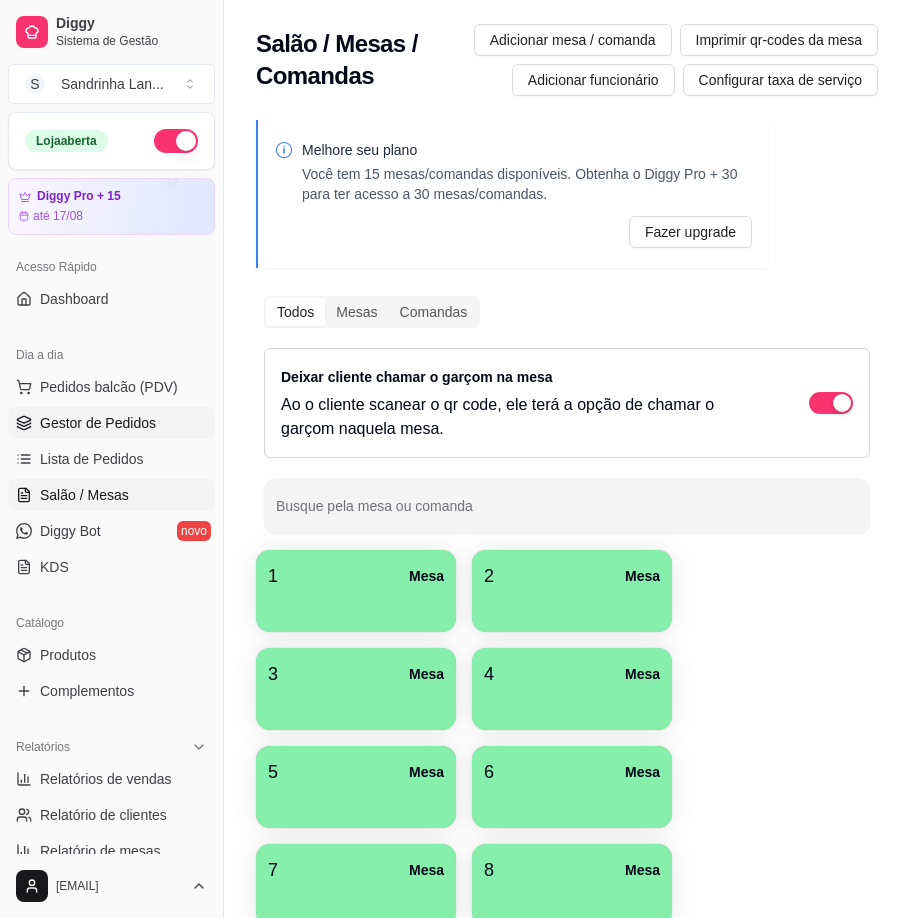 click on "Gestor de Pedidos" at bounding box center (98, 423) 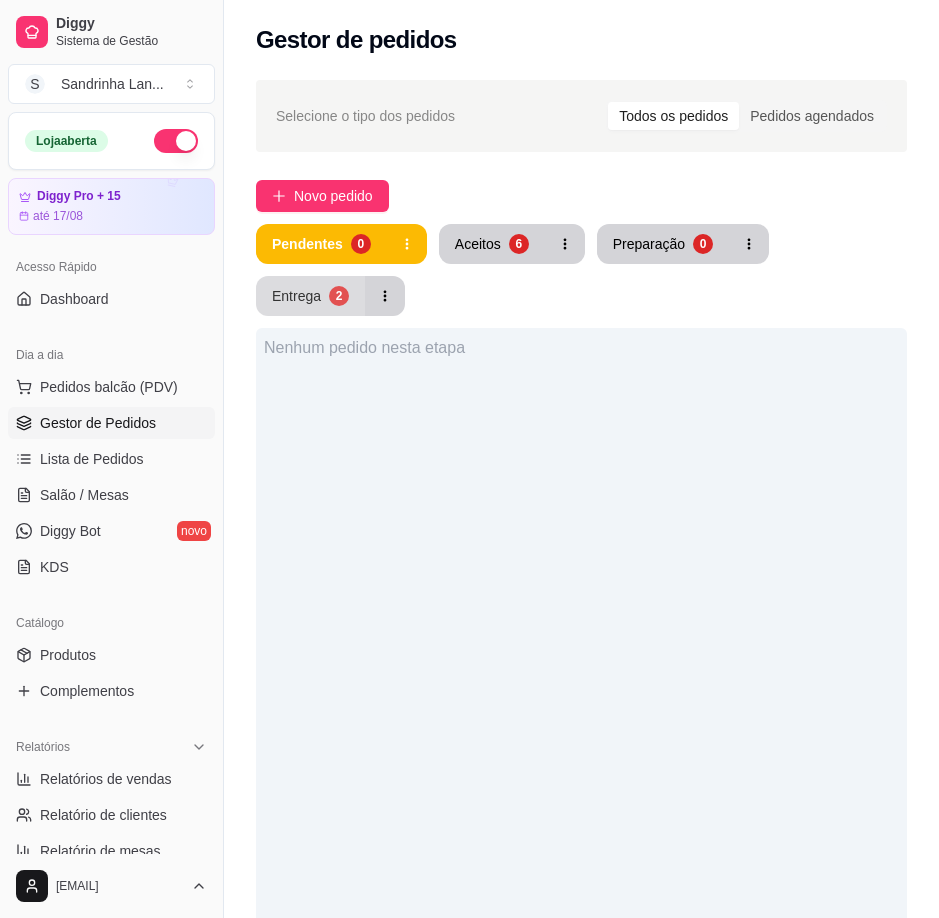 click on "2" at bounding box center (339, 296) 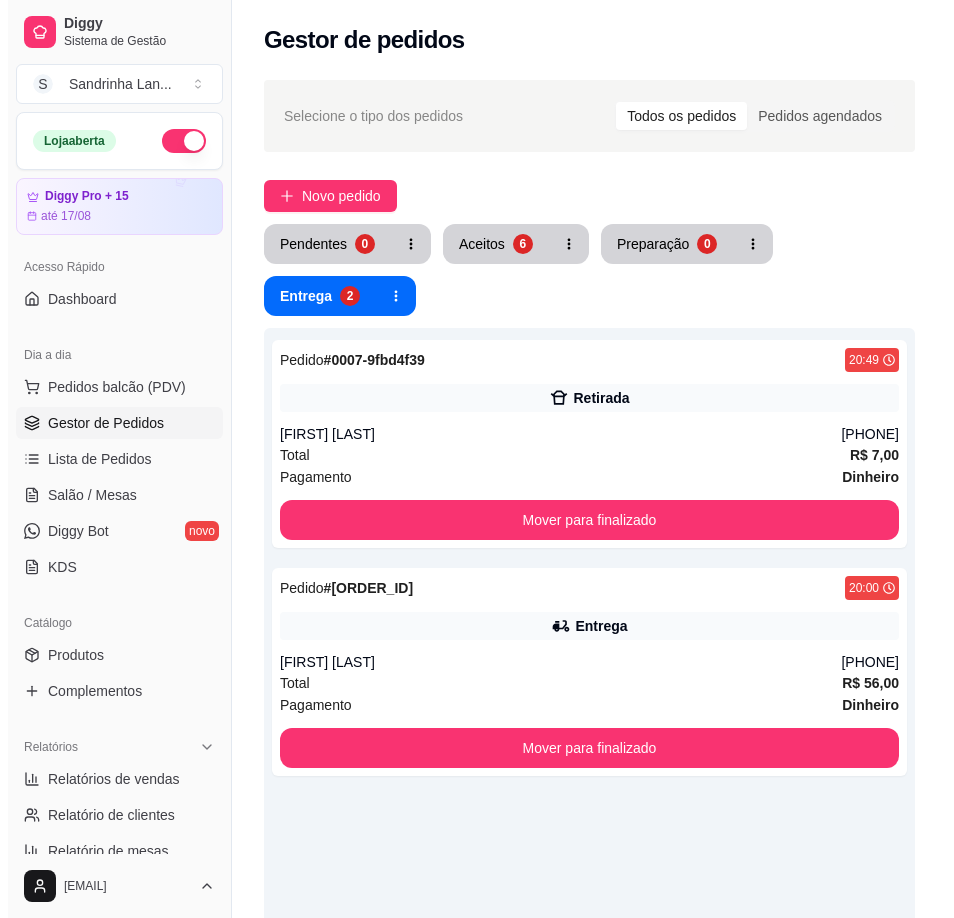 scroll, scrollTop: 100, scrollLeft: 0, axis: vertical 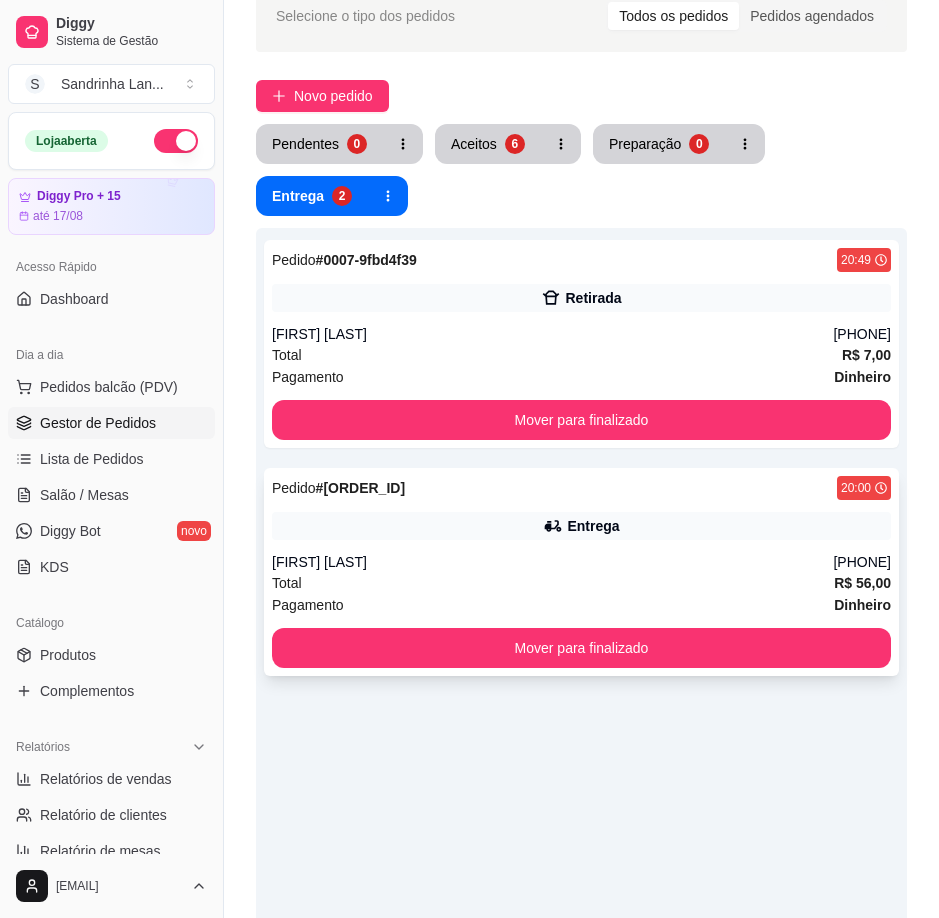 click on "[FIRST] [LAST]" at bounding box center [552, 562] 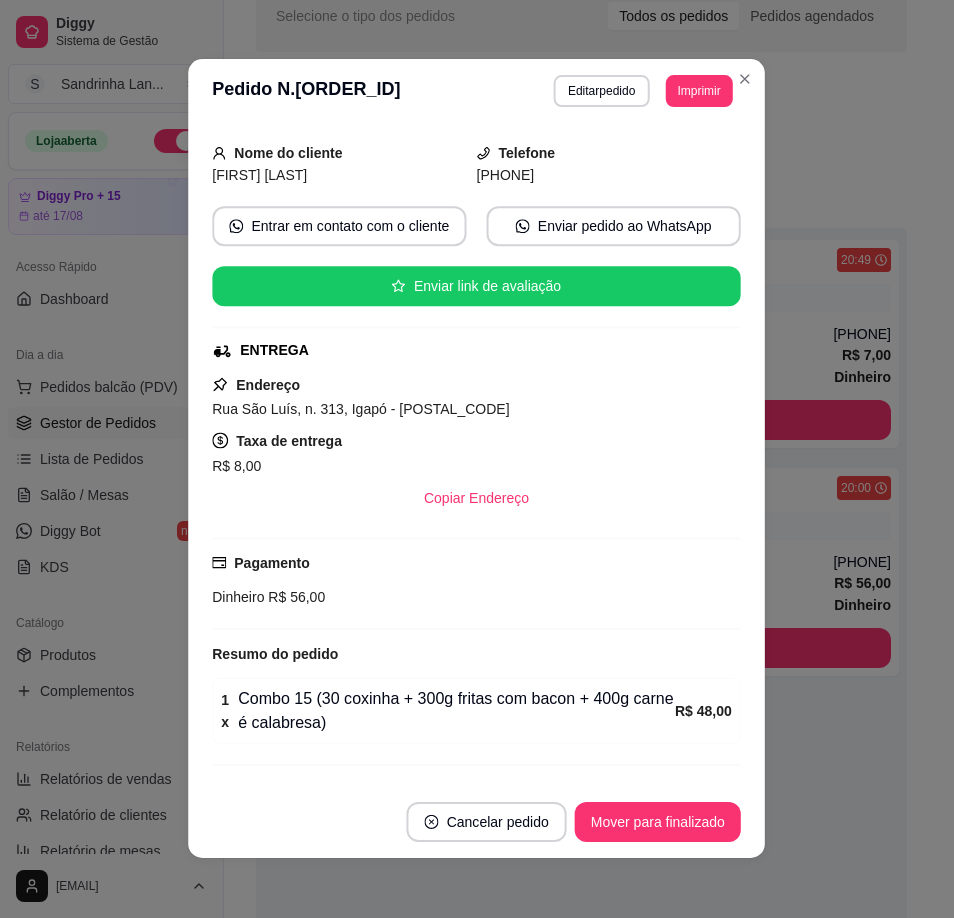 scroll, scrollTop: 155, scrollLeft: 0, axis: vertical 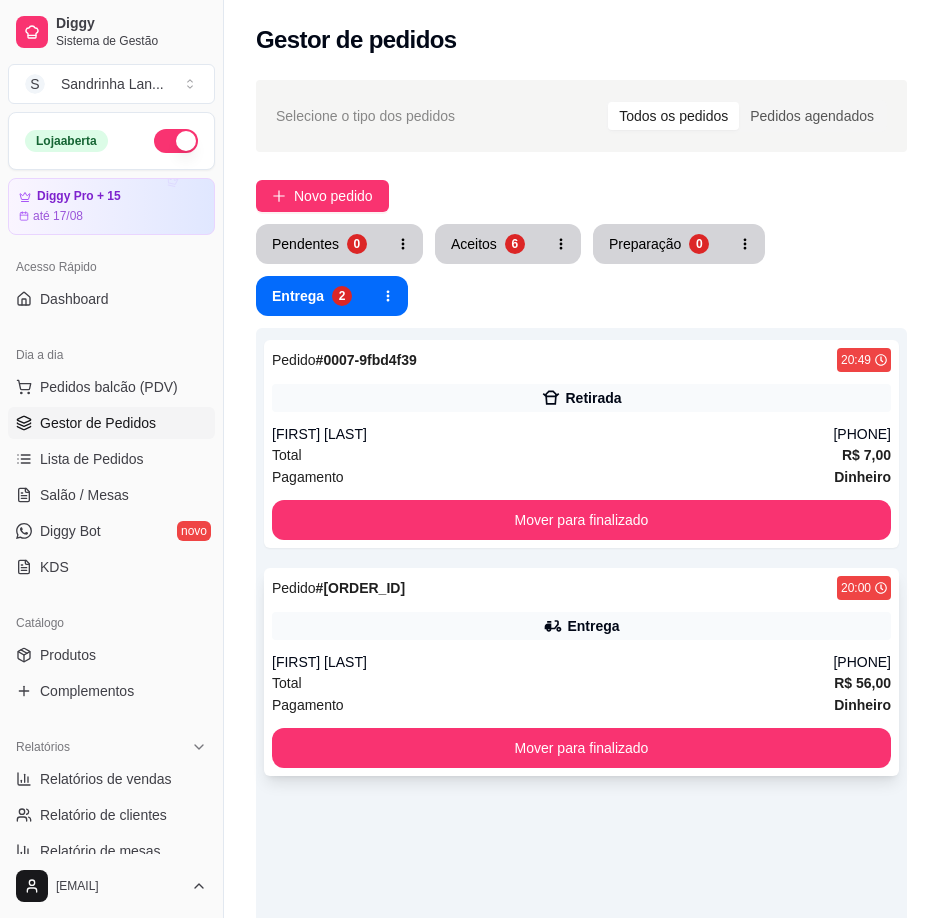 click on "Entrega" at bounding box center (581, 626) 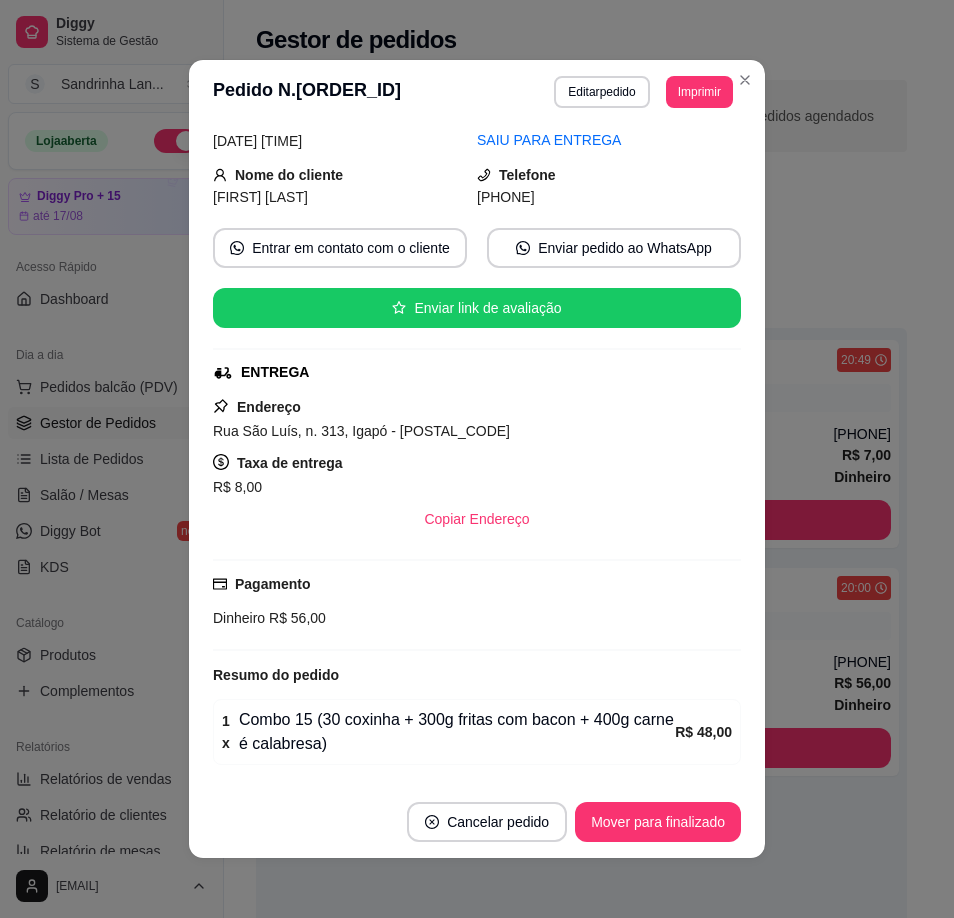 scroll, scrollTop: 155, scrollLeft: 0, axis: vertical 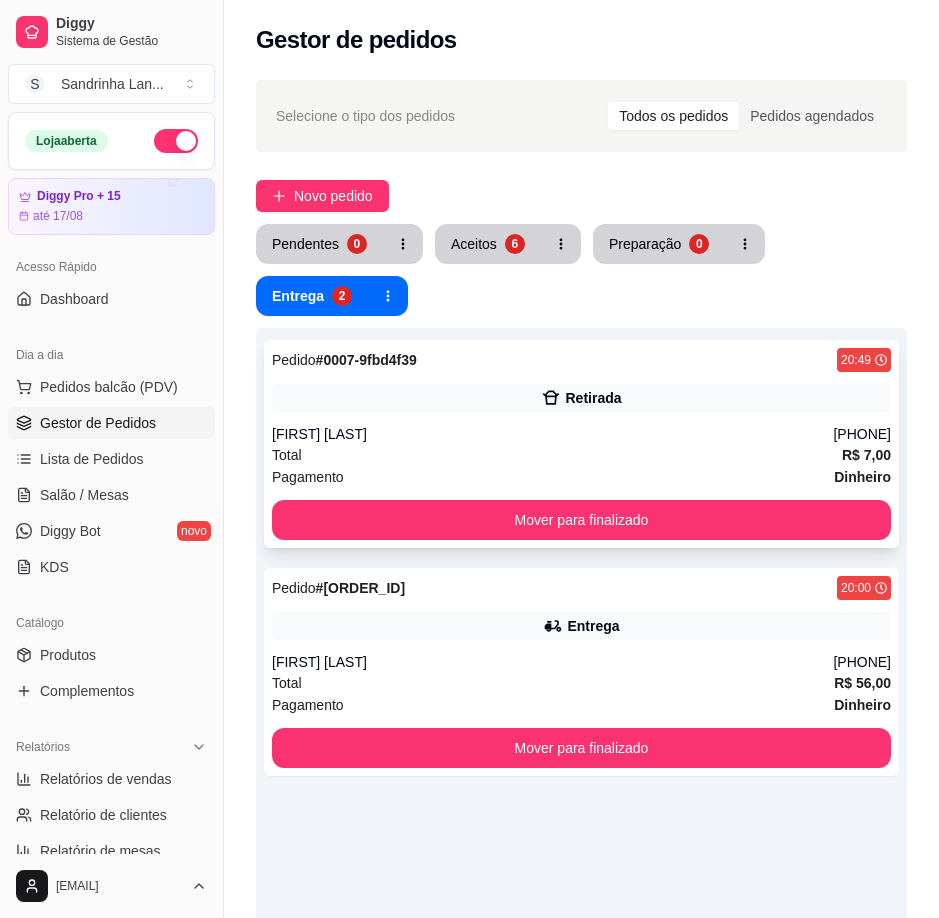 click on "Total R$ 7,00" at bounding box center (581, 455) 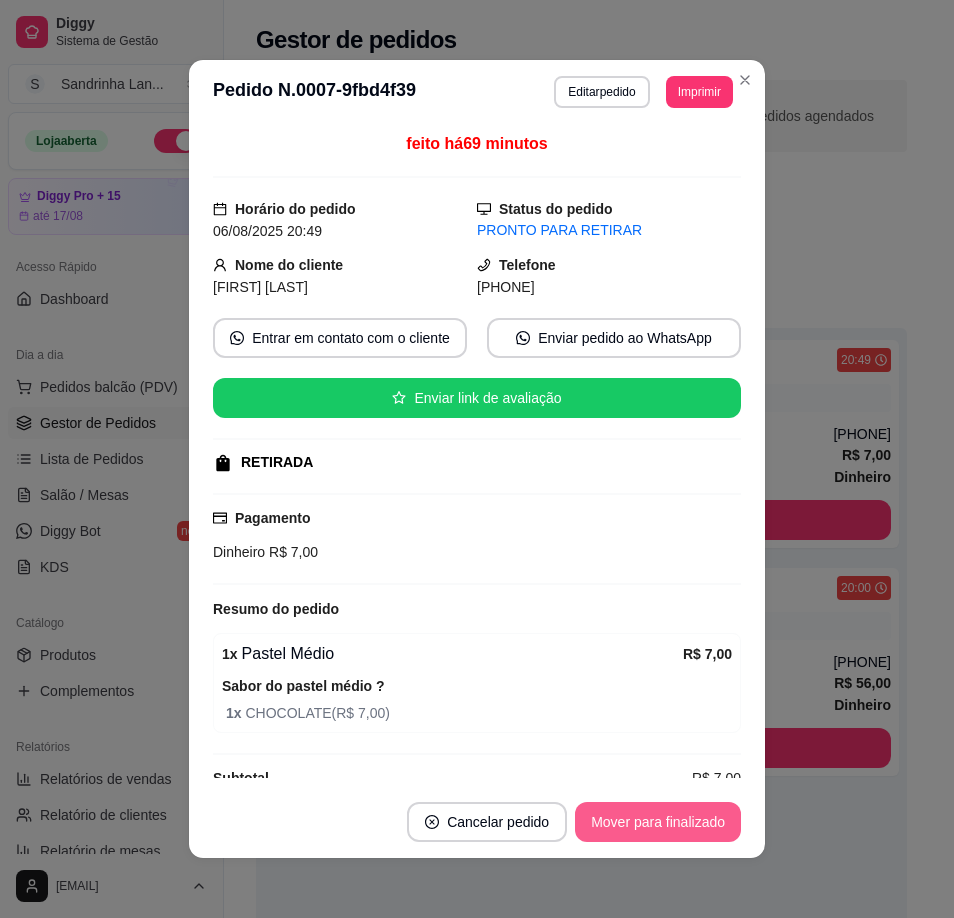 click on "Mover para finalizado" at bounding box center (658, 822) 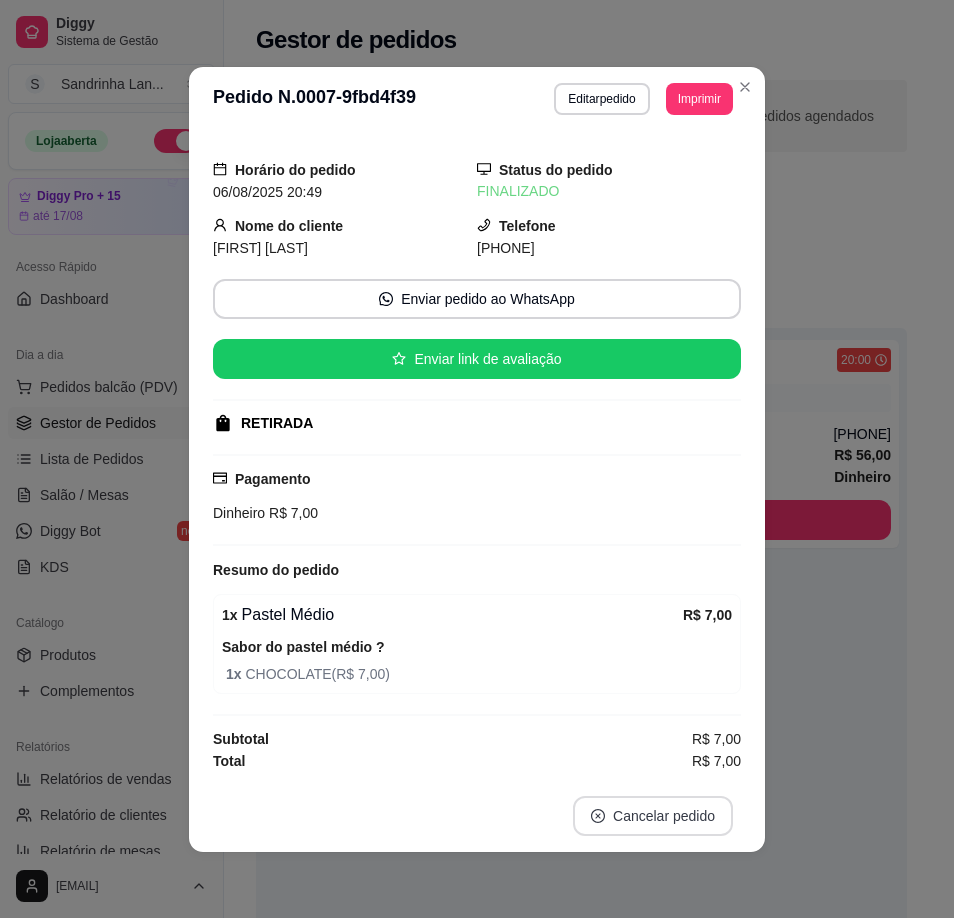 click on "Cancelar pedido" at bounding box center [653, 816] 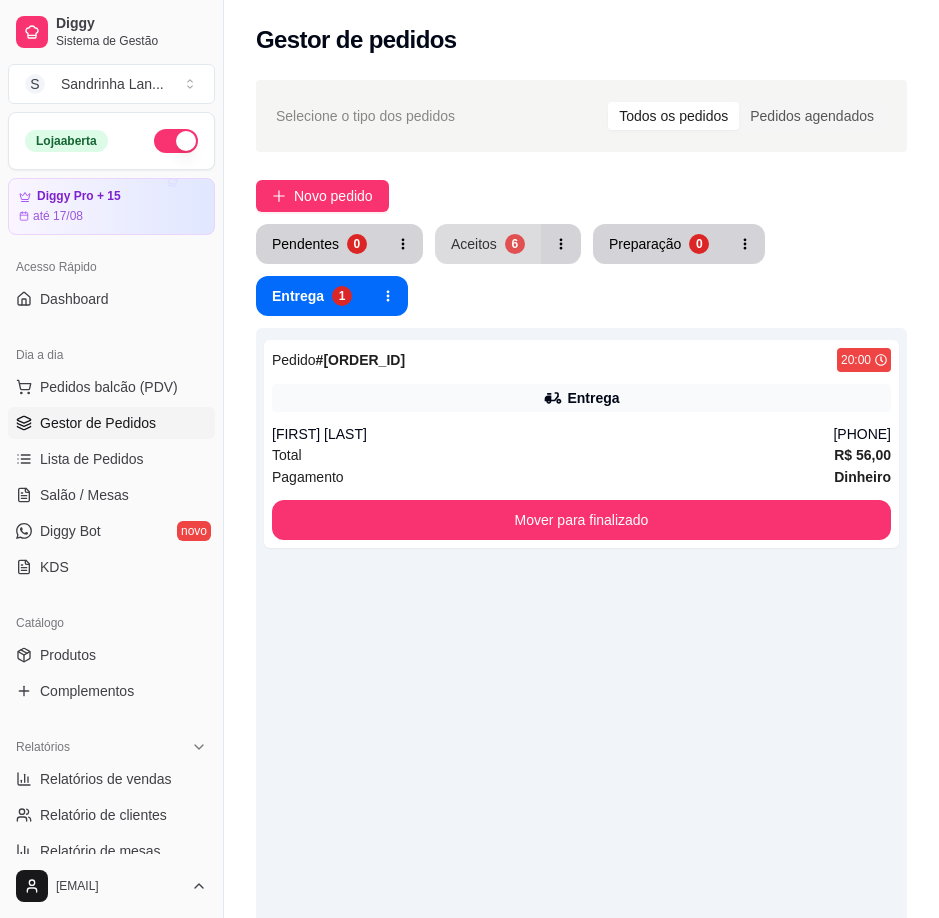 click on "Aceitos" at bounding box center (474, 244) 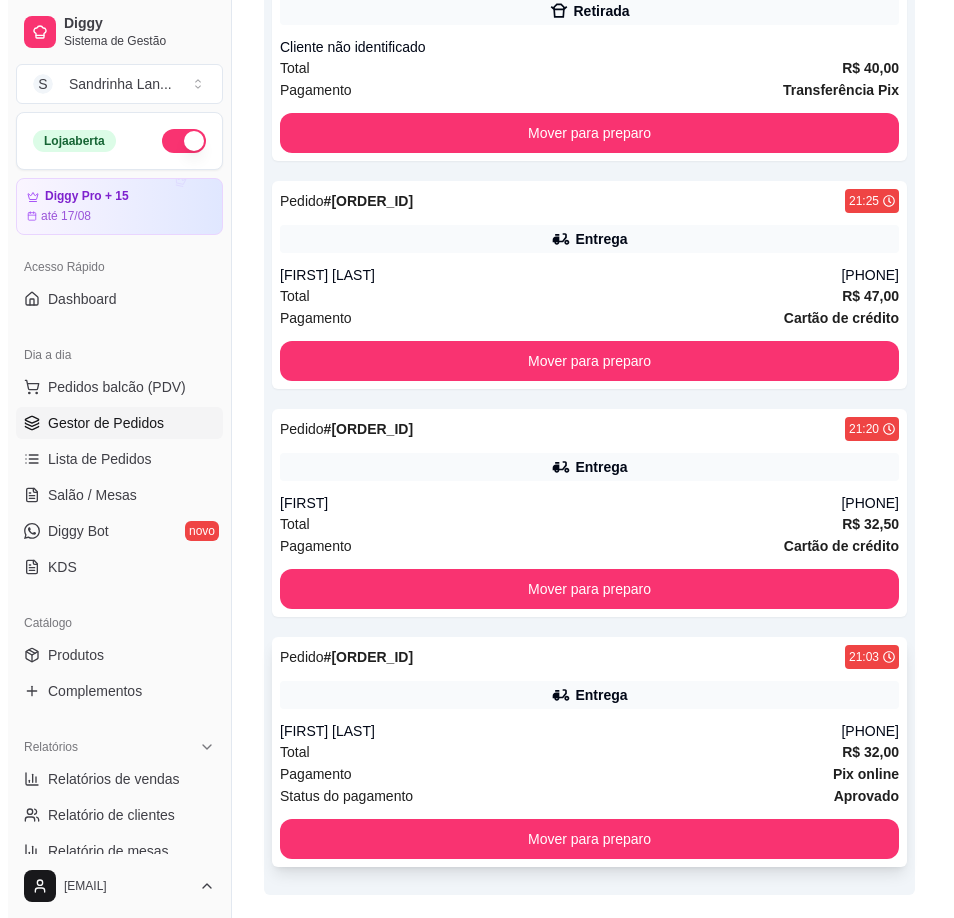 scroll, scrollTop: 923, scrollLeft: 0, axis: vertical 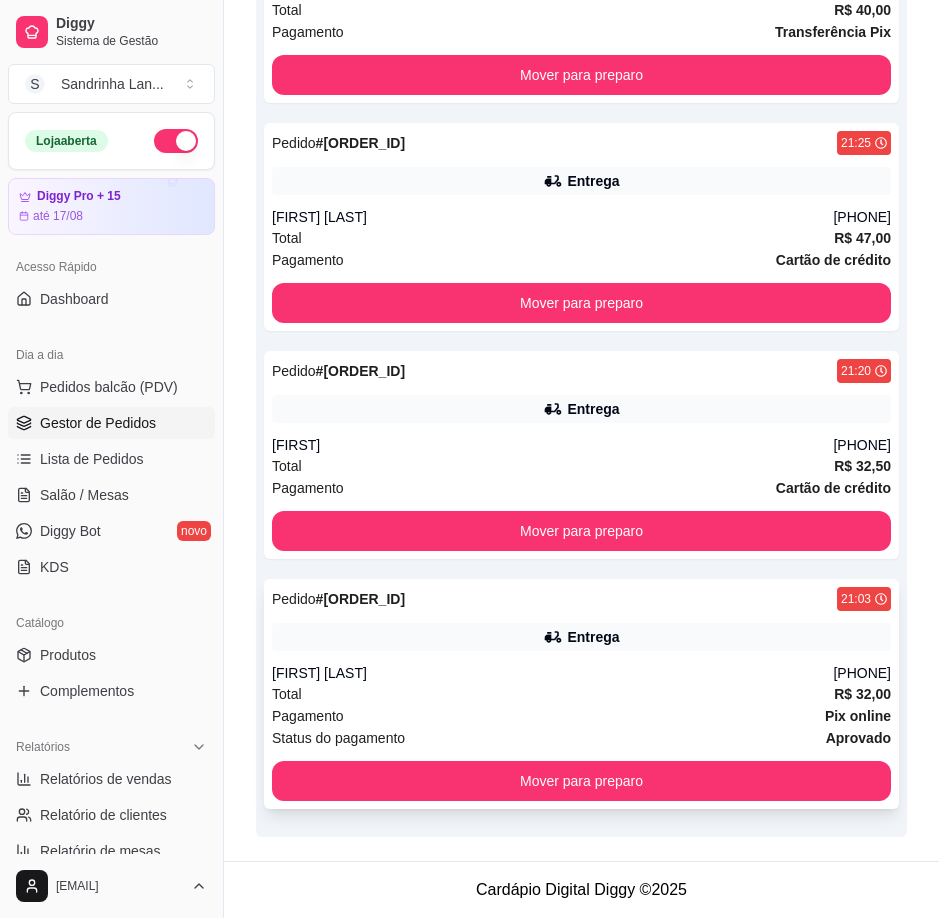 click on "Total R$ 32,00" at bounding box center [581, 694] 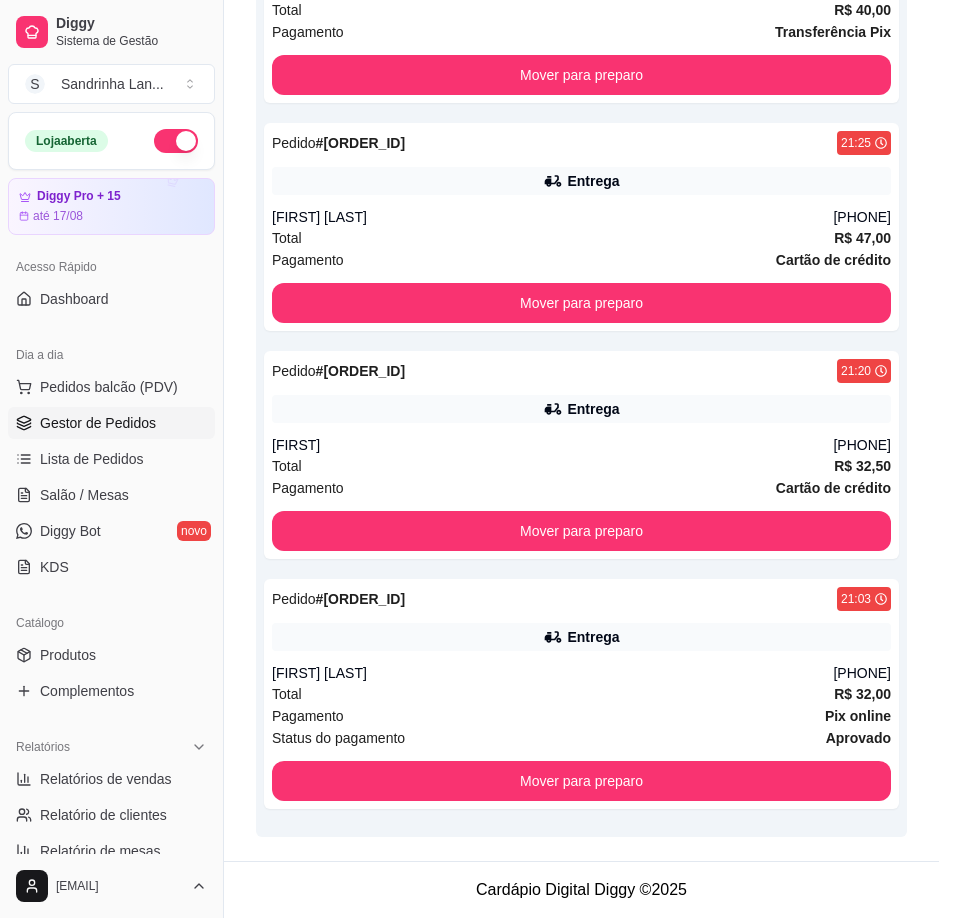 scroll, scrollTop: 337, scrollLeft: 0, axis: vertical 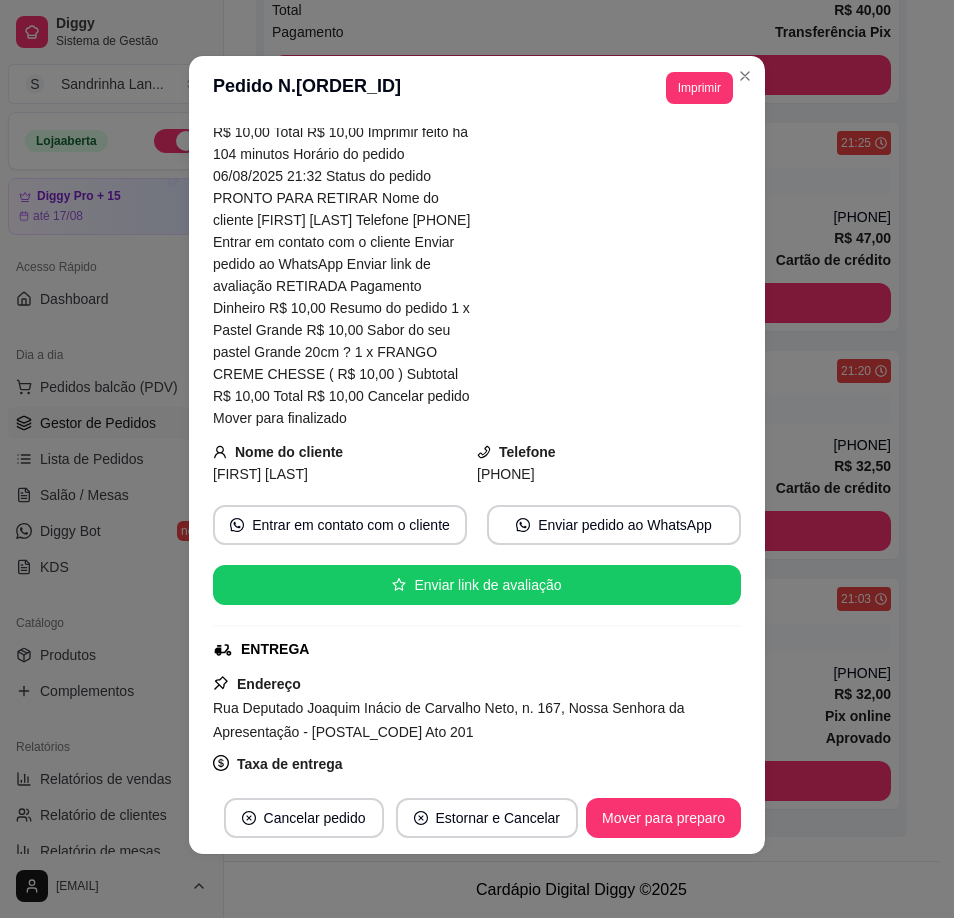 click on "Cancelar pedido Estornar e Cancelar Mover para preparo" at bounding box center (477, 818) 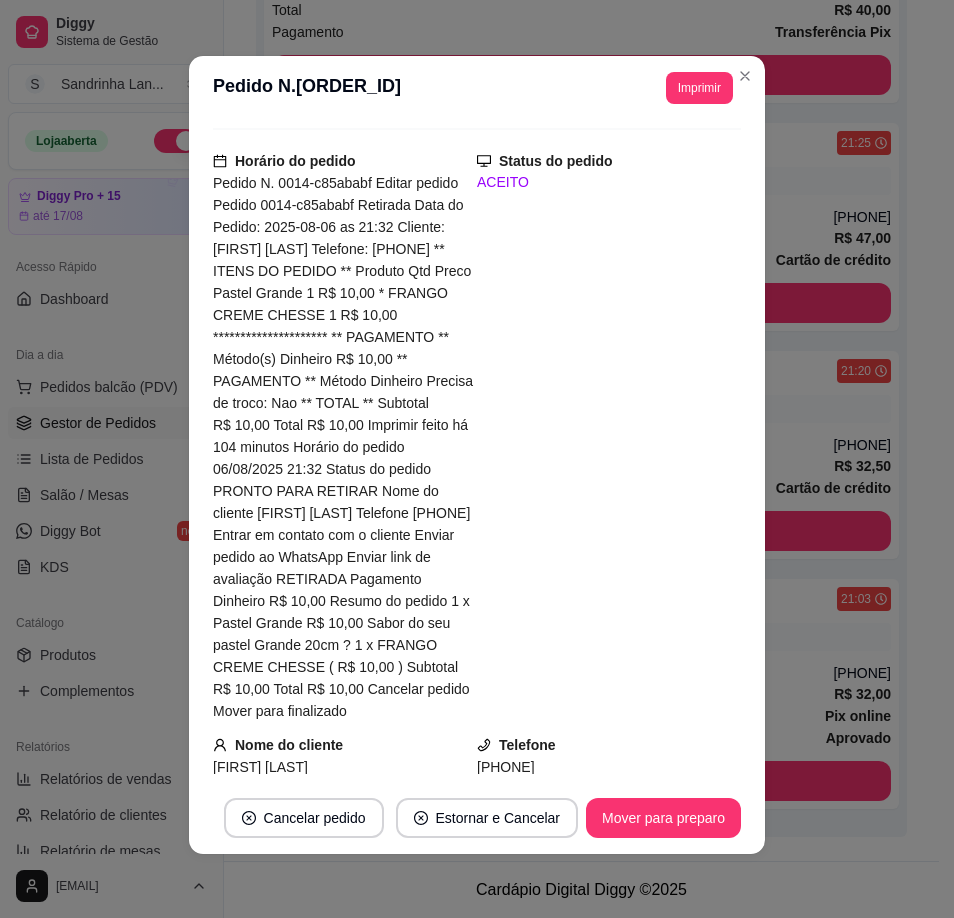scroll, scrollTop: 37, scrollLeft: 0, axis: vertical 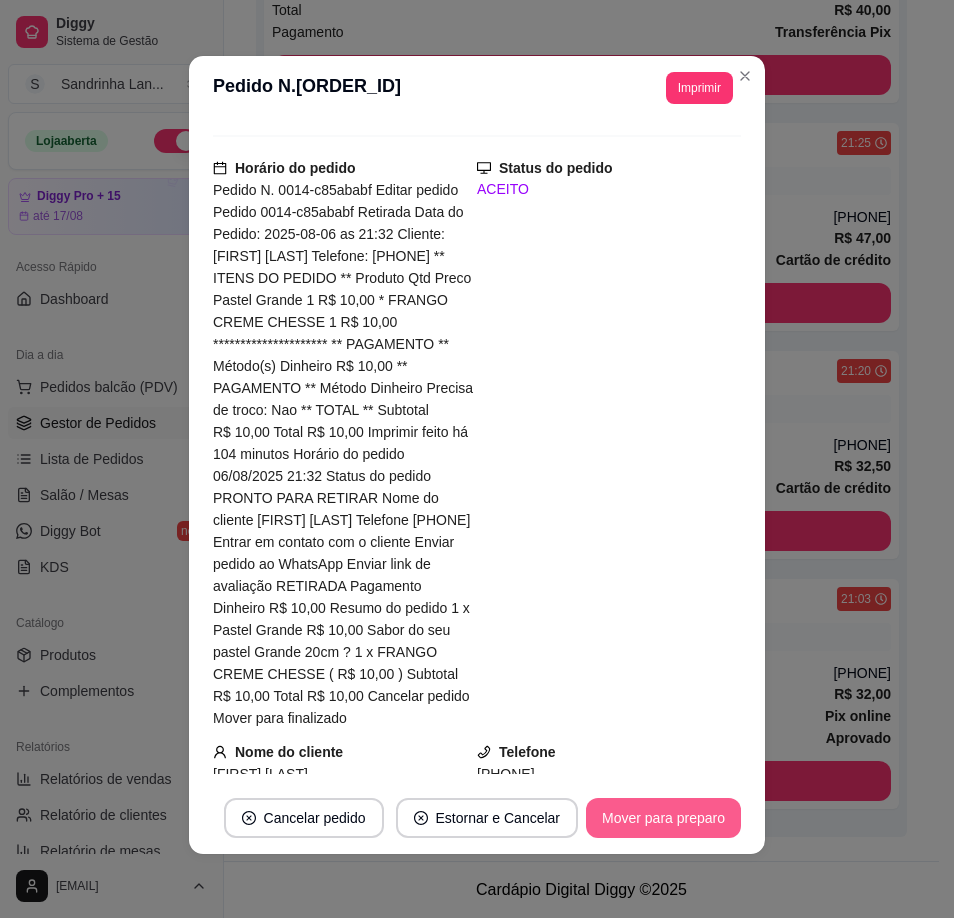 click on "Mover para preparo" at bounding box center [663, 818] 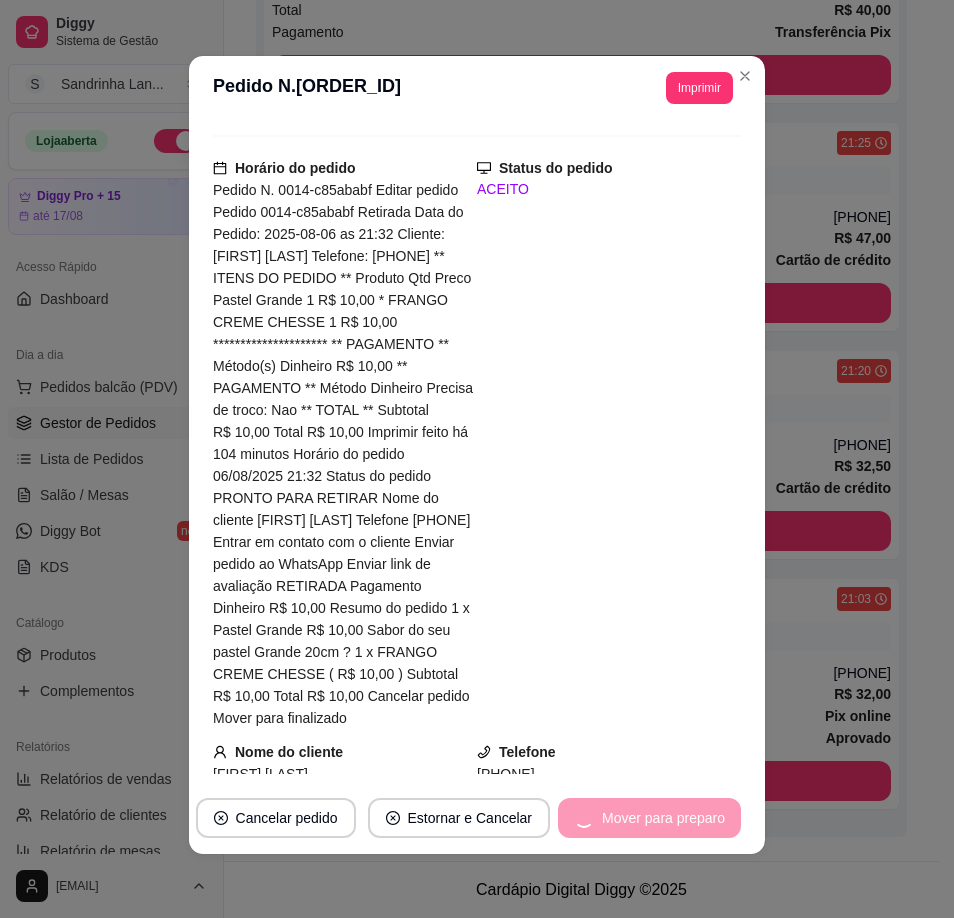 scroll, scrollTop: 673, scrollLeft: 0, axis: vertical 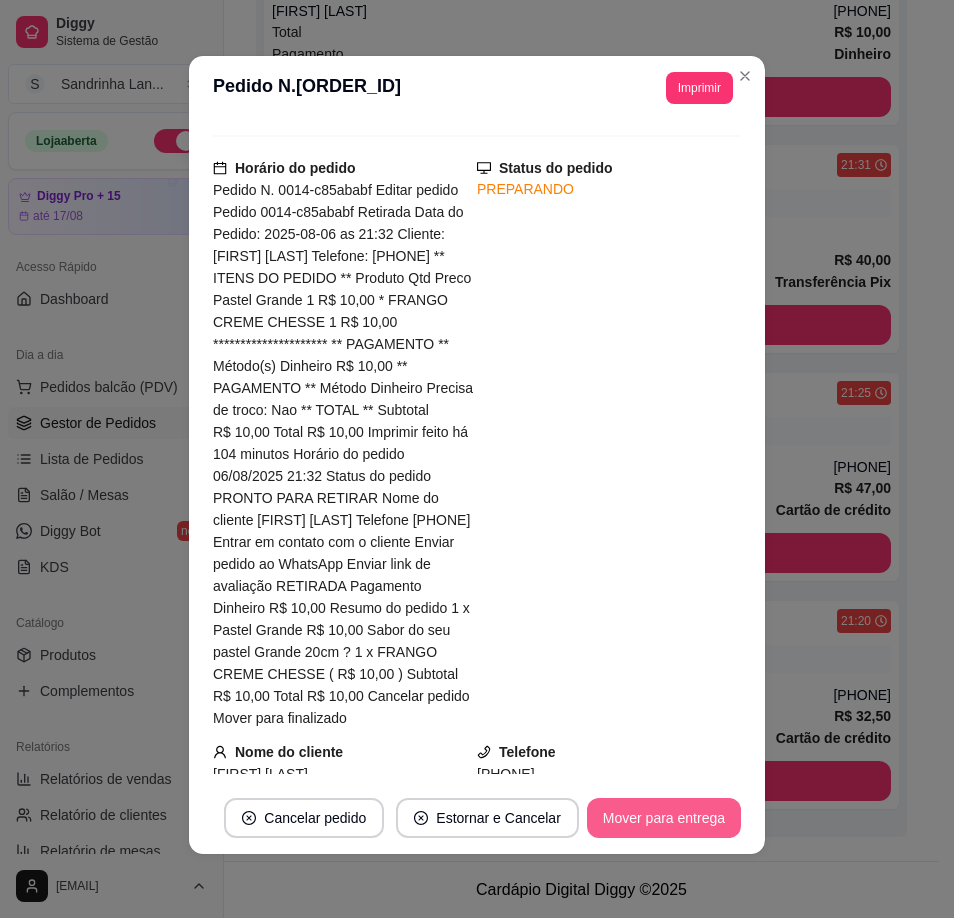 click on "Mover para entrega" at bounding box center (664, 818) 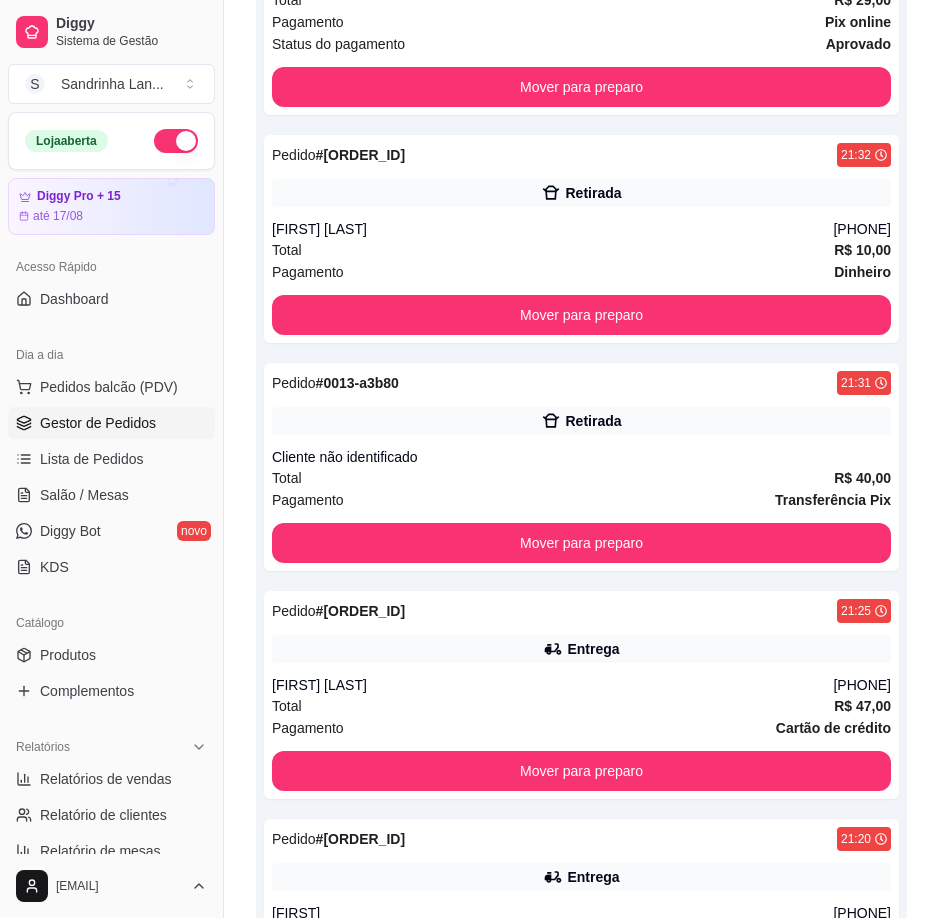 scroll, scrollTop: 173, scrollLeft: 0, axis: vertical 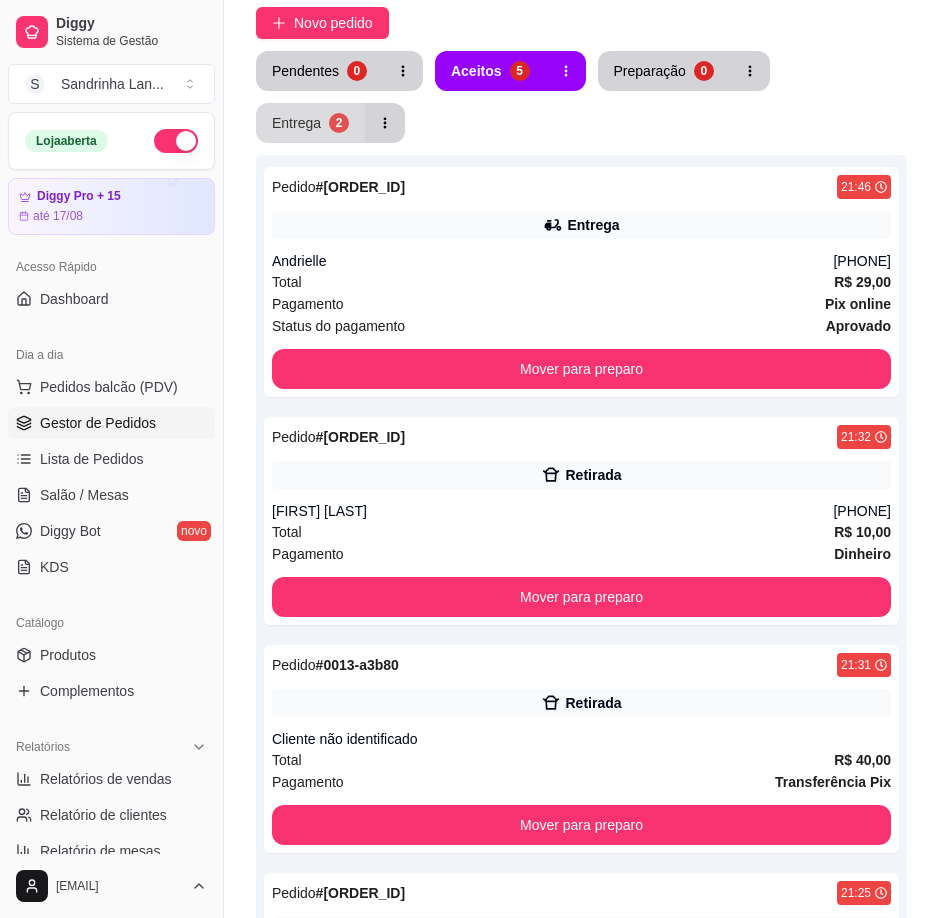 click on "Entrega 2" at bounding box center [310, 123] 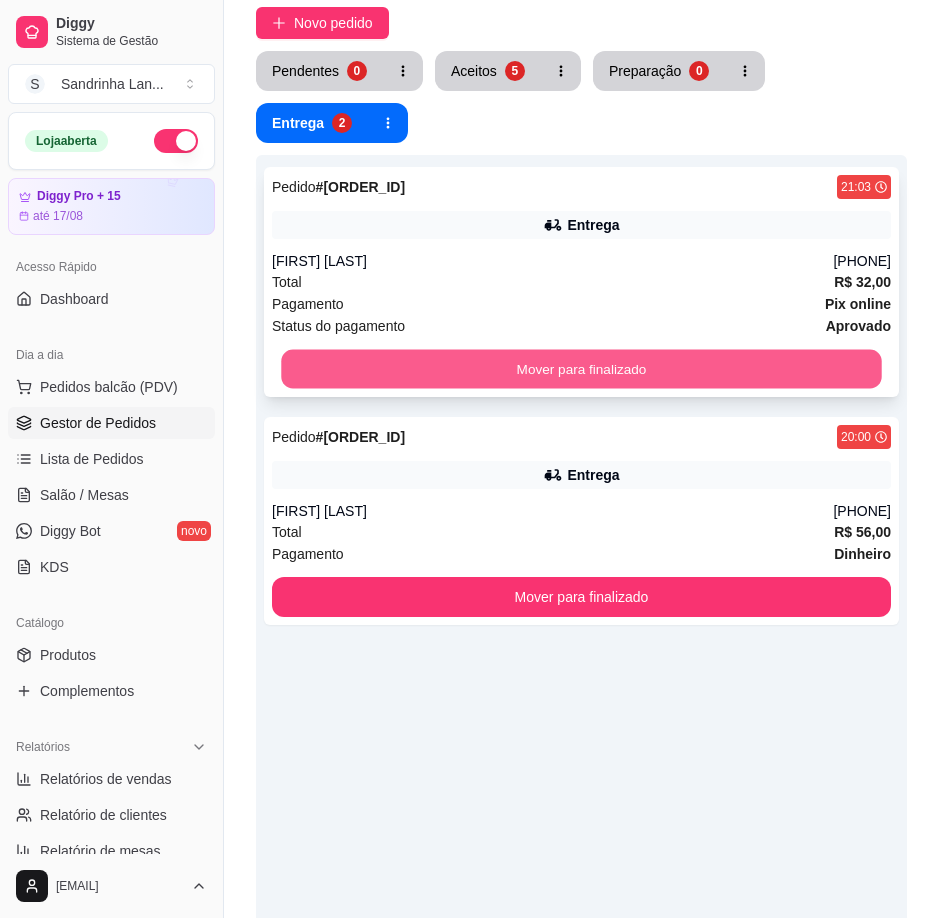 click on "Mover para finalizado" at bounding box center (581, 369) 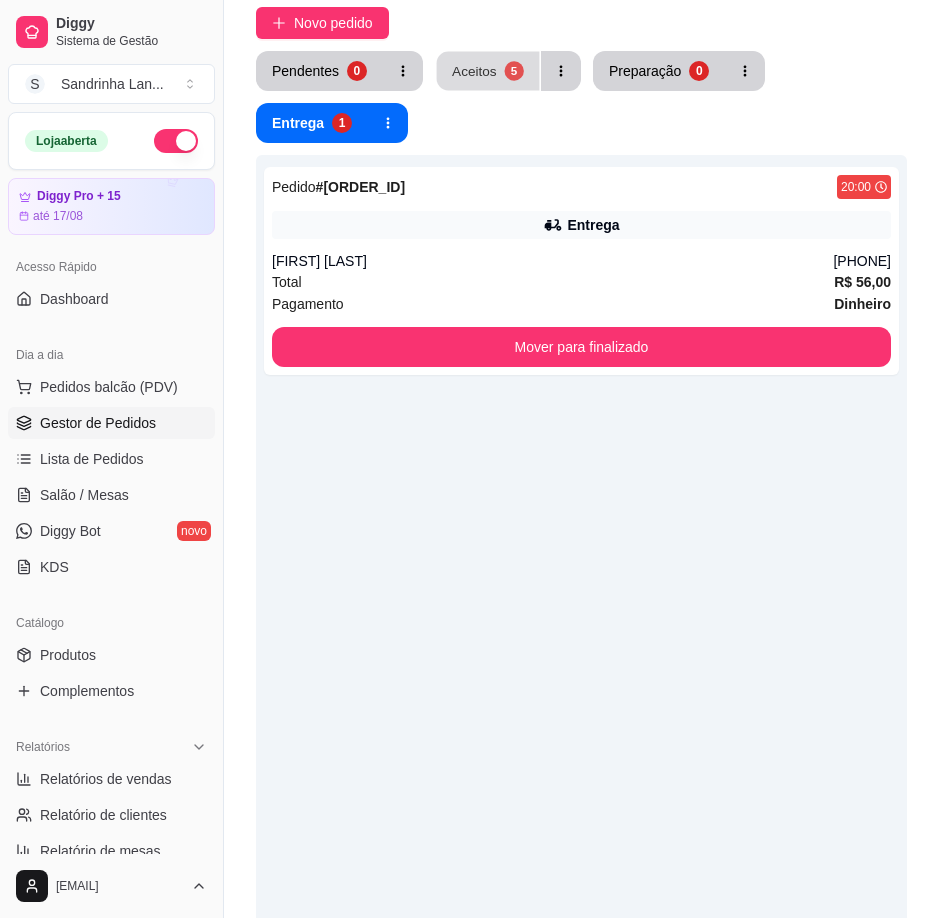 click on "Aceitos" at bounding box center [474, 70] 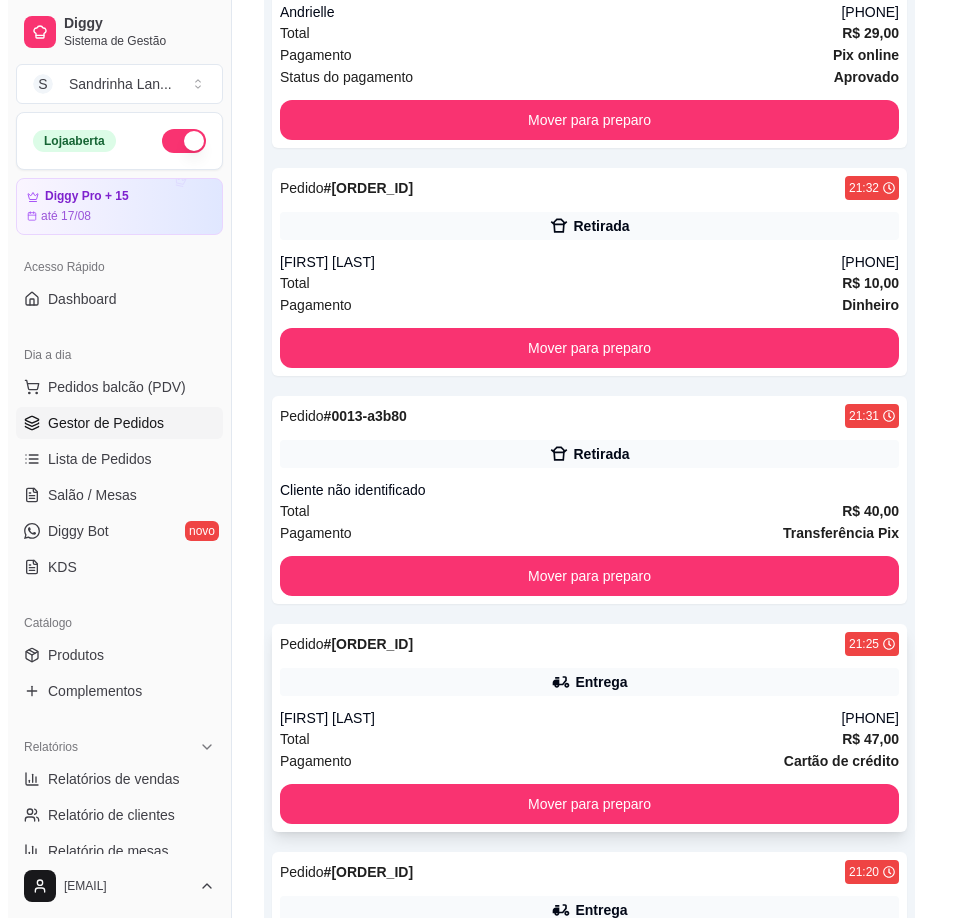 scroll, scrollTop: 673, scrollLeft: 0, axis: vertical 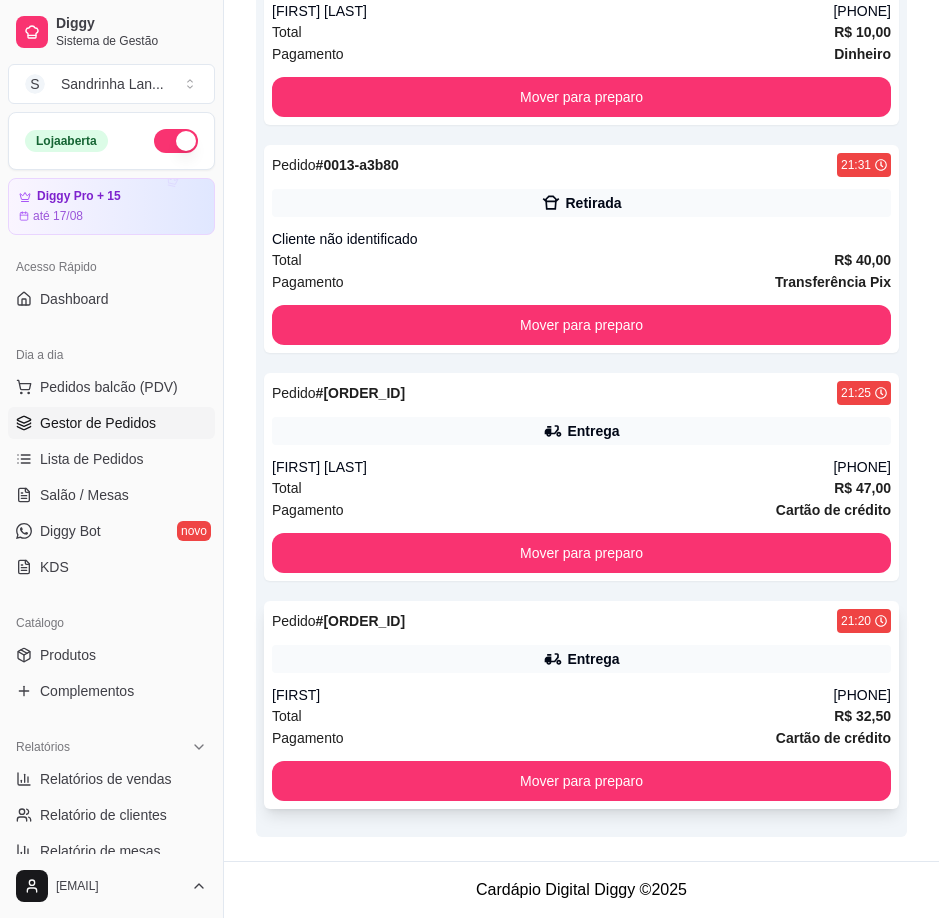 click on "[FIRST]" at bounding box center (552, 695) 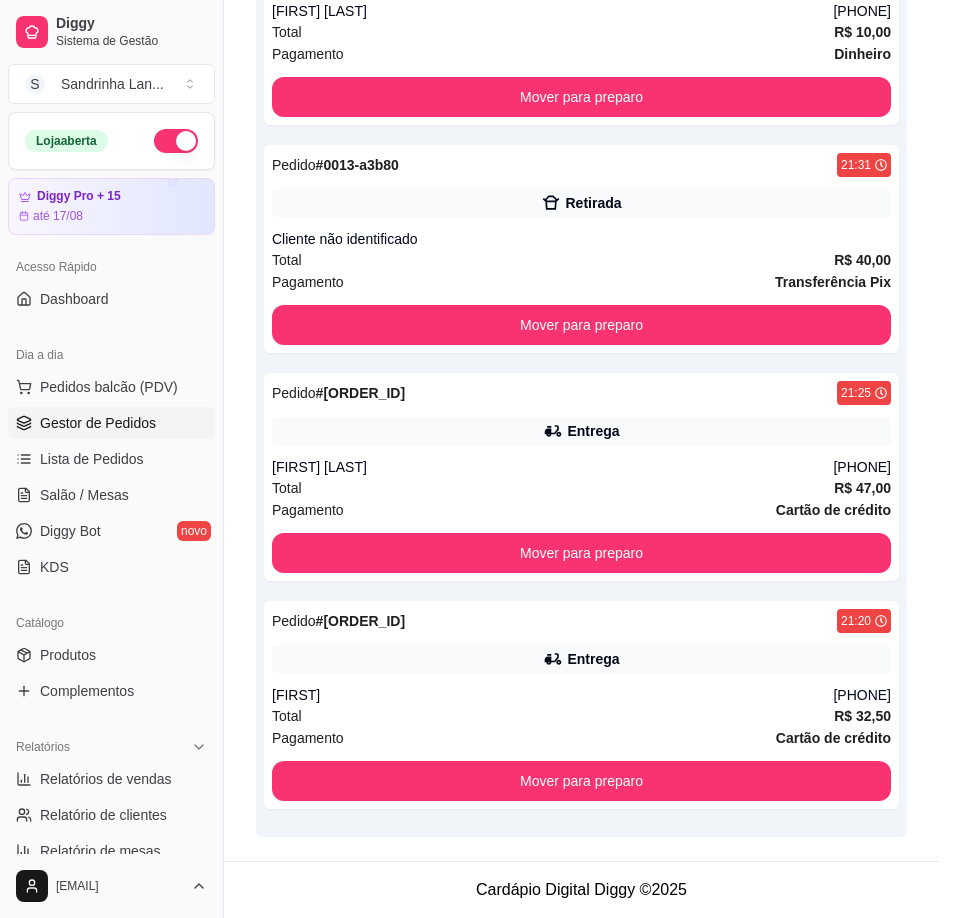 scroll, scrollTop: 313, scrollLeft: 0, axis: vertical 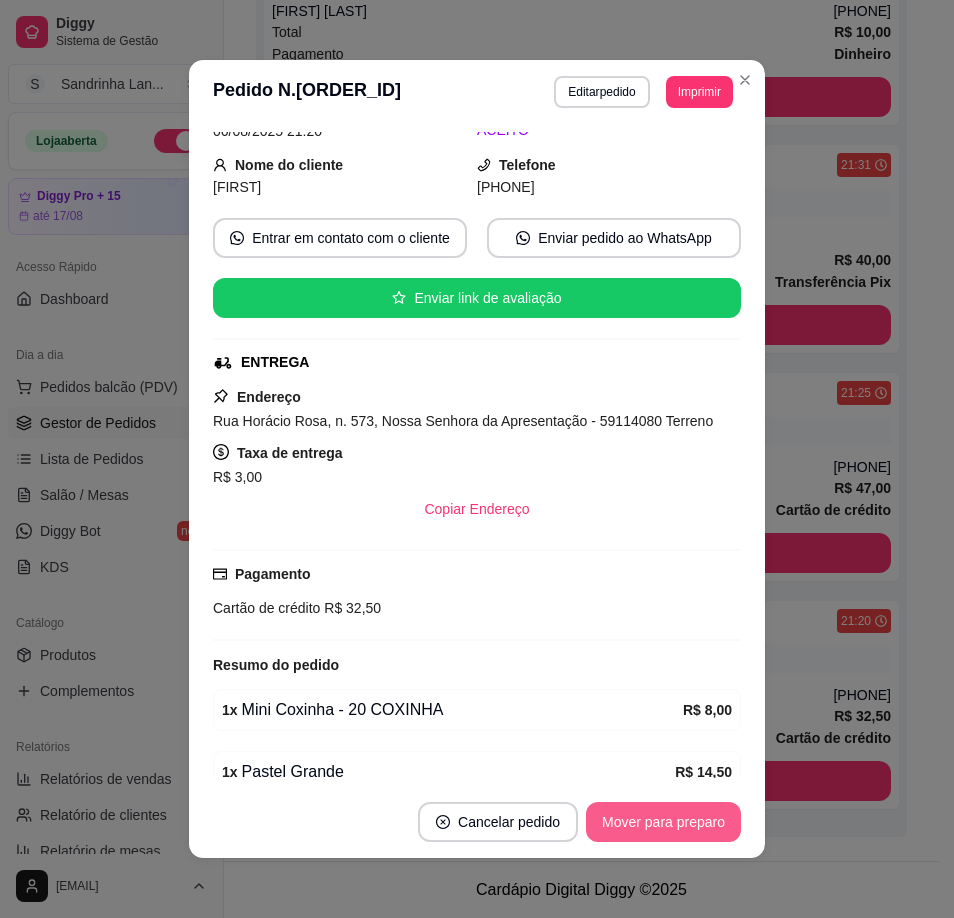 click on "Mover para preparo" at bounding box center [663, 822] 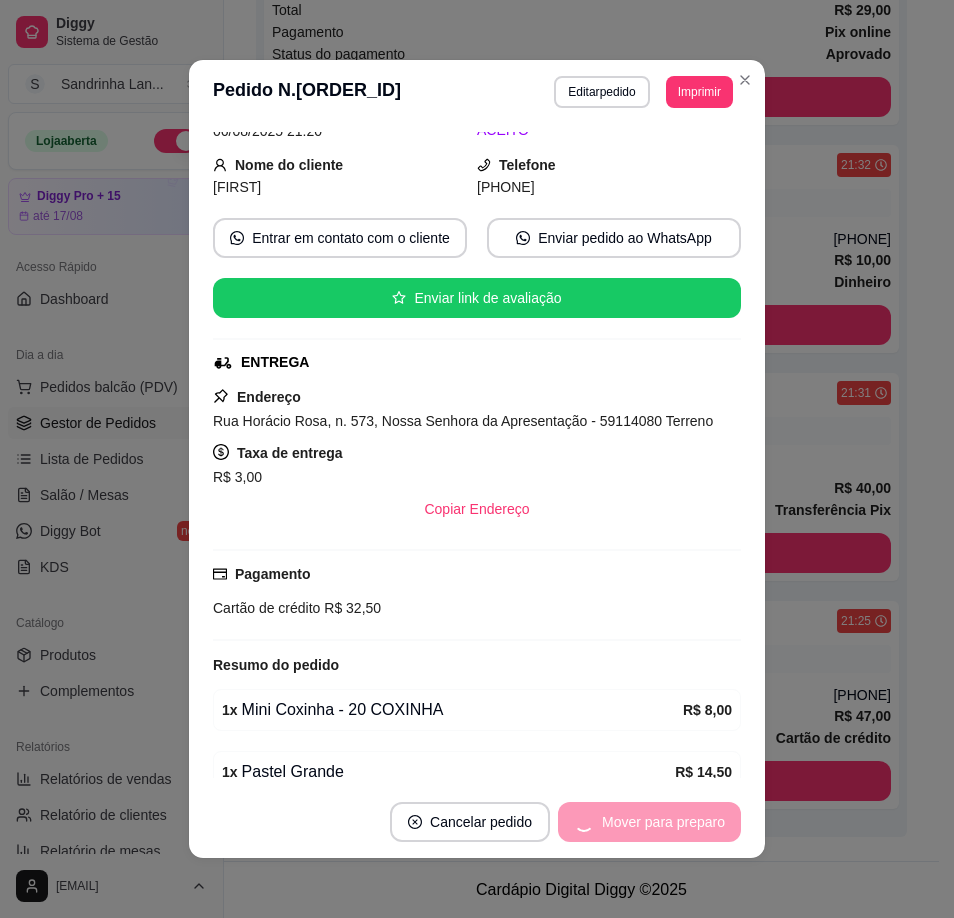 scroll, scrollTop: 445, scrollLeft: 0, axis: vertical 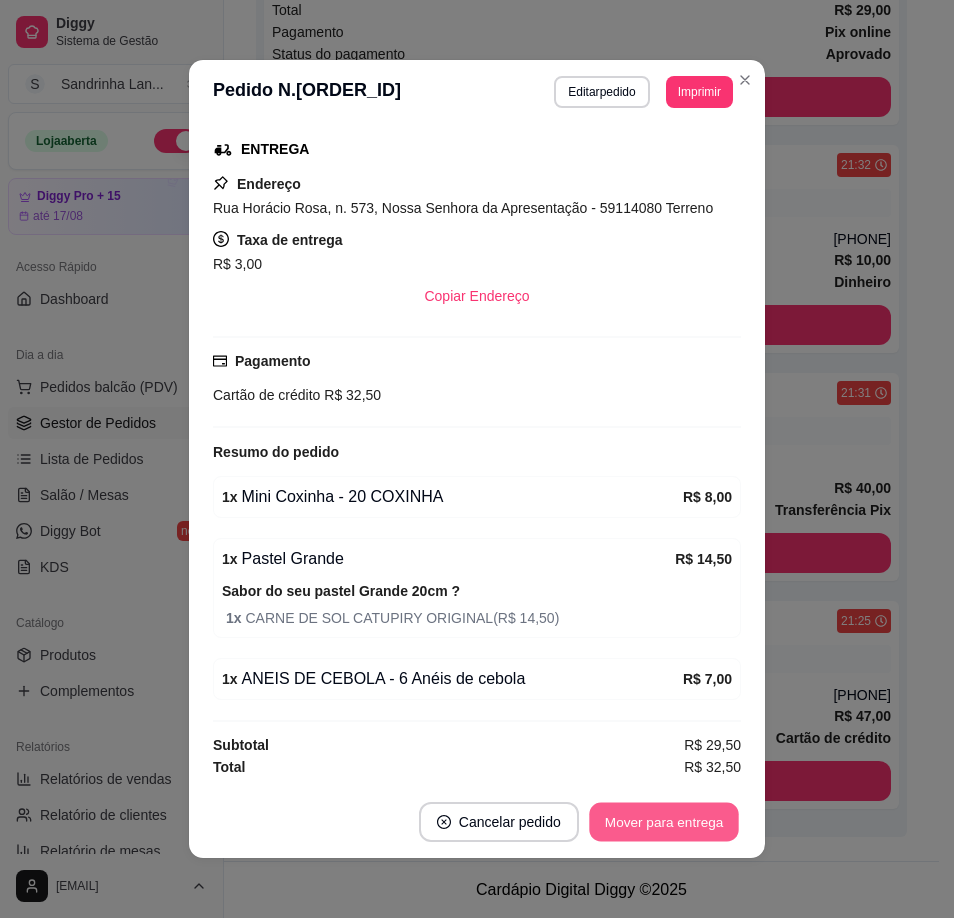 click on "Mover para entrega" at bounding box center (664, 822) 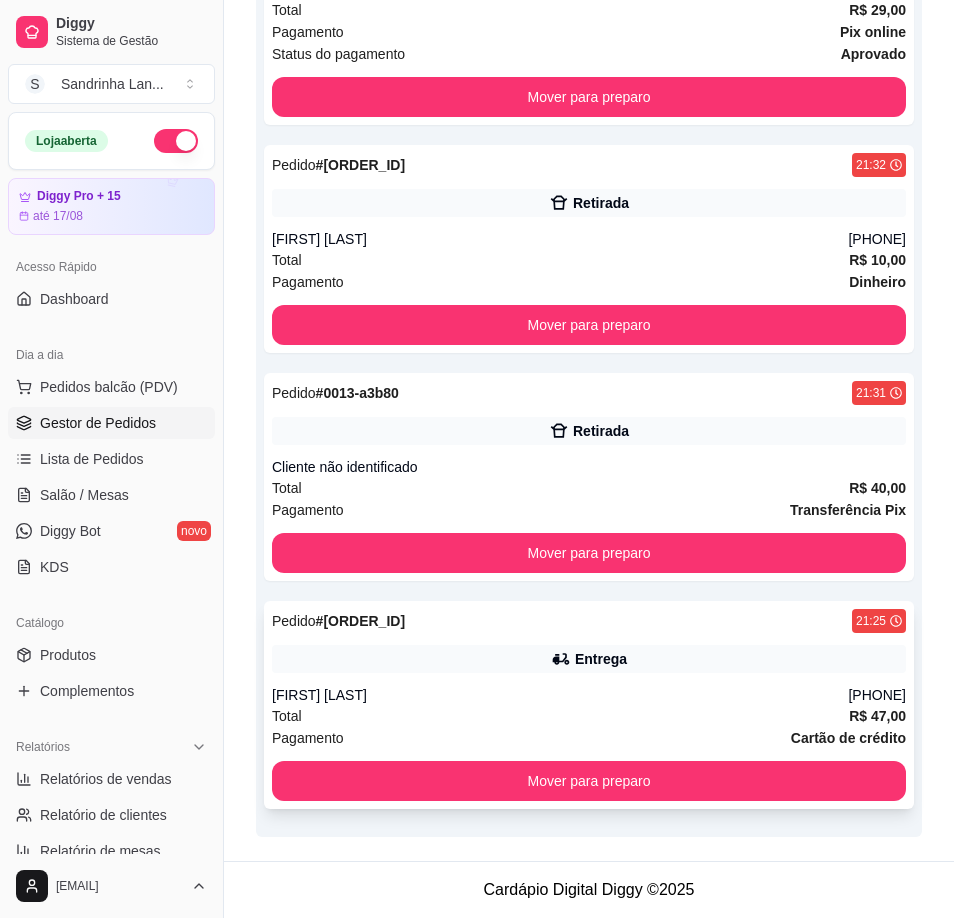 scroll, scrollTop: 393, scrollLeft: 0, axis: vertical 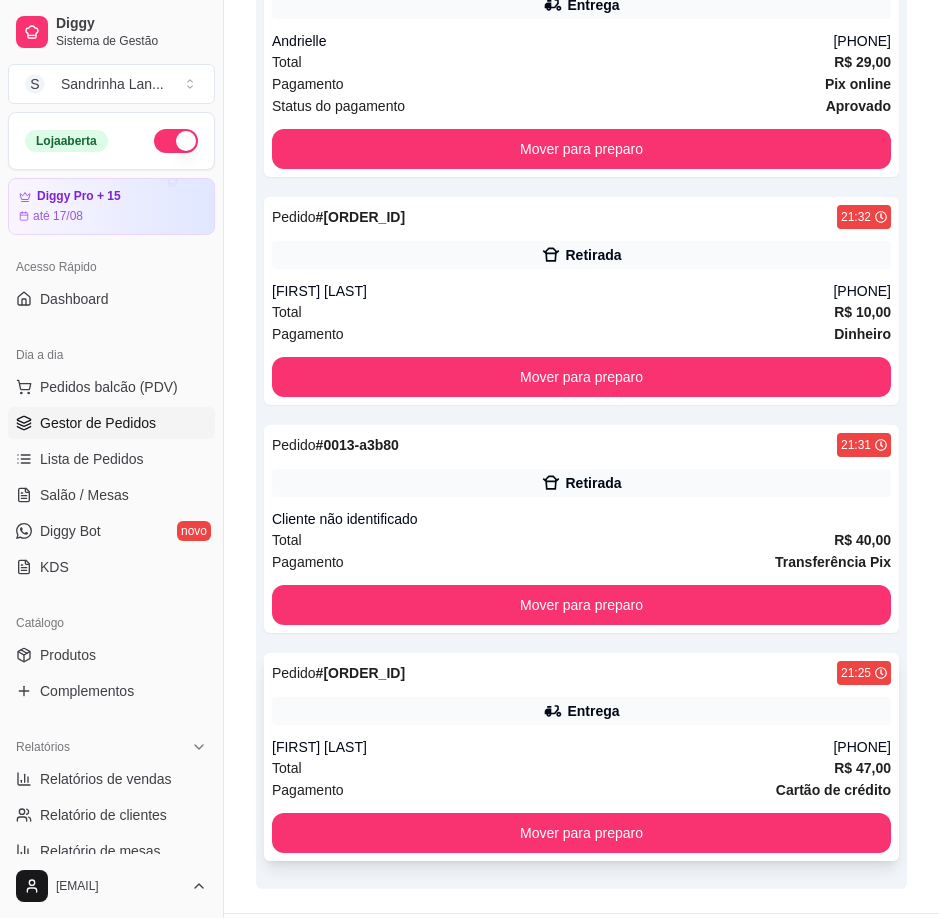 click on "Pedido  # [ORDER_ID] [TIME] Entrega [FIRST] [LAST] ([PHONE]) Total R$ 47,00 Pagamento Cartão de crédito Mover para preparo" at bounding box center (581, 757) 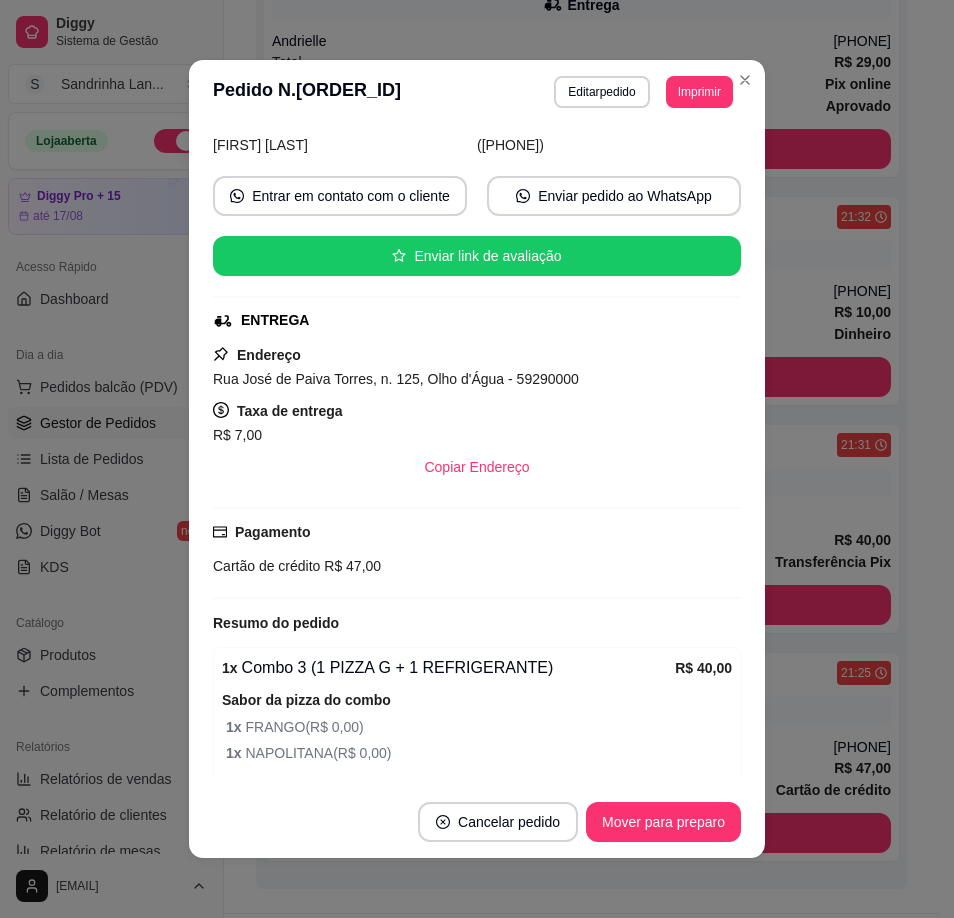 scroll, scrollTop: 297, scrollLeft: 0, axis: vertical 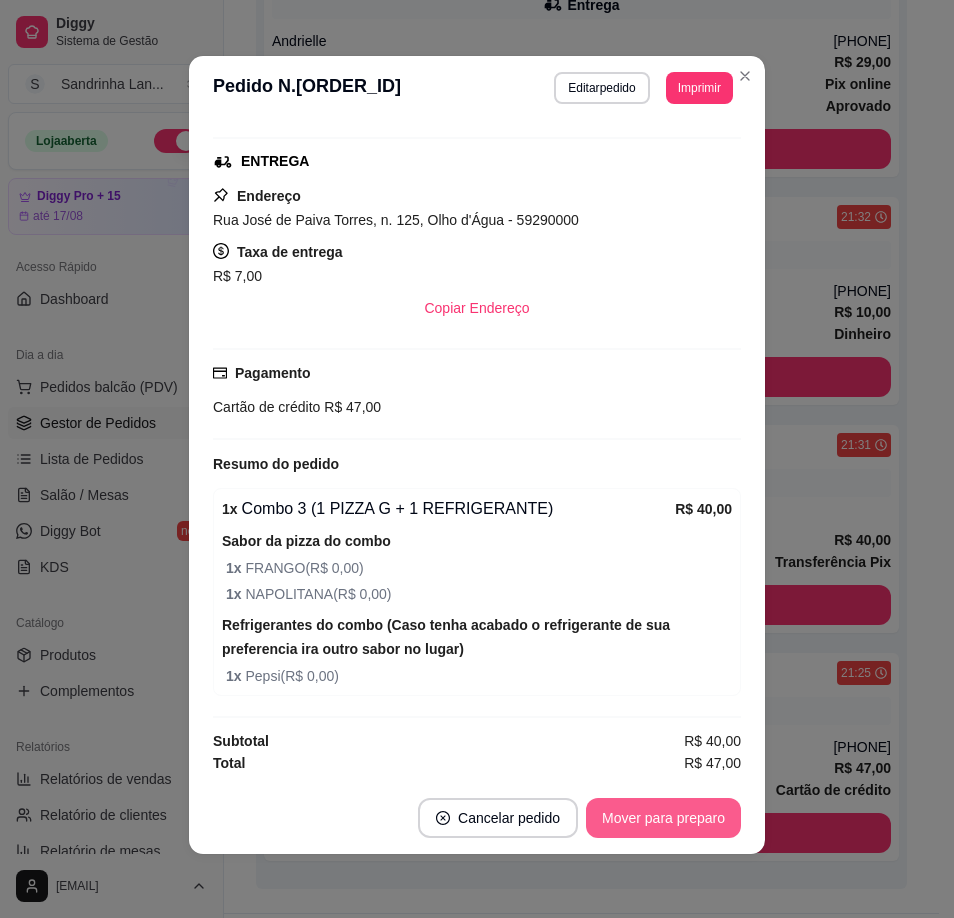 click on "Mover para preparo" at bounding box center (663, 818) 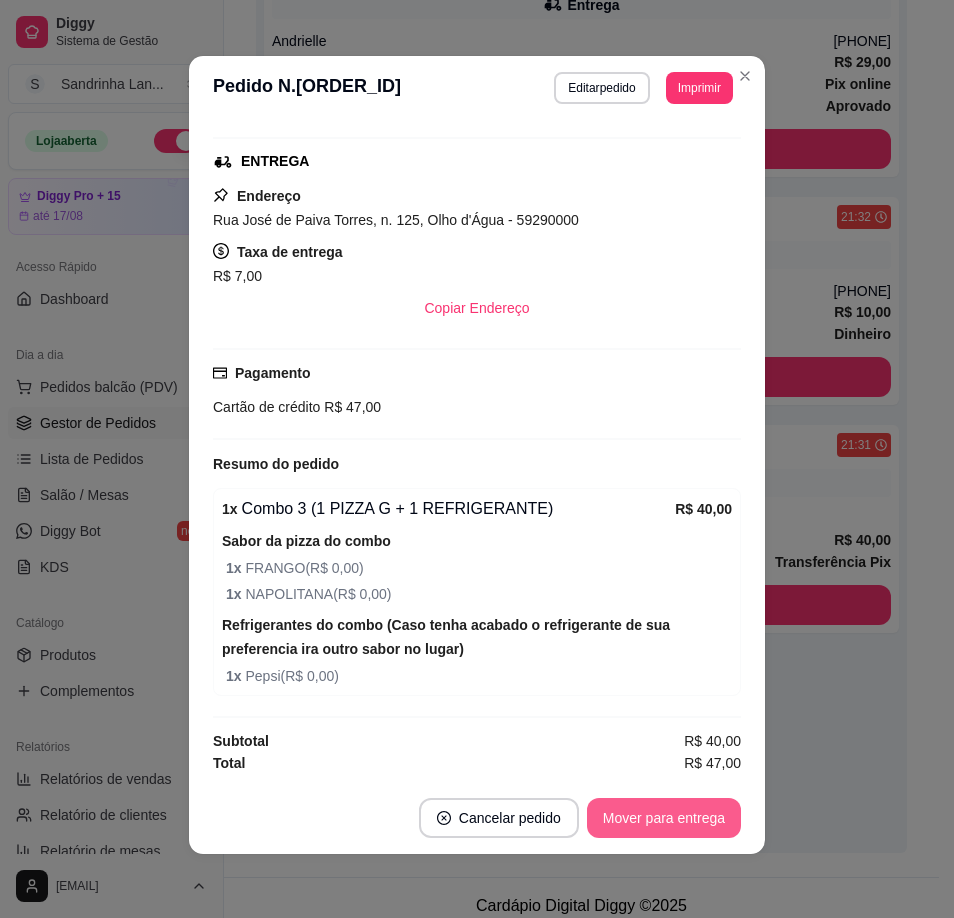 click on "Mover para entrega" at bounding box center [664, 818] 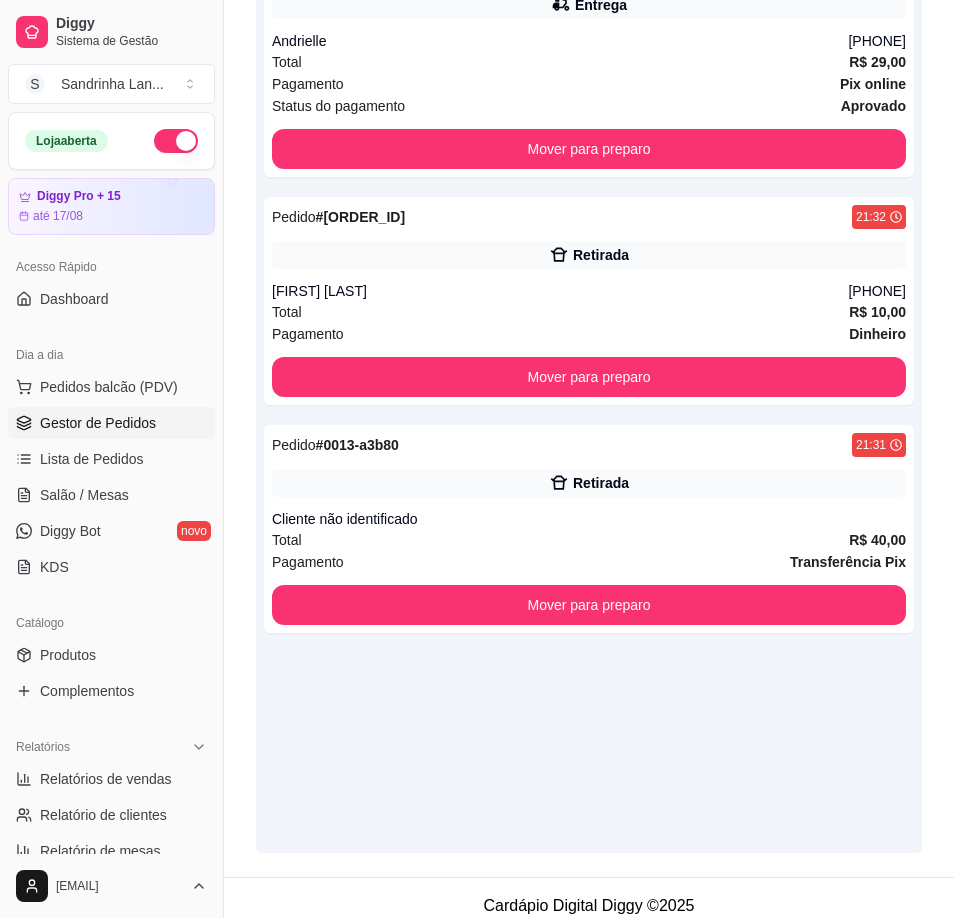 scroll, scrollTop: 357, scrollLeft: 0, axis: vertical 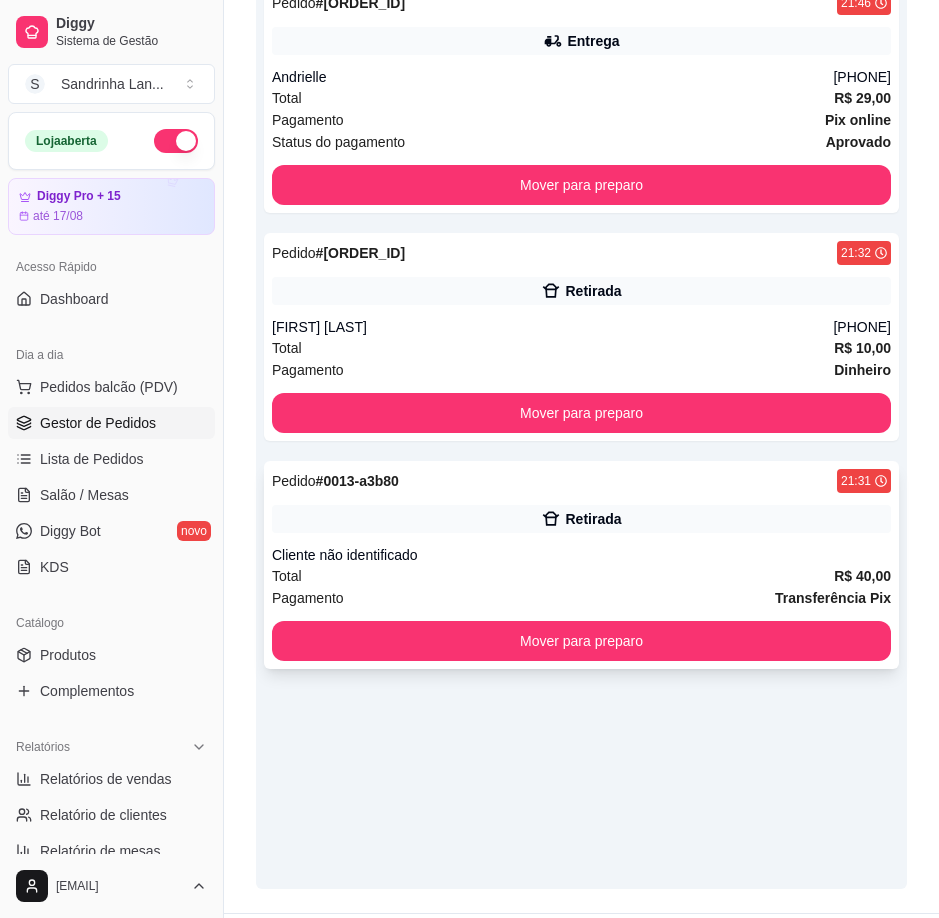 click on "Retirada" at bounding box center [581, 519] 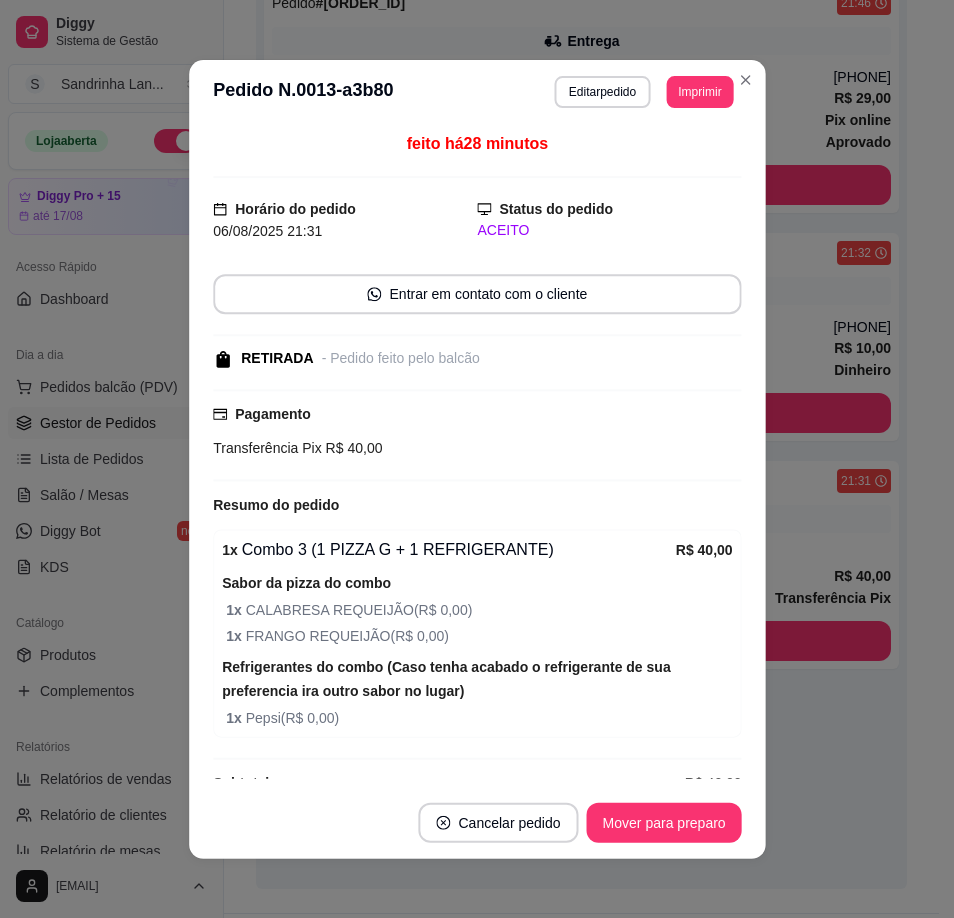 scroll, scrollTop: 37, scrollLeft: 0, axis: vertical 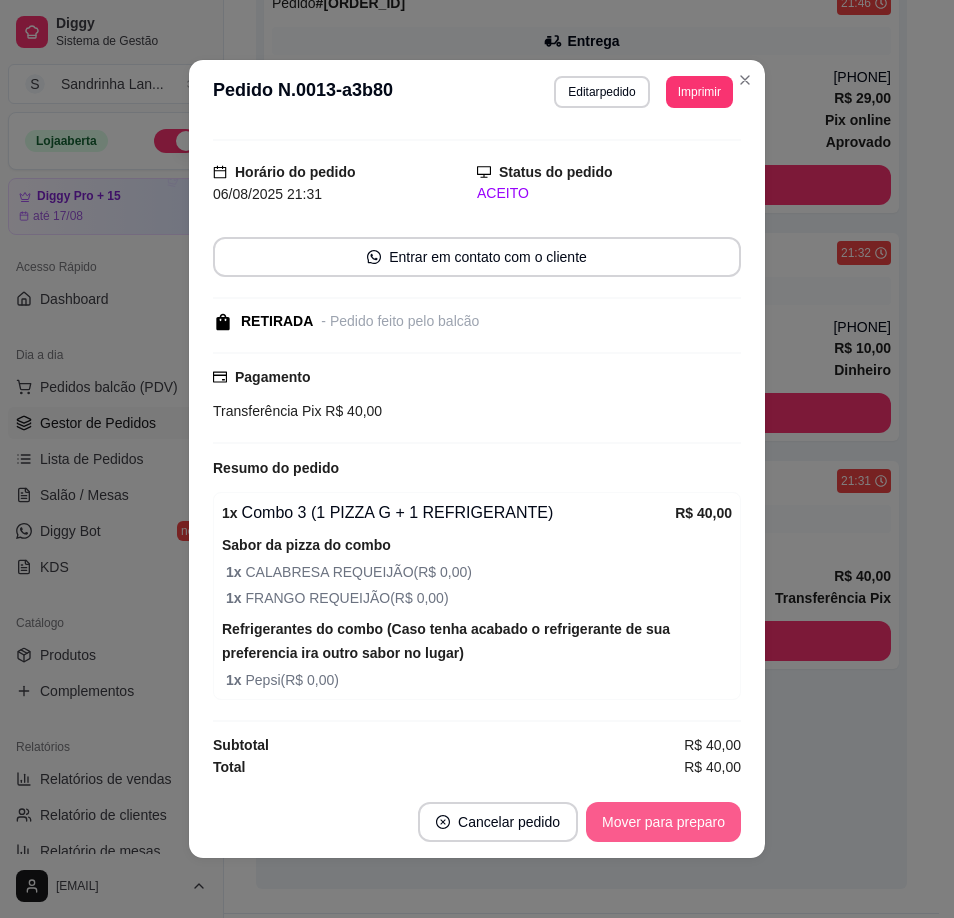 click on "Mover para preparo" at bounding box center (663, 822) 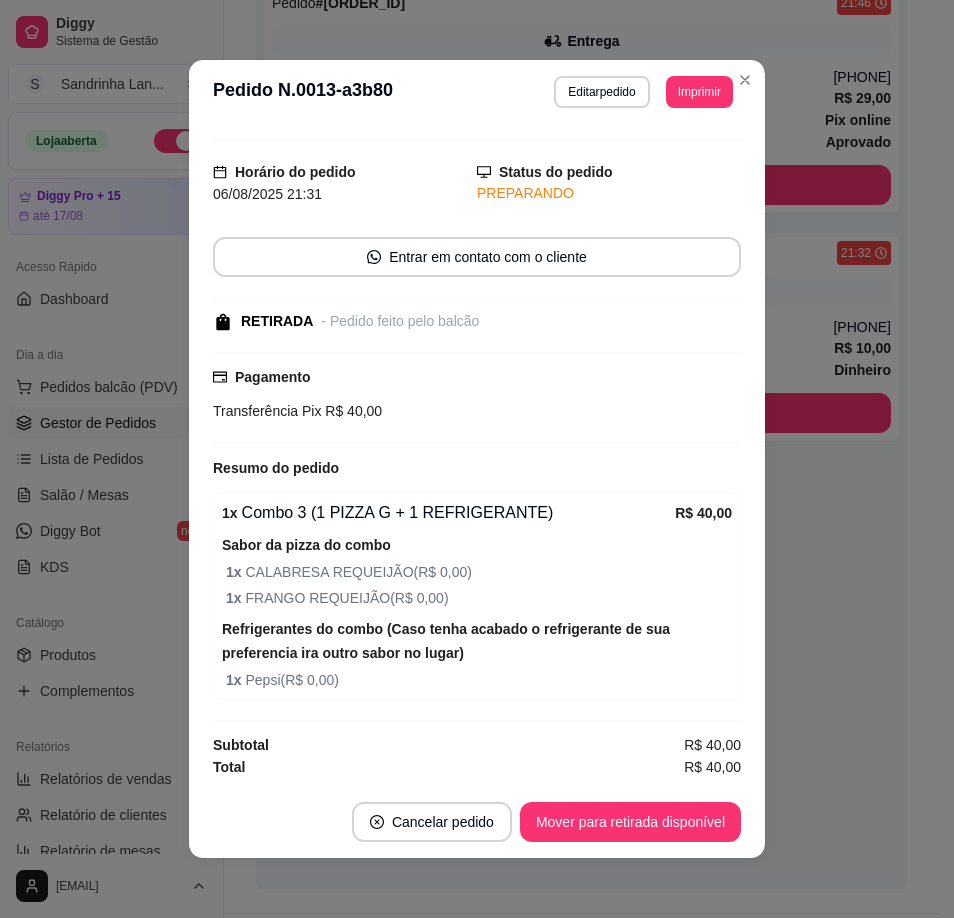 scroll, scrollTop: 4, scrollLeft: 0, axis: vertical 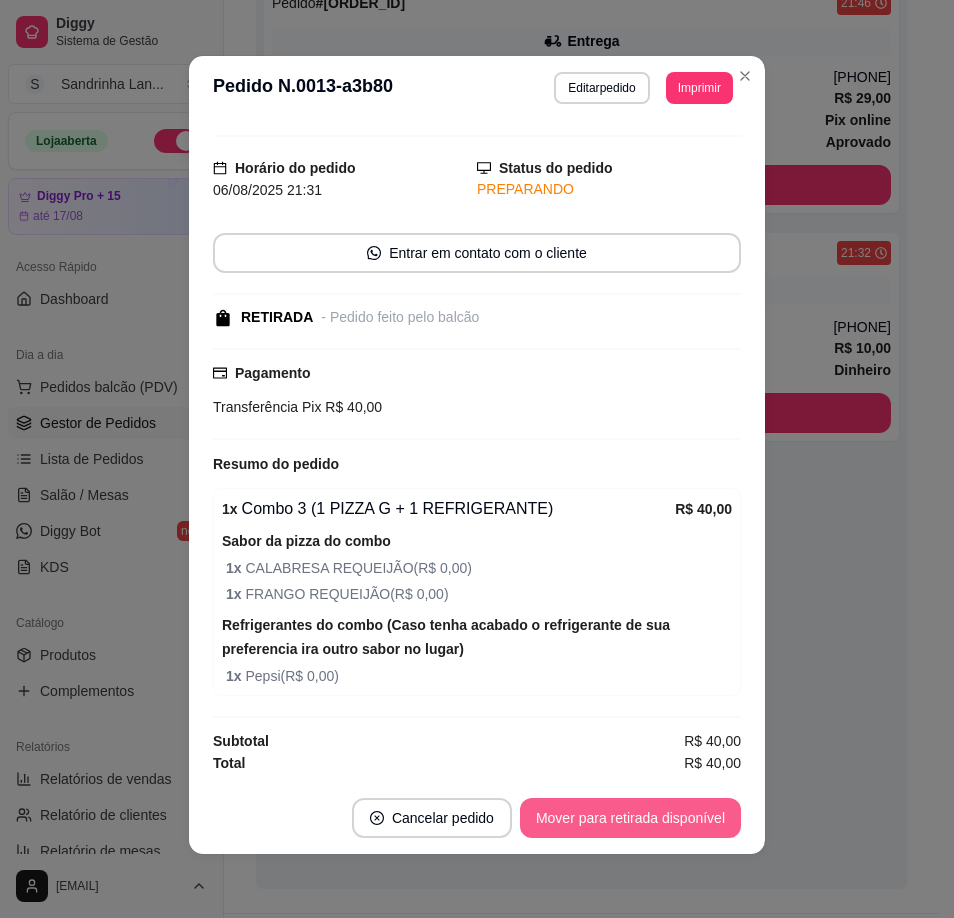 click on "Mover para retirada disponível" at bounding box center [630, 818] 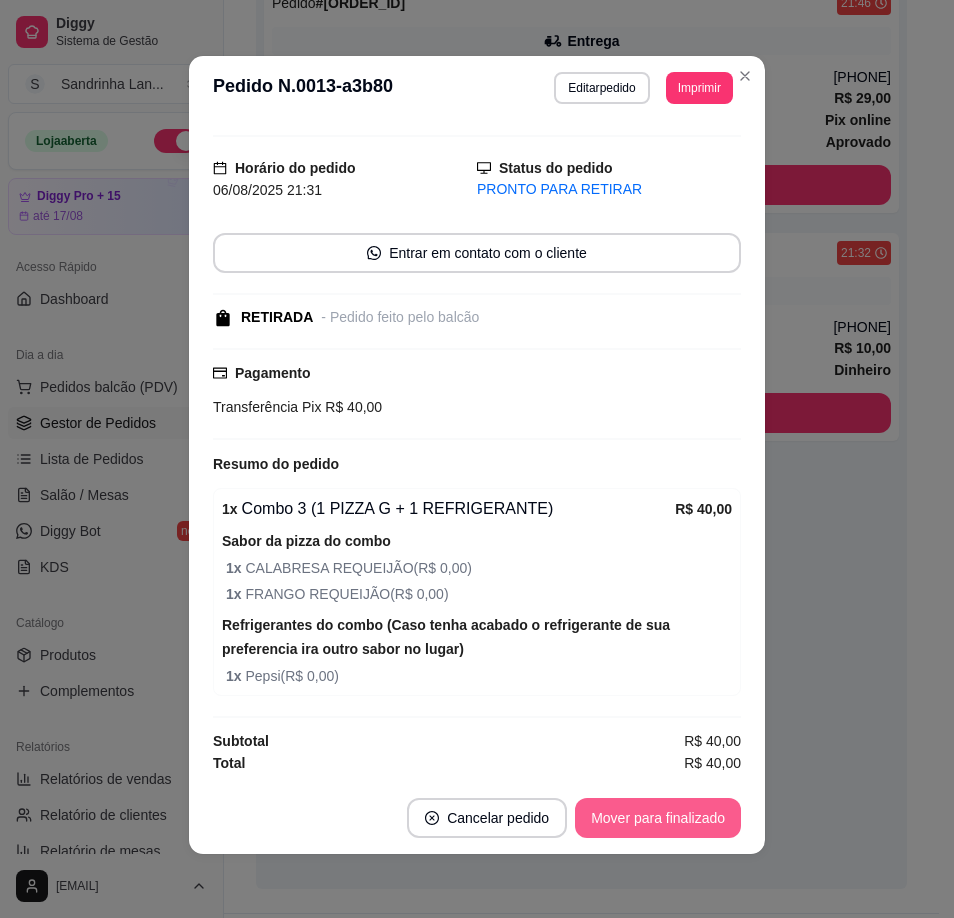 click on "Mover para finalizado" at bounding box center [658, 818] 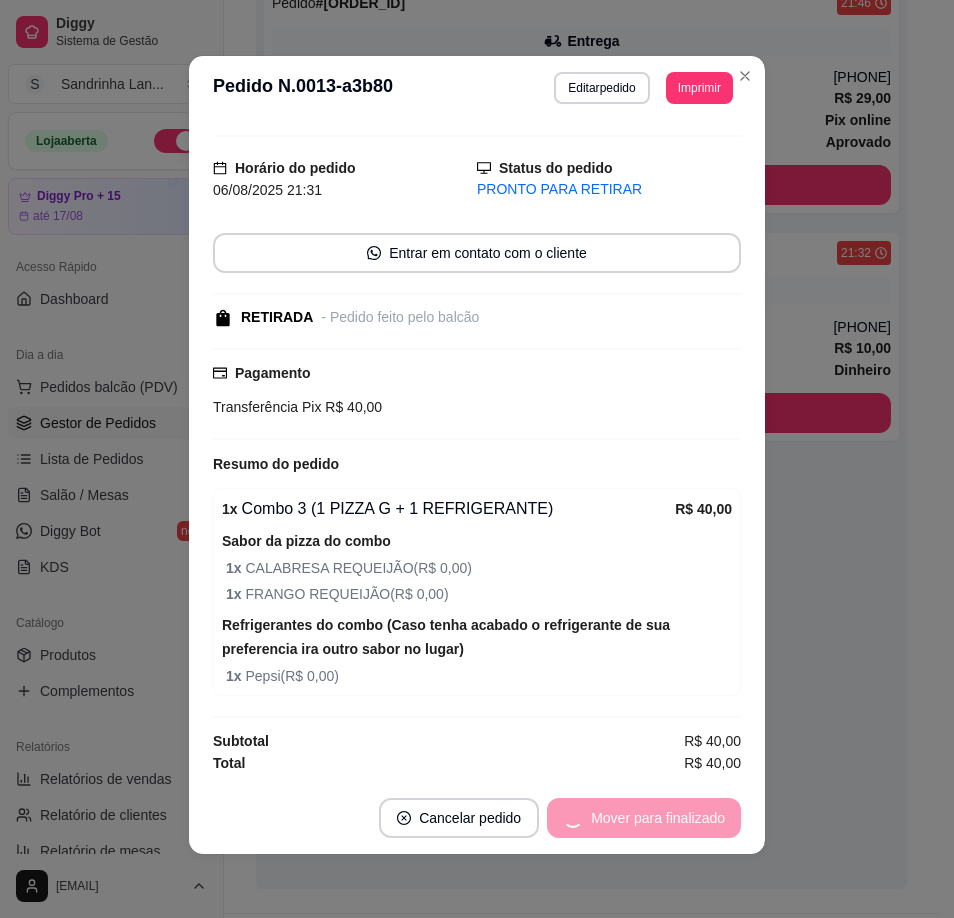 scroll, scrollTop: 0, scrollLeft: 0, axis: both 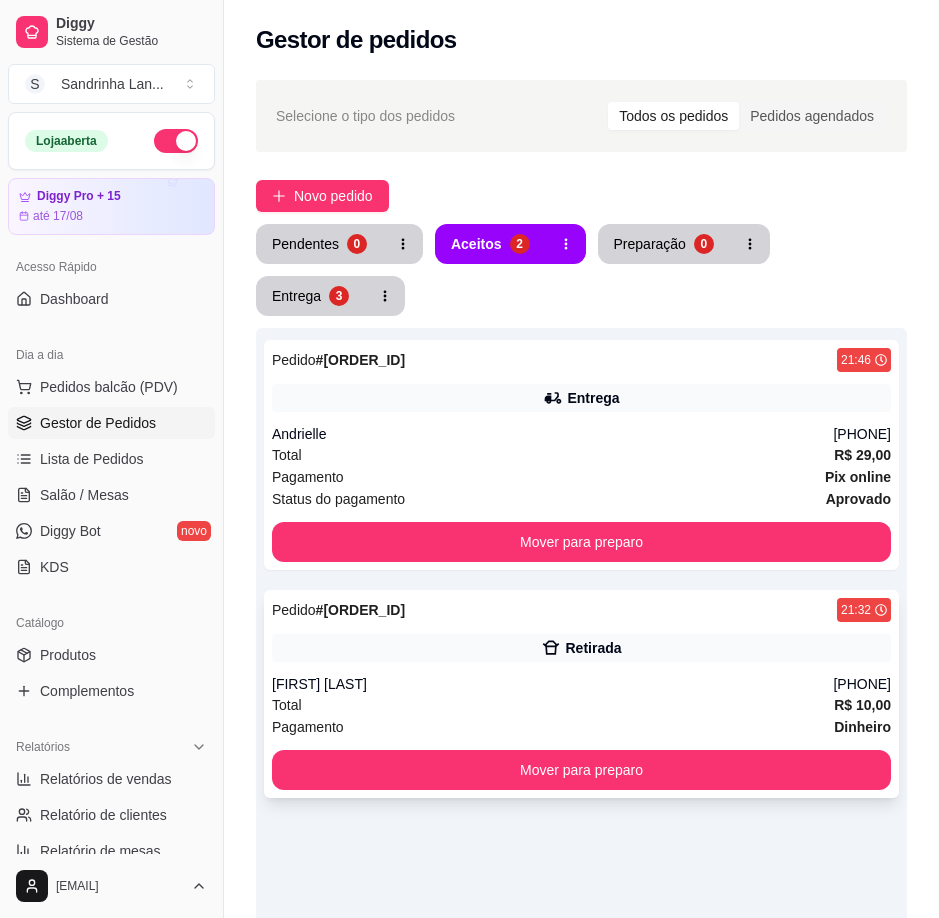 click on "[FIRST] [LAST]" at bounding box center (552, 684) 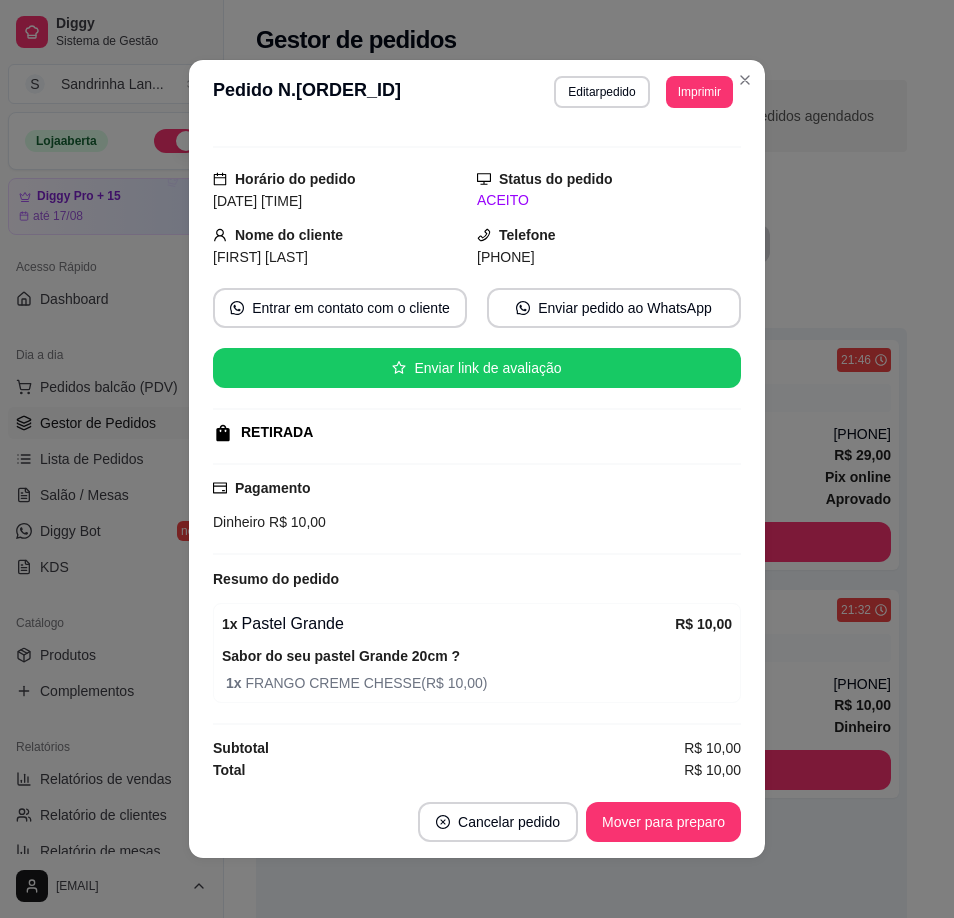 scroll, scrollTop: 33, scrollLeft: 0, axis: vertical 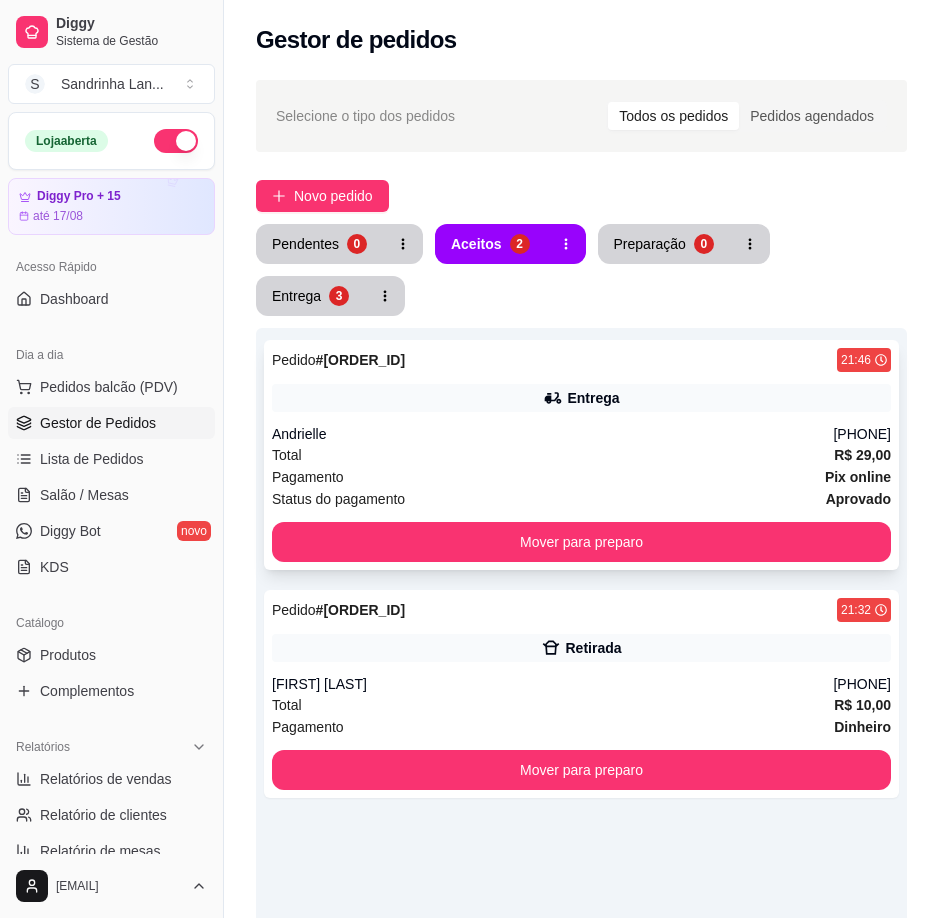 click on "Total R$ 29,00" at bounding box center (581, 455) 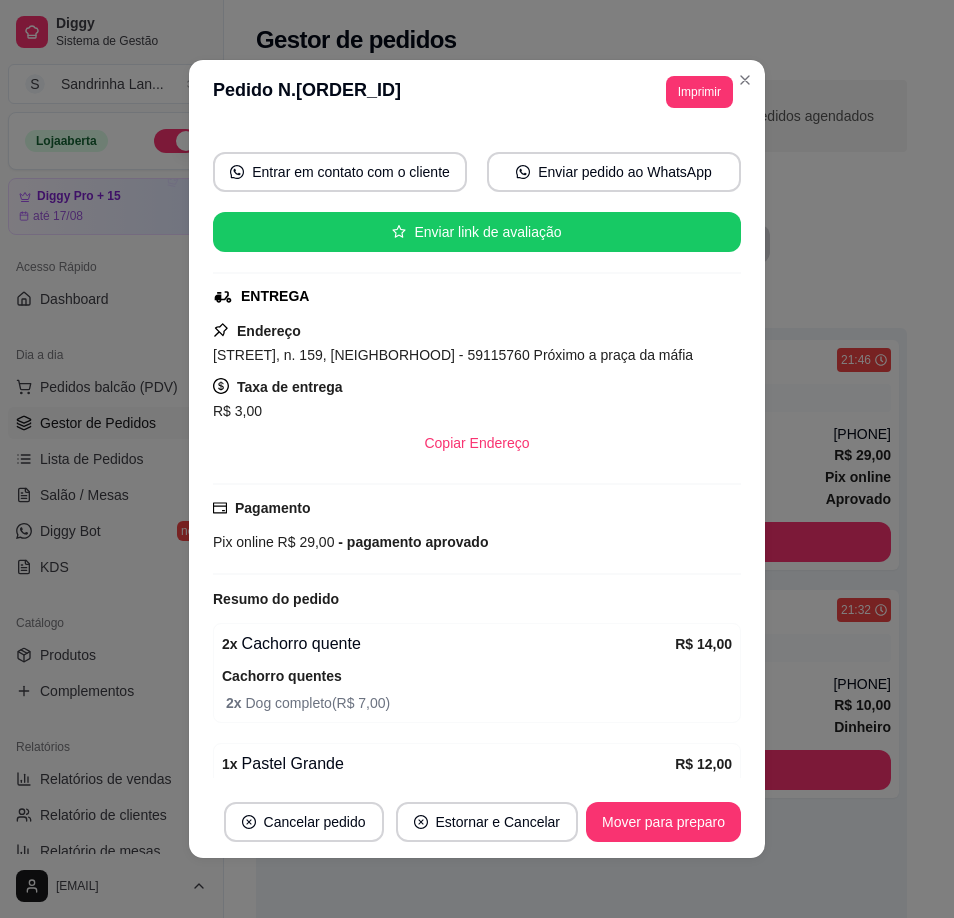 scroll, scrollTop: 333, scrollLeft: 0, axis: vertical 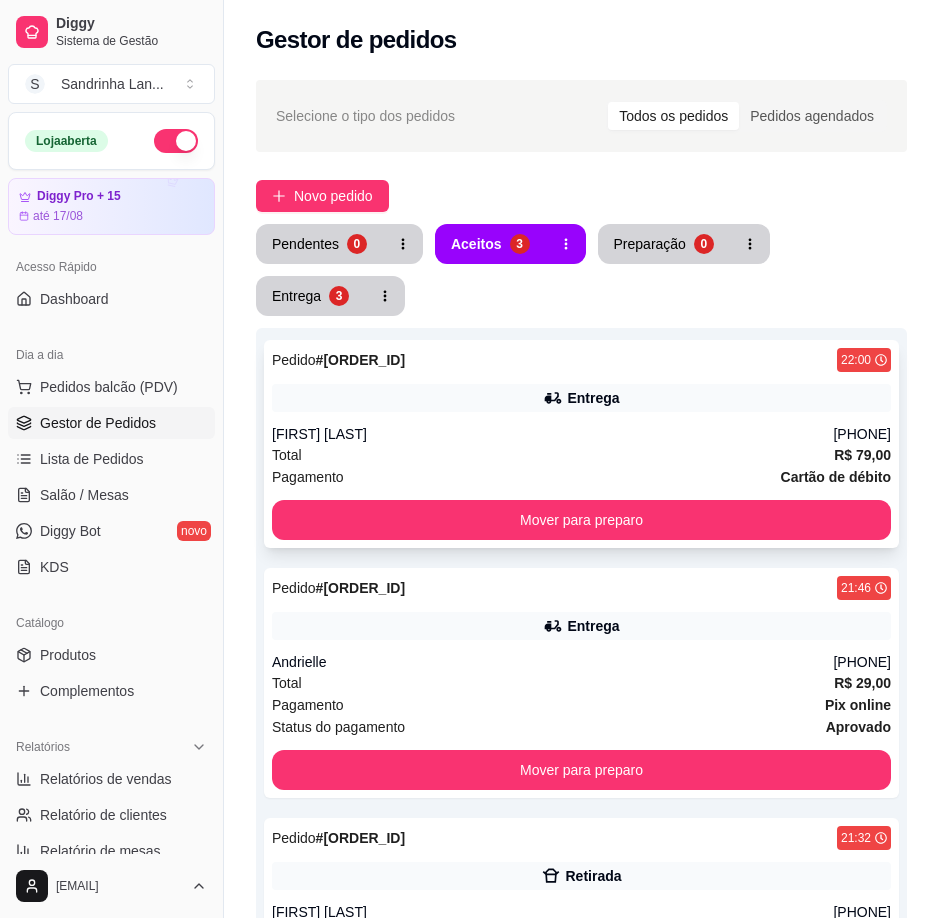click on "Entrega" at bounding box center (581, 398) 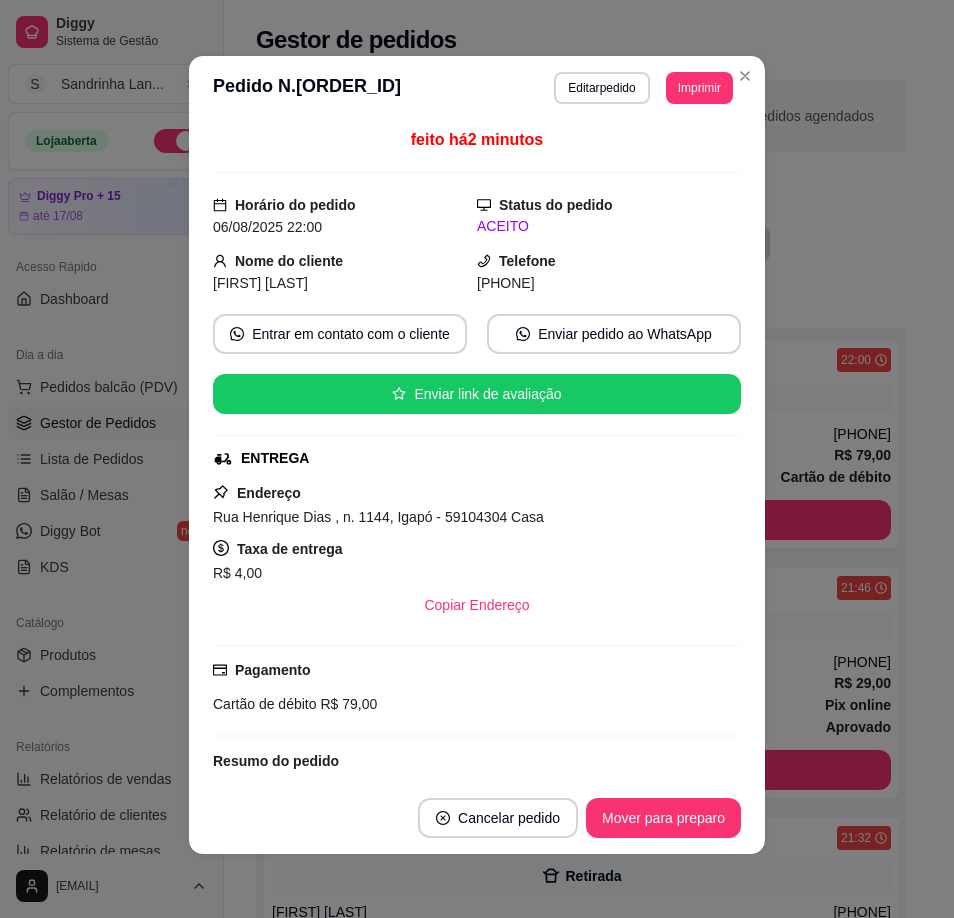 scroll, scrollTop: 0, scrollLeft: 0, axis: both 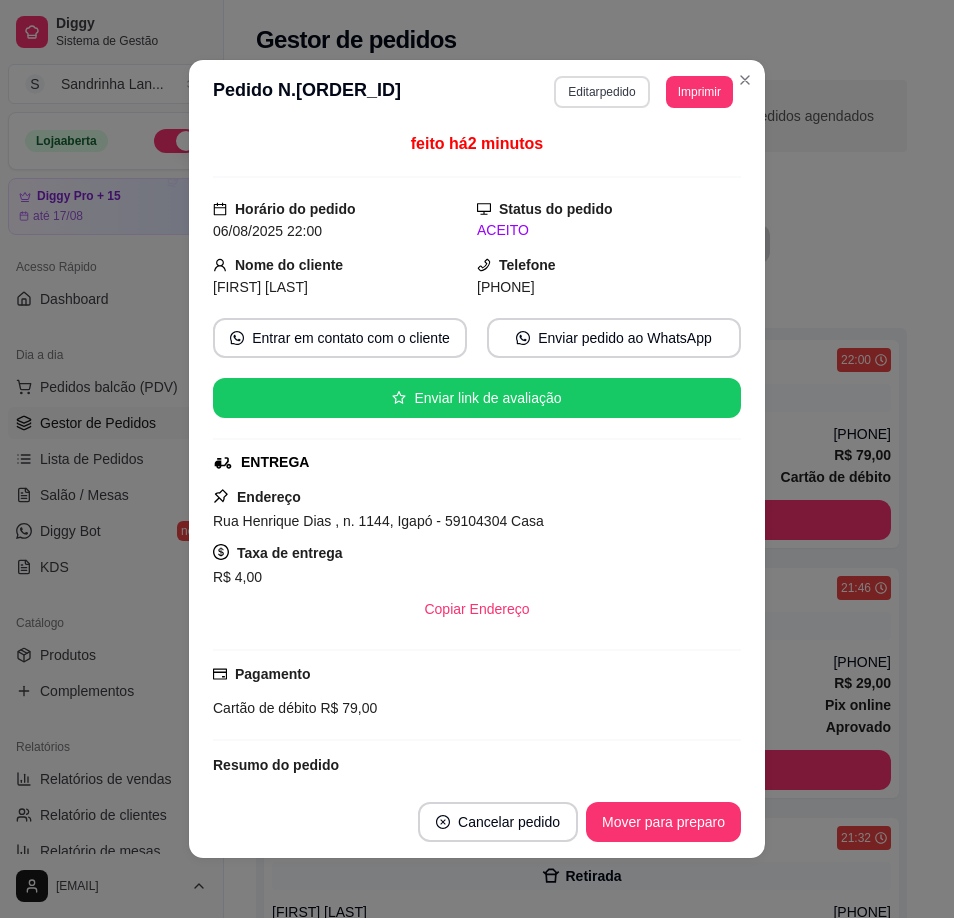 click on "Editar  pedido" at bounding box center [601, 92] 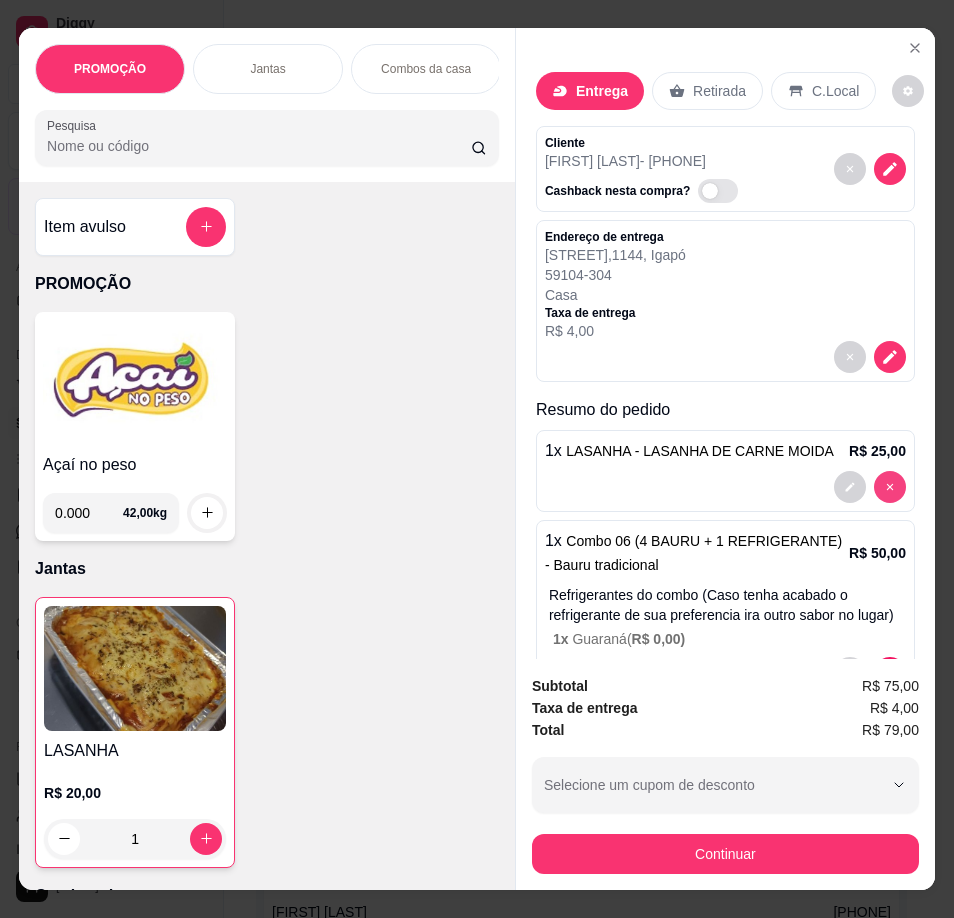 type on "0" 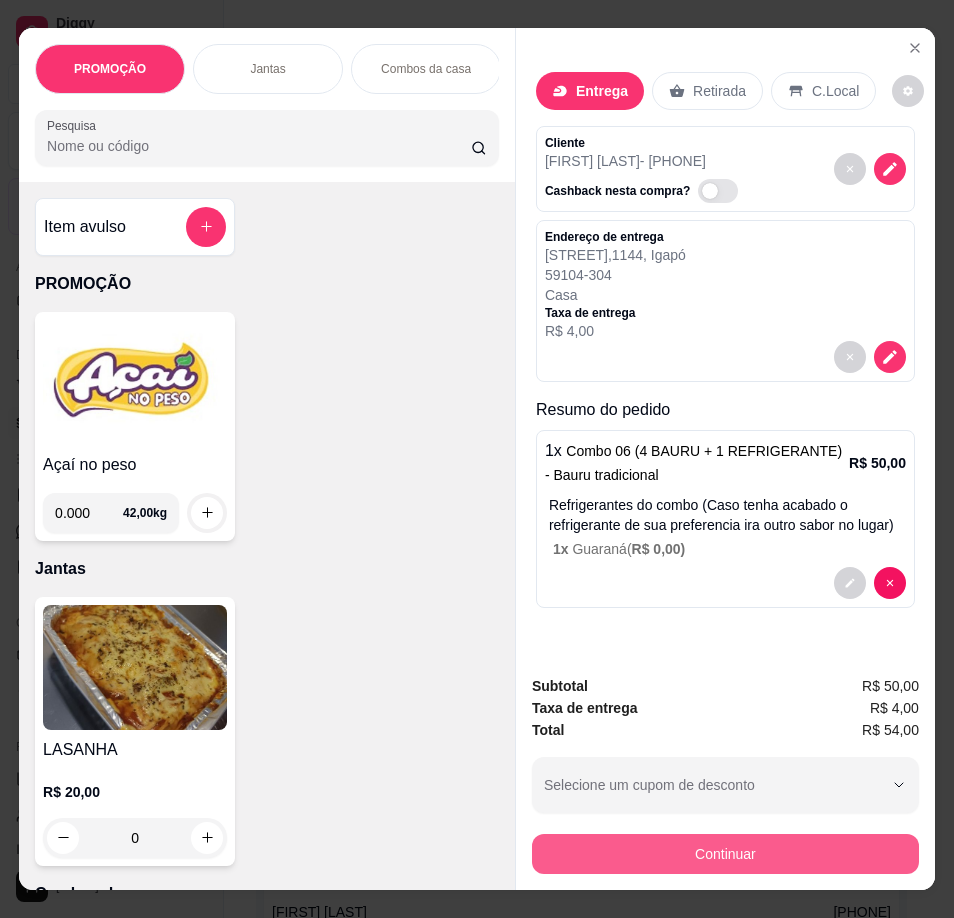 click on "Continuar" at bounding box center (725, 854) 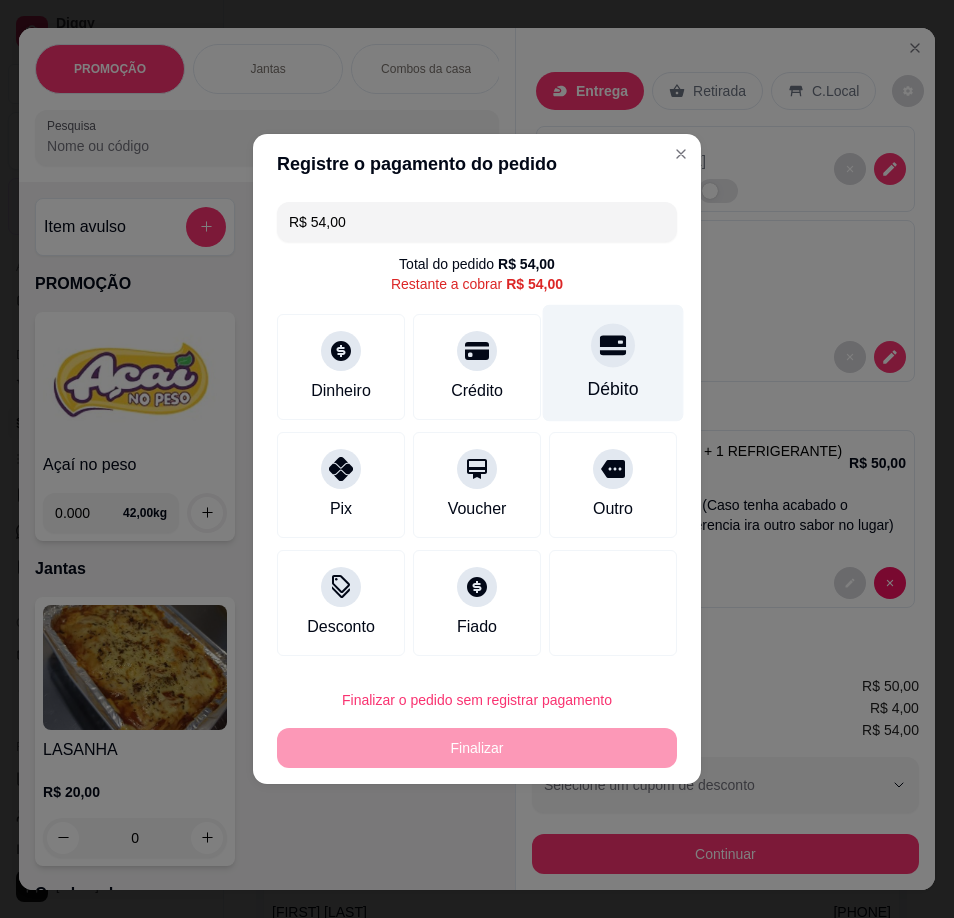 click on "Débito" at bounding box center (613, 363) 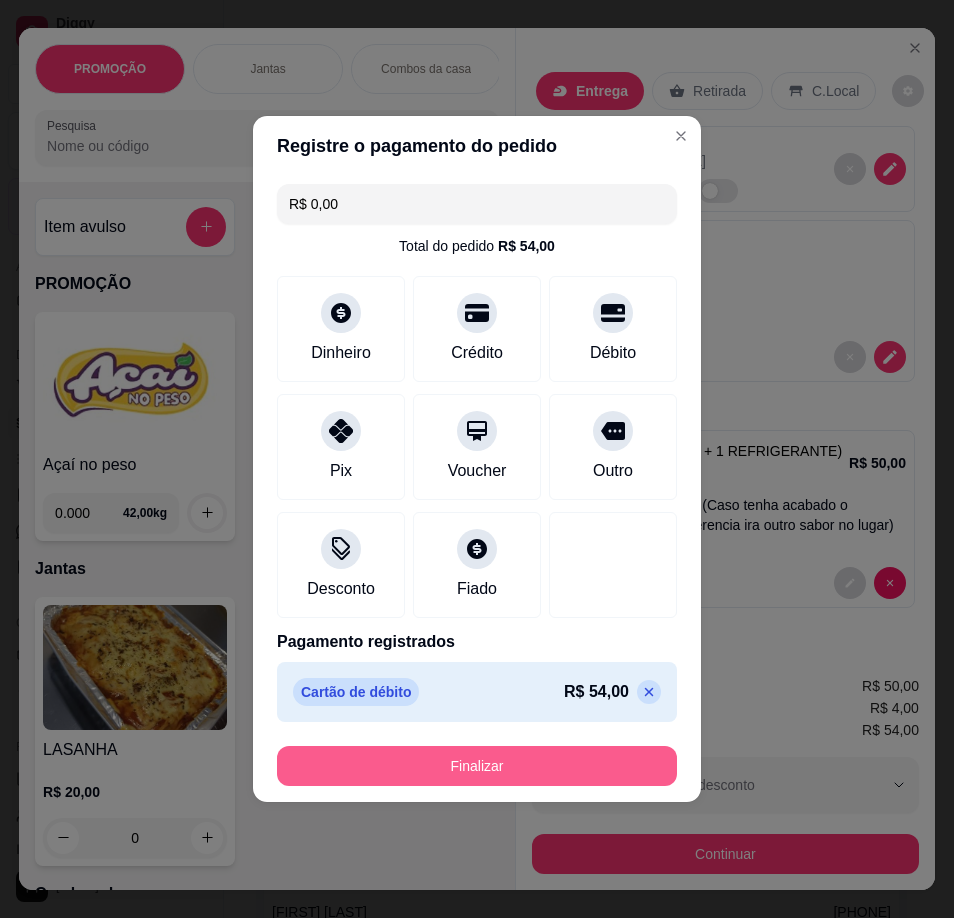 click on "Finalizar" at bounding box center (477, 766) 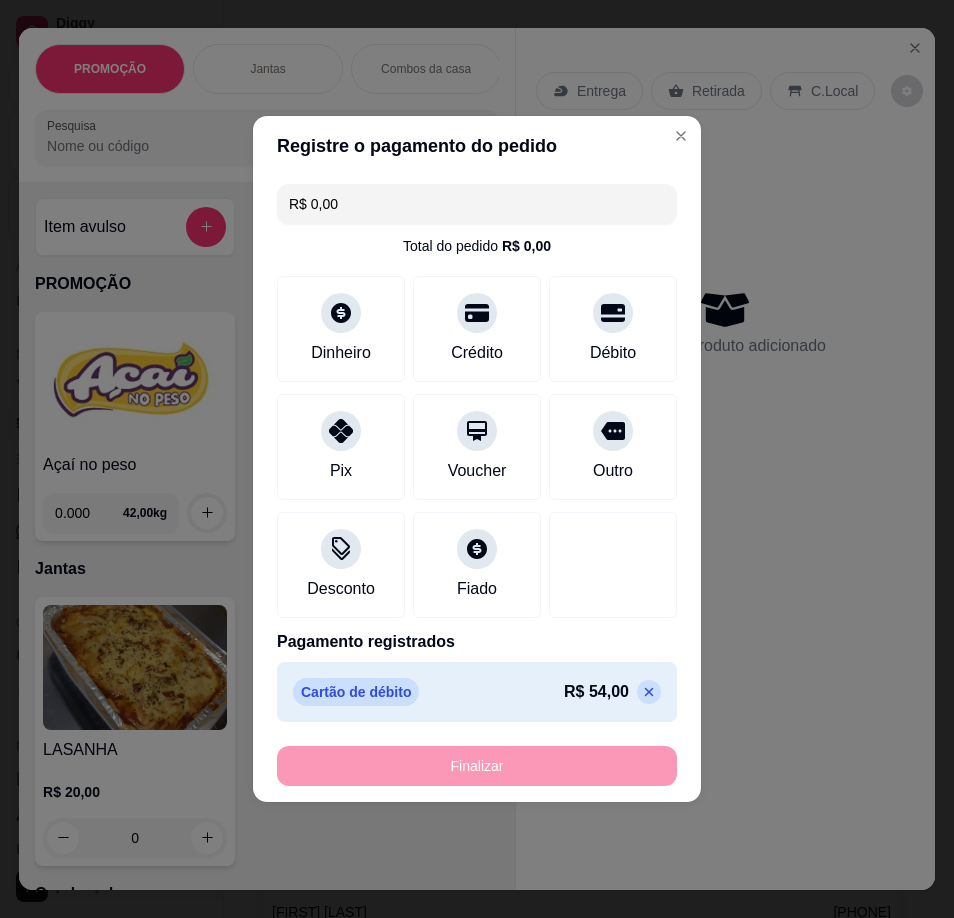 type on "-R$ 54,00" 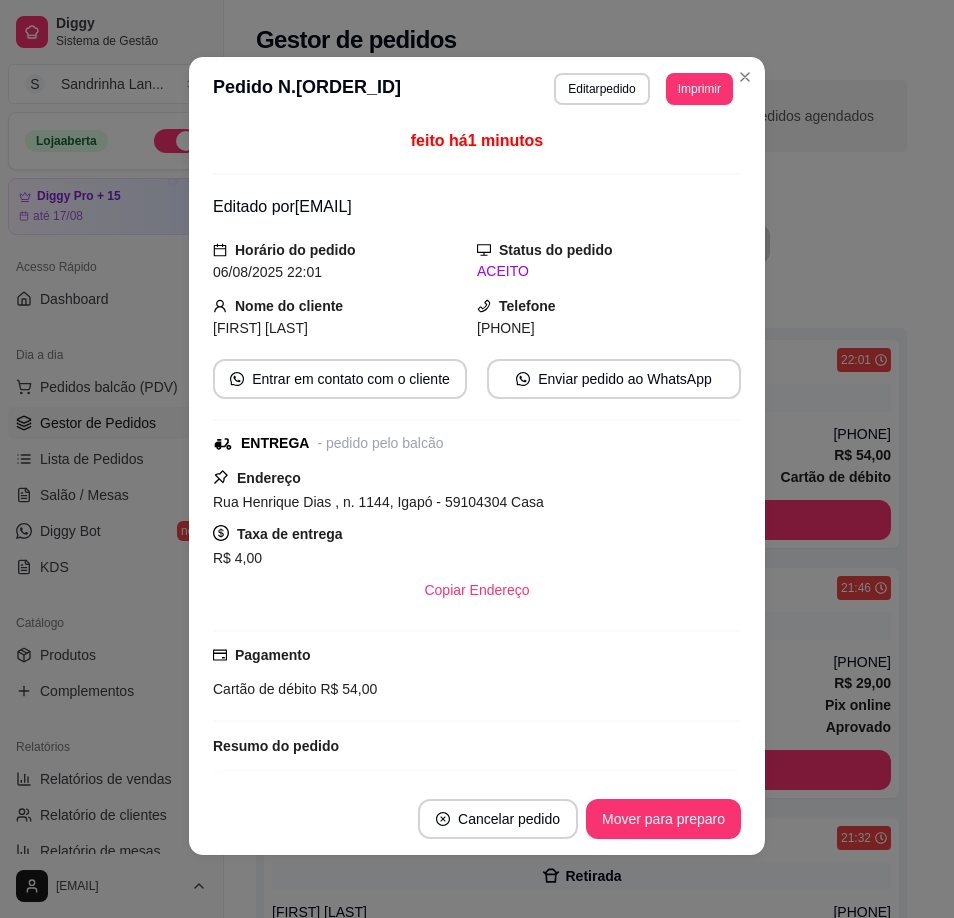 scroll, scrollTop: 4, scrollLeft: 0, axis: vertical 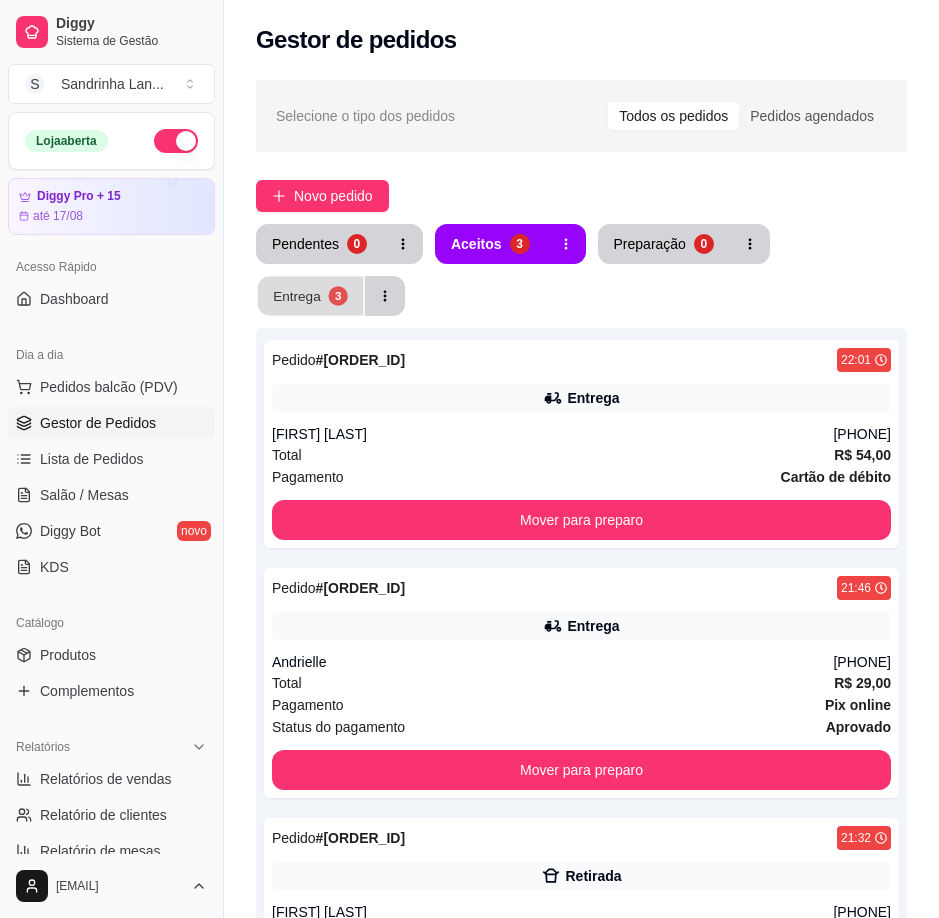 click on "Entrega 3" at bounding box center (311, 296) 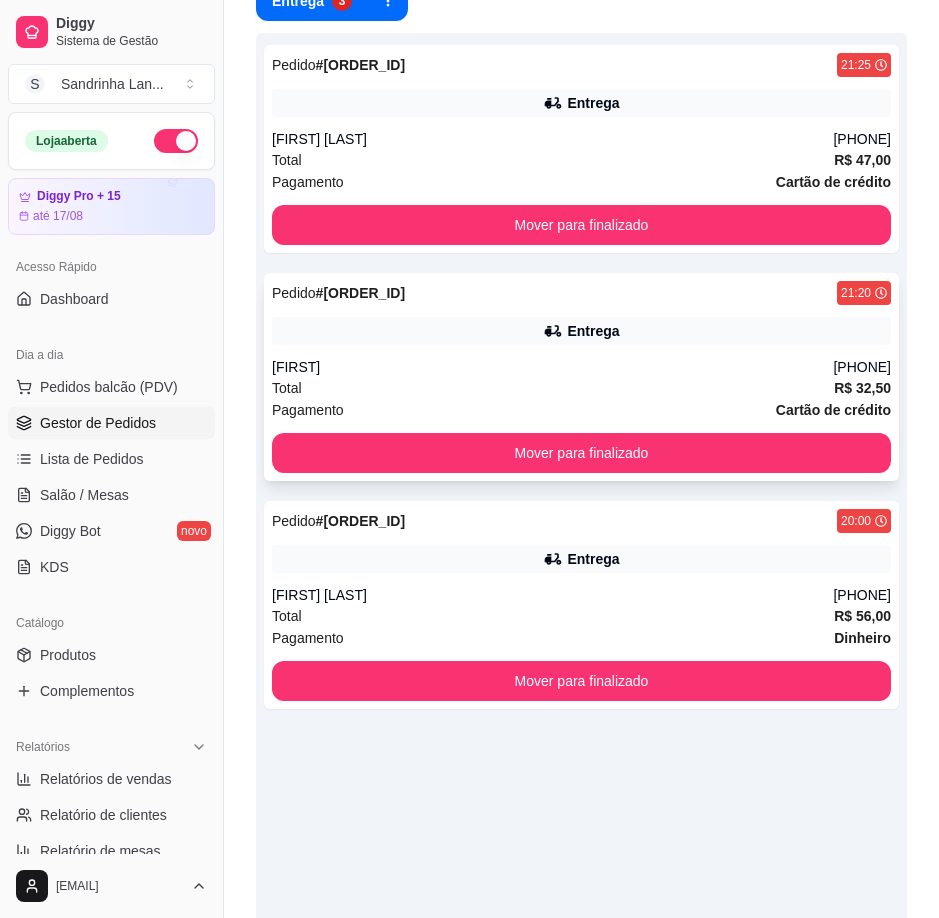 scroll, scrollTop: 300, scrollLeft: 0, axis: vertical 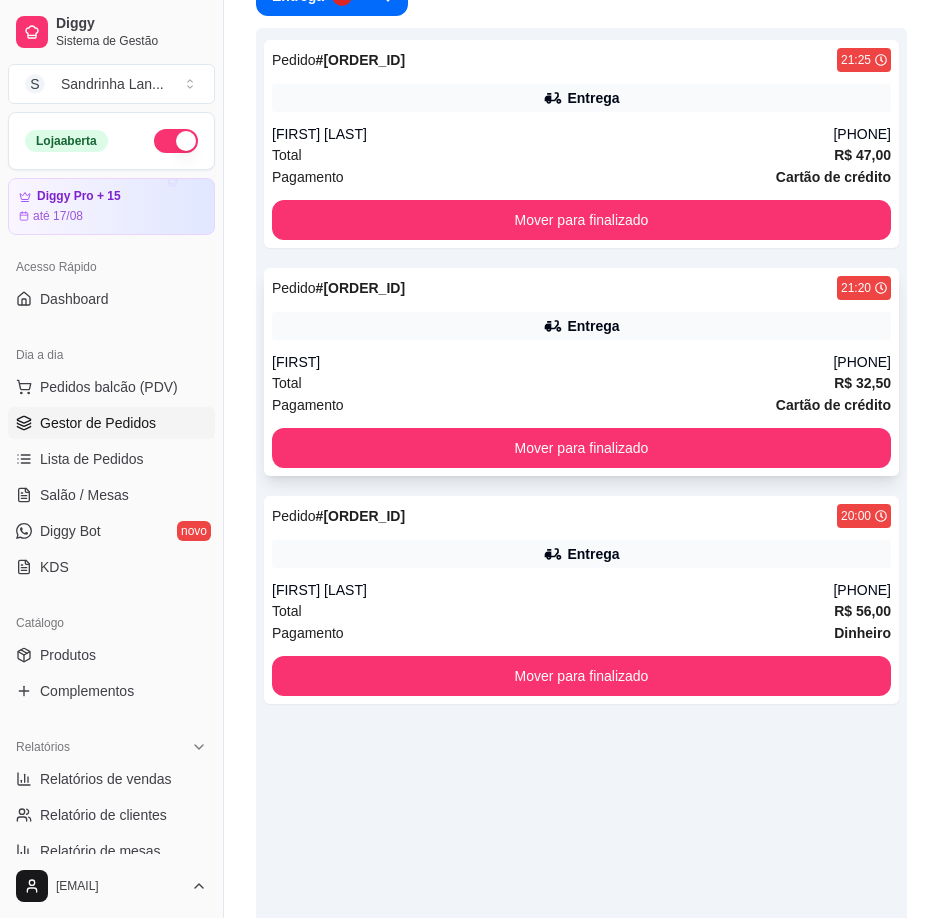 click on "Pagamento Cartão de crédito" at bounding box center [581, 405] 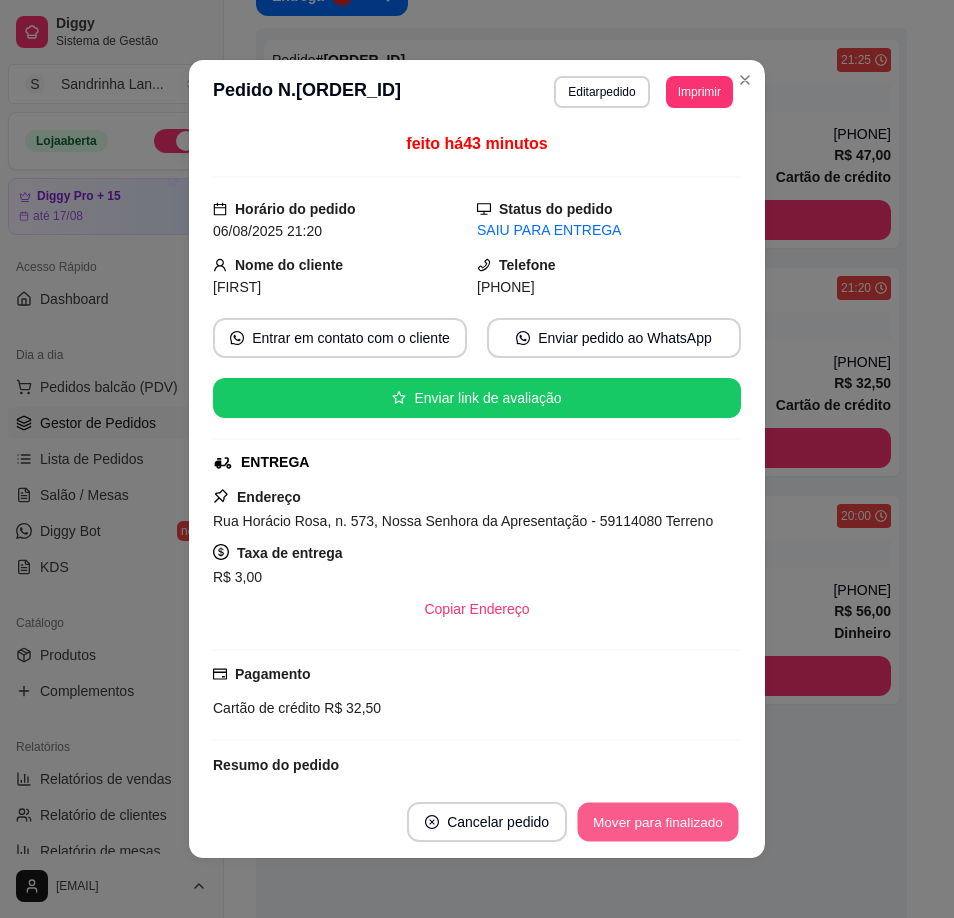 click on "Mover para finalizado" at bounding box center (658, 822) 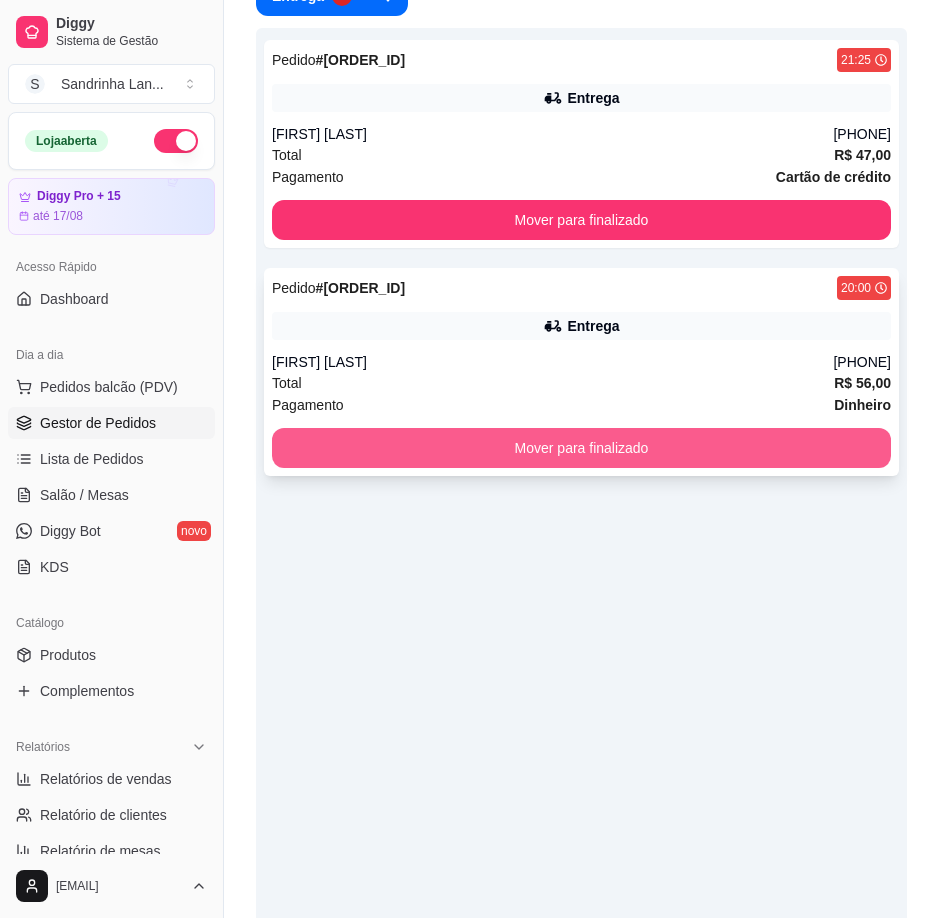 click on "Mover para finalizado" at bounding box center (581, 448) 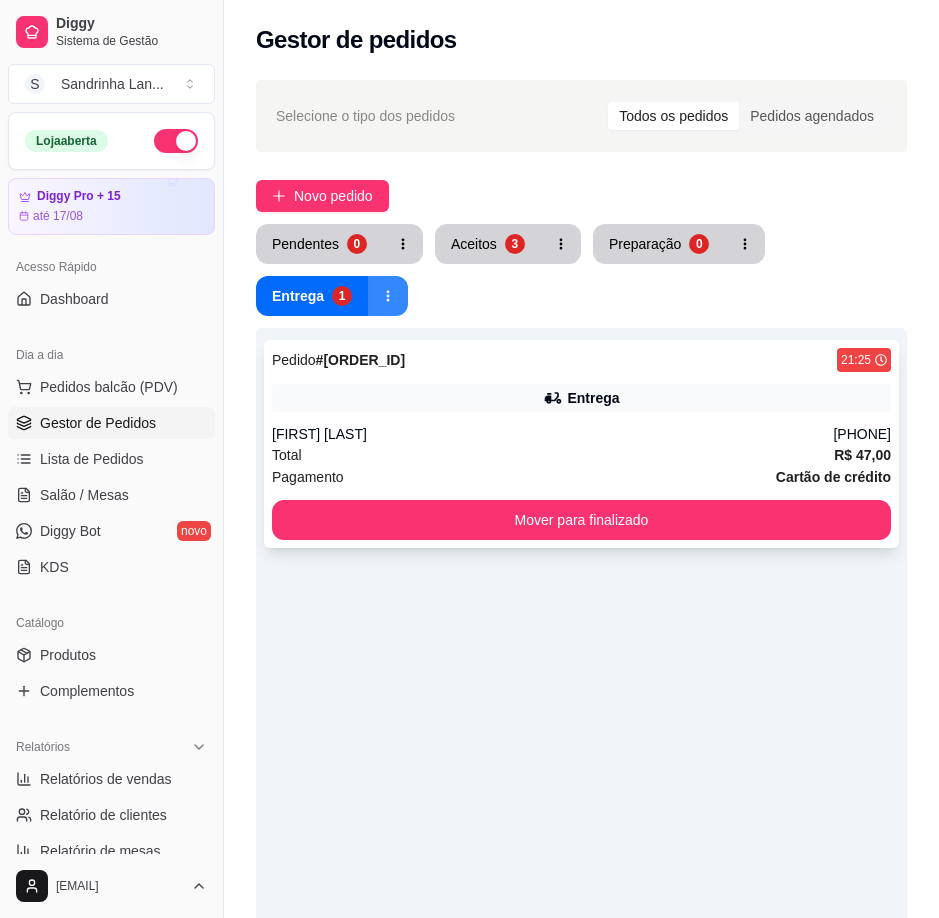 scroll, scrollTop: 100, scrollLeft: 0, axis: vertical 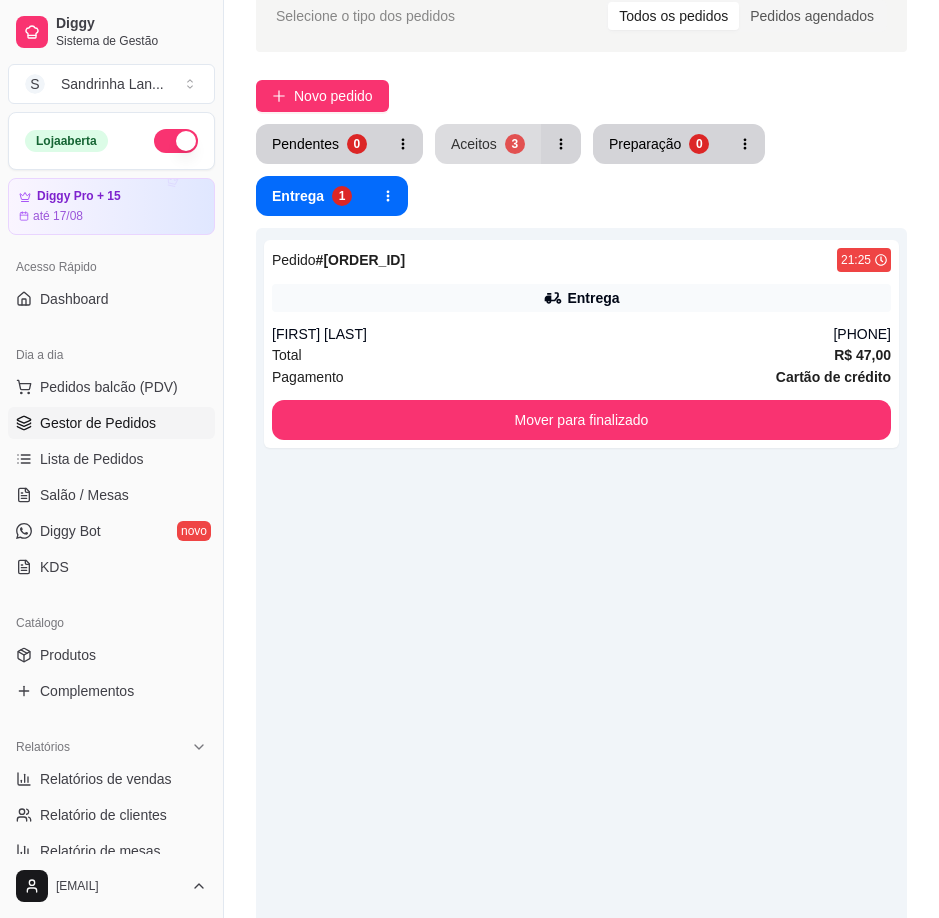 click on "3" at bounding box center (515, 144) 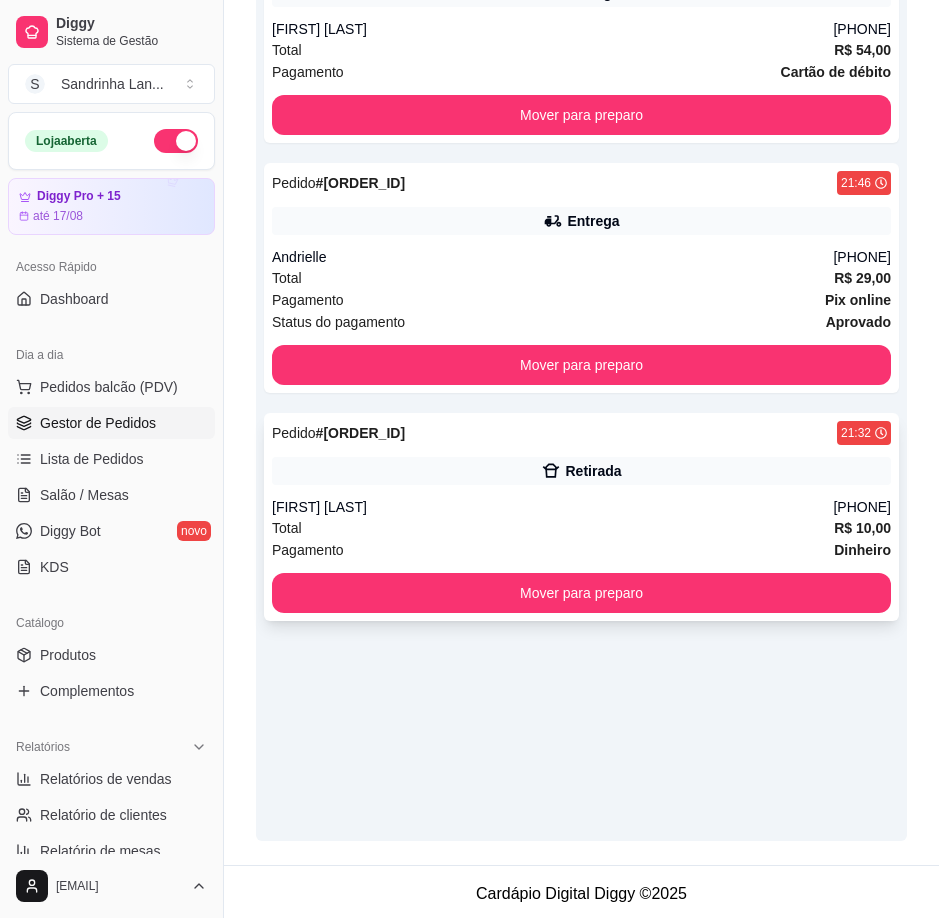 scroll, scrollTop: 409, scrollLeft: 0, axis: vertical 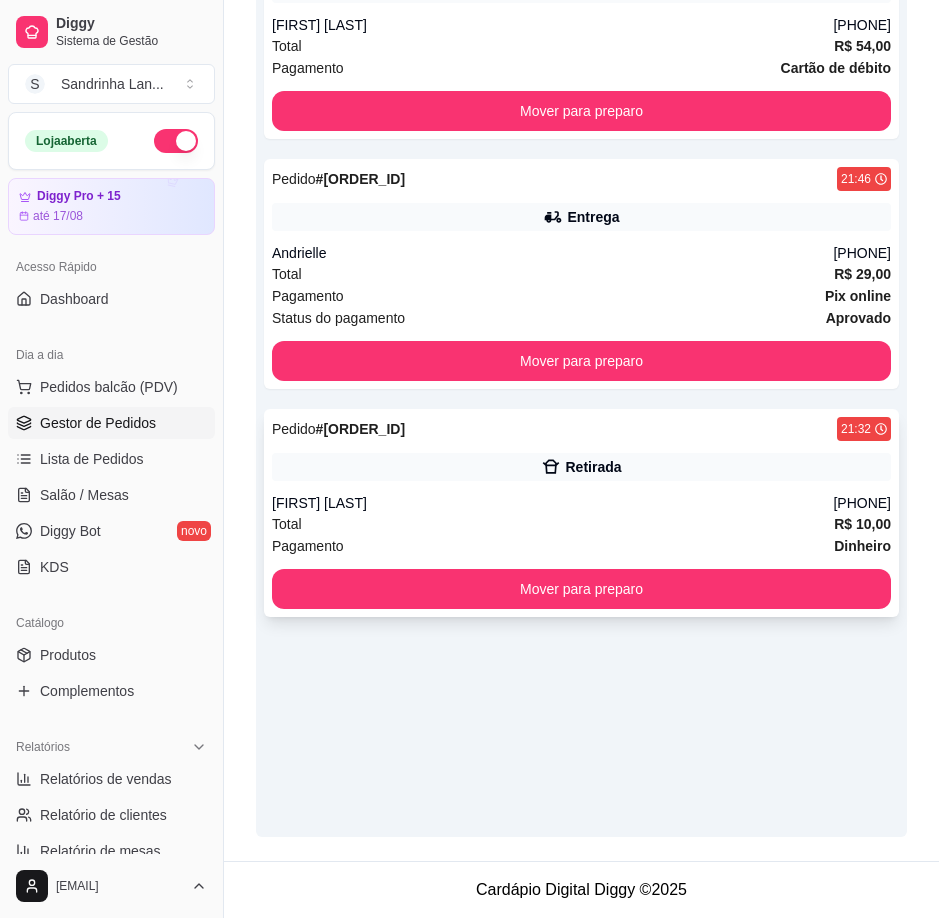 click on "Total R$ 10,00" at bounding box center (581, 524) 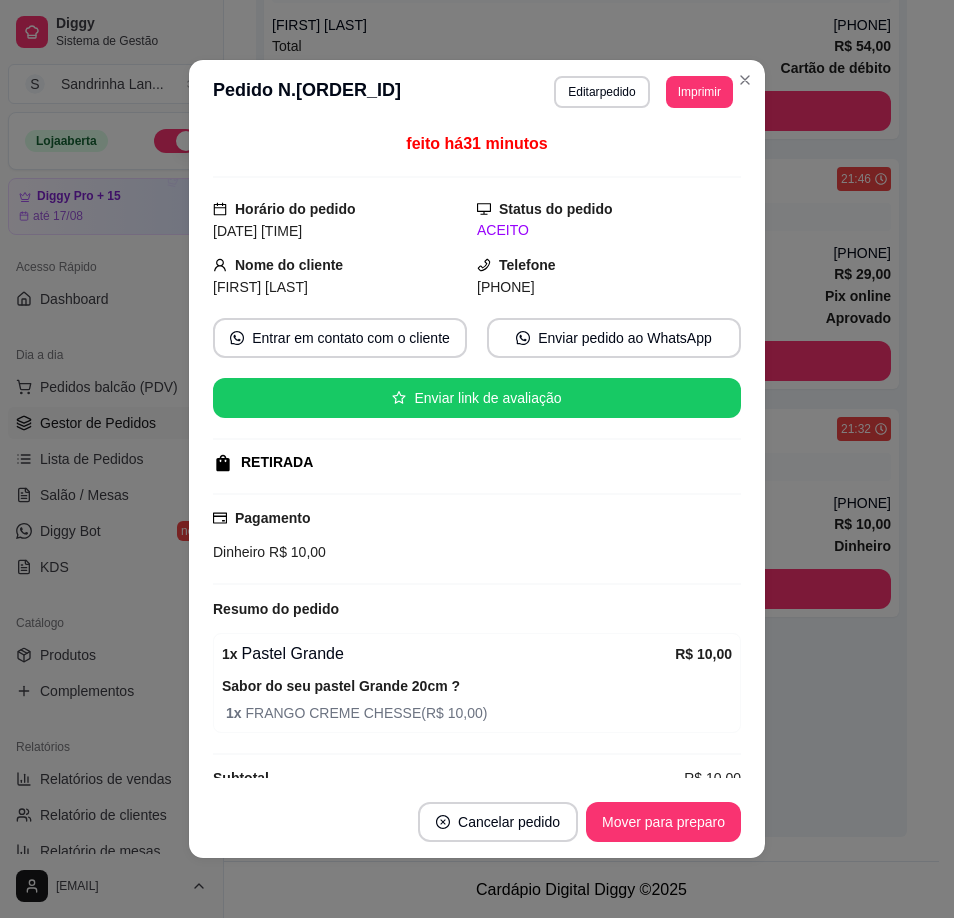 drag, startPoint x: 500, startPoint y: 281, endPoint x: 571, endPoint y: 281, distance: 71 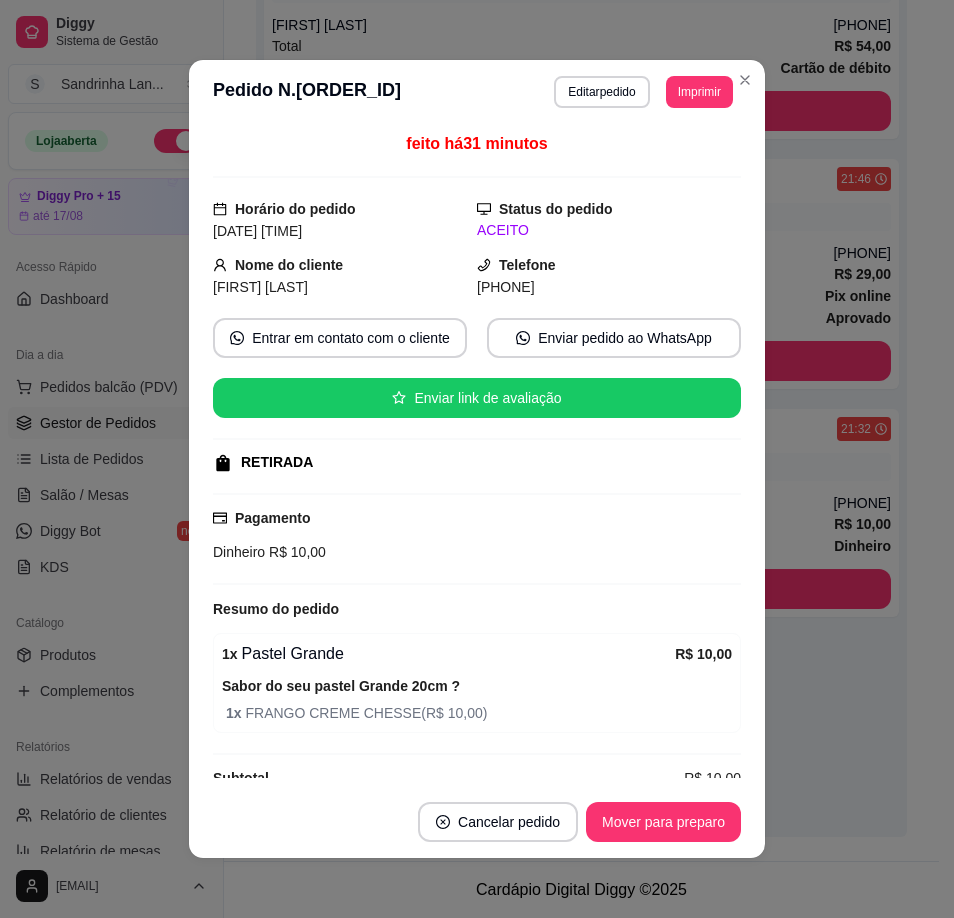 copy on "9423-8027" 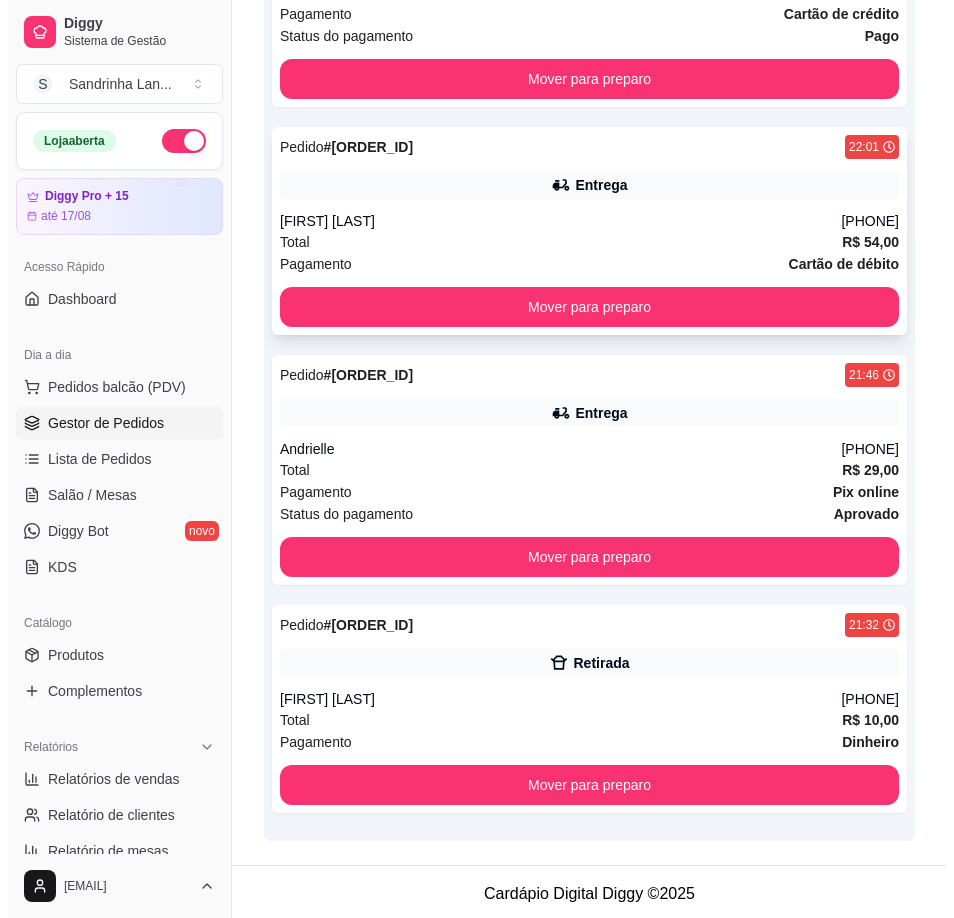 scroll, scrollTop: 517, scrollLeft: 0, axis: vertical 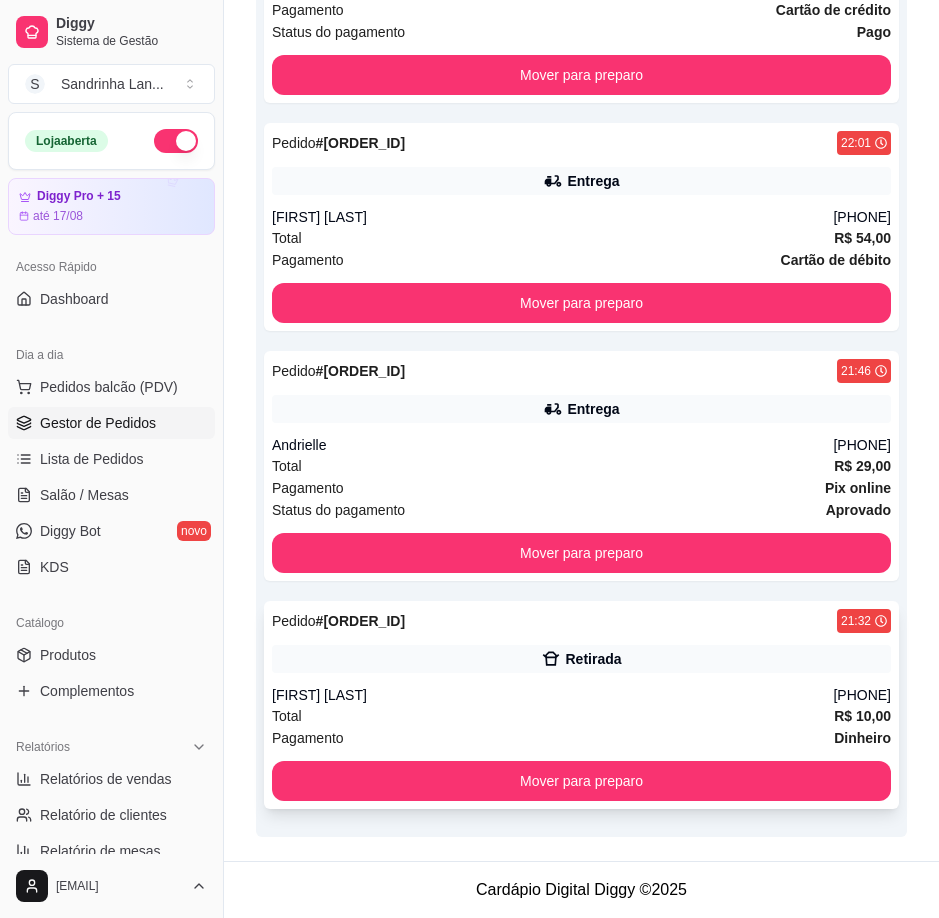 click on "Pedido  # [ORDER_ID] [TIME] Retirada [FIRST] [LAST] ([PHONE]) Total R$ 10,00 Pagamento Dinheiro Mover para preparo" at bounding box center [581, 705] 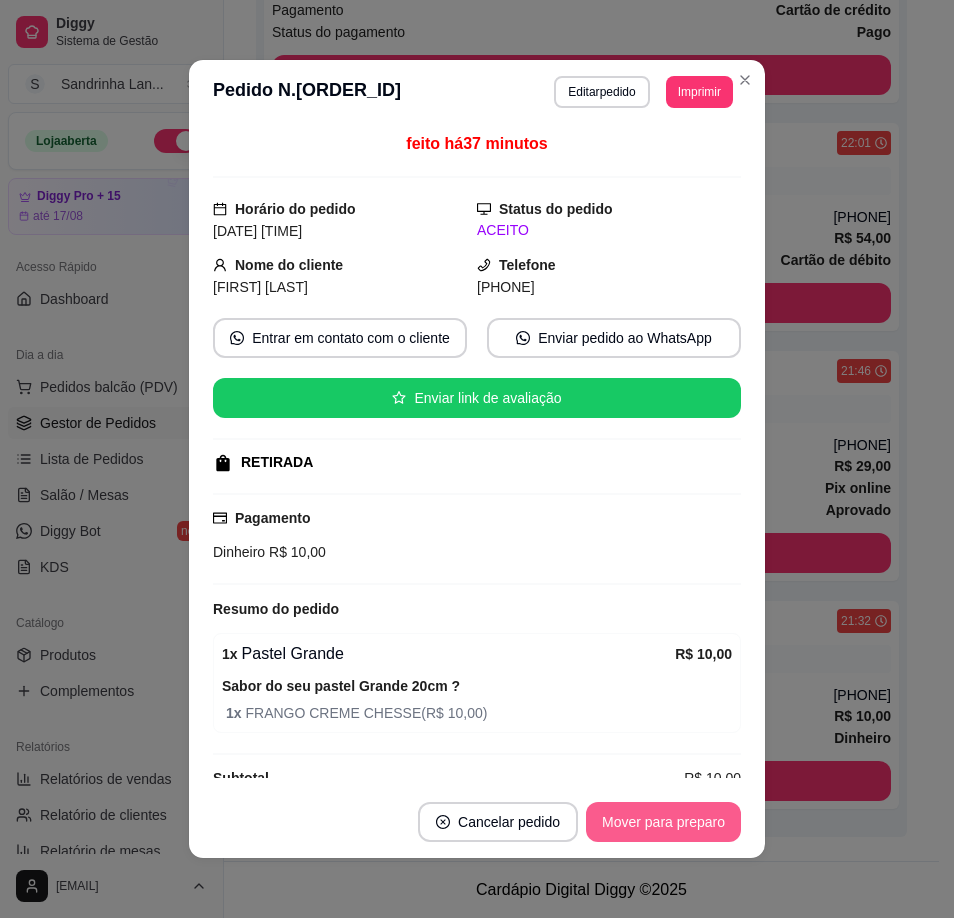 click on "Mover para preparo" at bounding box center [663, 822] 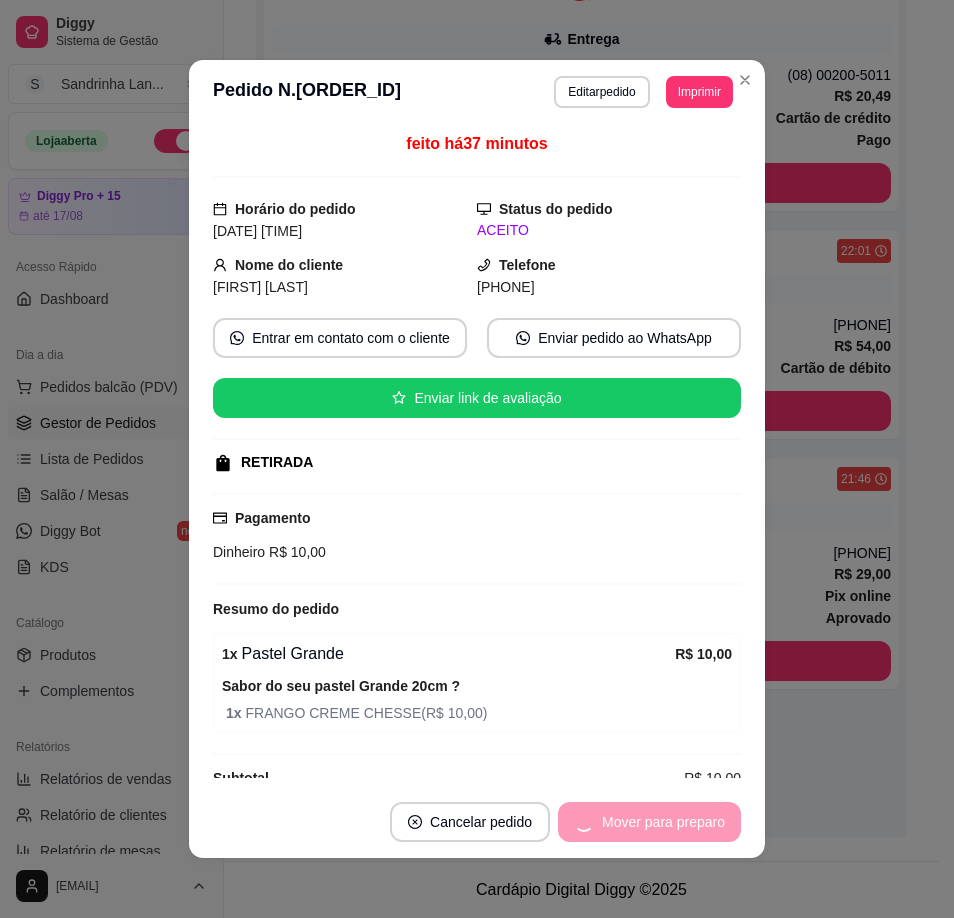 scroll, scrollTop: 409, scrollLeft: 0, axis: vertical 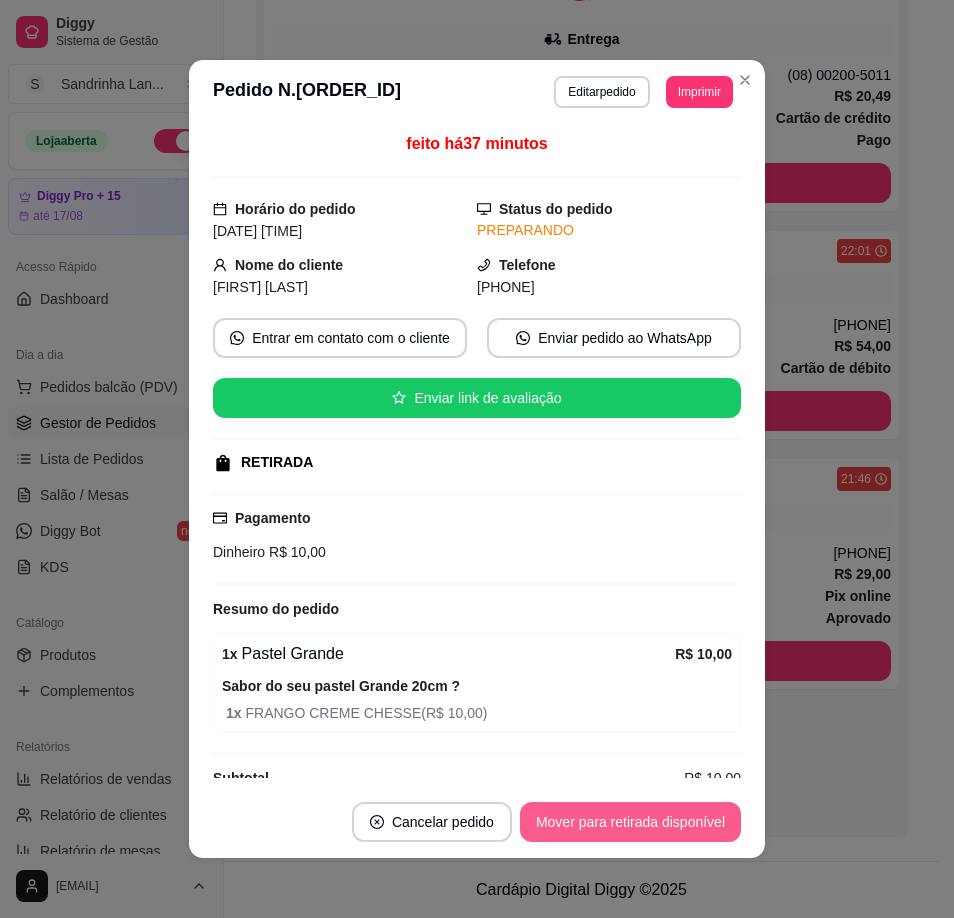click on "Mover para retirada disponível" at bounding box center [630, 822] 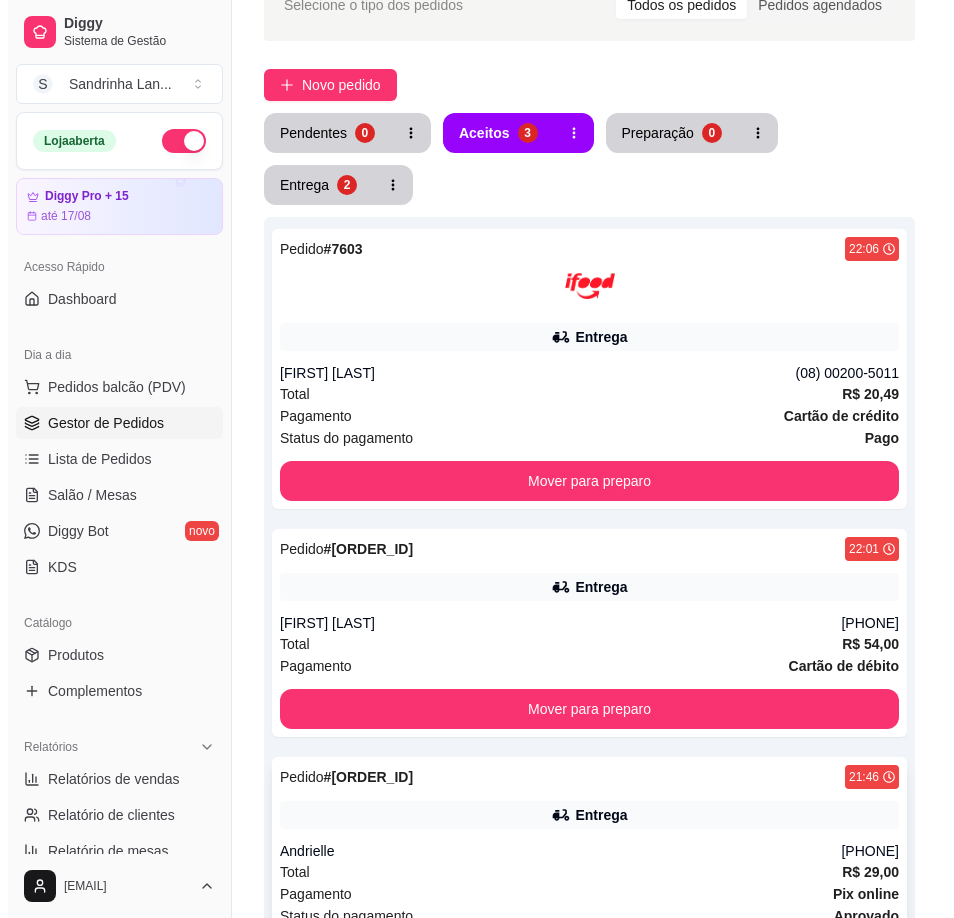 scroll, scrollTop: 200, scrollLeft: 0, axis: vertical 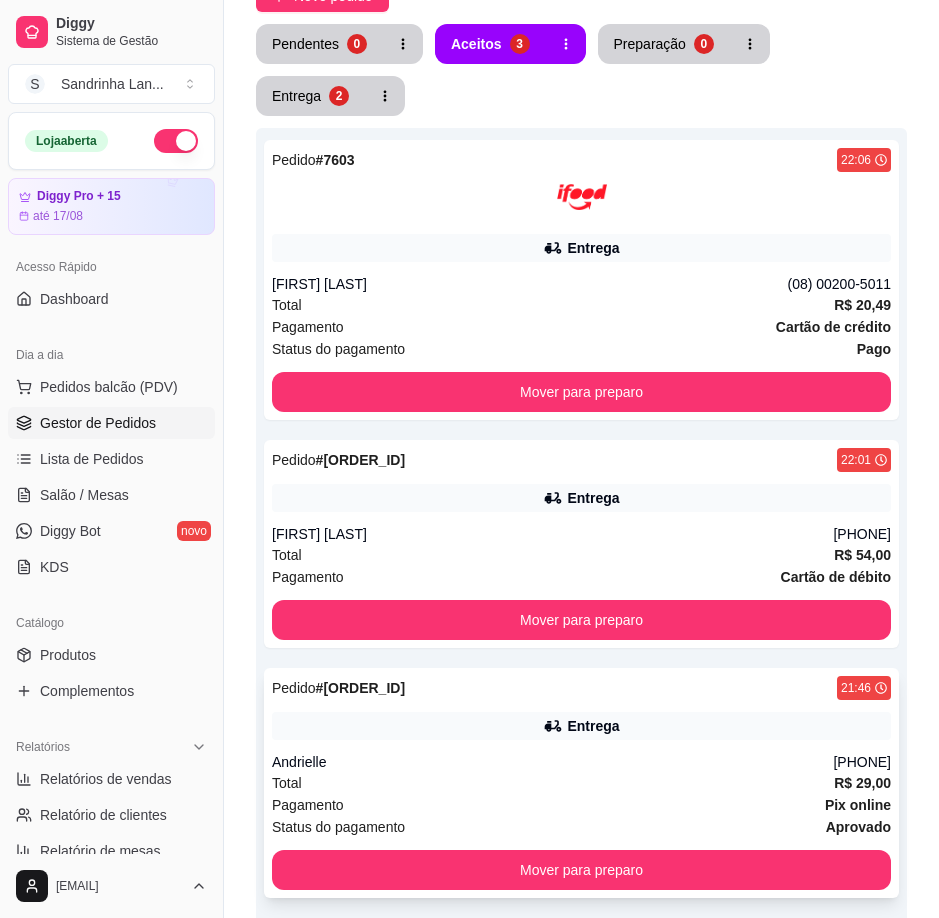 click on "Entrega" at bounding box center [581, 726] 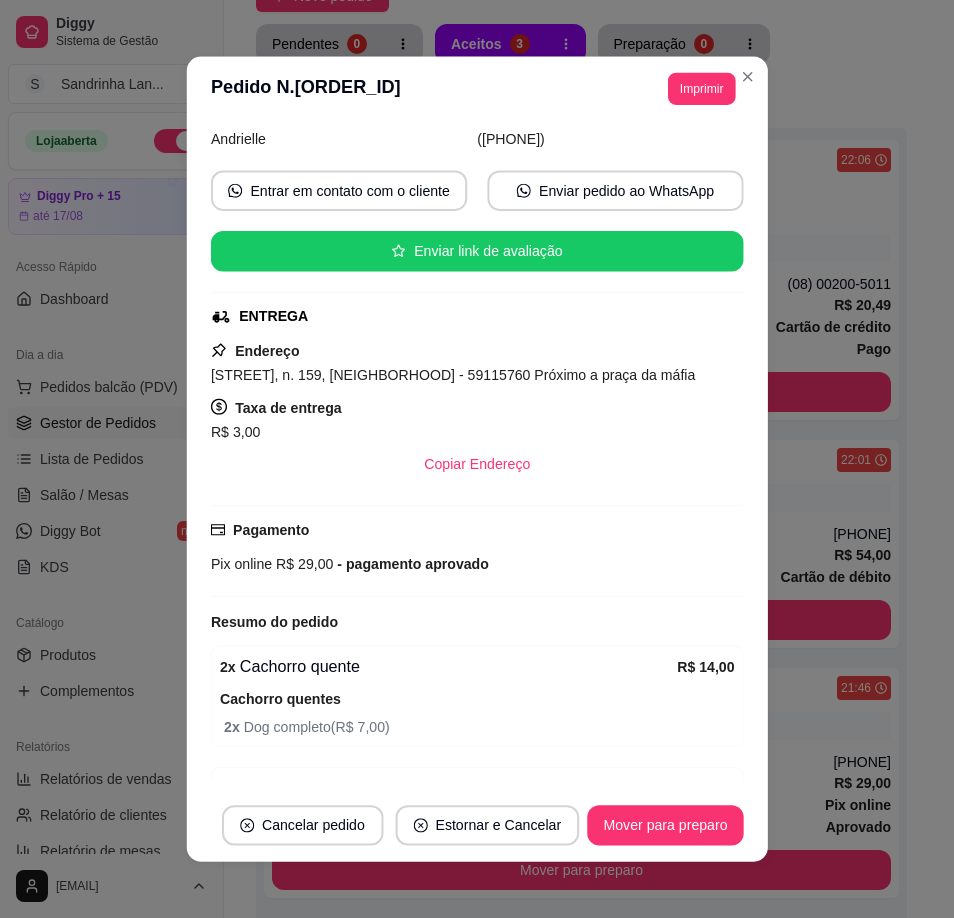 scroll, scrollTop: 333, scrollLeft: 0, axis: vertical 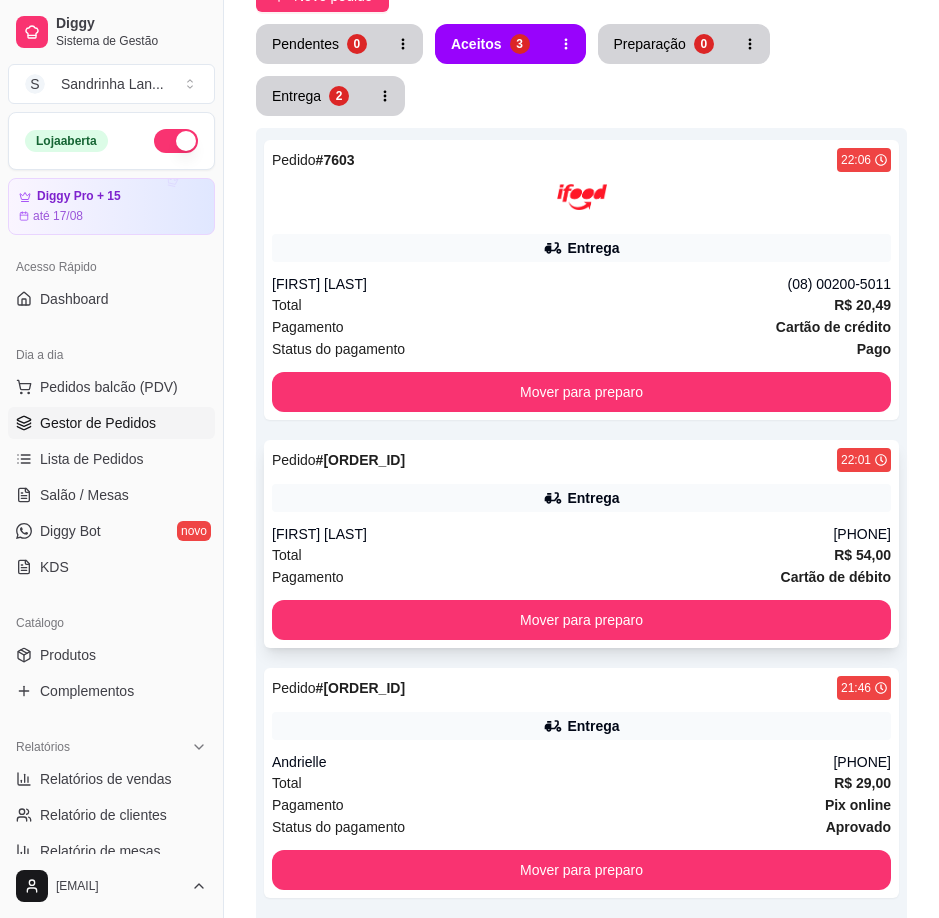 click on "[FIRST] [LAST]" at bounding box center (552, 534) 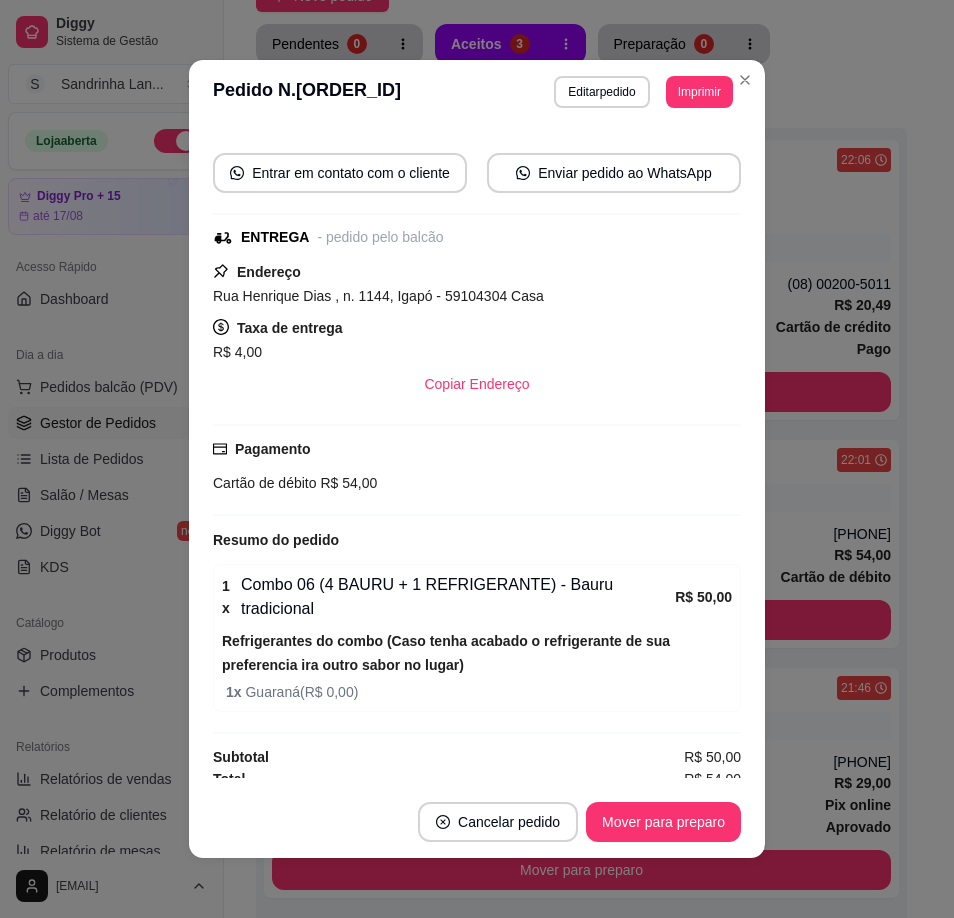 scroll, scrollTop: 221, scrollLeft: 0, axis: vertical 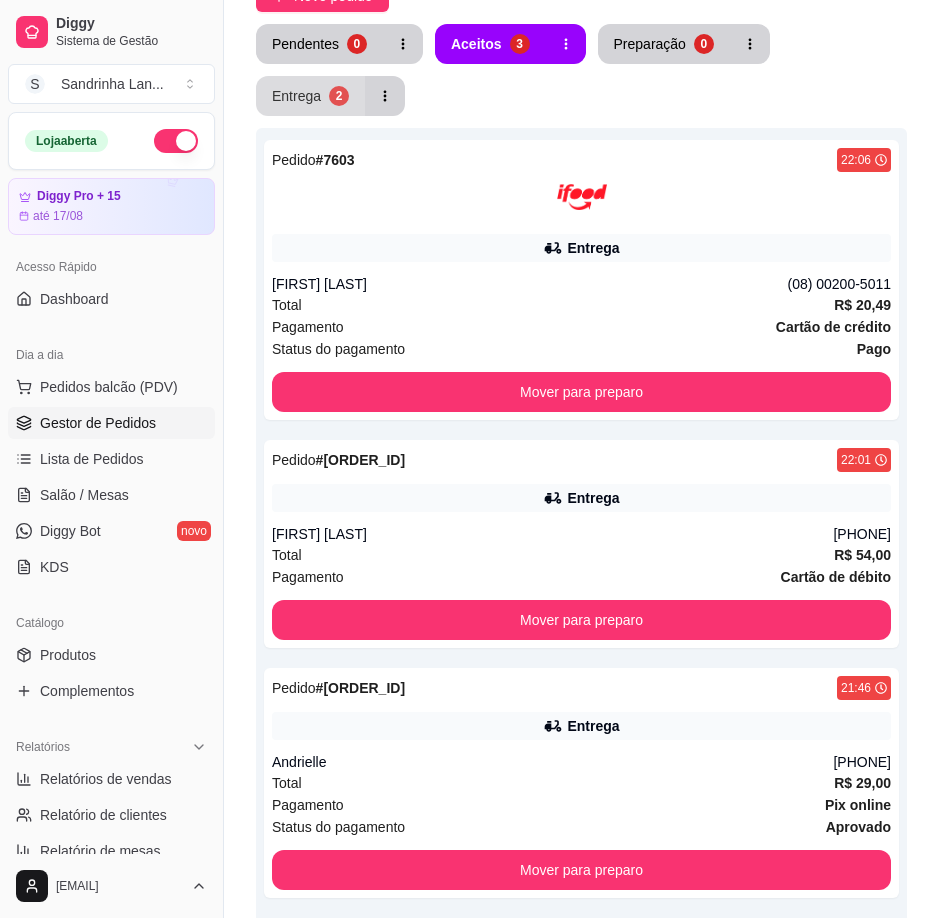 click on "Entrega 2" at bounding box center (310, 96) 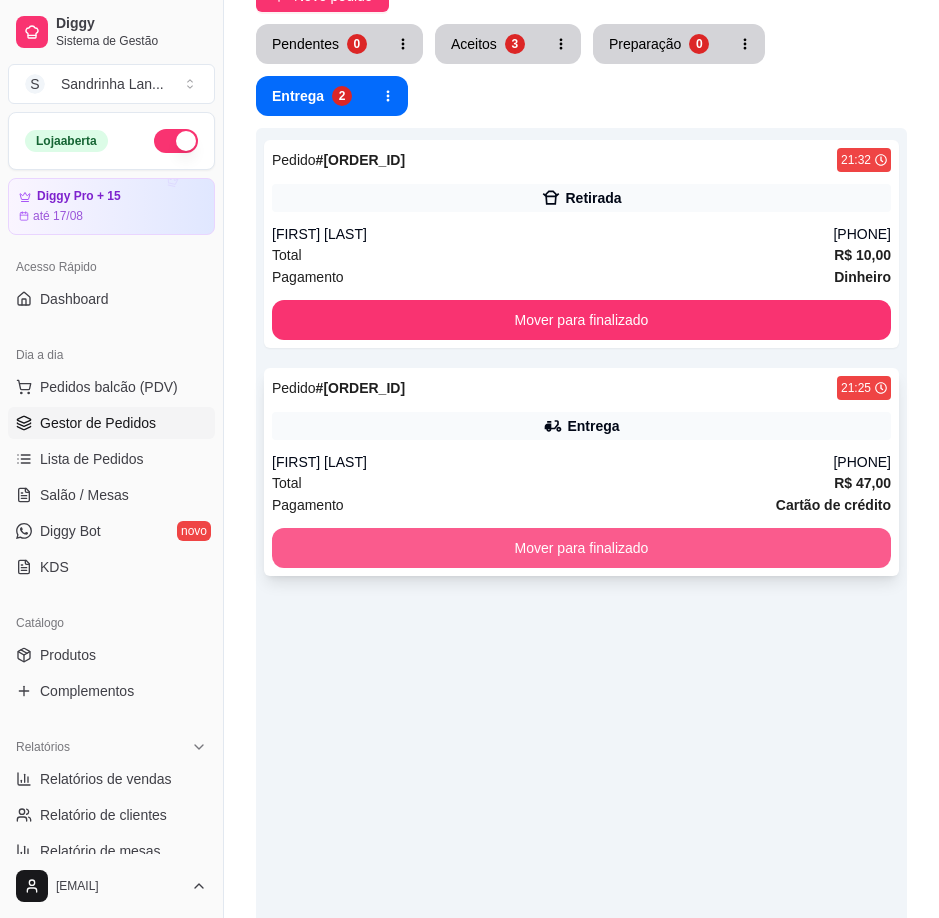 click on "Mover para finalizado" at bounding box center [581, 548] 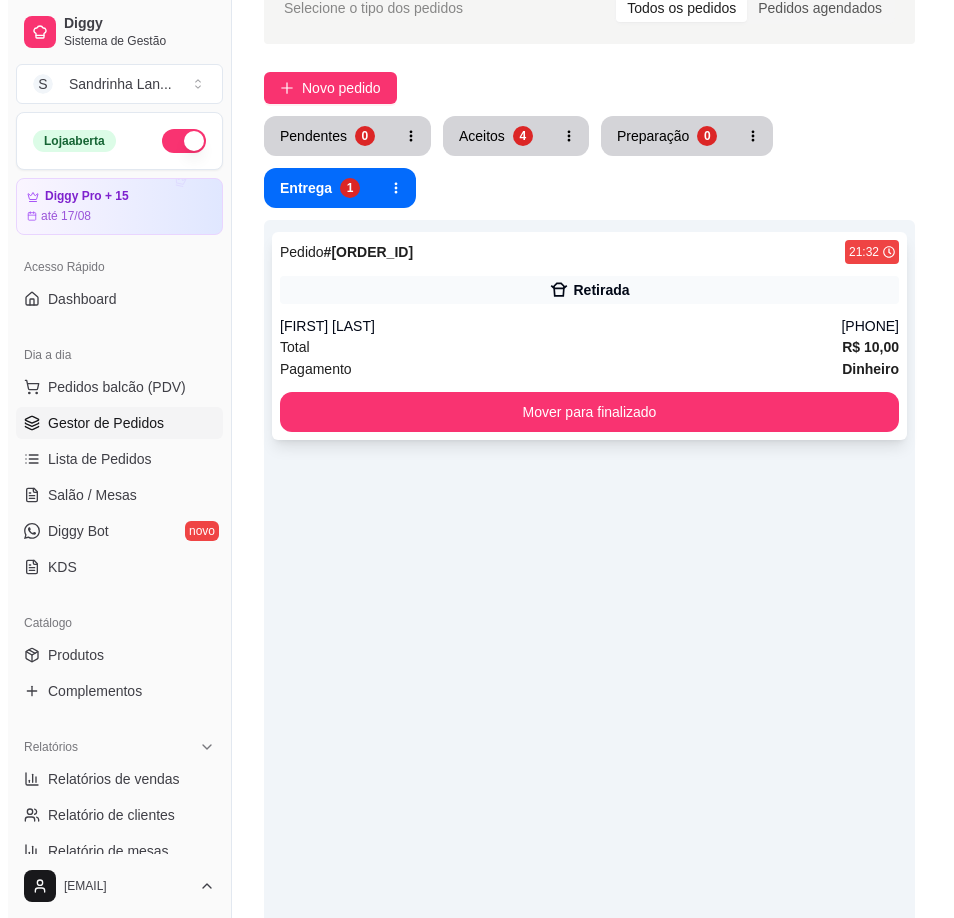 scroll, scrollTop: 0, scrollLeft: 0, axis: both 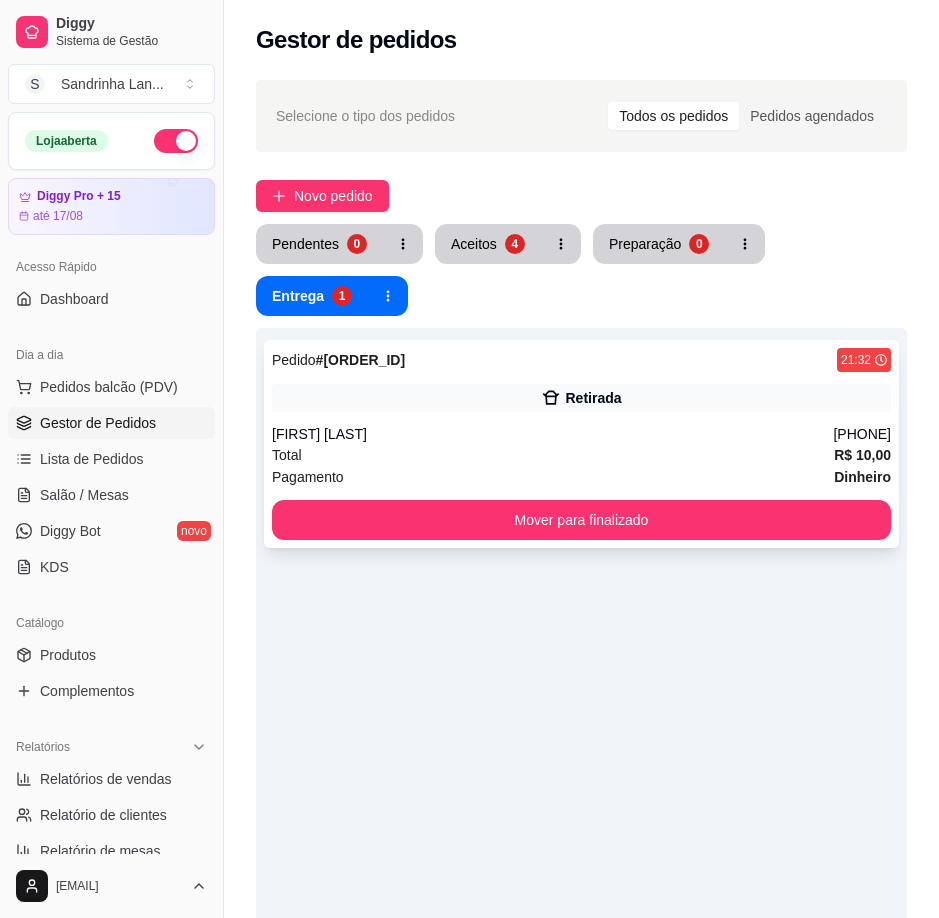 click on "[FIRST] [LAST]" at bounding box center [552, 434] 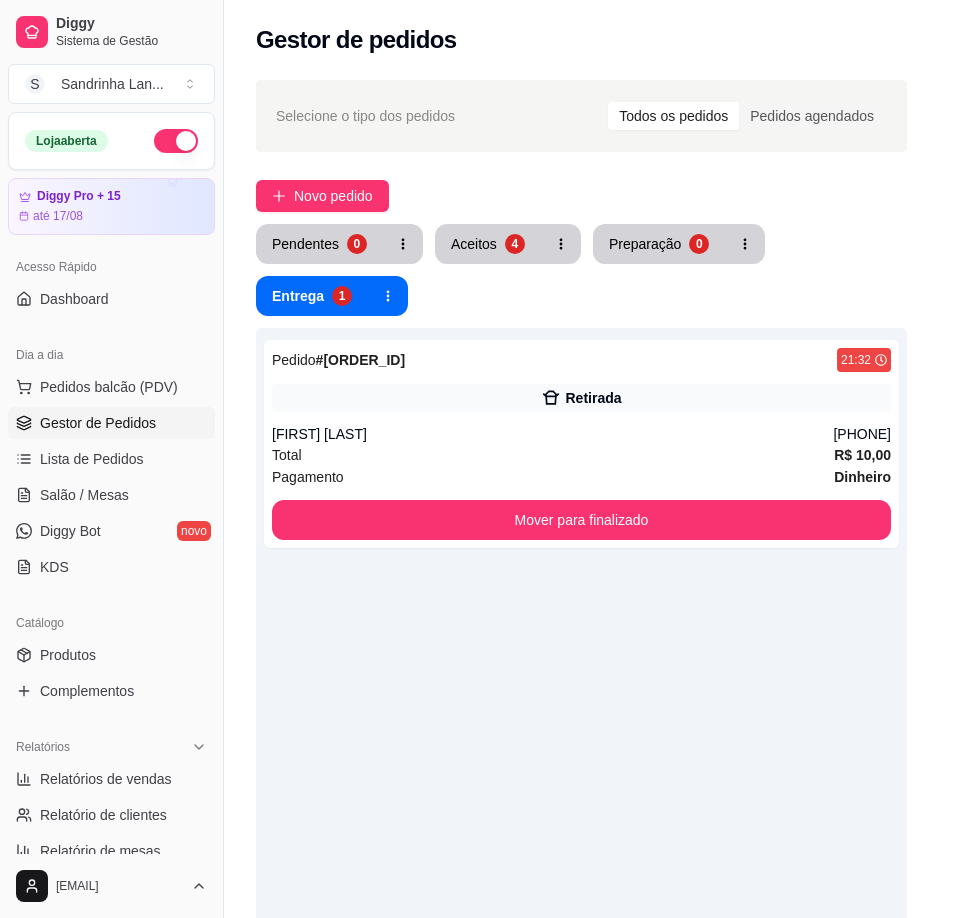 scroll, scrollTop: 33, scrollLeft: 0, axis: vertical 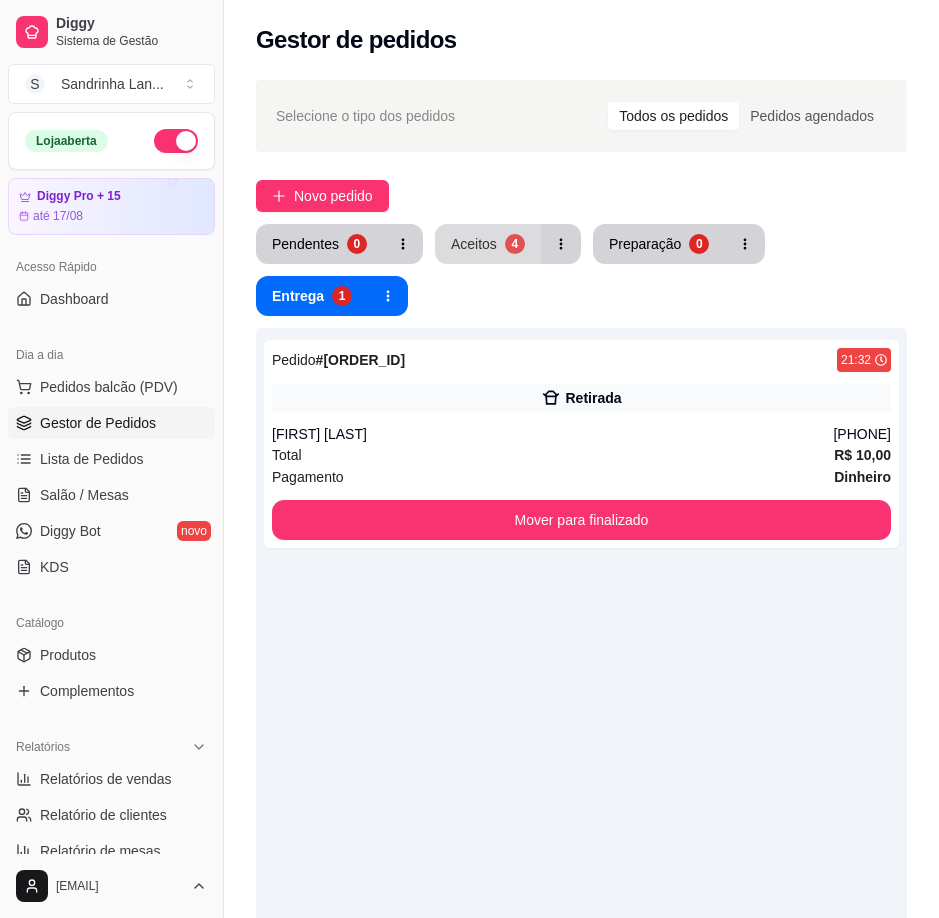 click on "Aceitos 4" at bounding box center [488, 244] 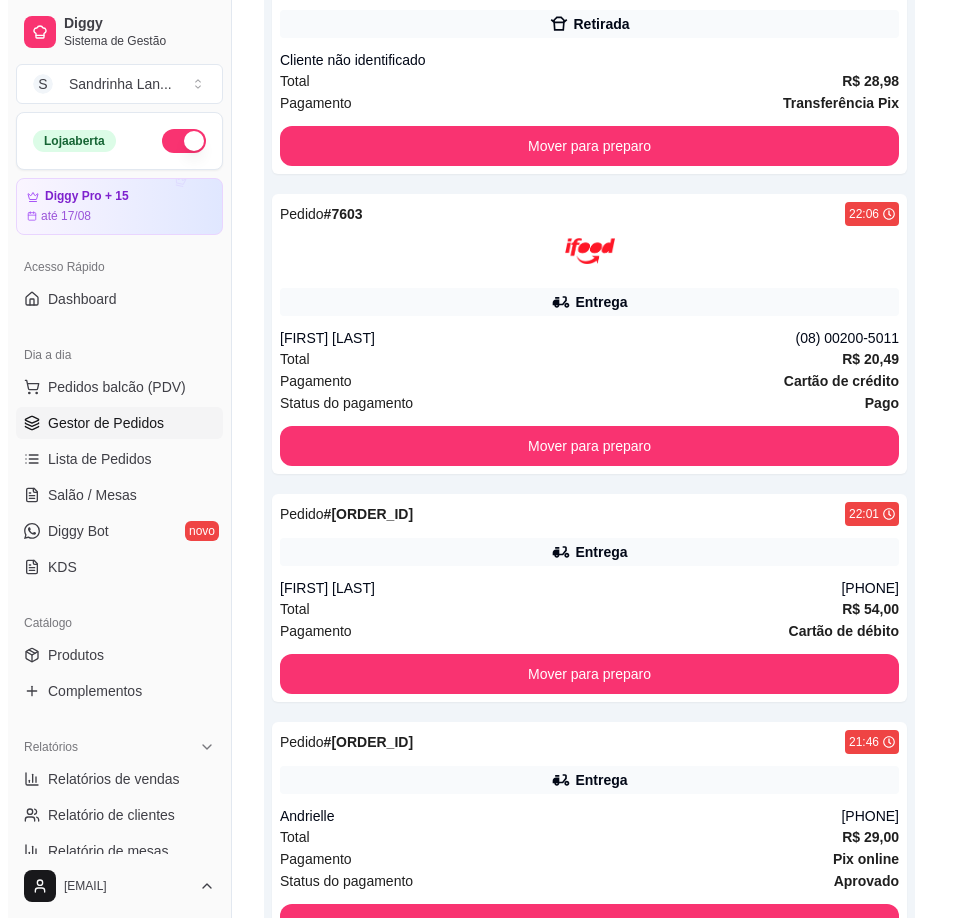 scroll, scrollTop: 517, scrollLeft: 0, axis: vertical 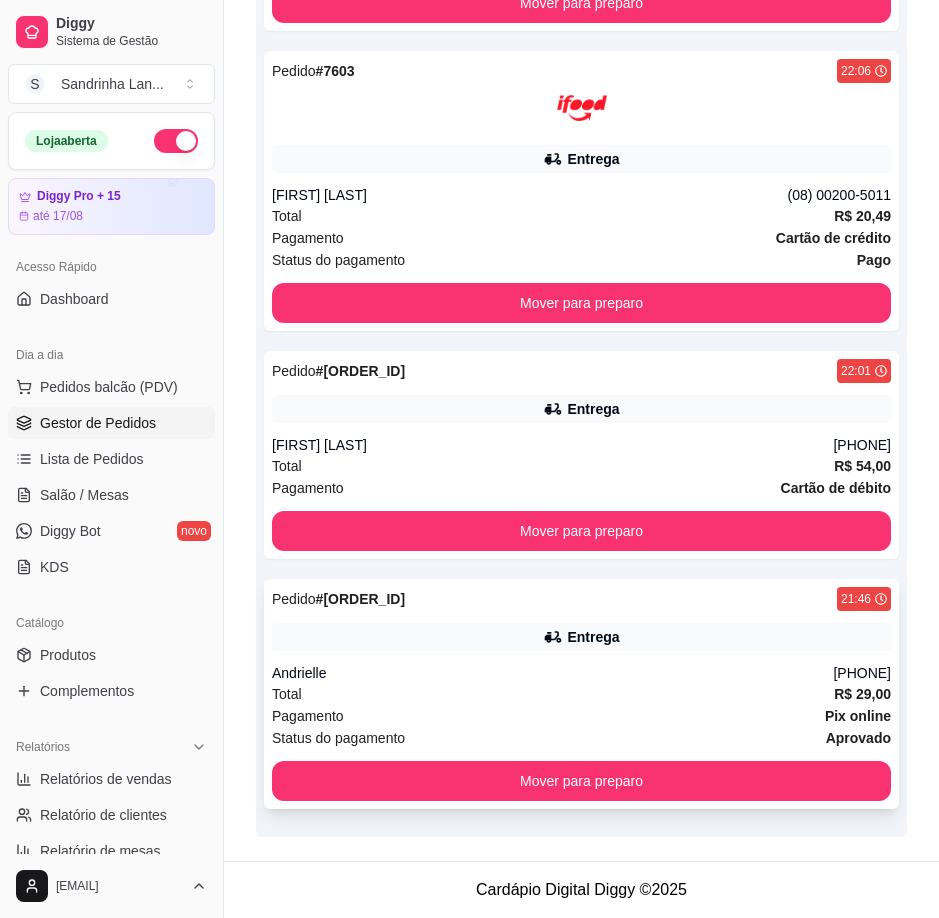 click on "Pedido  # 0018-b027eed9 21:46 Entrega [FIRST] [LAST] [PHONE] Total R$ 29,00 Pagamento Pix online Status do pagamento aprovado Mover para preparo" at bounding box center [581, 694] 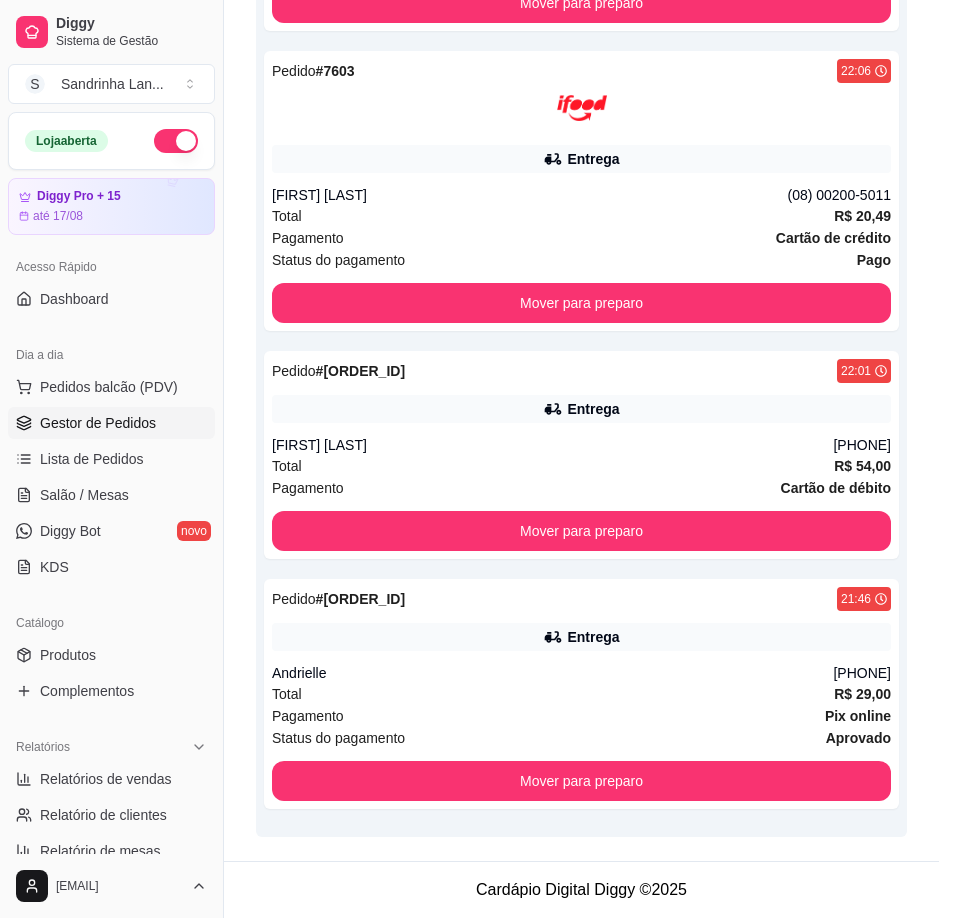 scroll, scrollTop: 333, scrollLeft: 0, axis: vertical 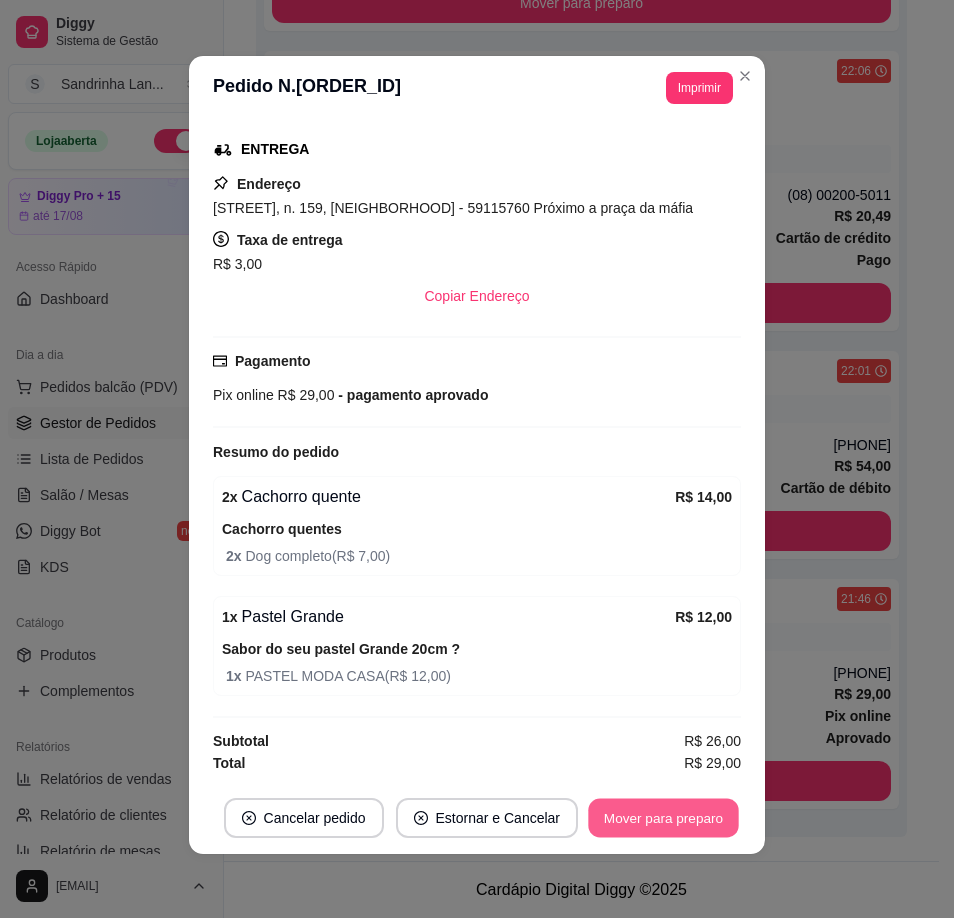 click on "Mover para preparo" at bounding box center [663, 818] 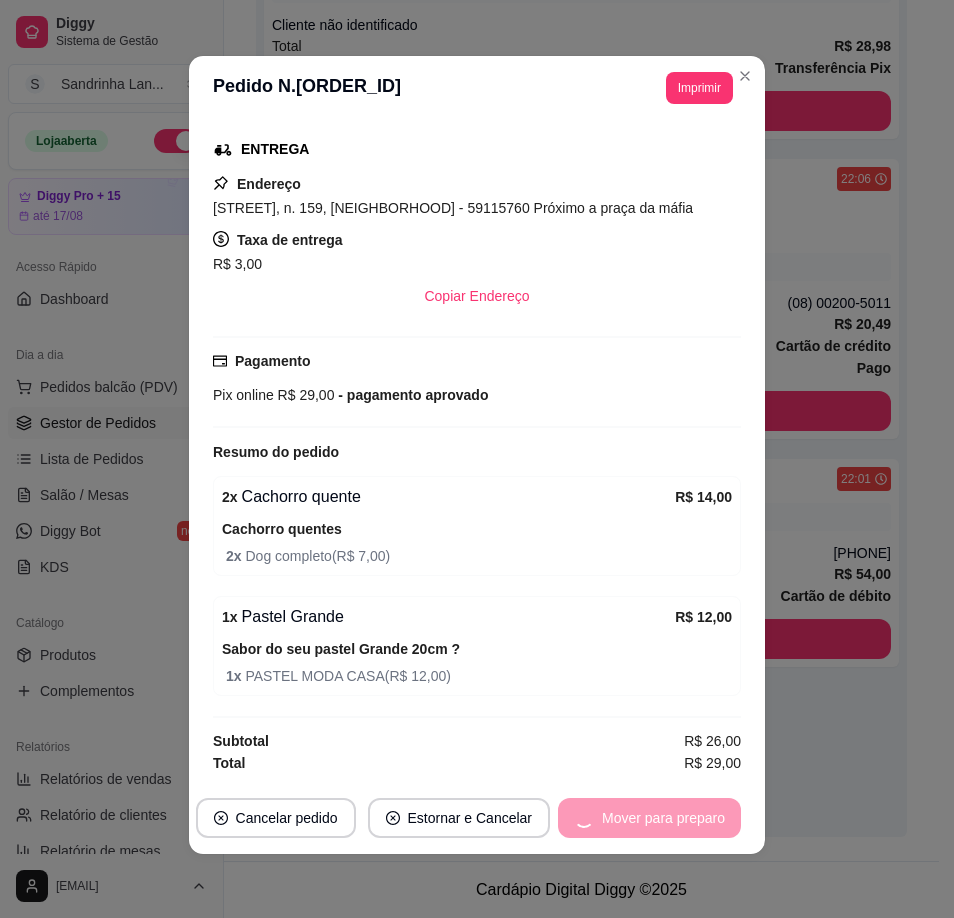scroll, scrollTop: 409, scrollLeft: 0, axis: vertical 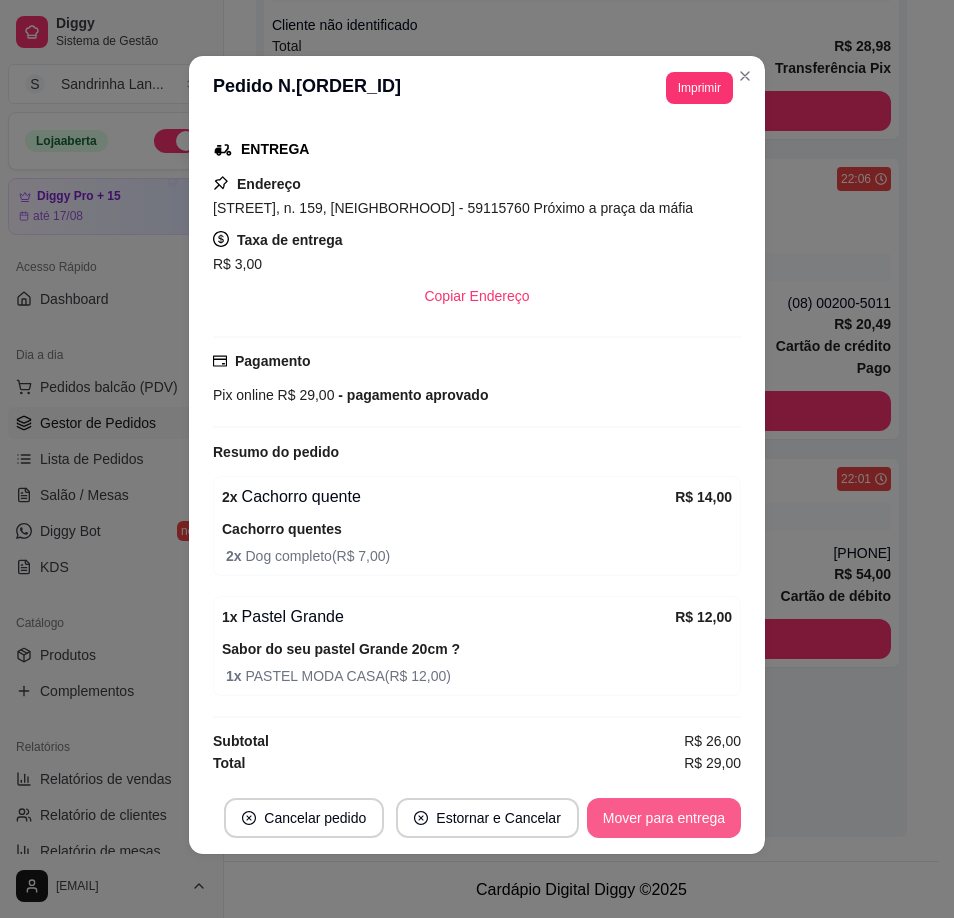 click on "Mover para entrega" at bounding box center [664, 818] 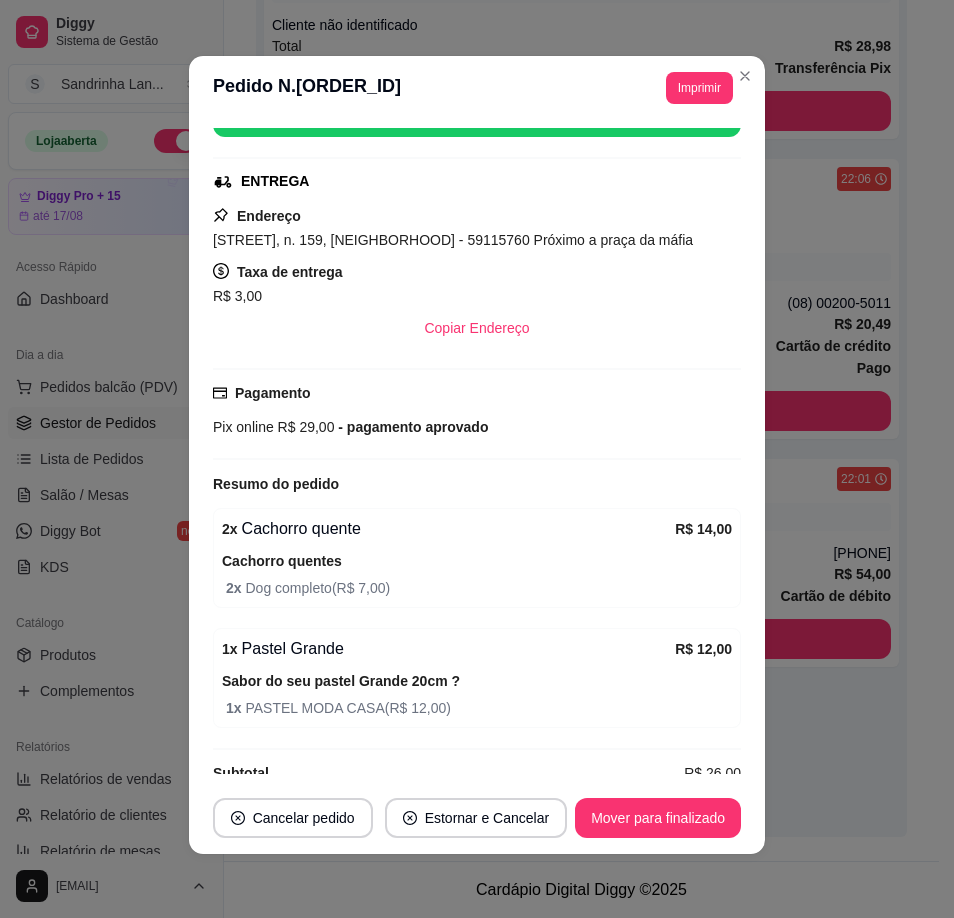 scroll, scrollTop: 233, scrollLeft: 0, axis: vertical 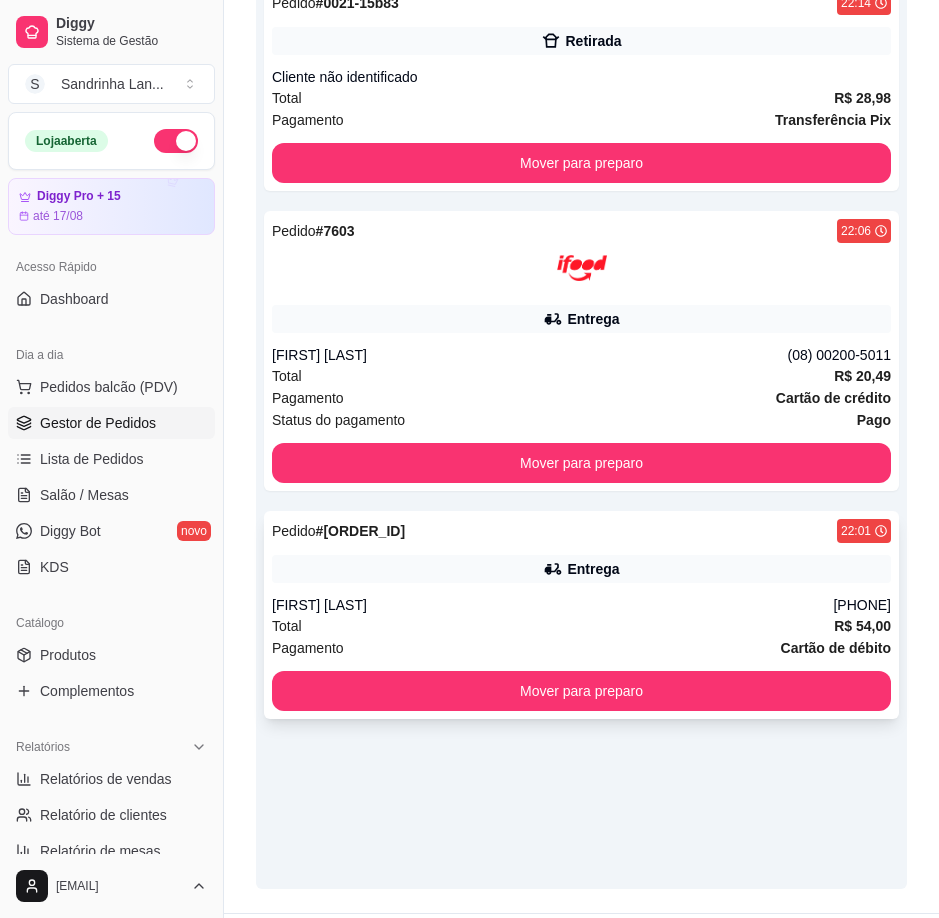 click on "Total R$ 54,00" at bounding box center [581, 626] 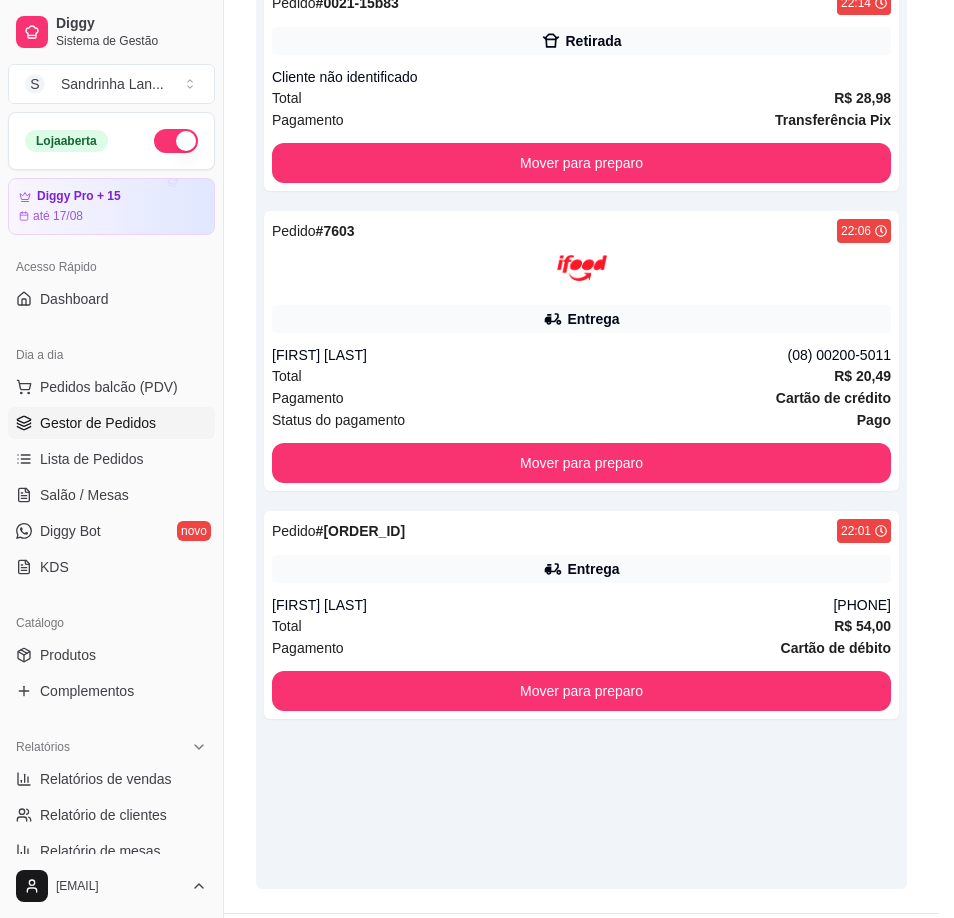 scroll, scrollTop: 221, scrollLeft: 0, axis: vertical 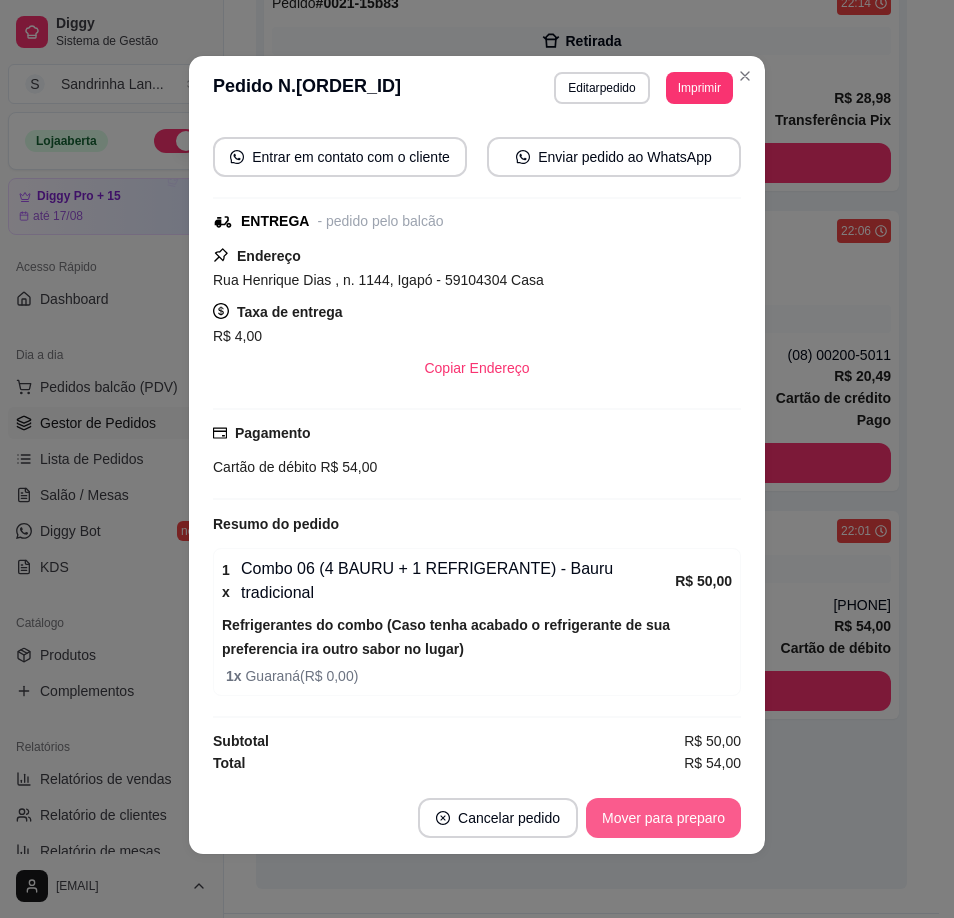 click on "Mover para preparo" at bounding box center (663, 818) 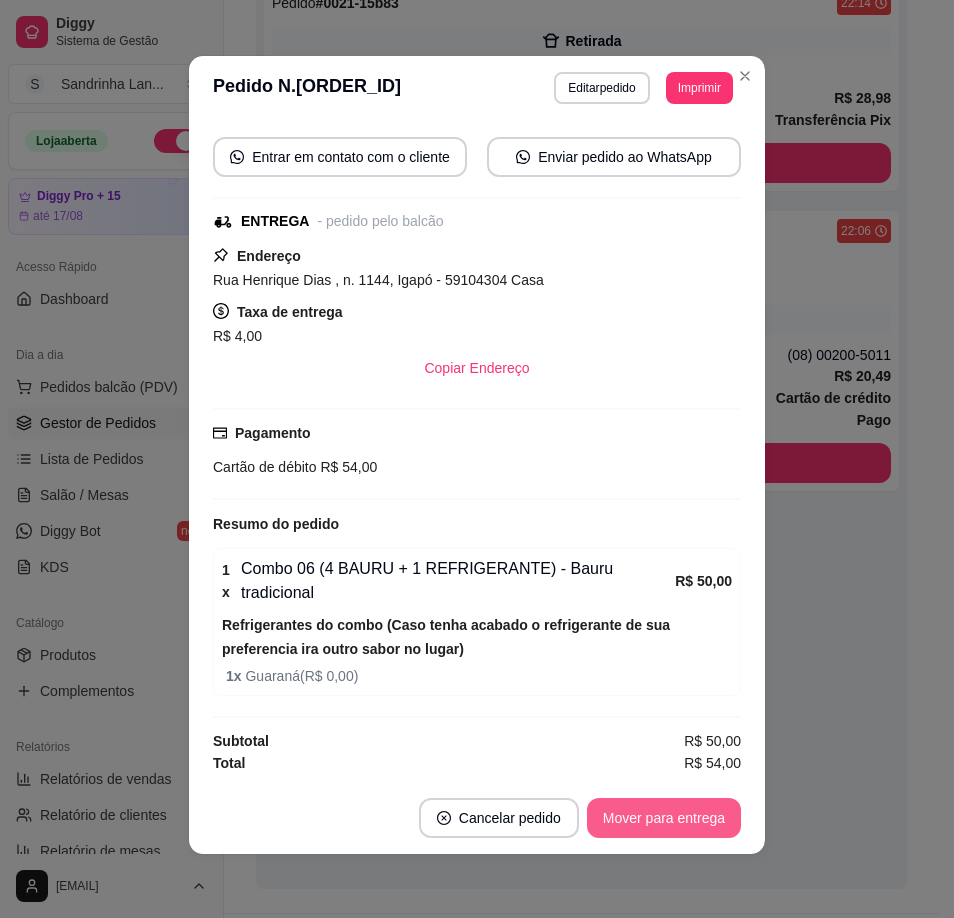 click on "Mover para entrega" at bounding box center [664, 818] 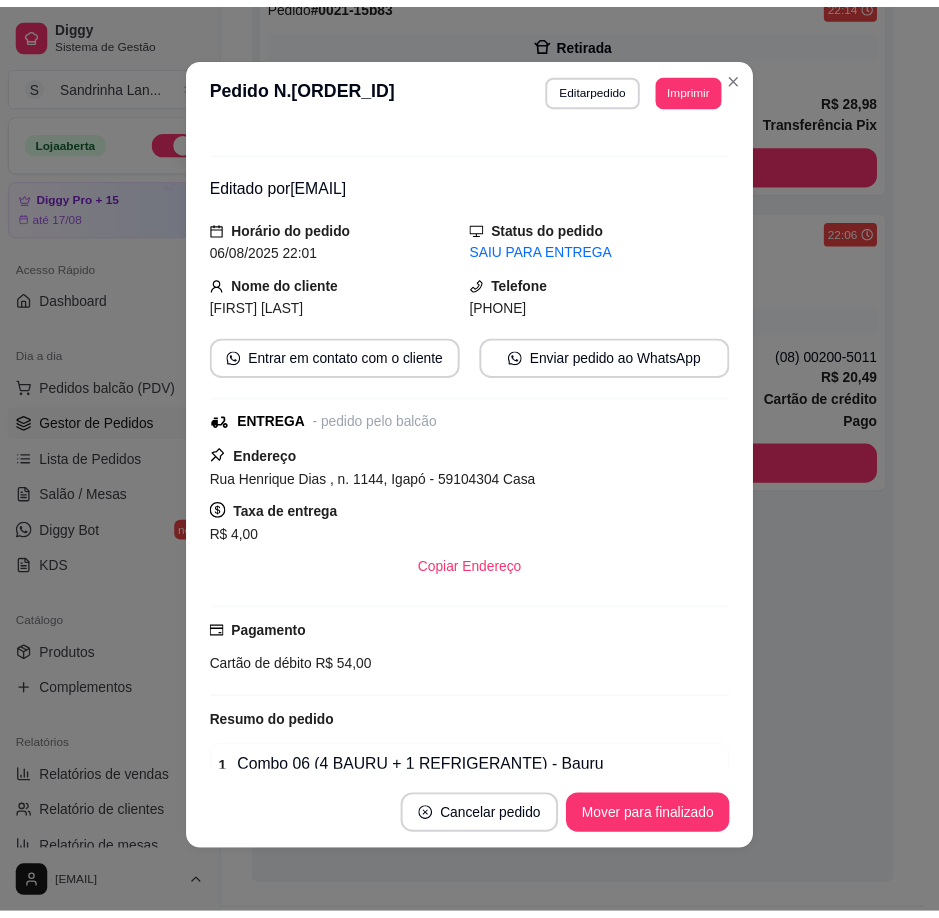 scroll, scrollTop: 0, scrollLeft: 0, axis: both 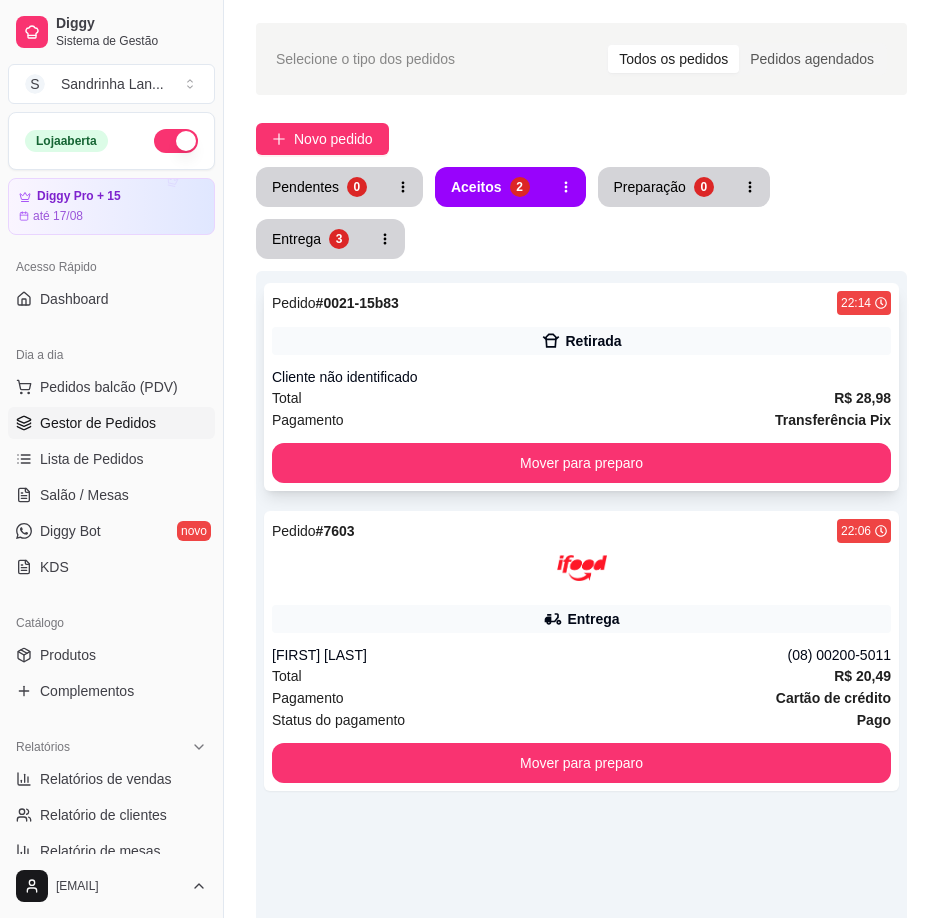 click on "Total R$ 28,98" at bounding box center [581, 398] 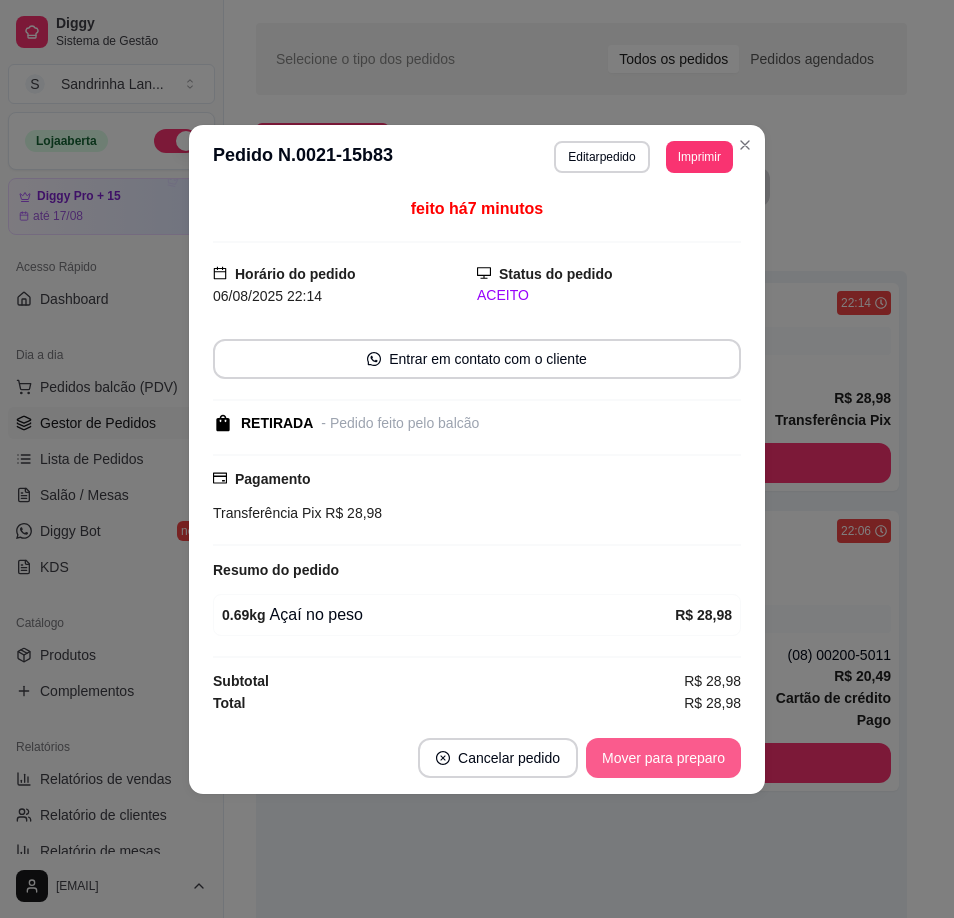 click on "Mover para preparo" at bounding box center [663, 758] 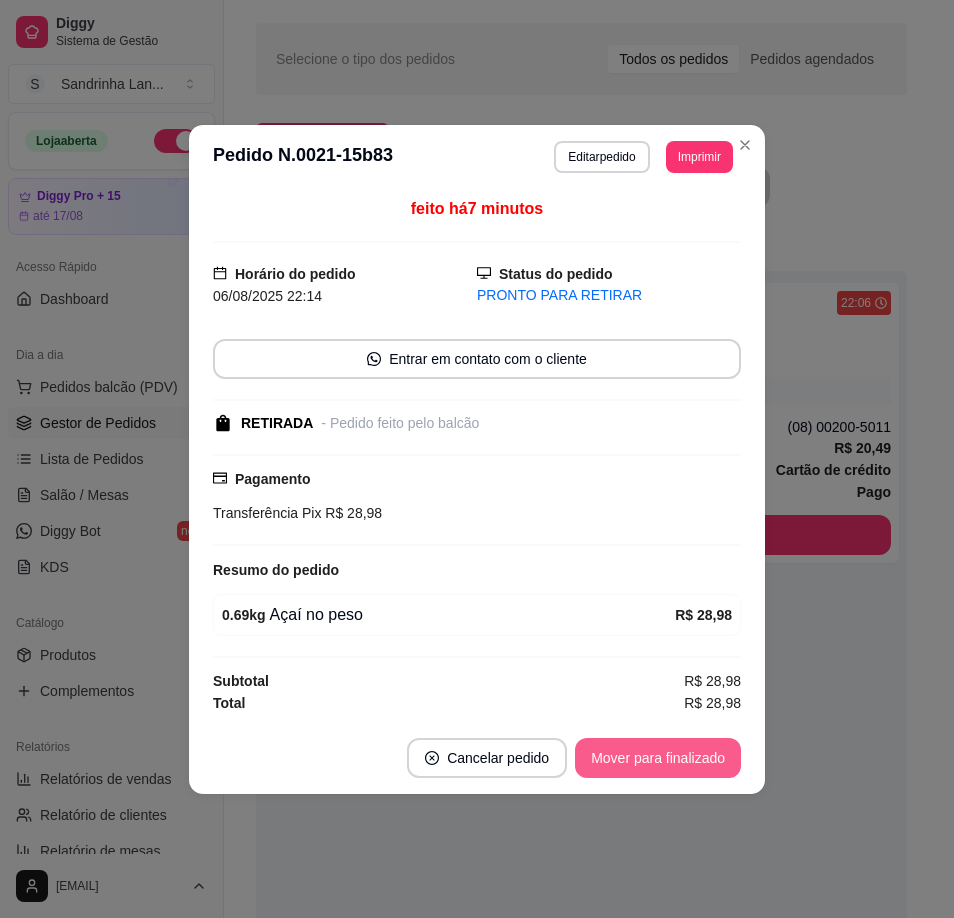 click on "Mover para finalizado" at bounding box center [658, 758] 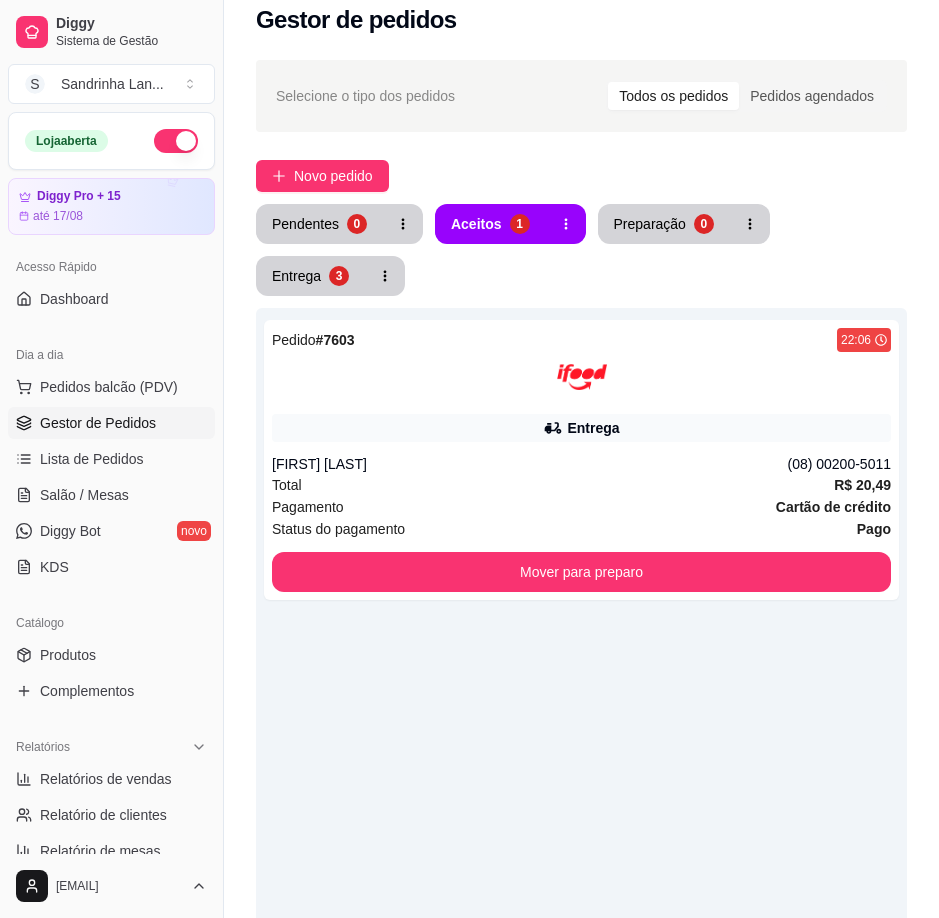 scroll, scrollTop: 0, scrollLeft: 0, axis: both 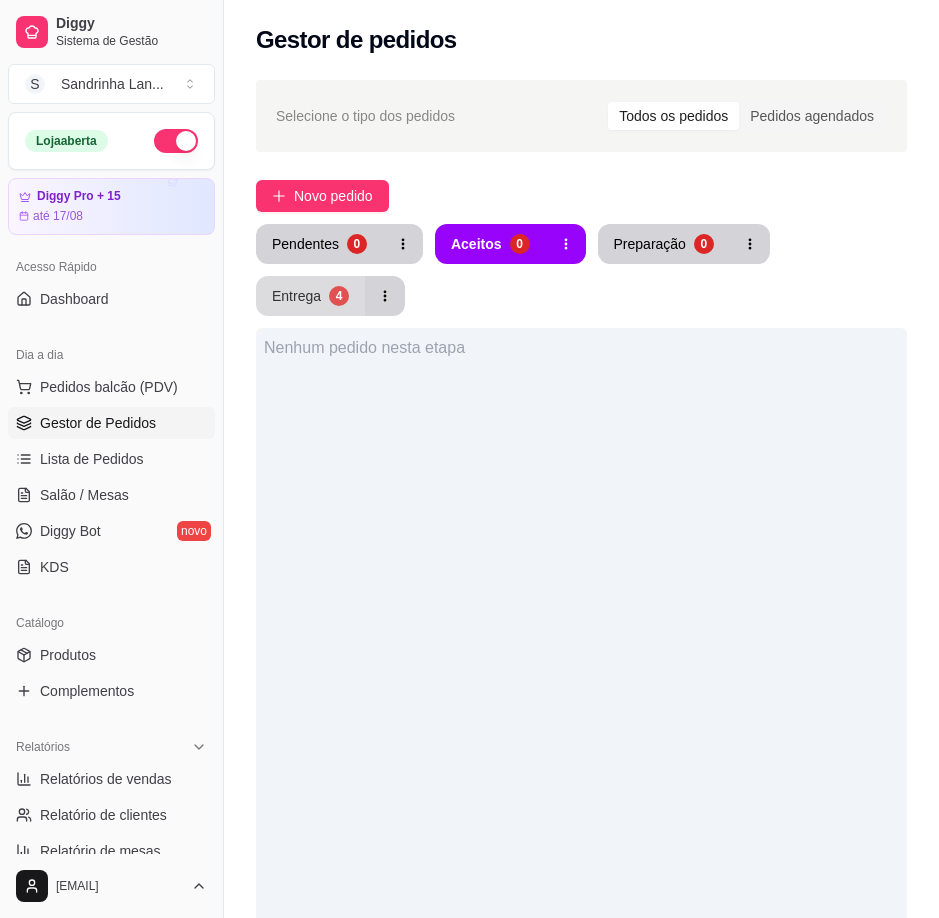 click on "4" at bounding box center [339, 296] 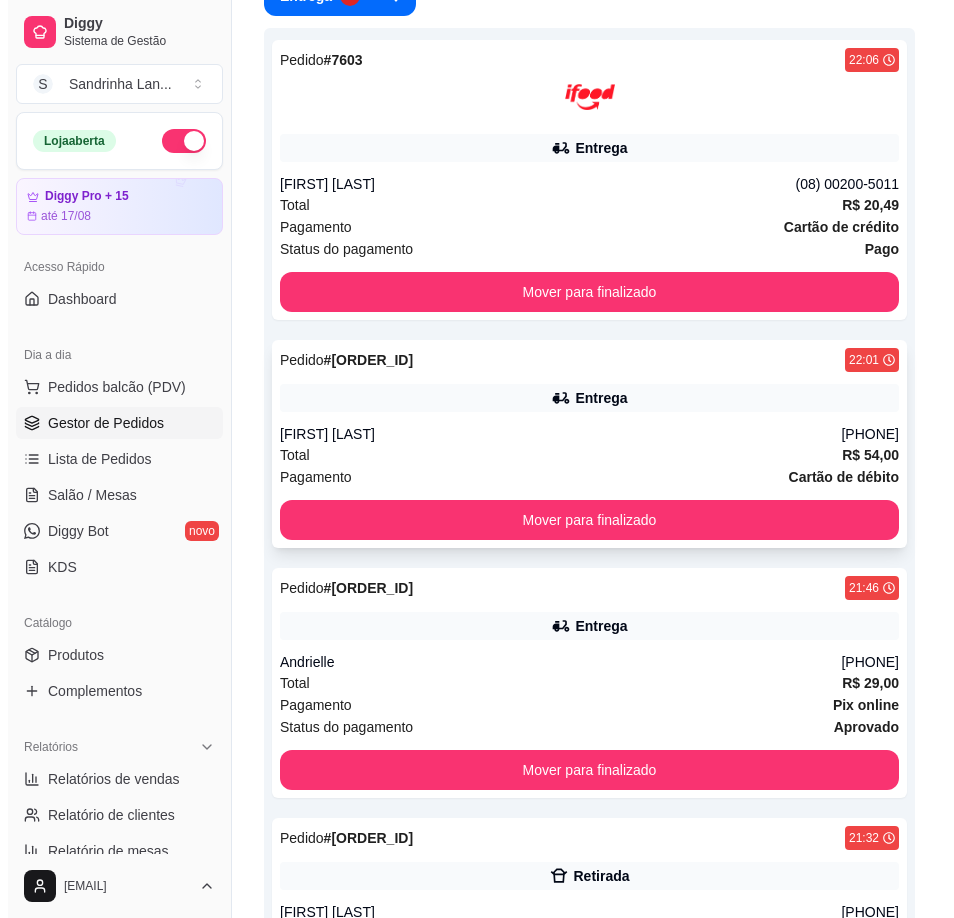 scroll, scrollTop: 400, scrollLeft: 0, axis: vertical 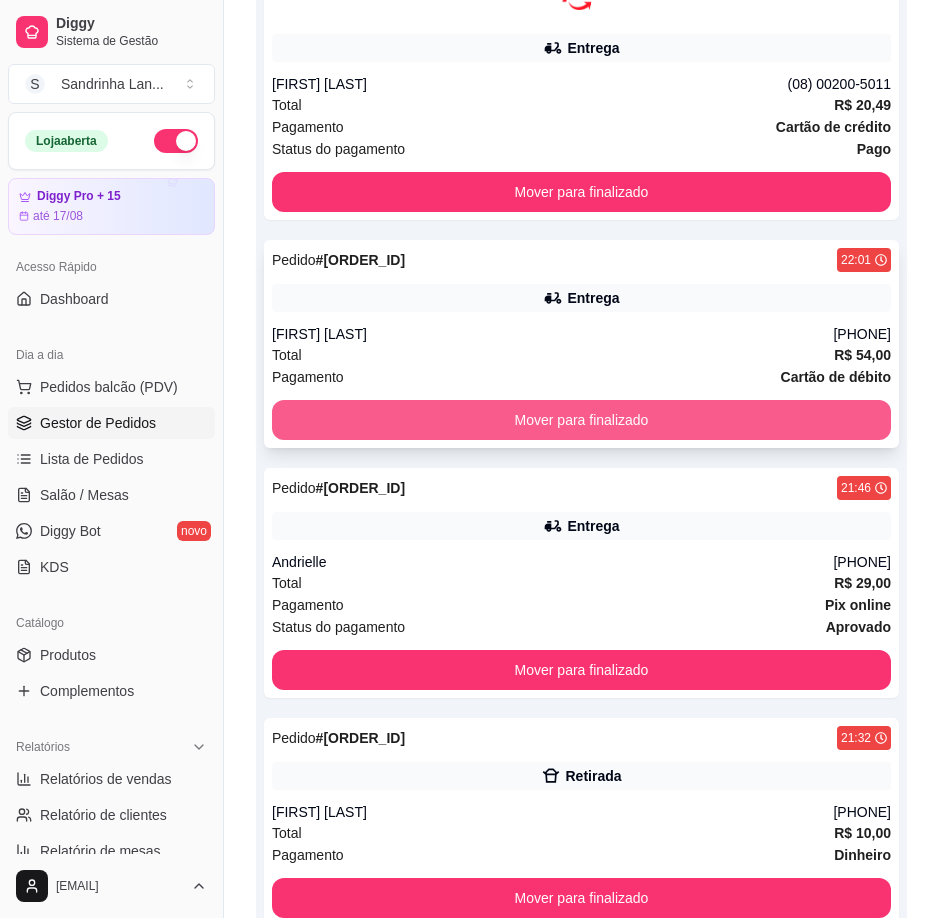 click on "Mover para finalizado" at bounding box center [581, 420] 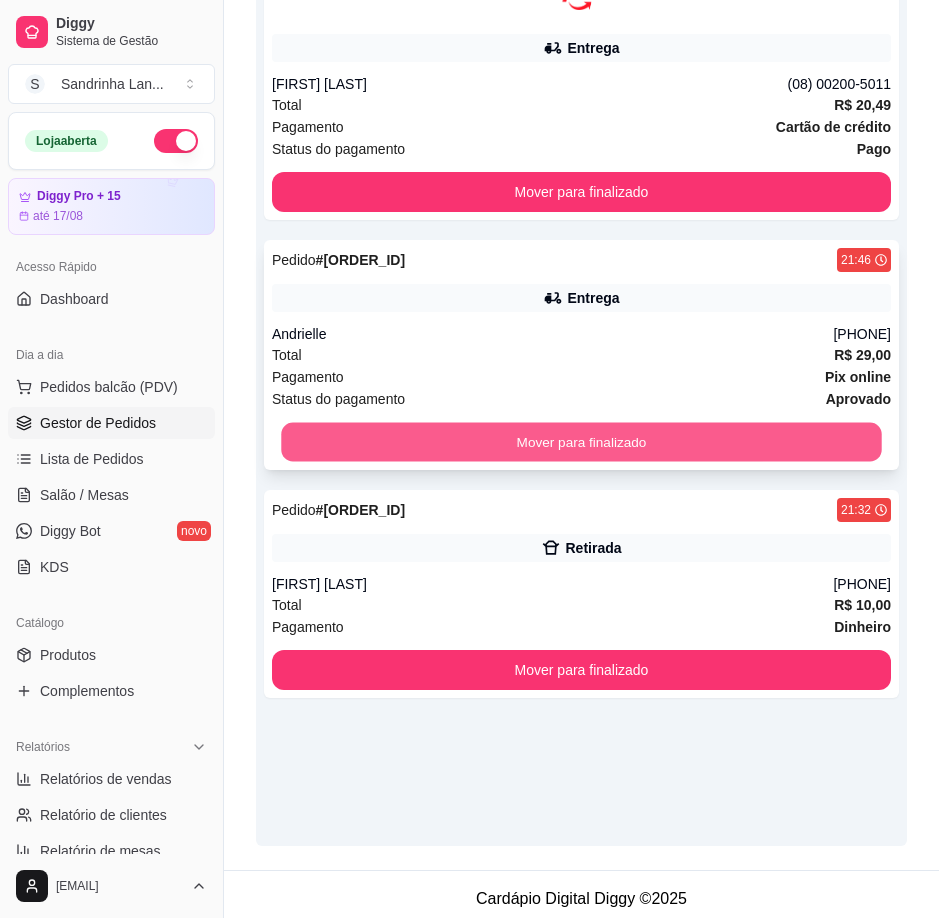 click on "Mover para finalizado" at bounding box center (581, 442) 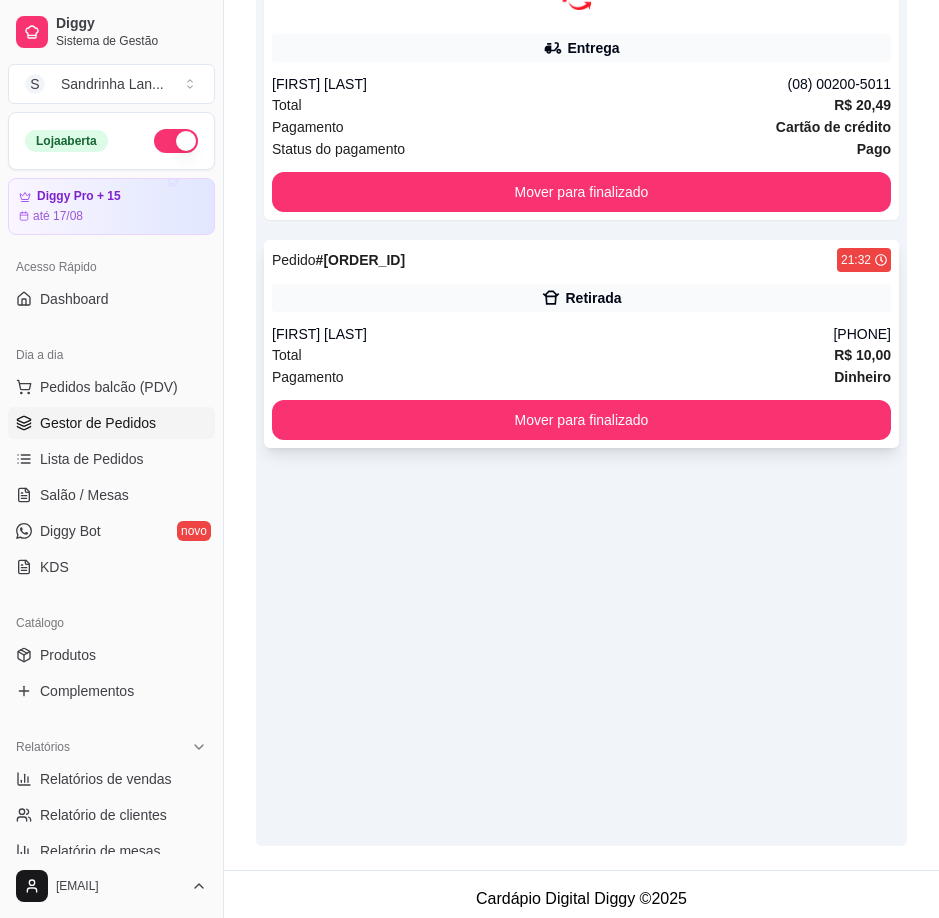 click on "[FIRST] [LAST]" at bounding box center (552, 334) 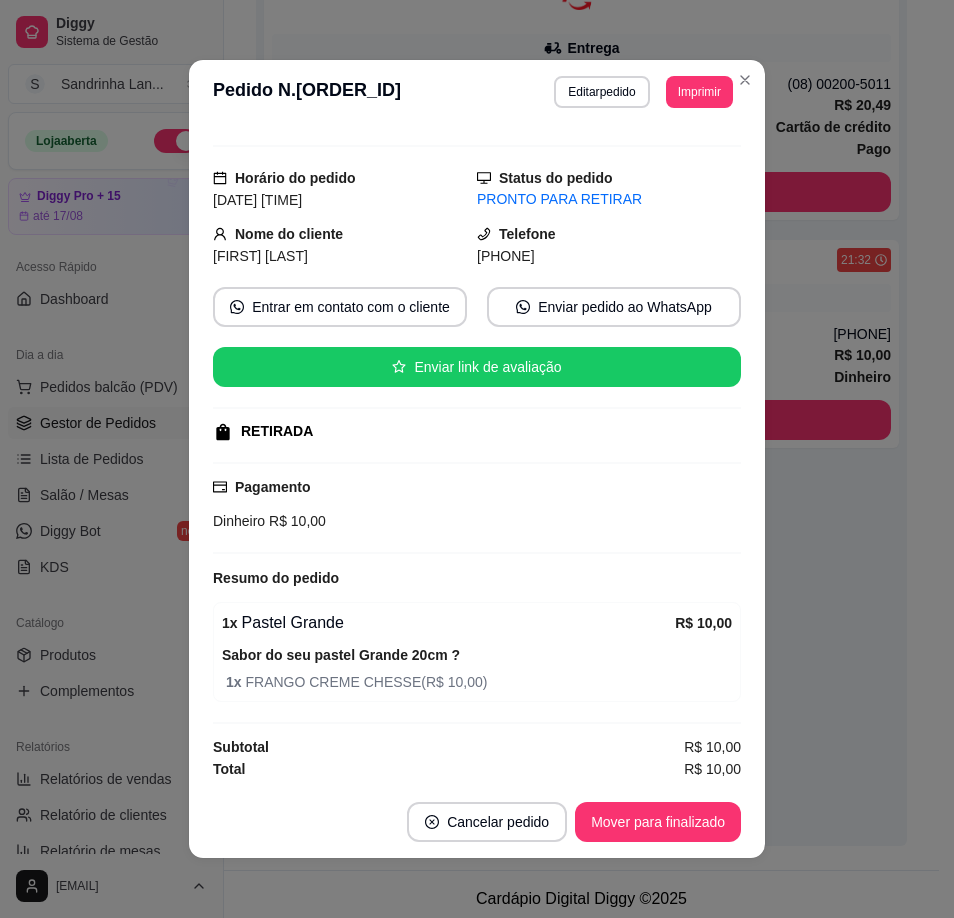 scroll, scrollTop: 33, scrollLeft: 0, axis: vertical 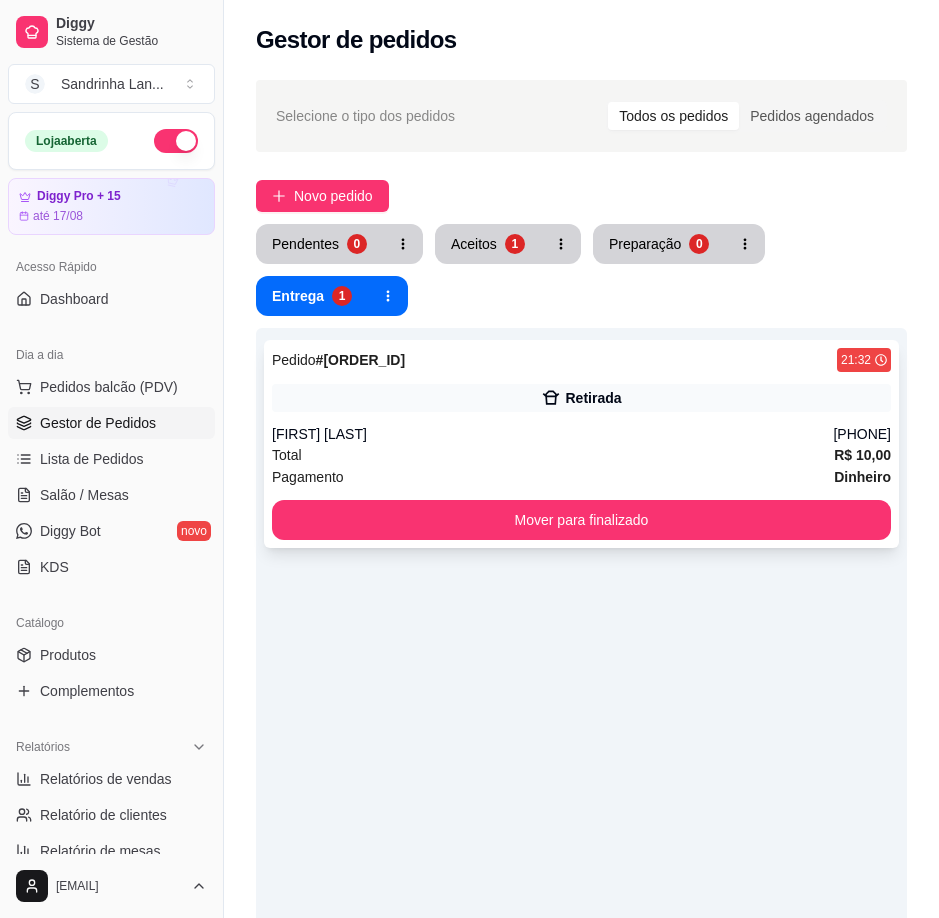 click on "Pedido  # [ORDER_ID] [TIME] Retirada [FIRST] [LAST] ([PHONE]) Total R$ 10,00 Pagamento Dinheiro Mover para finalizado" at bounding box center (581, 444) 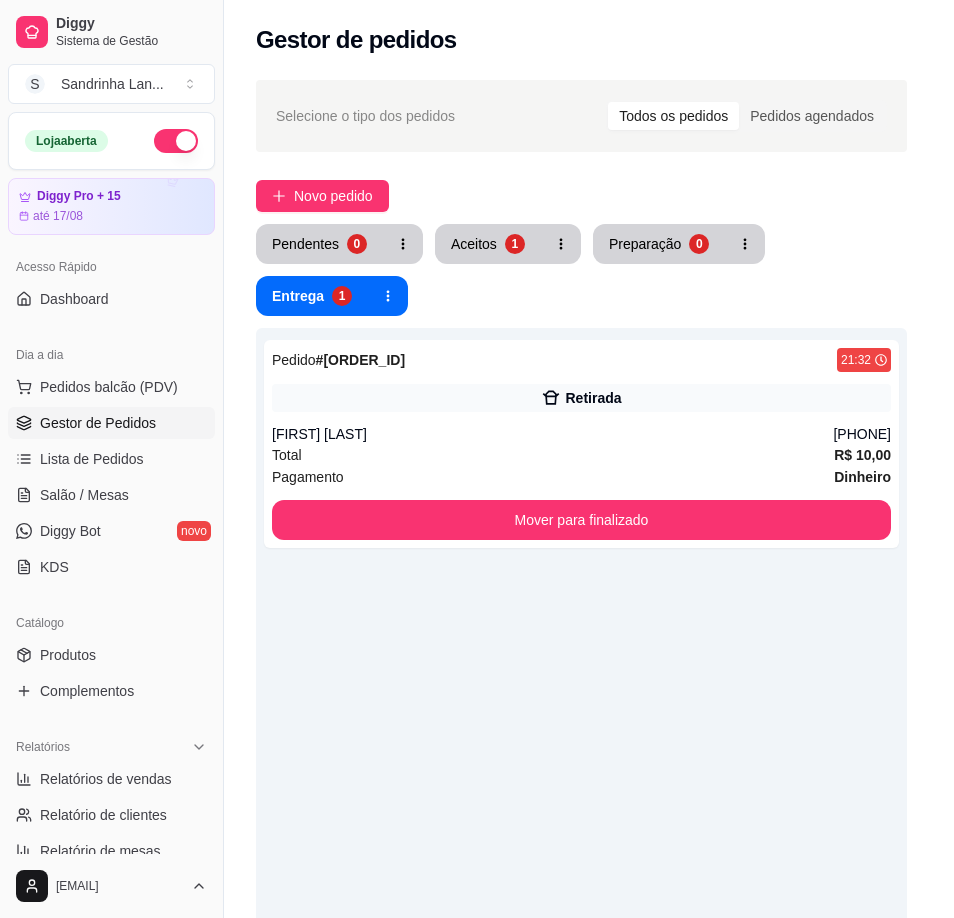 scroll, scrollTop: 33, scrollLeft: 0, axis: vertical 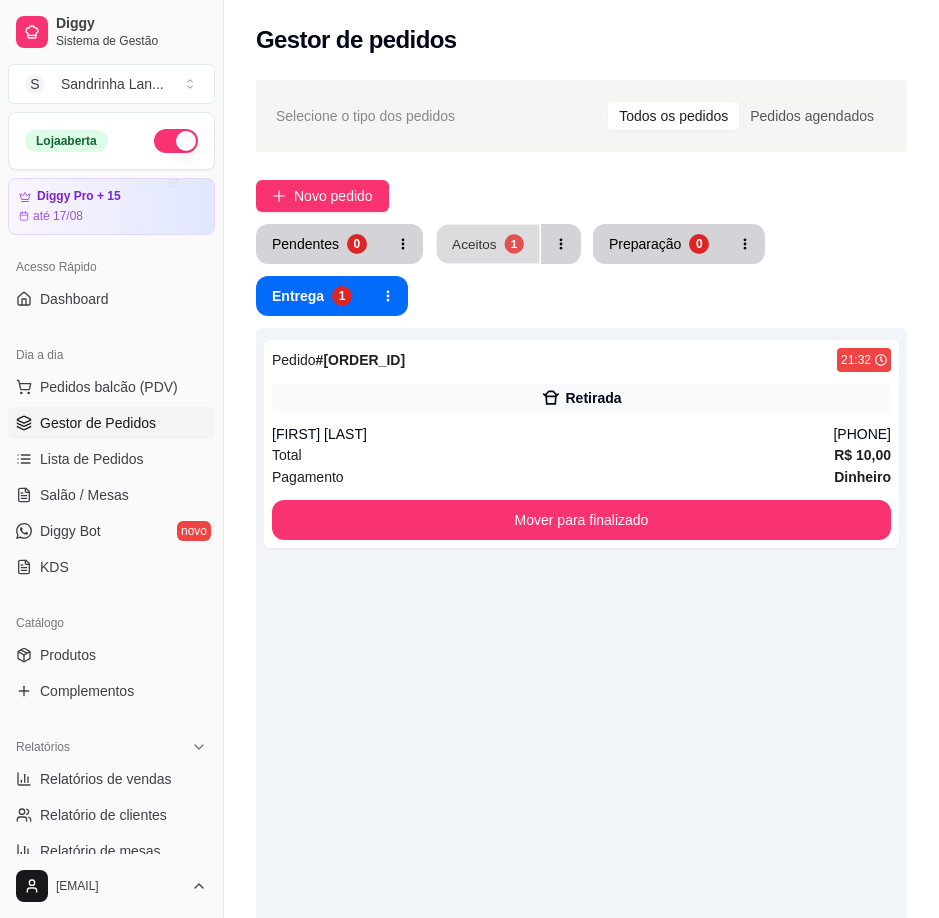 click on "Aceitos" at bounding box center [474, 243] 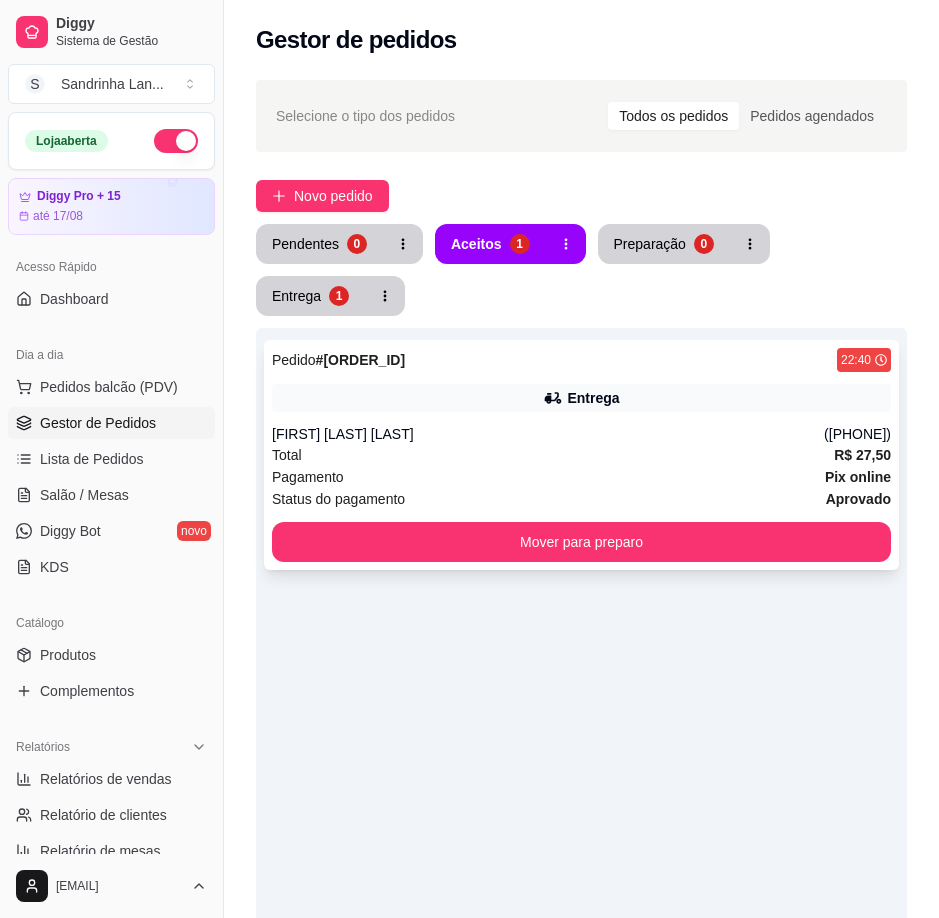 click on "Pagamento Pix online" at bounding box center (581, 477) 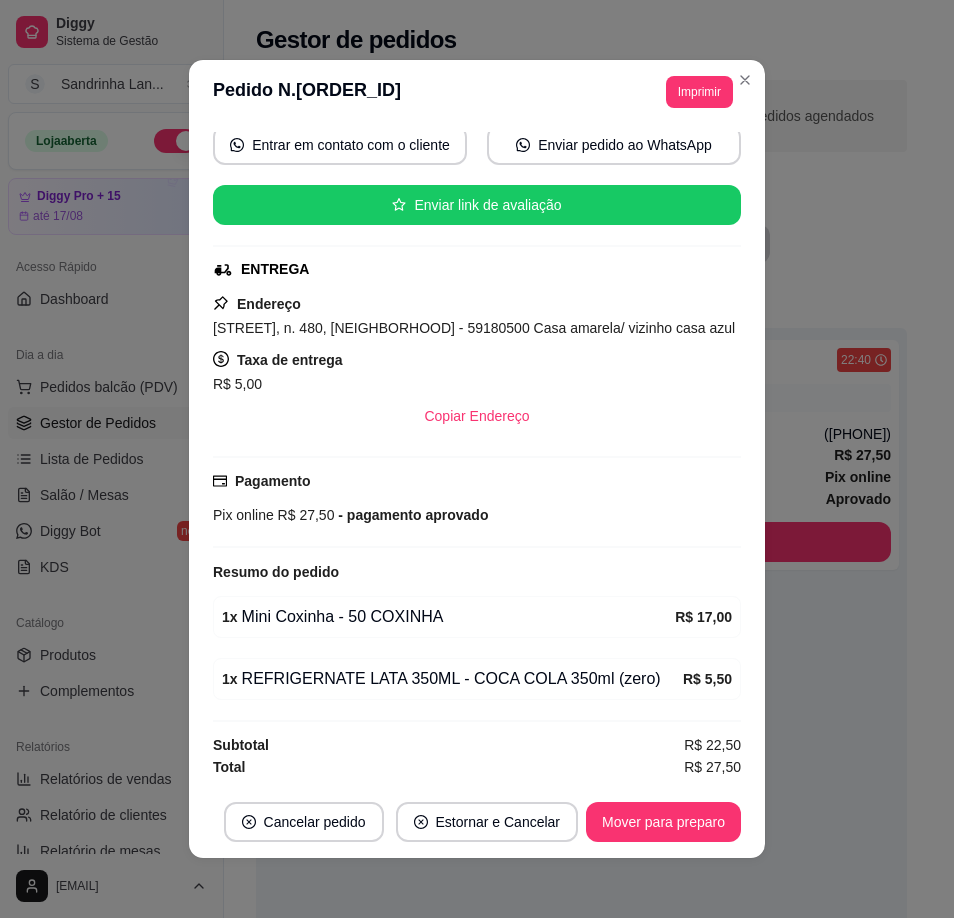 scroll, scrollTop: 200, scrollLeft: 0, axis: vertical 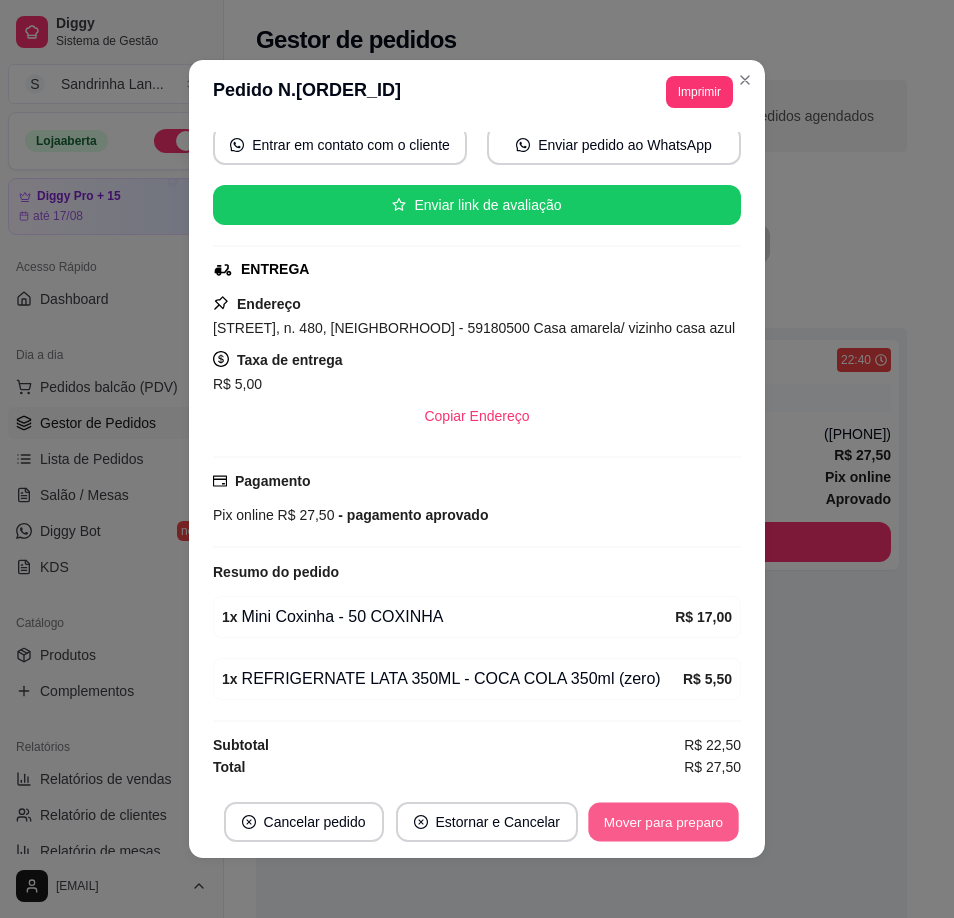 click on "Mover para preparo" at bounding box center [663, 822] 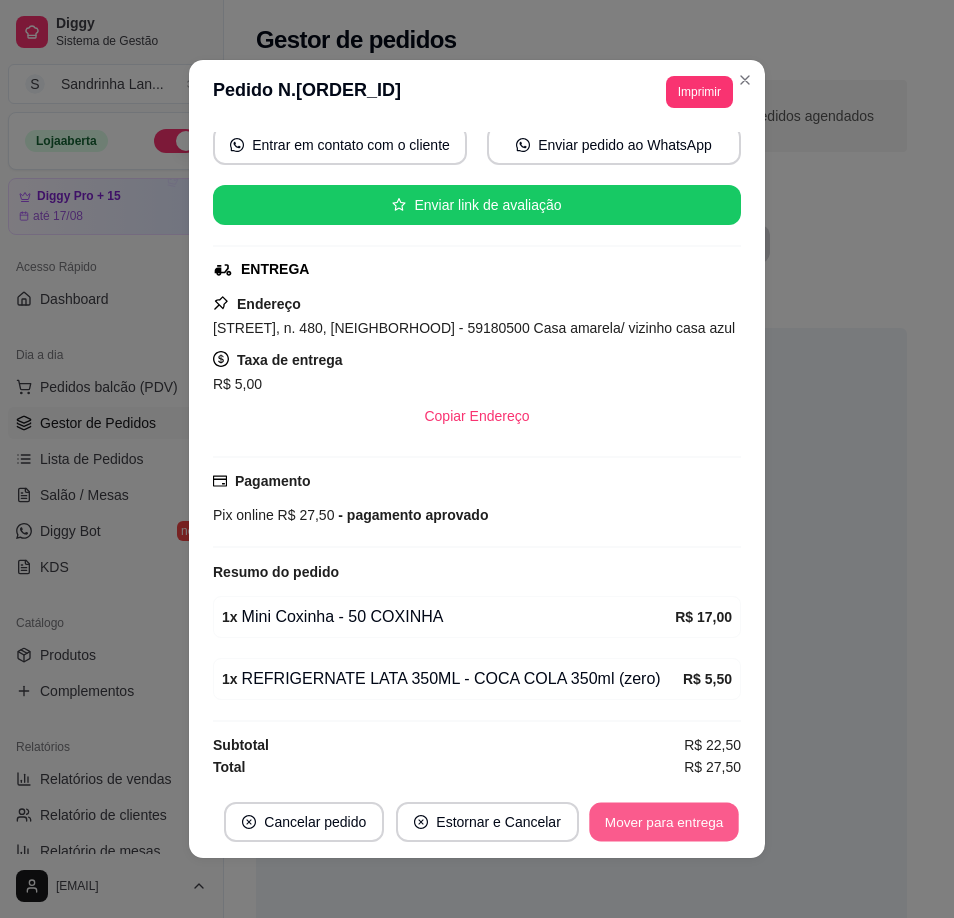click on "Mover para entrega" at bounding box center (664, 822) 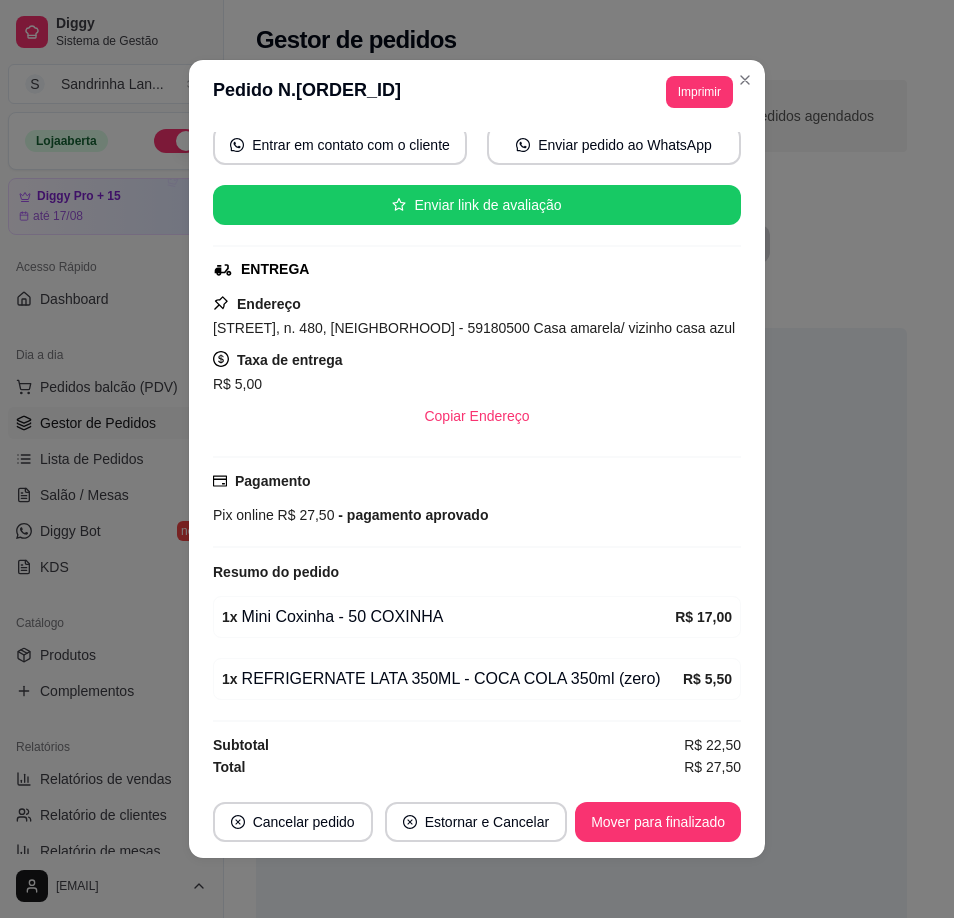 scroll, scrollTop: 217, scrollLeft: 0, axis: vertical 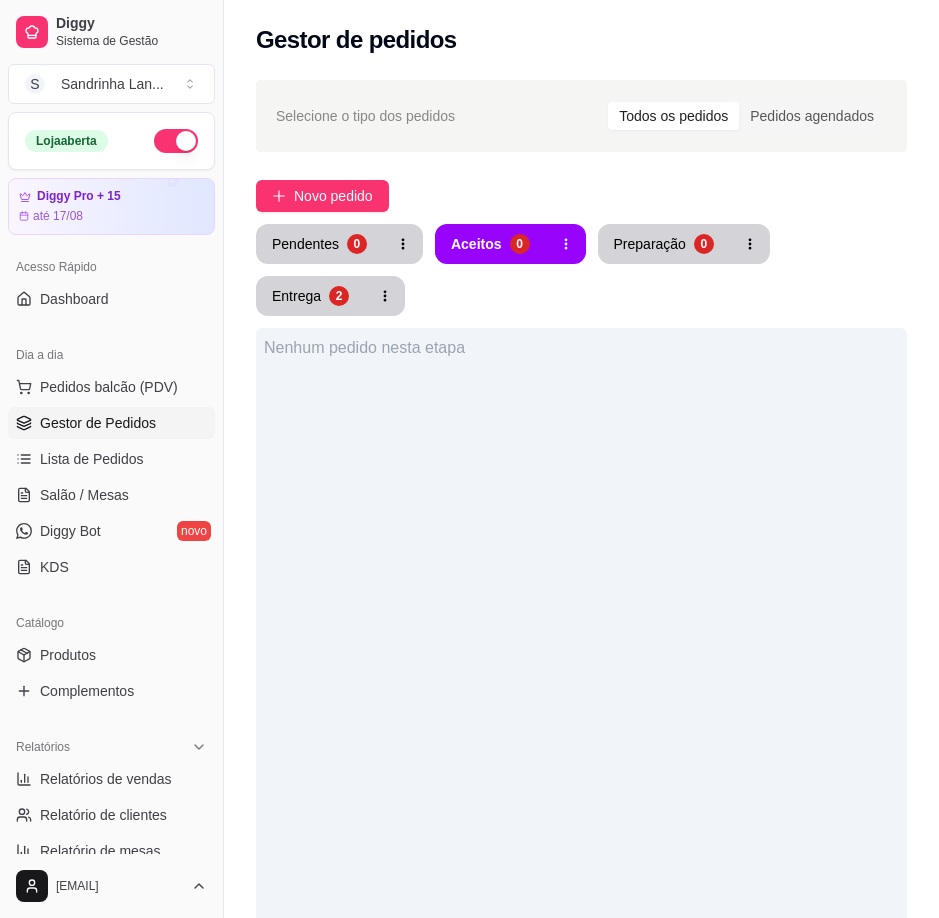 click on "Pendentes 0 Aceitos 0 Preparação 0 Entrega 2 Nenhum pedido nesta etapa" at bounding box center (581, 735) 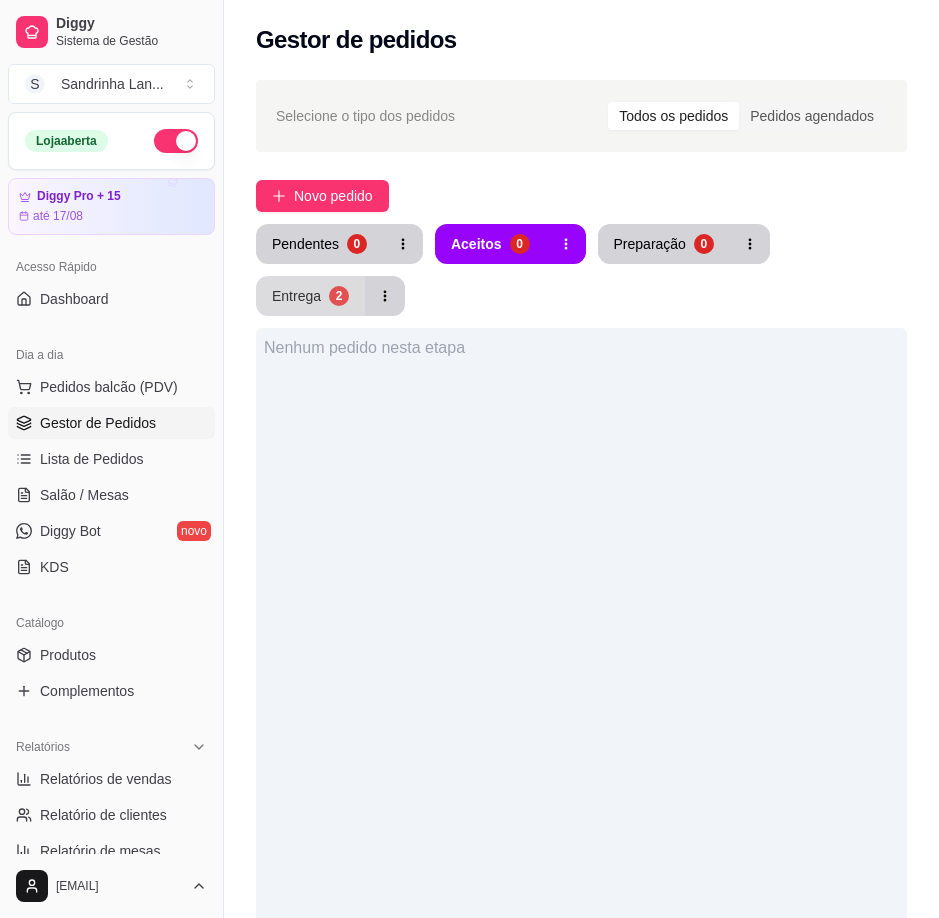 click on "2" at bounding box center [339, 296] 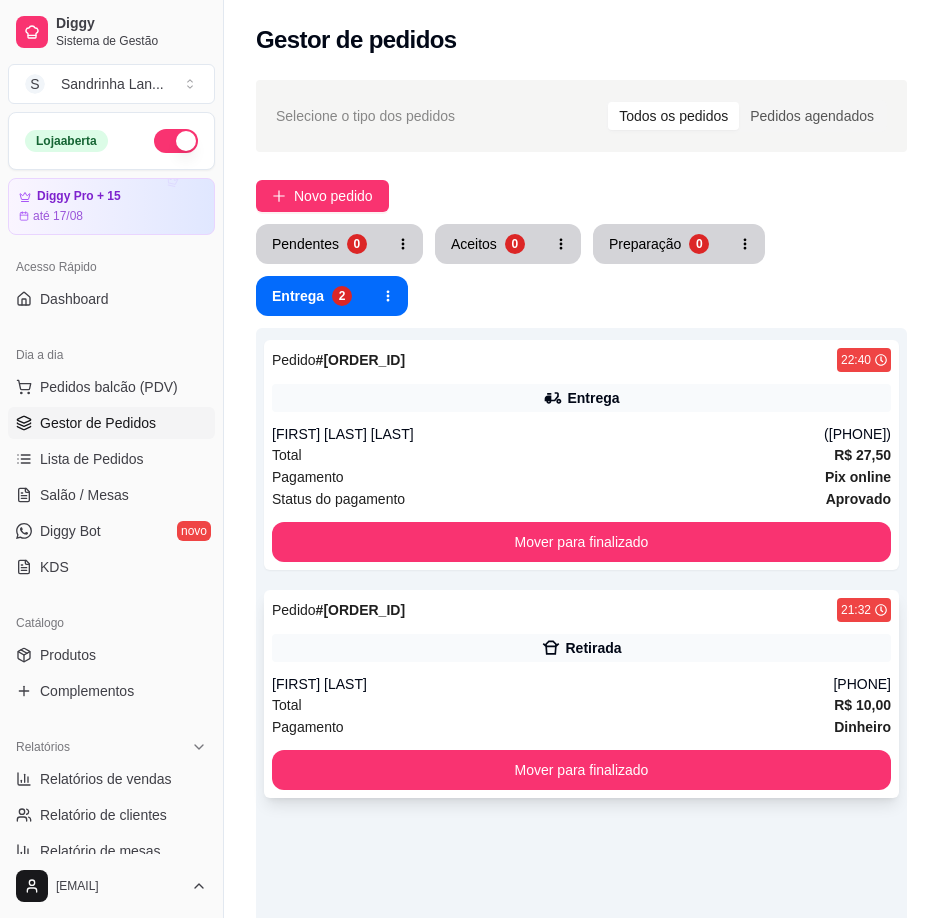click on "Total R$ 10,00" at bounding box center [581, 705] 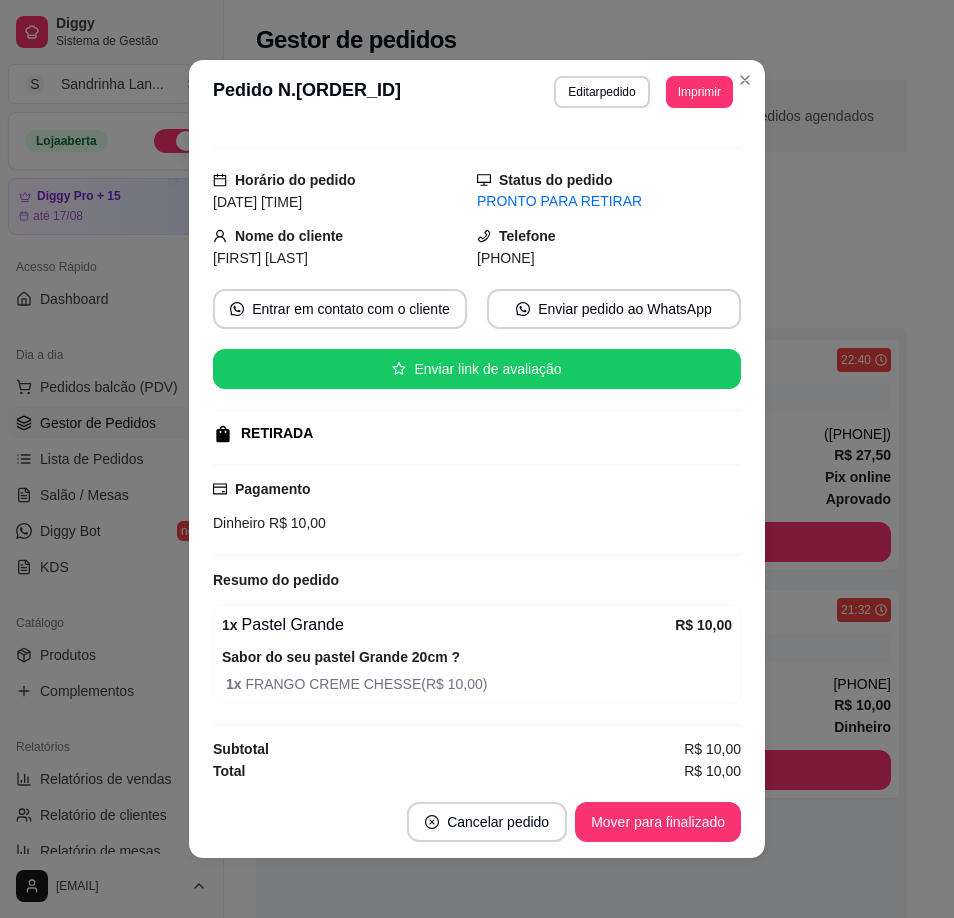 scroll, scrollTop: 33, scrollLeft: 0, axis: vertical 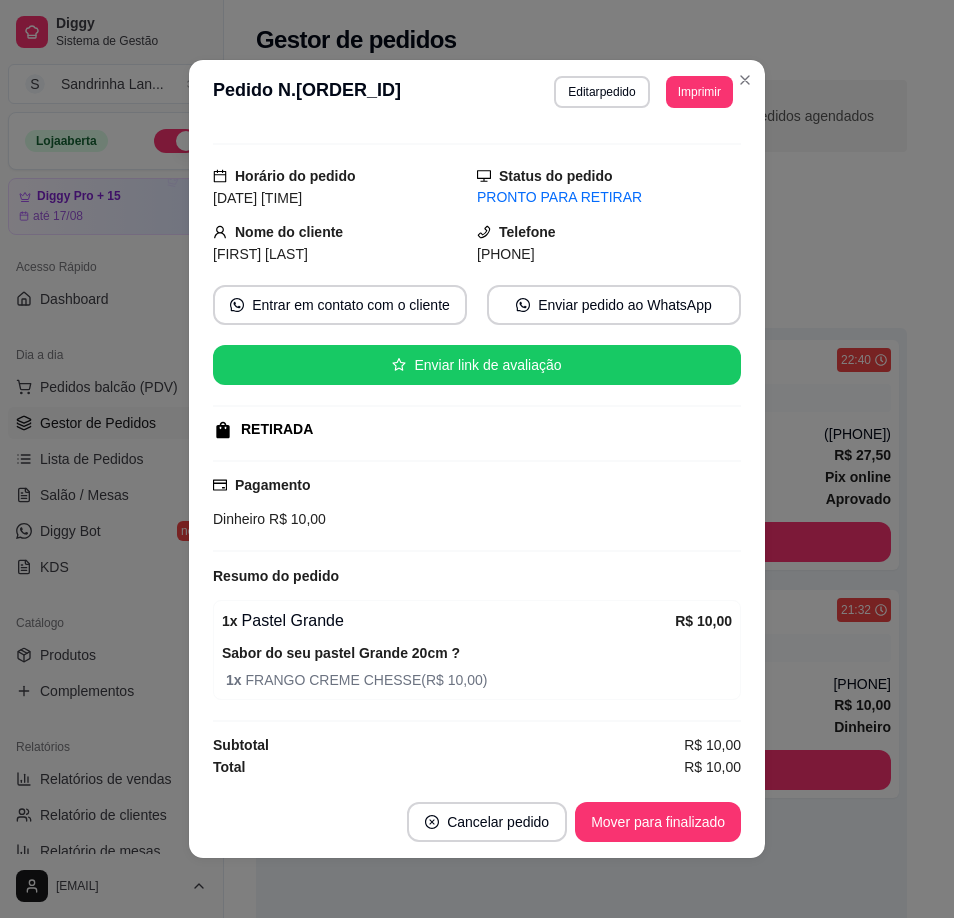 drag, startPoint x: 498, startPoint y: 250, endPoint x: 585, endPoint y: 254, distance: 87.0919 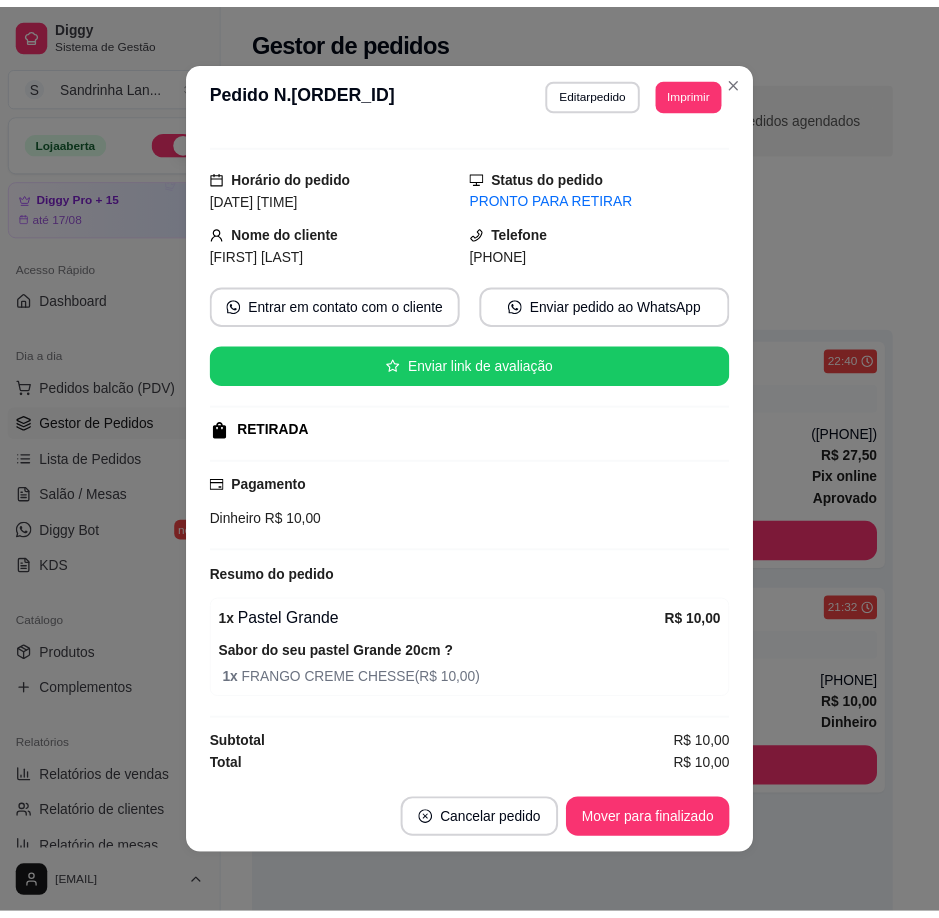 scroll, scrollTop: 0, scrollLeft: 0, axis: both 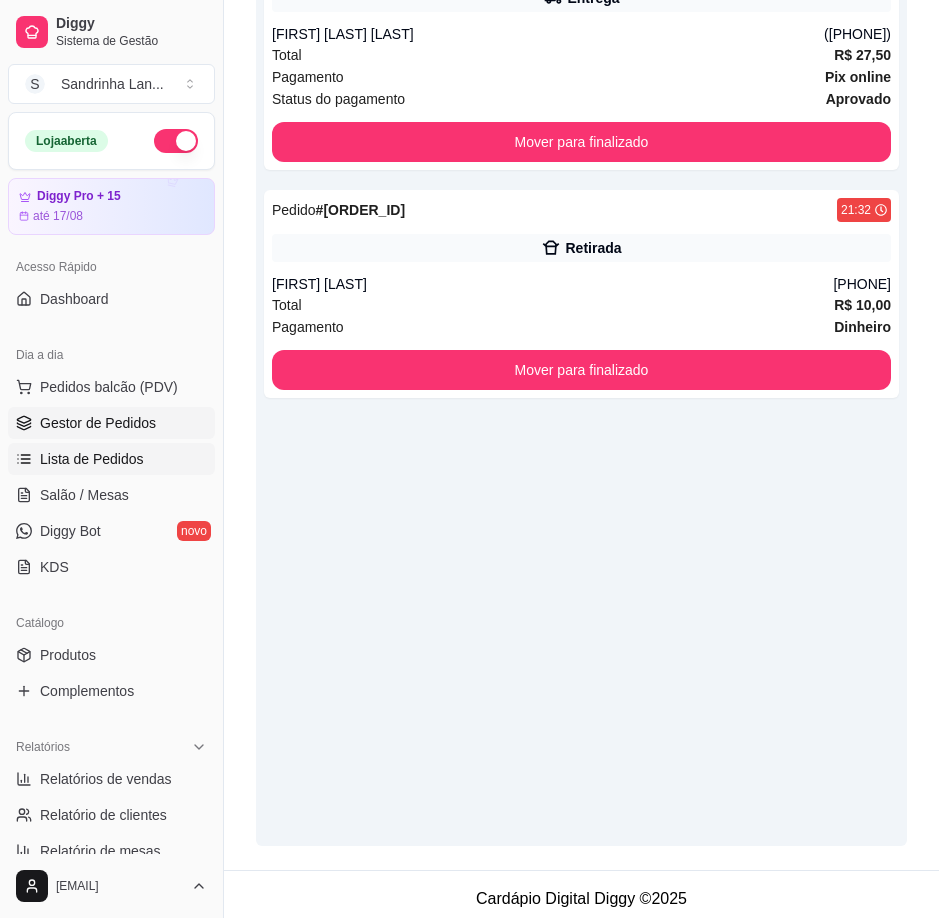 click on "Lista de Pedidos" at bounding box center (92, 459) 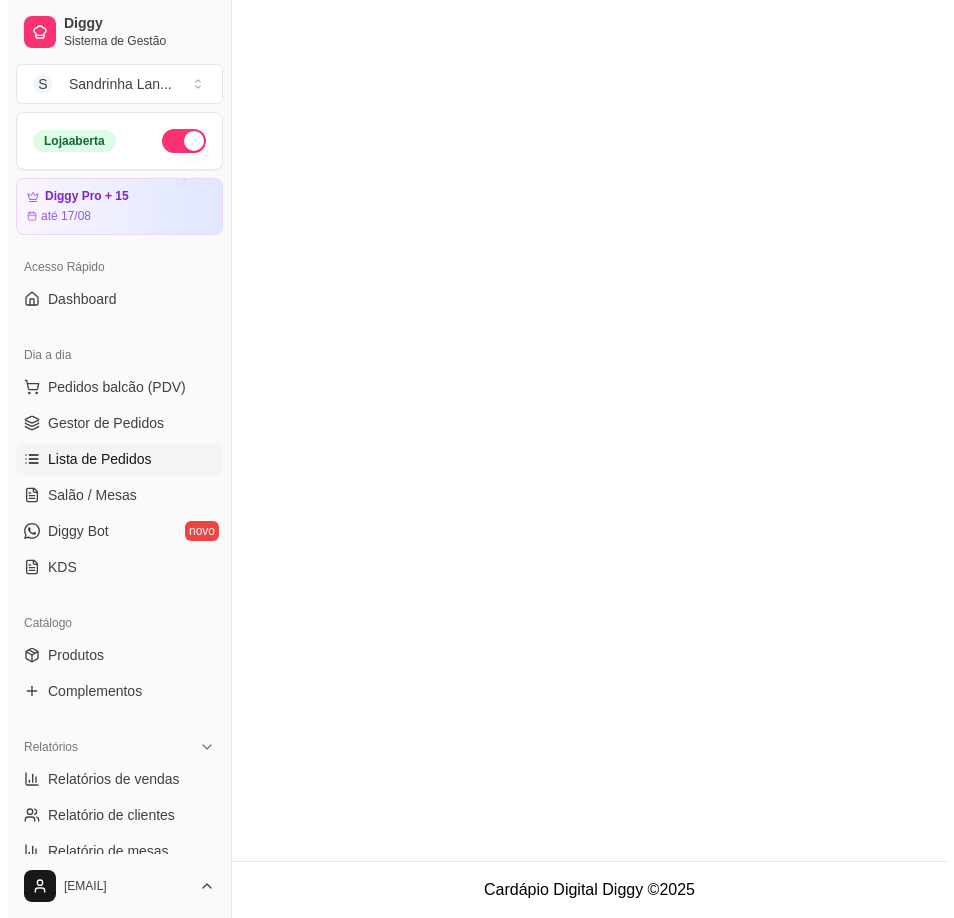 scroll, scrollTop: 0, scrollLeft: 0, axis: both 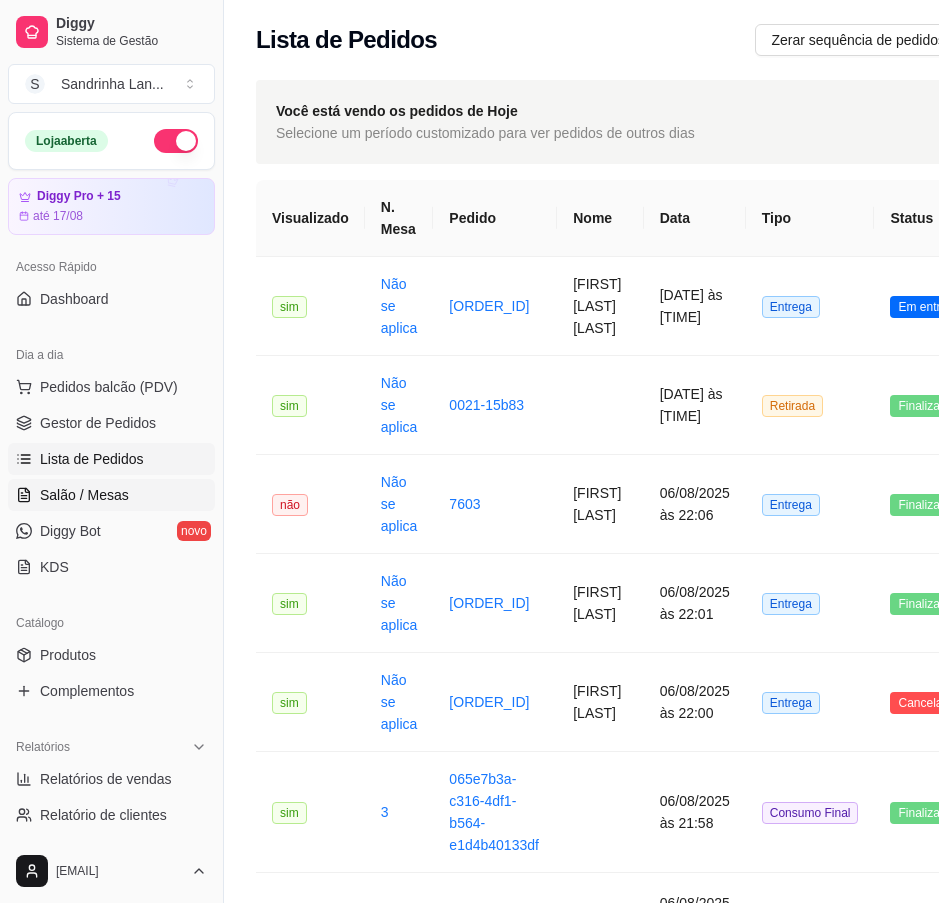 click on "Salão / Mesas" at bounding box center [84, 495] 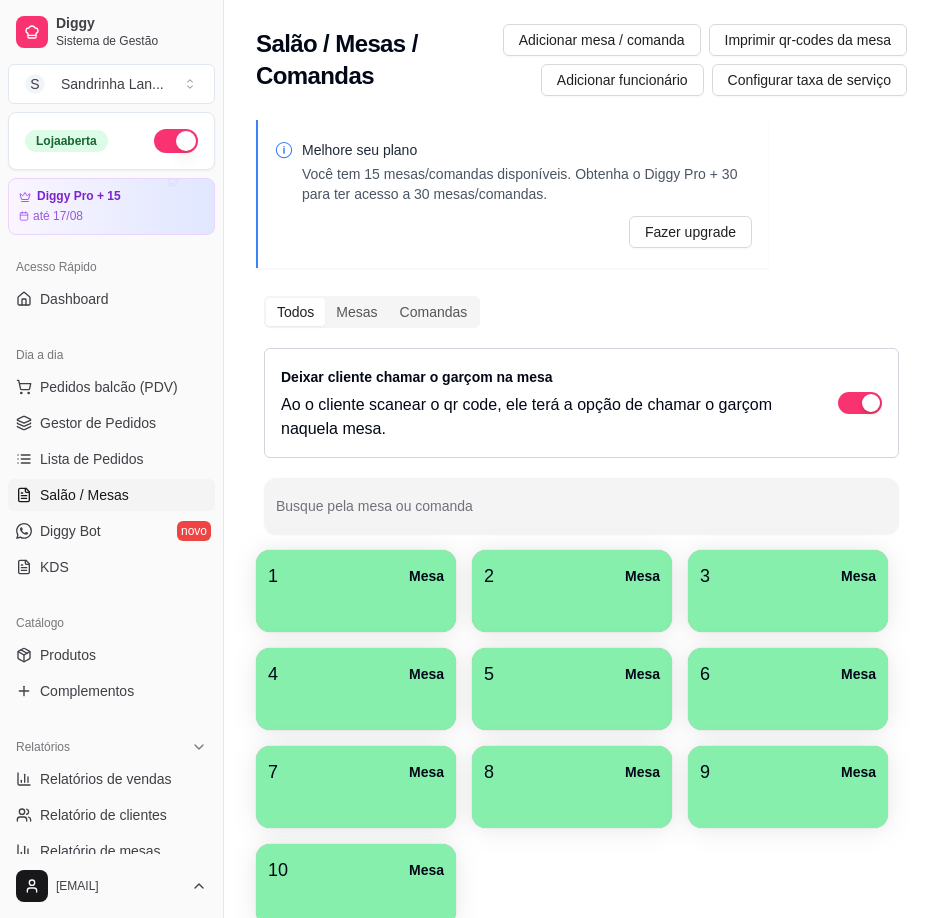 click on "Mesa" at bounding box center [426, 576] 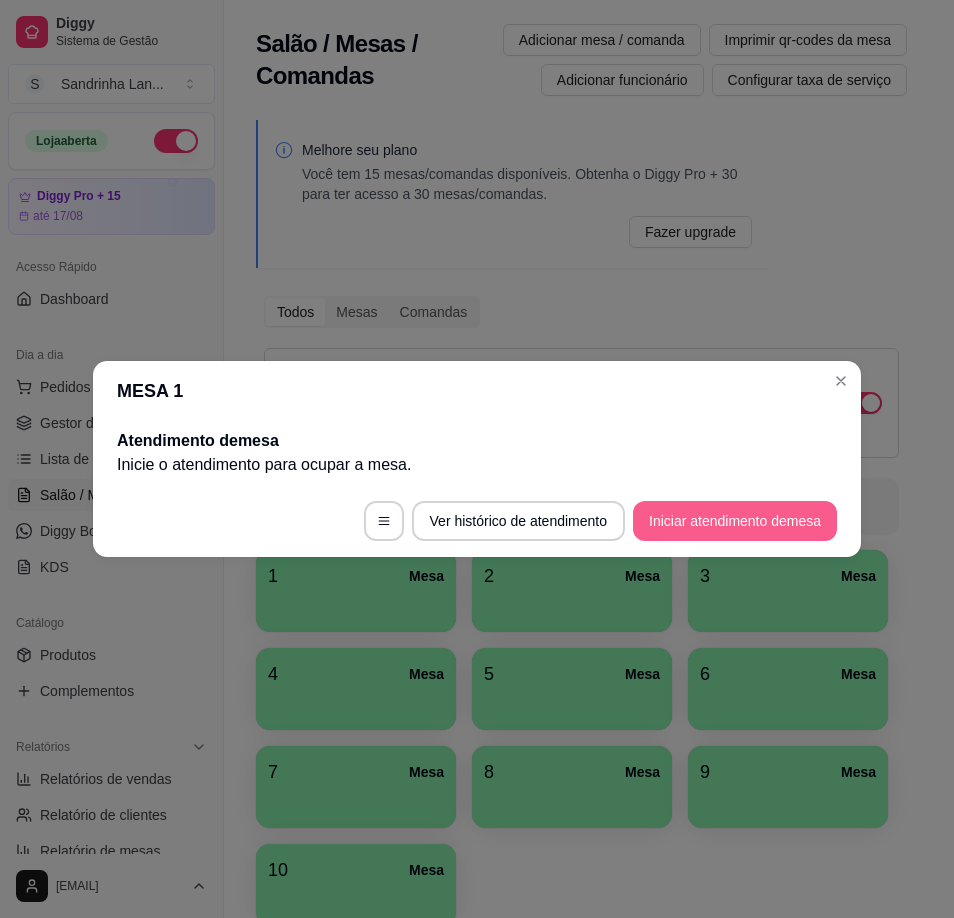 click on "Iniciar atendimento de  mesa" at bounding box center [735, 521] 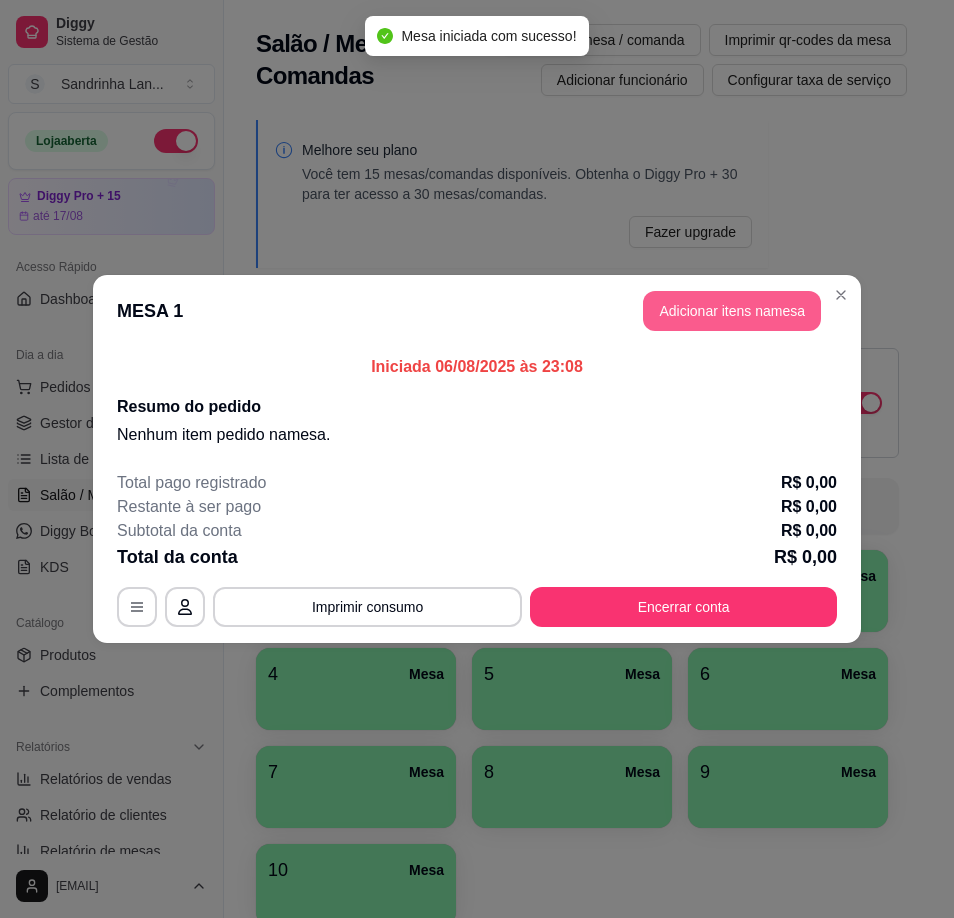click on "Adicionar itens na  mesa" at bounding box center (732, 311) 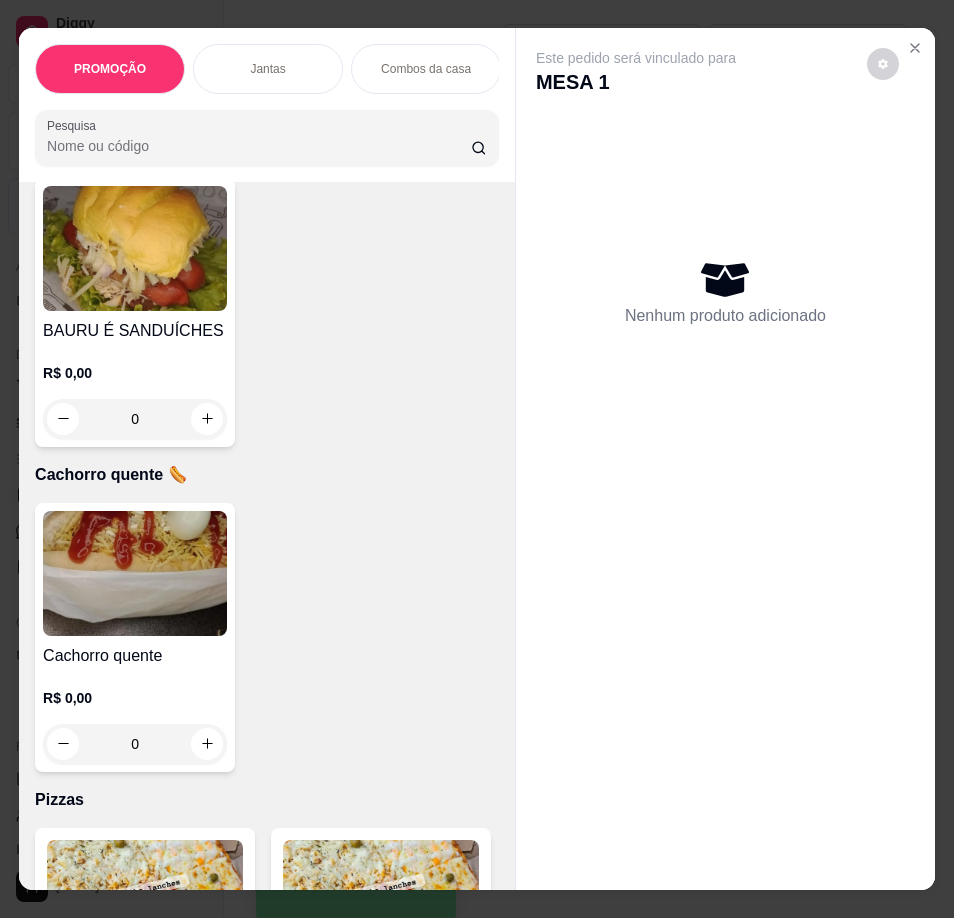 scroll, scrollTop: 3800, scrollLeft: 0, axis: vertical 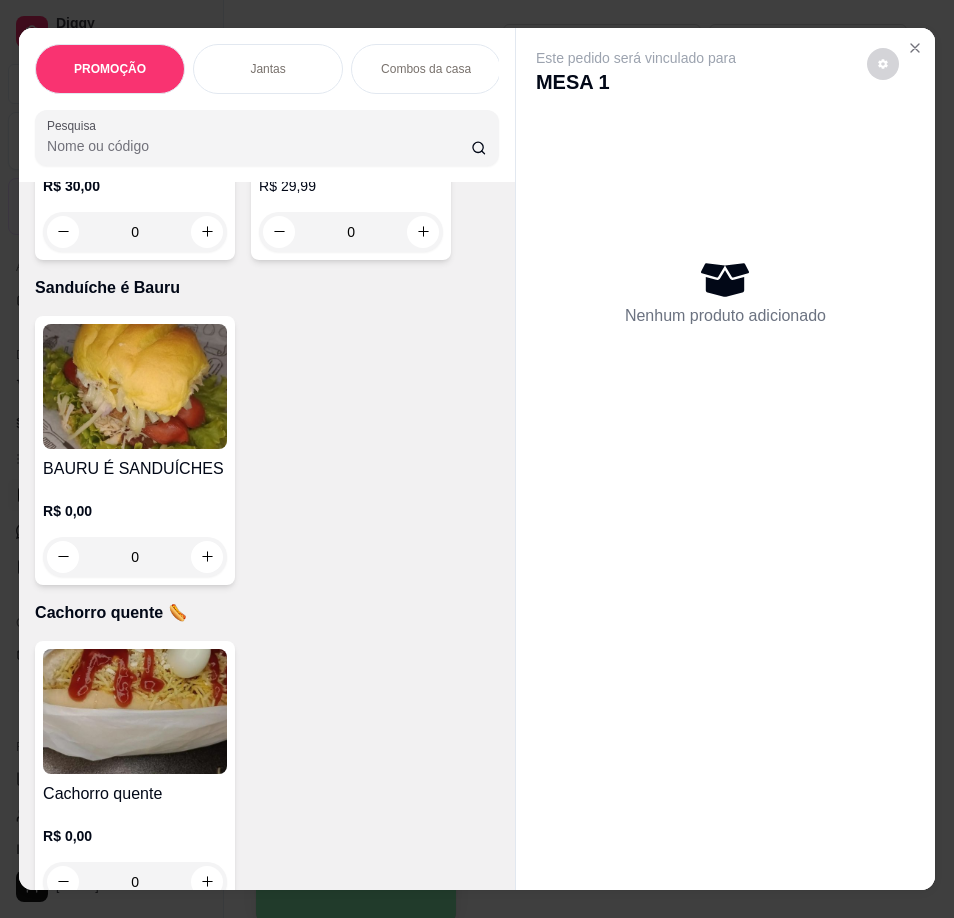 click at bounding box center (135, 386) 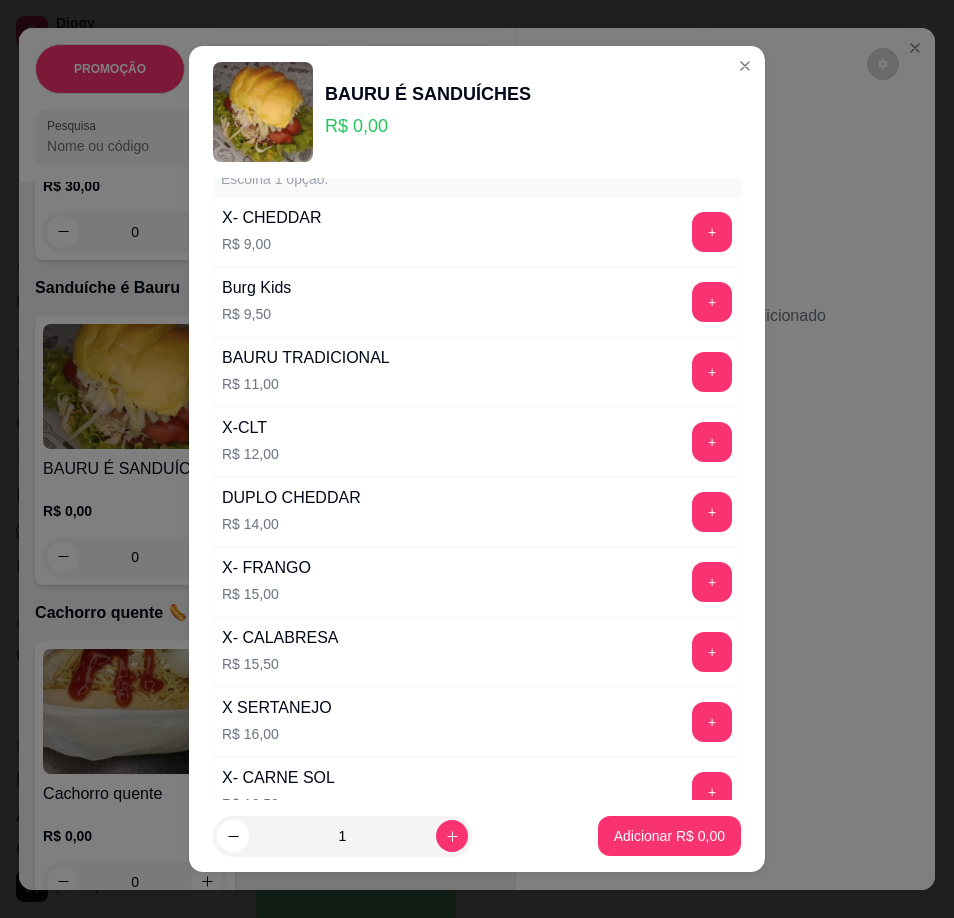 scroll, scrollTop: 100, scrollLeft: 0, axis: vertical 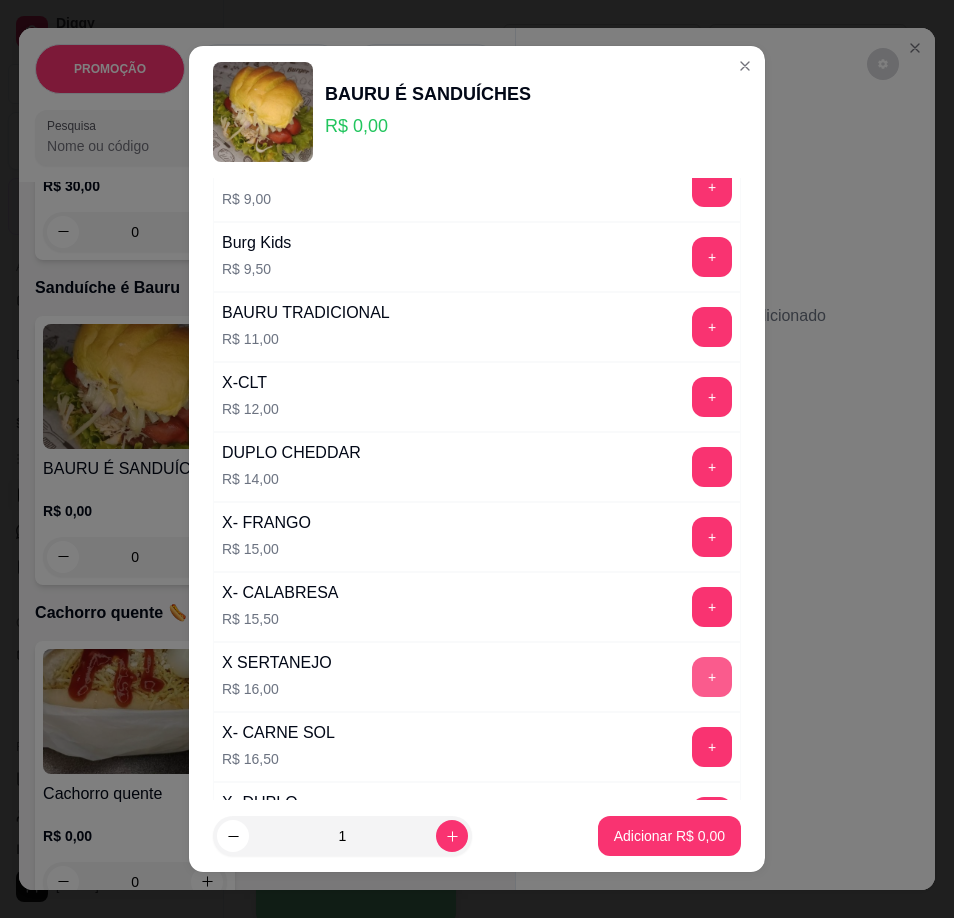 click on "+" at bounding box center [712, 677] 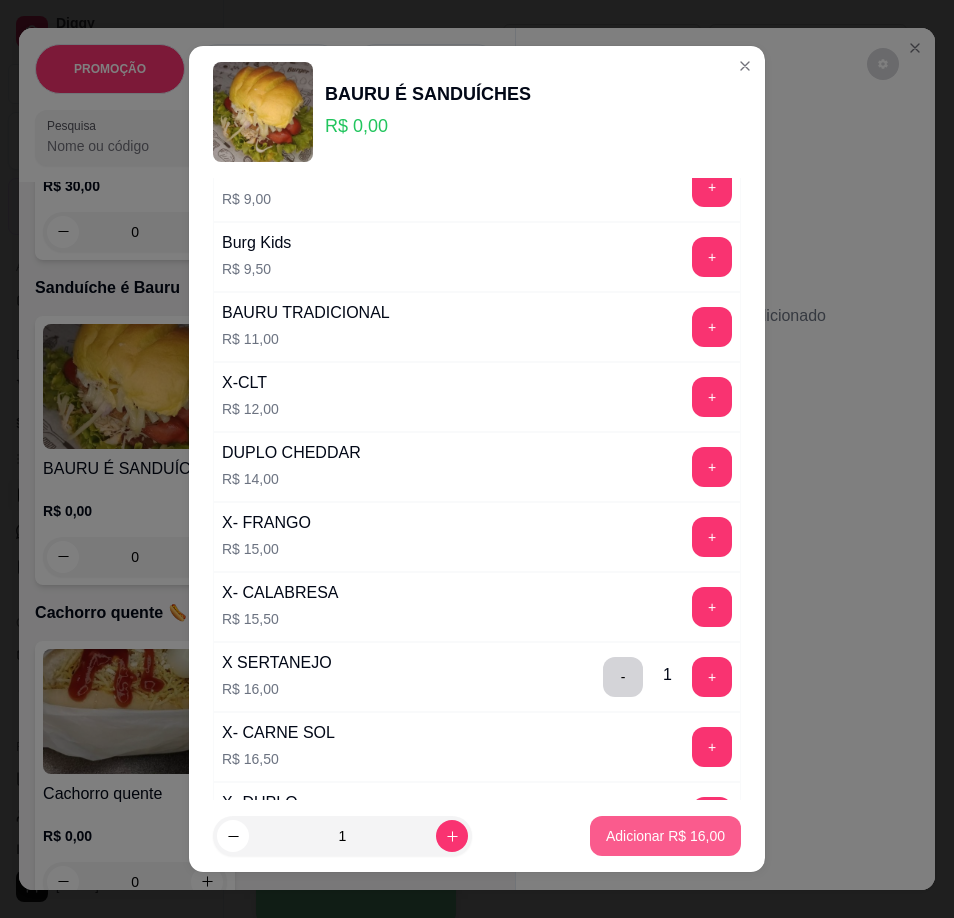 click on "Adicionar   R$ 16,00" at bounding box center [665, 836] 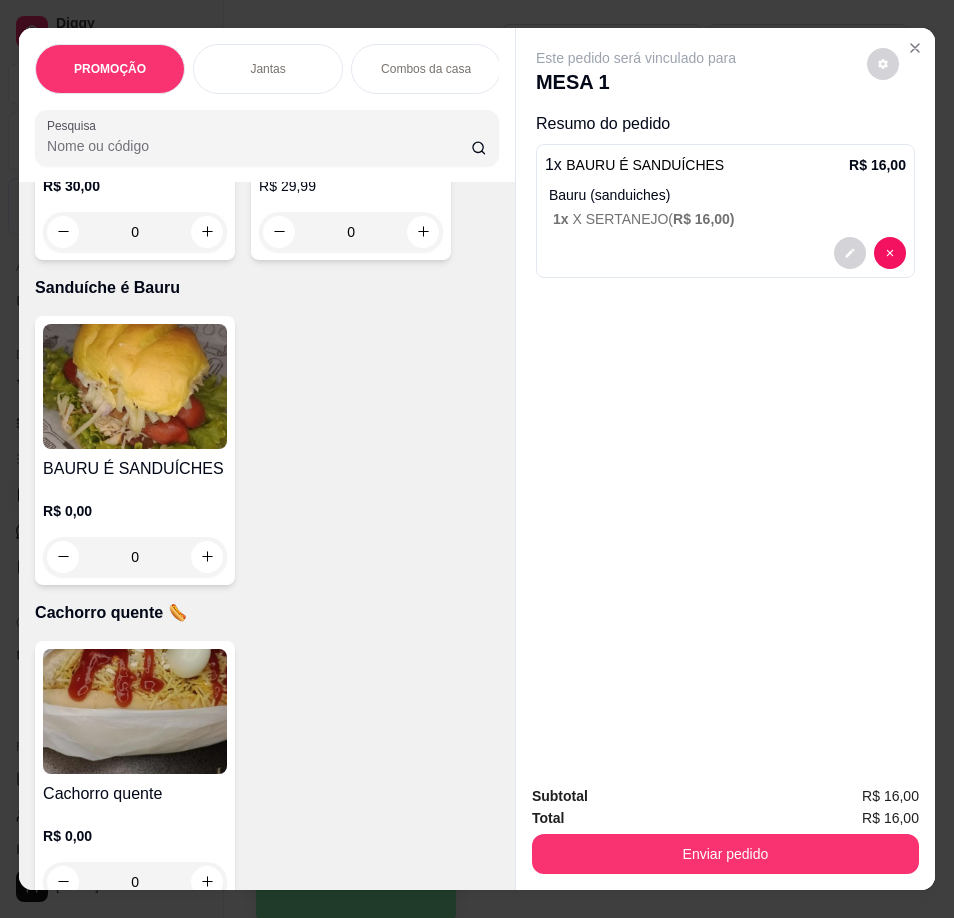 click at bounding box center [135, 711] 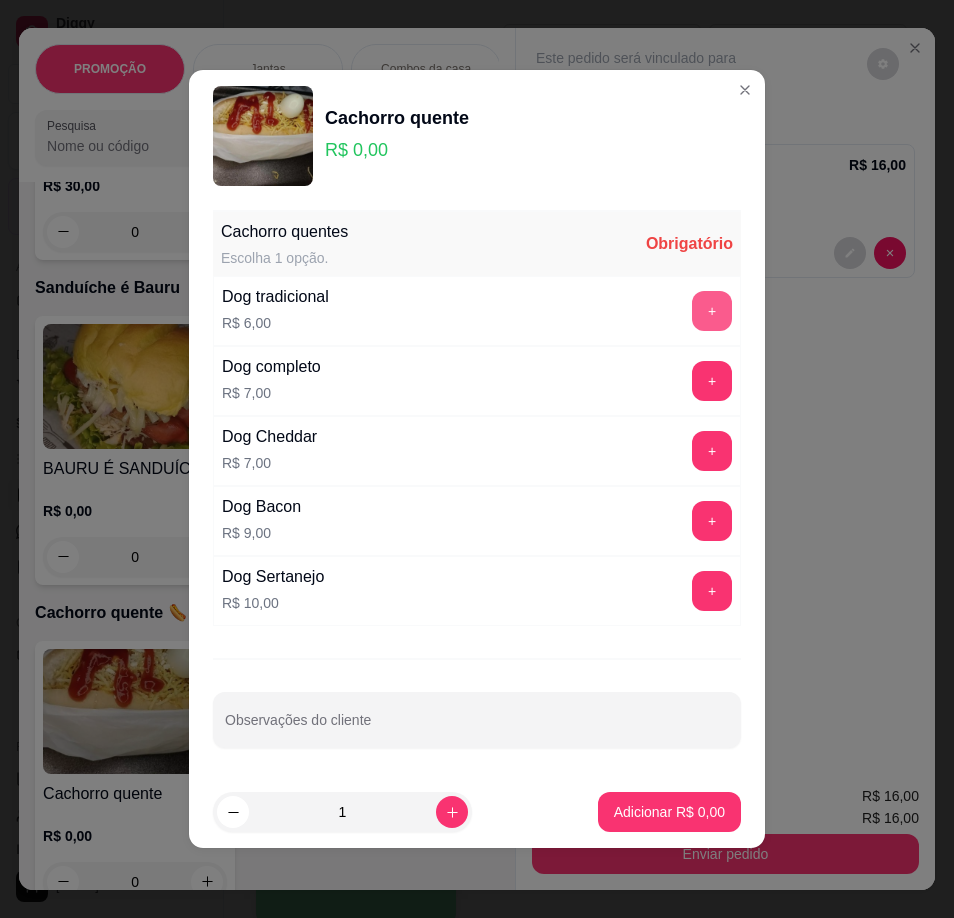 click on "+" at bounding box center [712, 311] 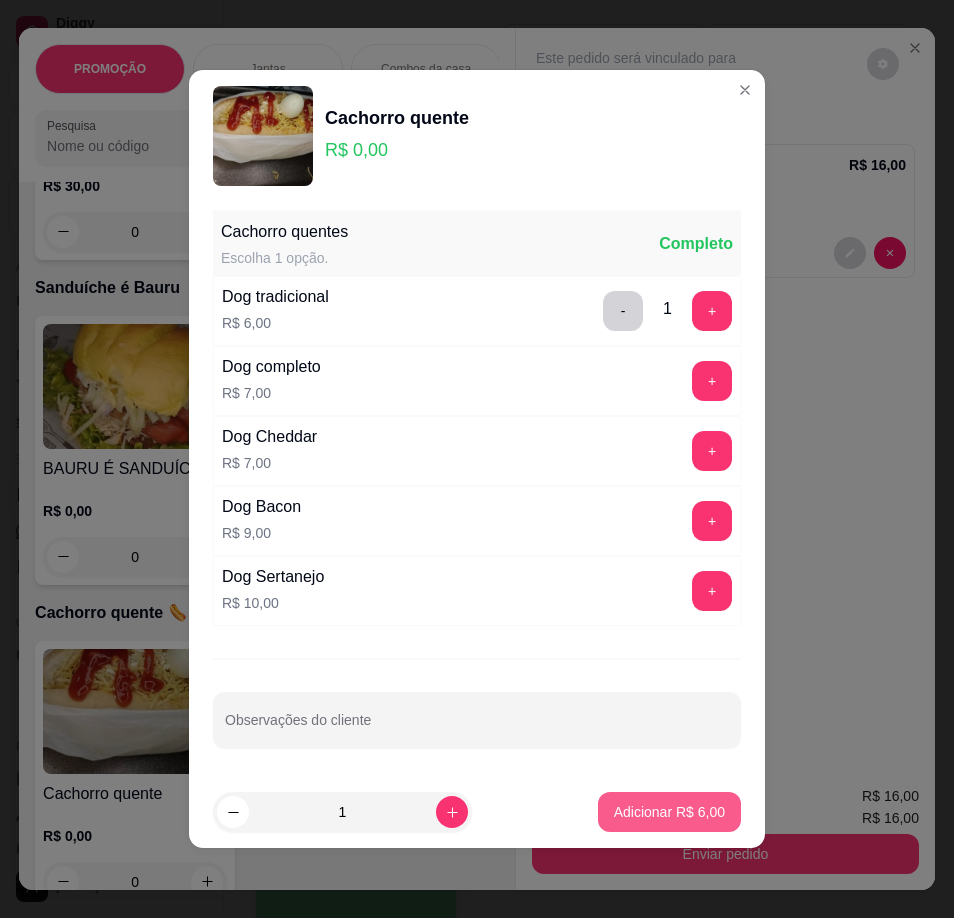 click on "Adicionar   R$ 6,00" at bounding box center (669, 812) 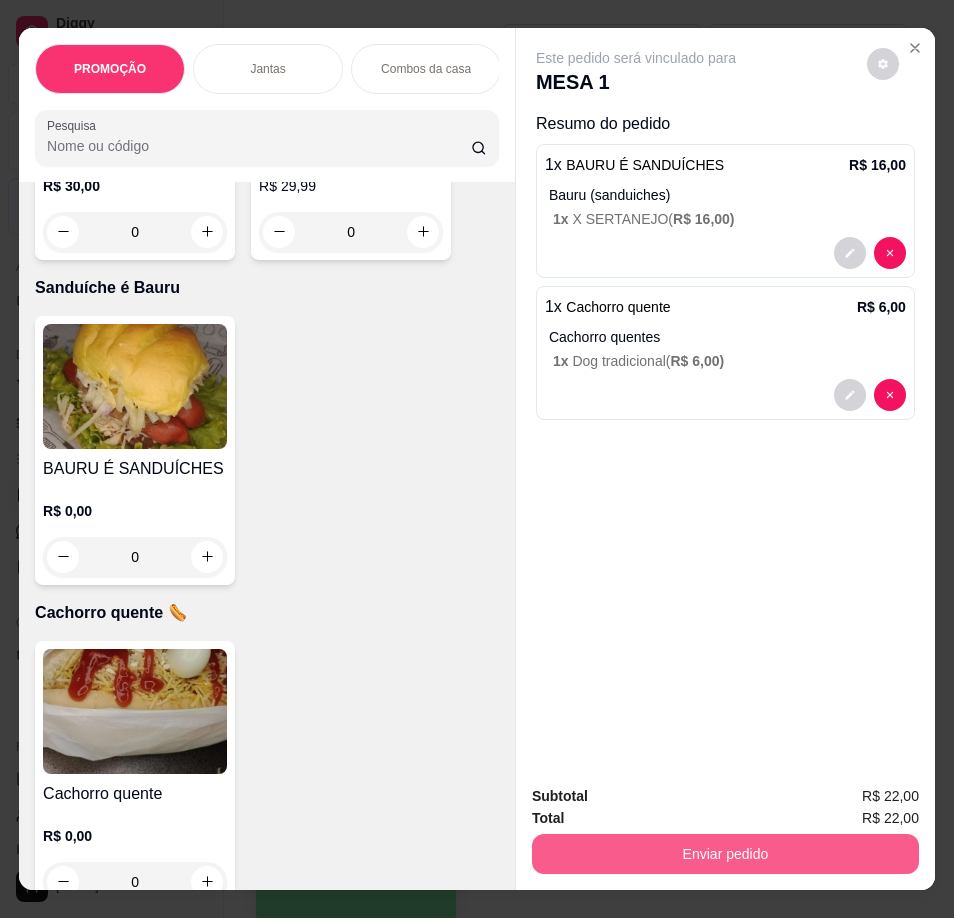 click on "Enviar pedido" at bounding box center (725, 854) 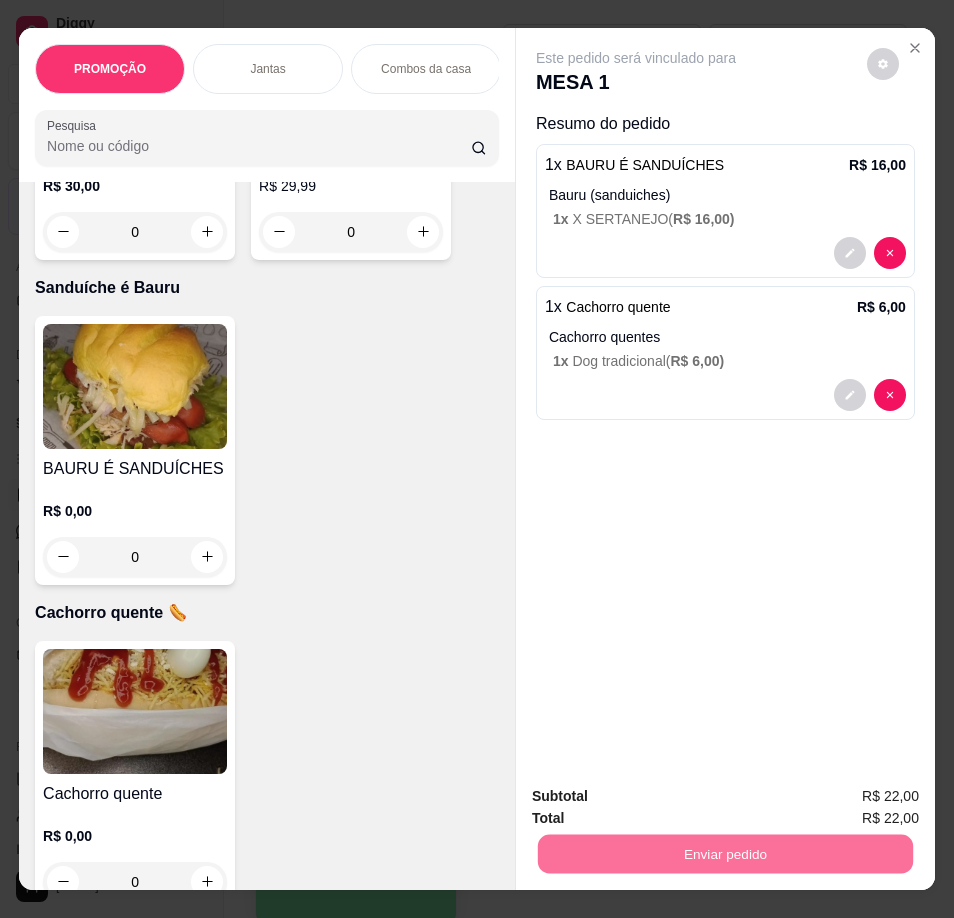 click on "Não registrar e enviar pedido" at bounding box center [659, 797] 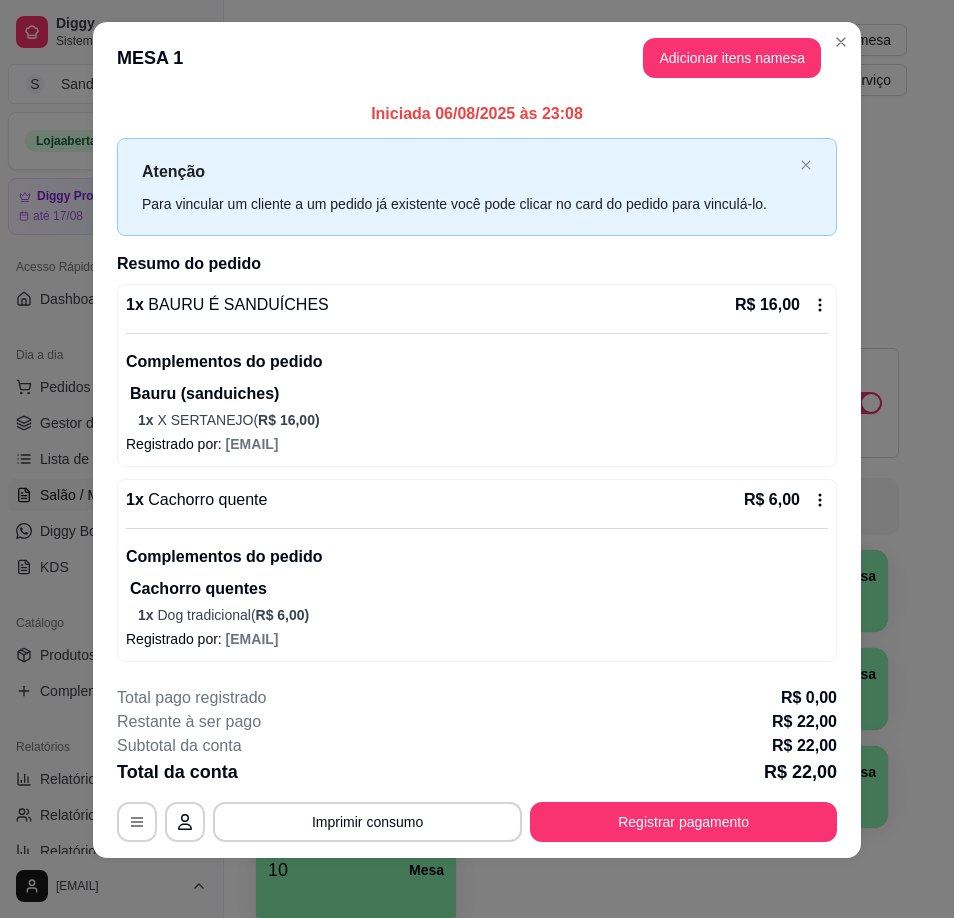 scroll, scrollTop: 23, scrollLeft: 0, axis: vertical 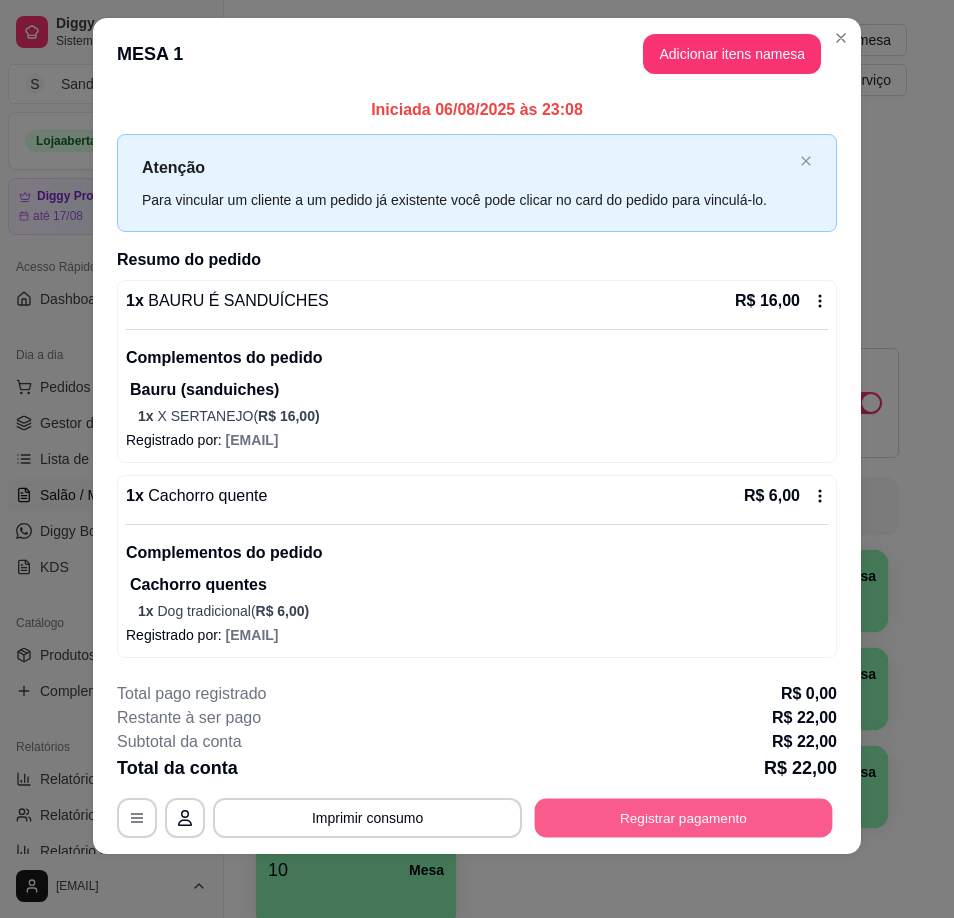 click on "Registrar pagamento" at bounding box center (684, 817) 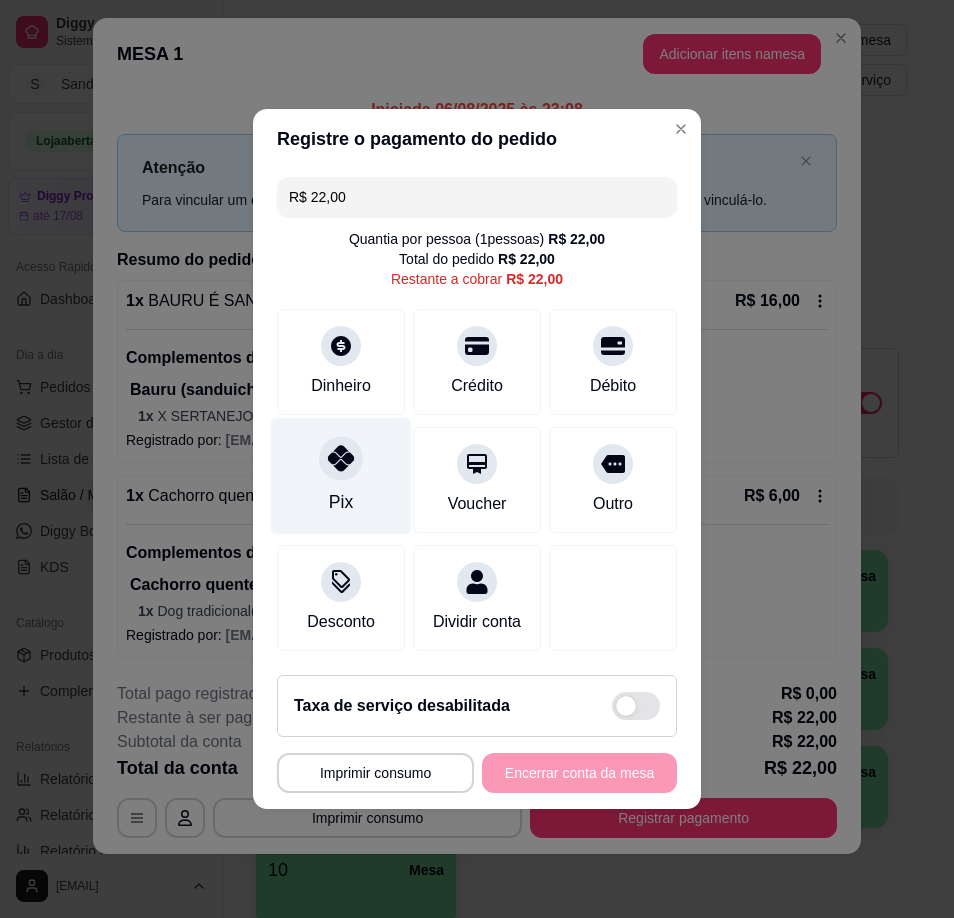 click on "Pix" at bounding box center (341, 502) 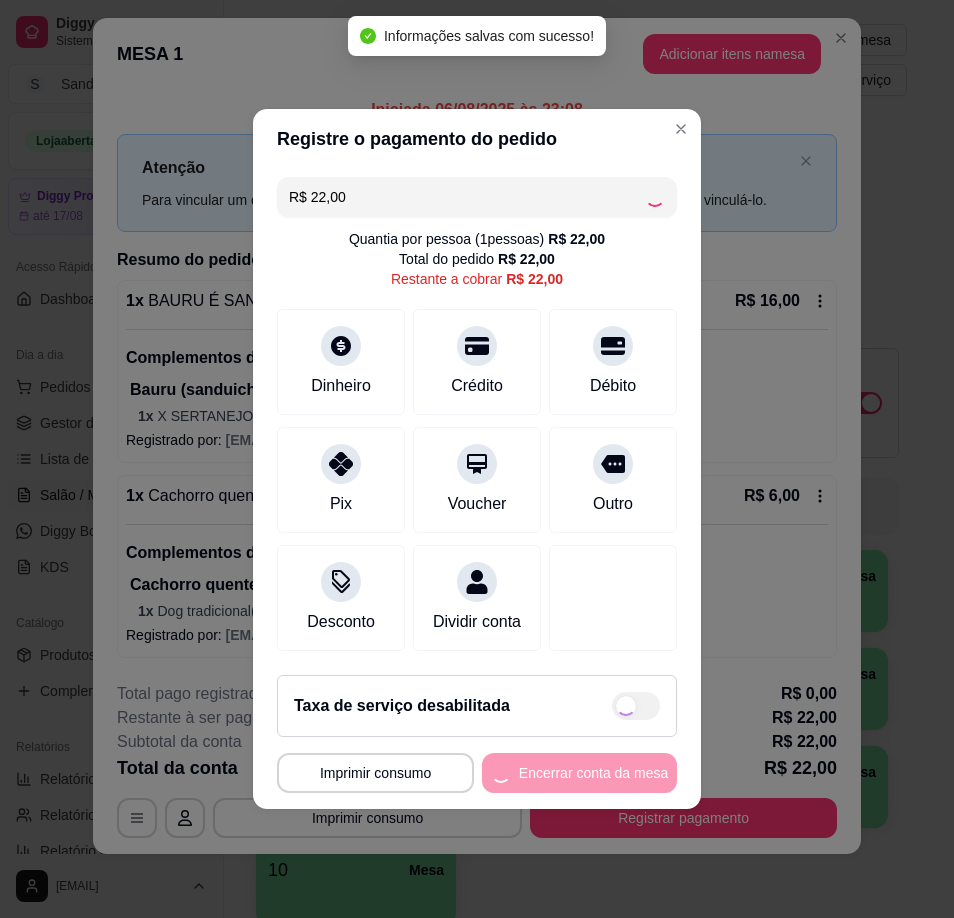 type on "R$ 0,00" 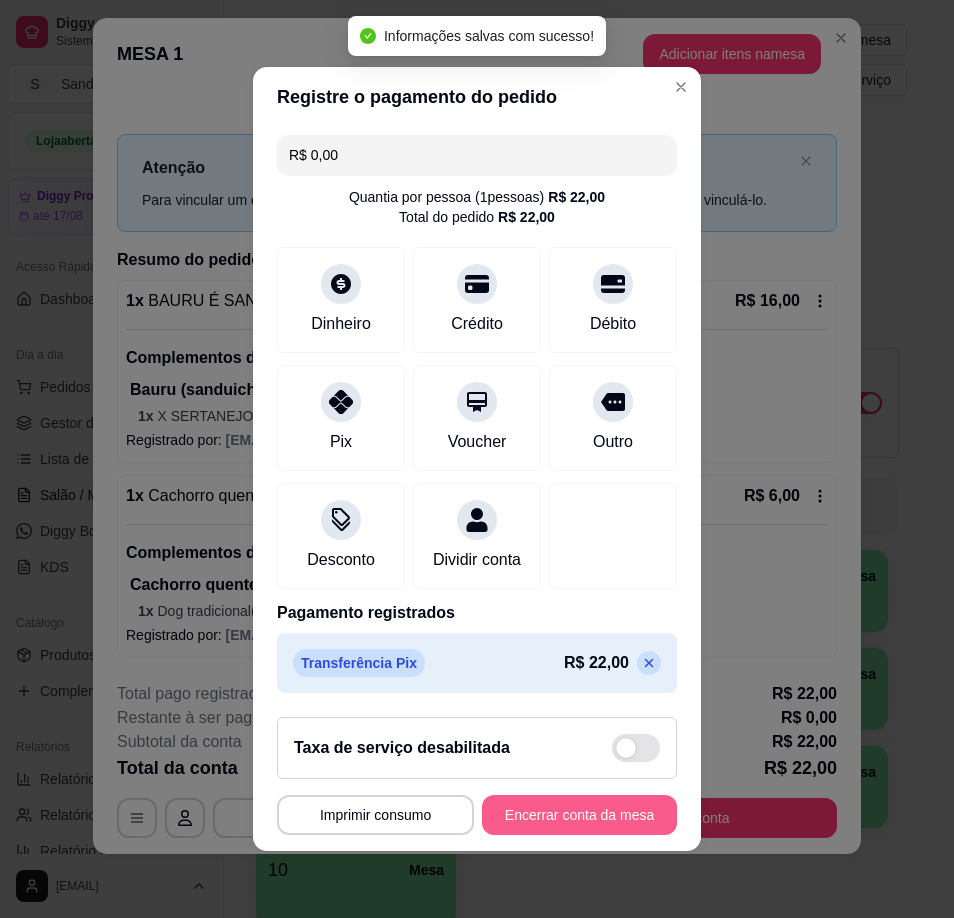 click on "Encerrar conta da mesa" at bounding box center [579, 815] 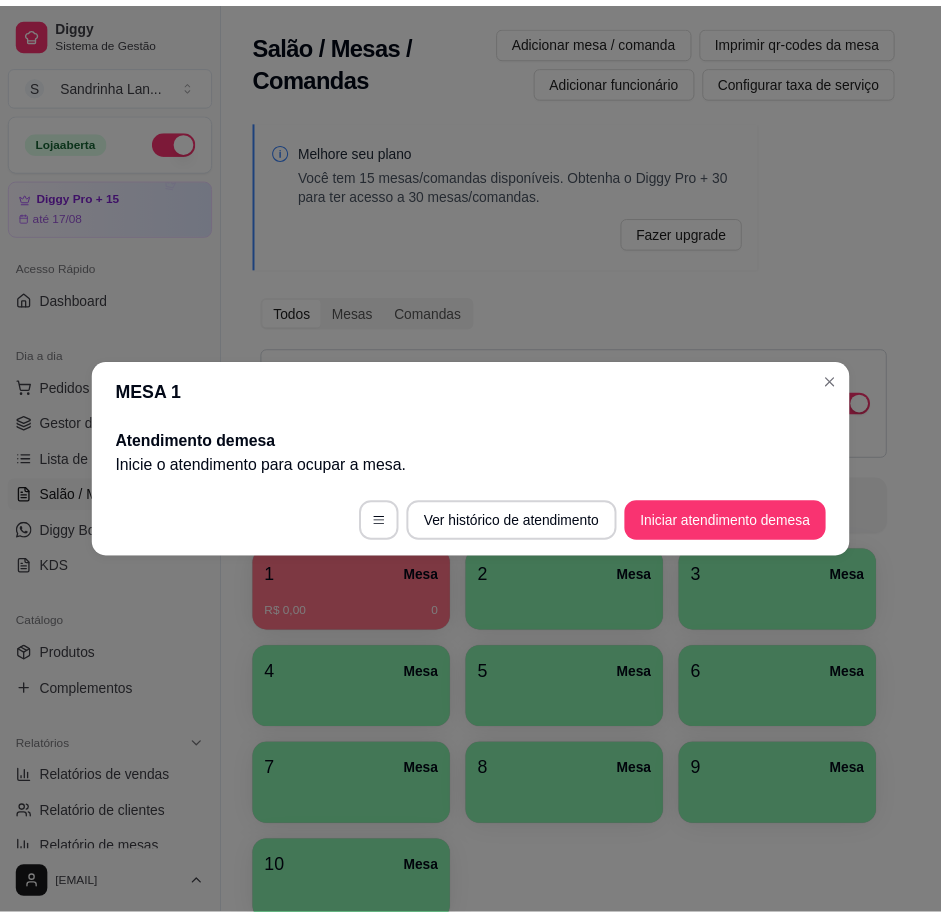 scroll, scrollTop: 0, scrollLeft: 0, axis: both 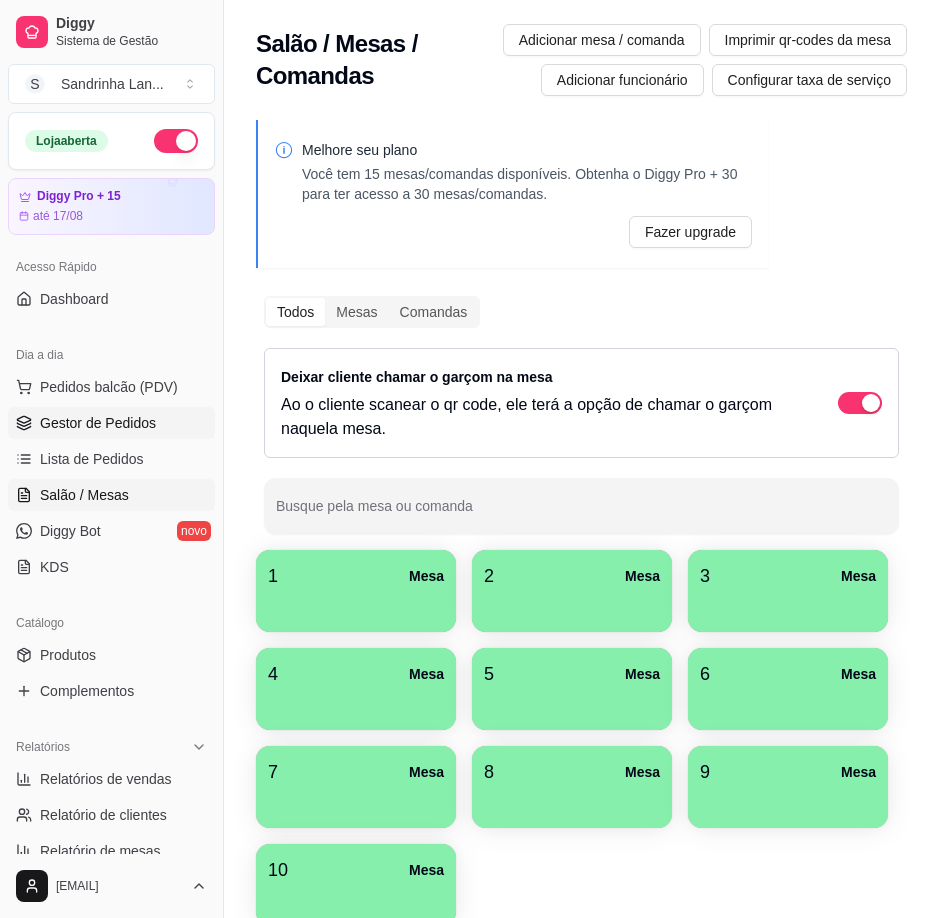 click on "Gestor de Pedidos" at bounding box center (98, 423) 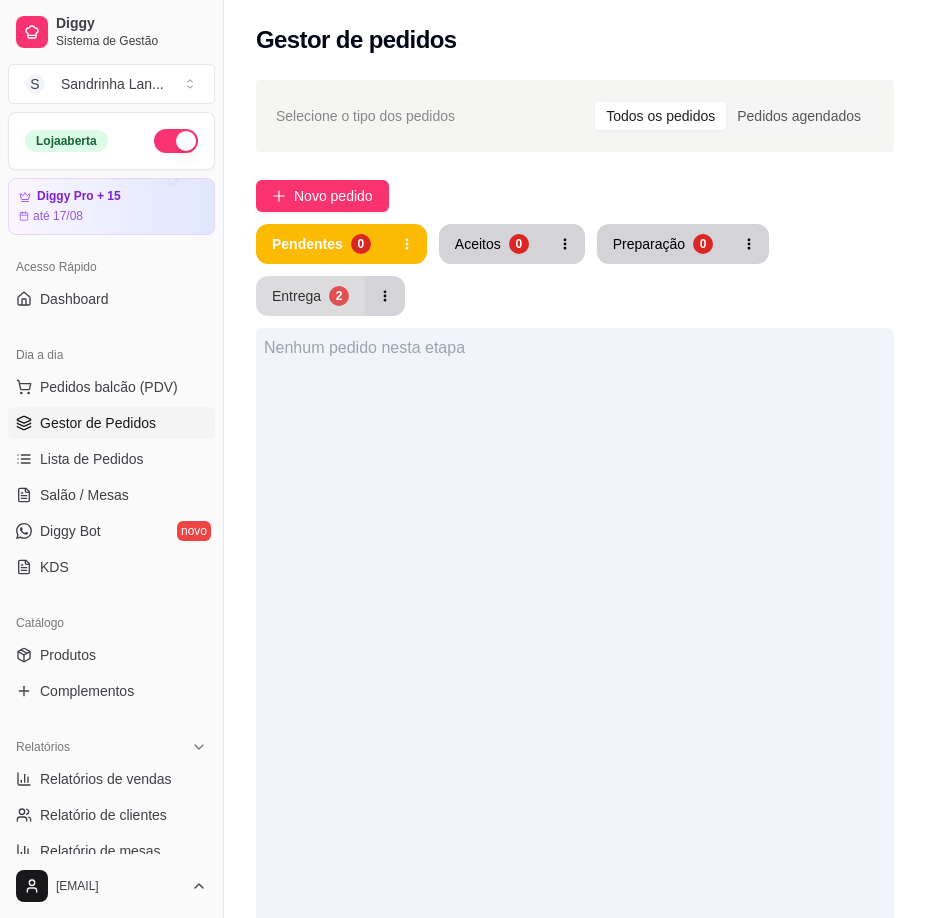 click on "2" at bounding box center [339, 296] 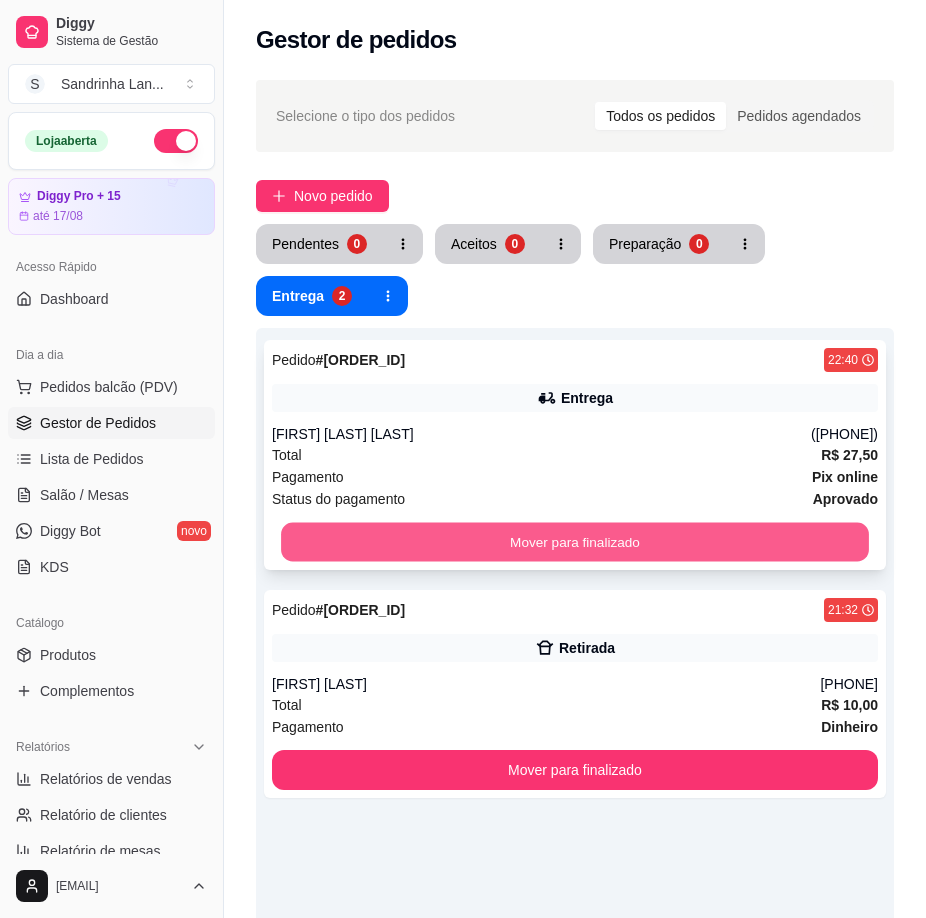 click on "Mover para finalizado" at bounding box center (575, 542) 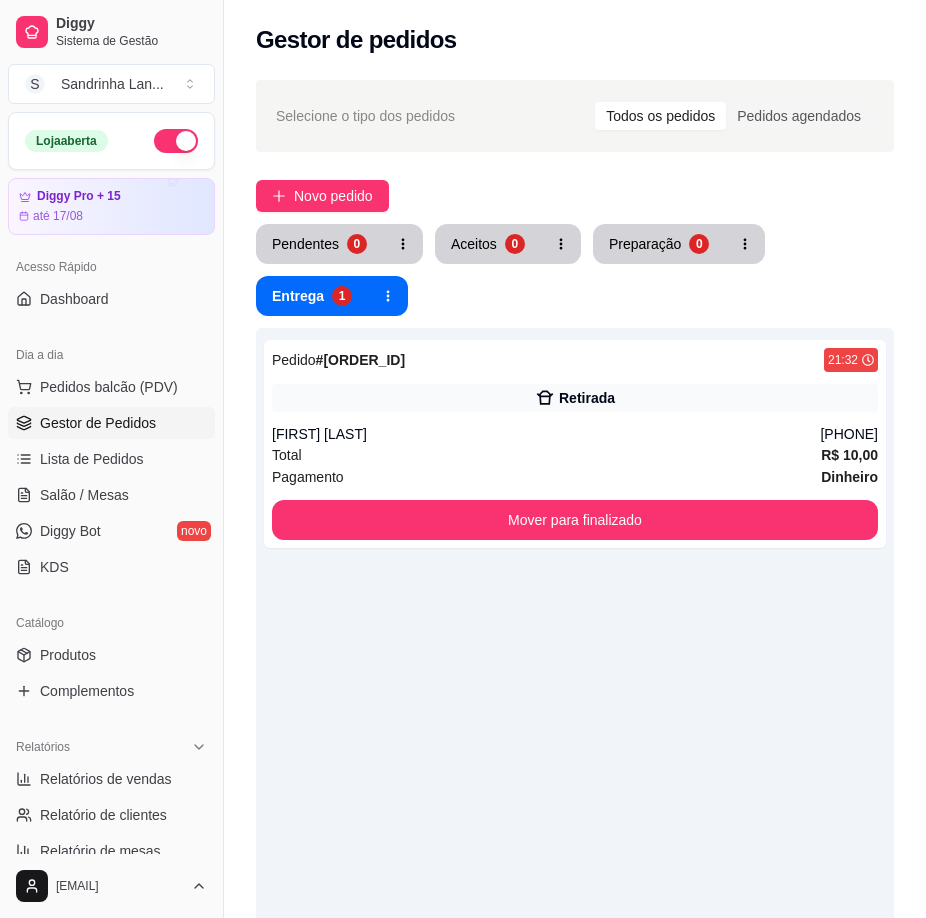 click on "Pedido  # [ORDER_ID] [TIME] Retirada [FIRST] [LAST] ([PHONE]) Total R$ 10,00 Pagamento Dinheiro Mover para finalizado" at bounding box center [575, 787] 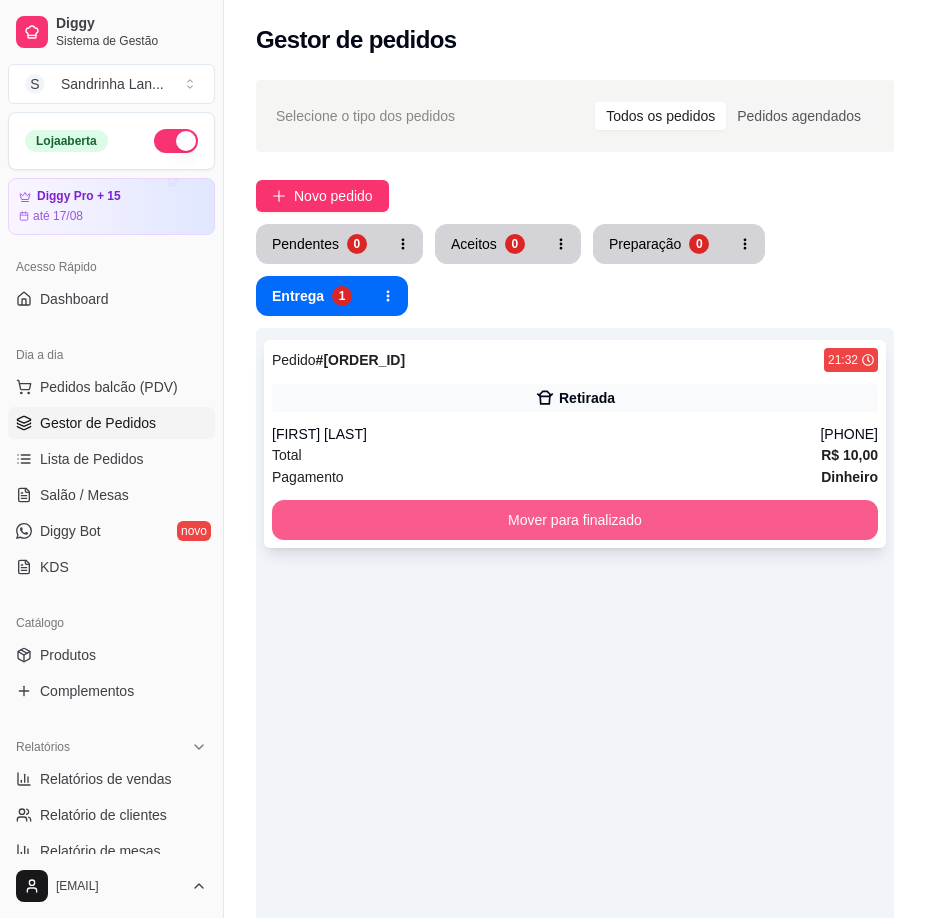 click on "[FIRST] [LAST]" at bounding box center [546, 434] 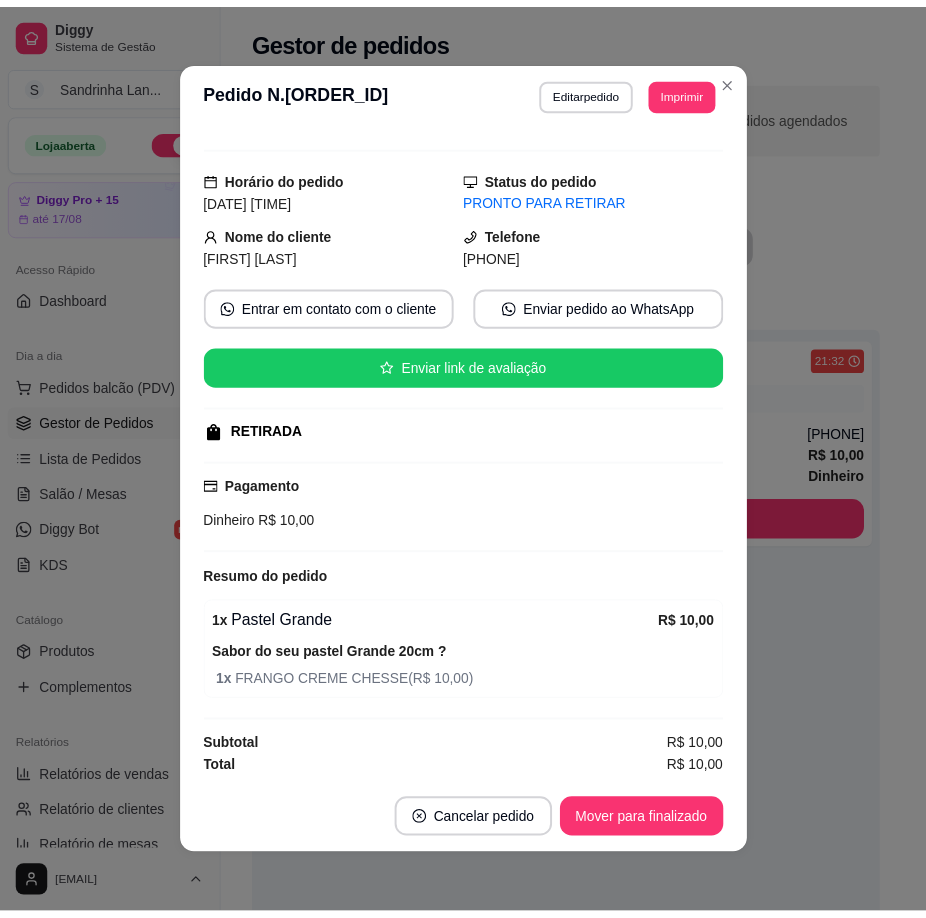 scroll, scrollTop: 33, scrollLeft: 0, axis: vertical 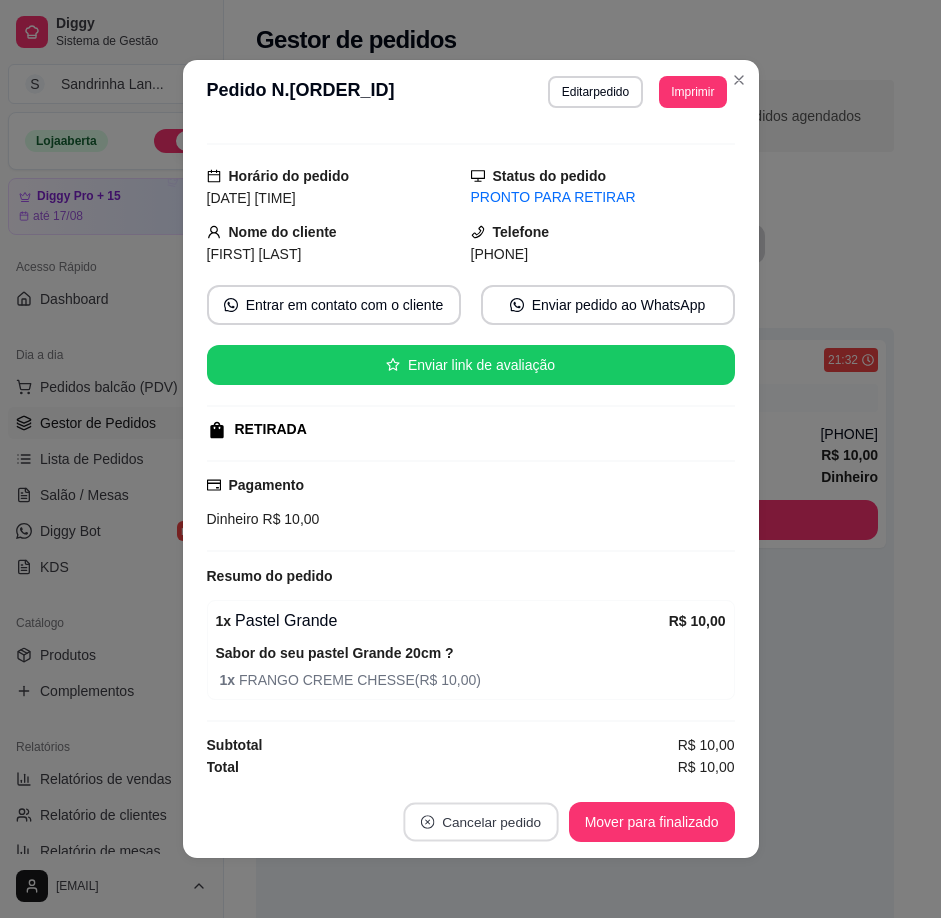 click on "Cancelar pedido" at bounding box center [480, 822] 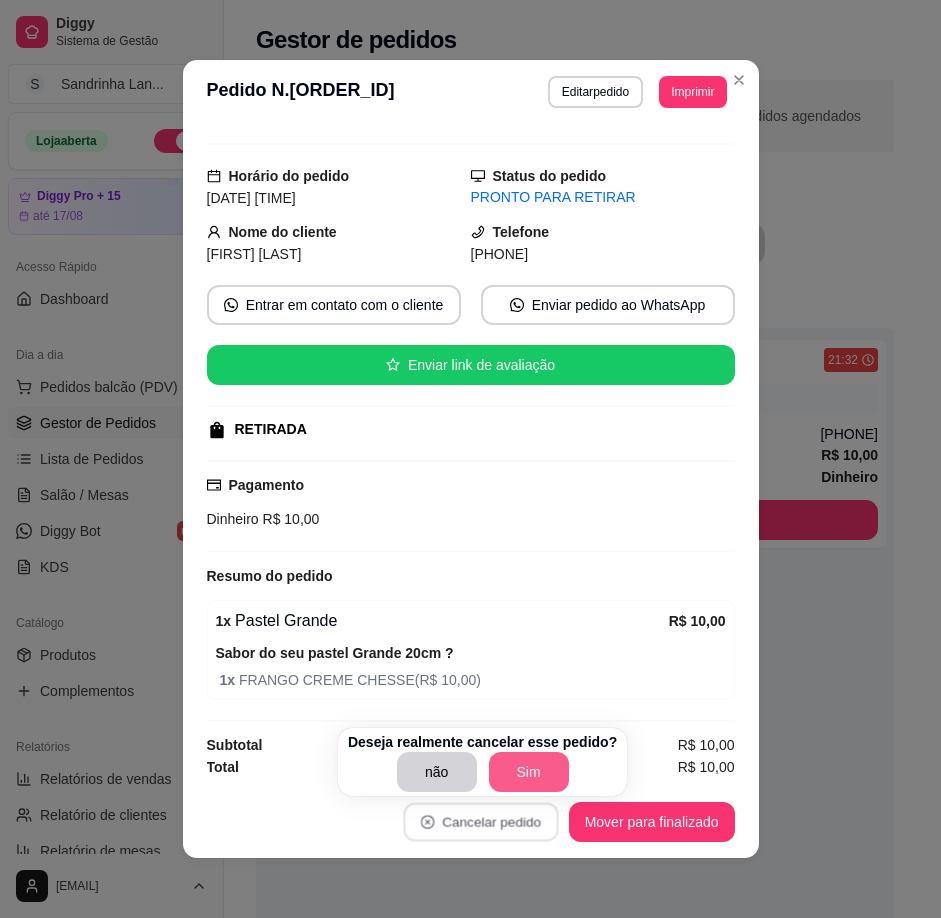 click on "Sim" at bounding box center (529, 772) 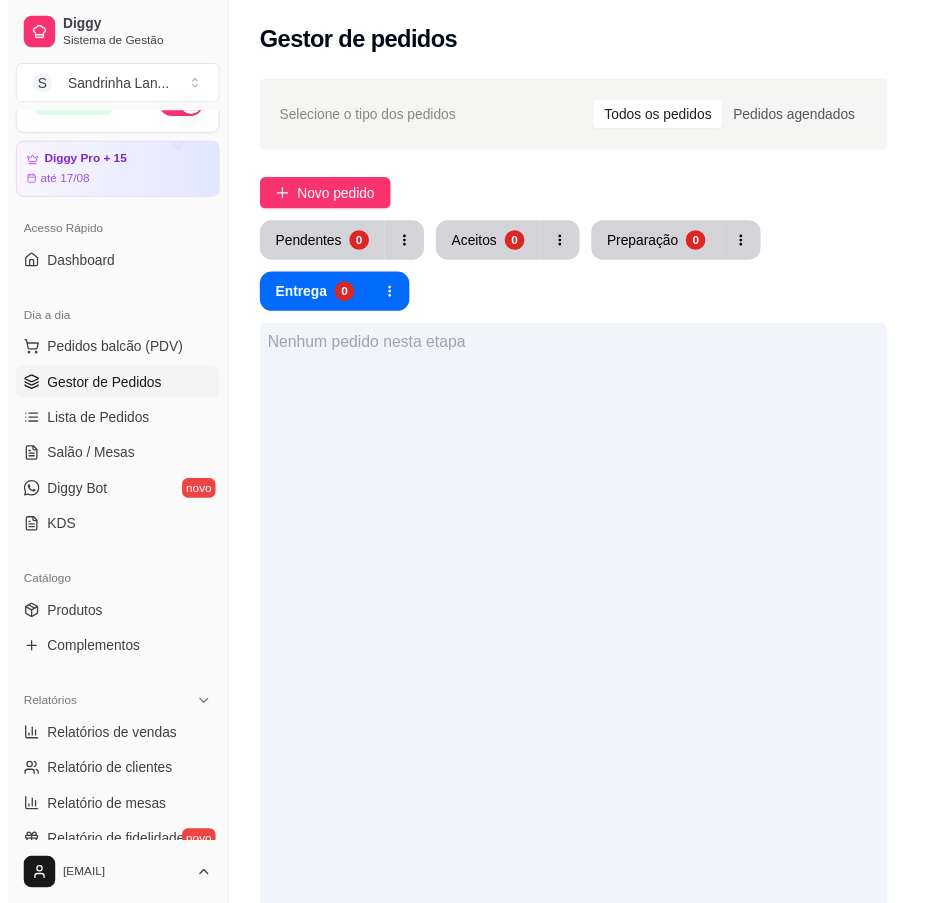 scroll, scrollTop: 0, scrollLeft: 0, axis: both 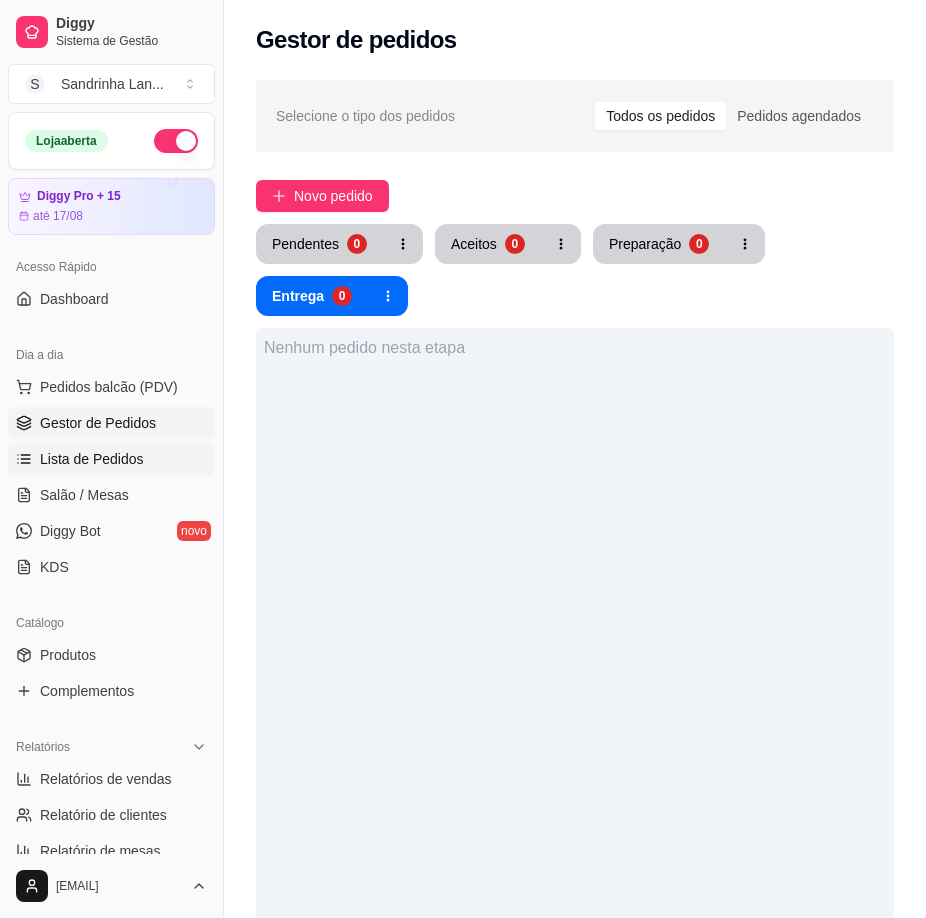 click on "Lista de Pedidos" at bounding box center [92, 459] 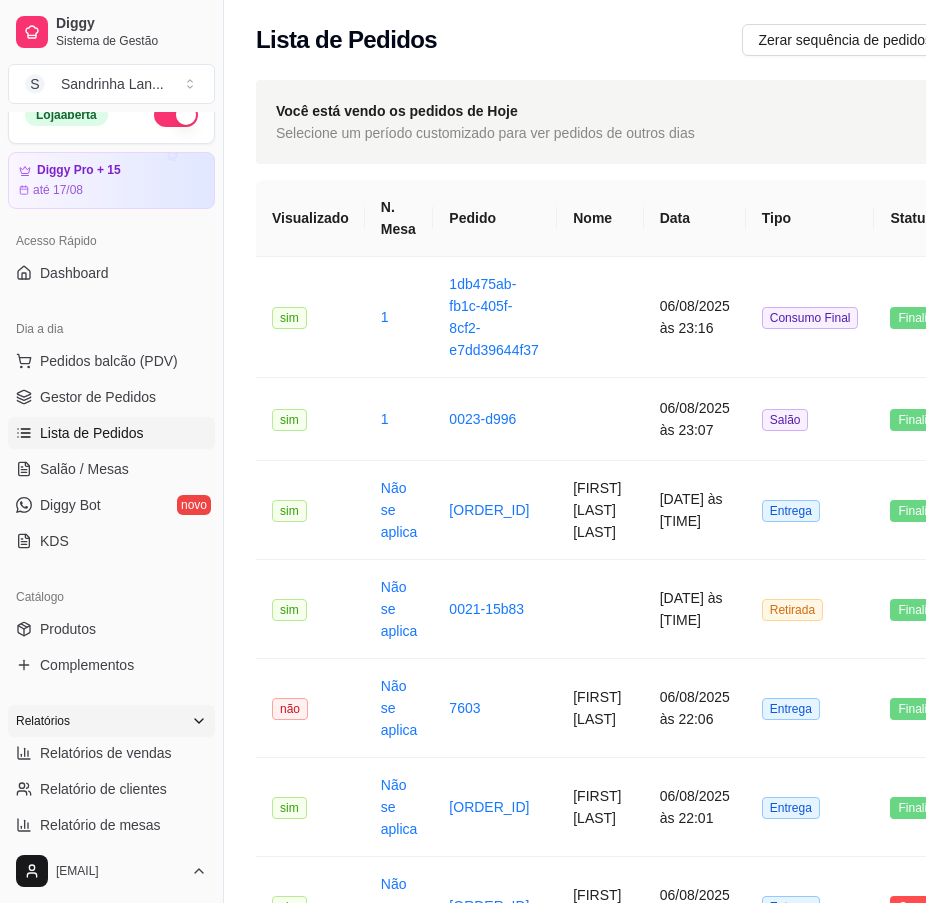 scroll, scrollTop: 100, scrollLeft: 0, axis: vertical 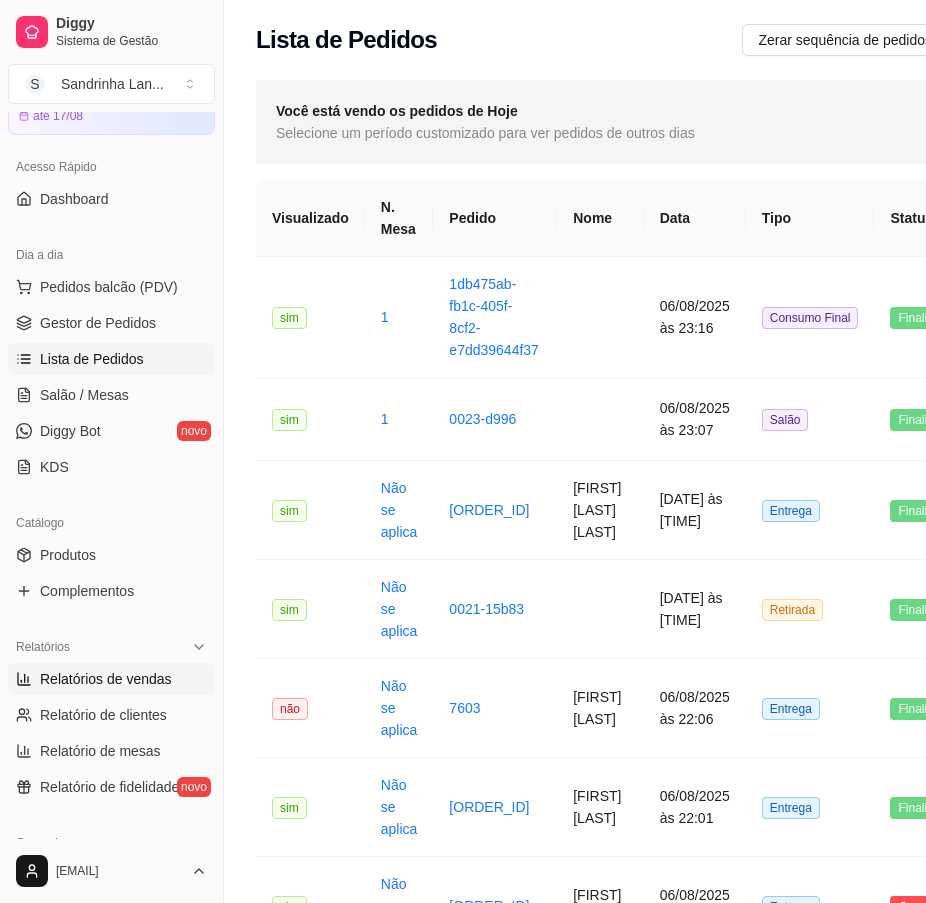 click on "Relatórios de vendas" at bounding box center (106, 679) 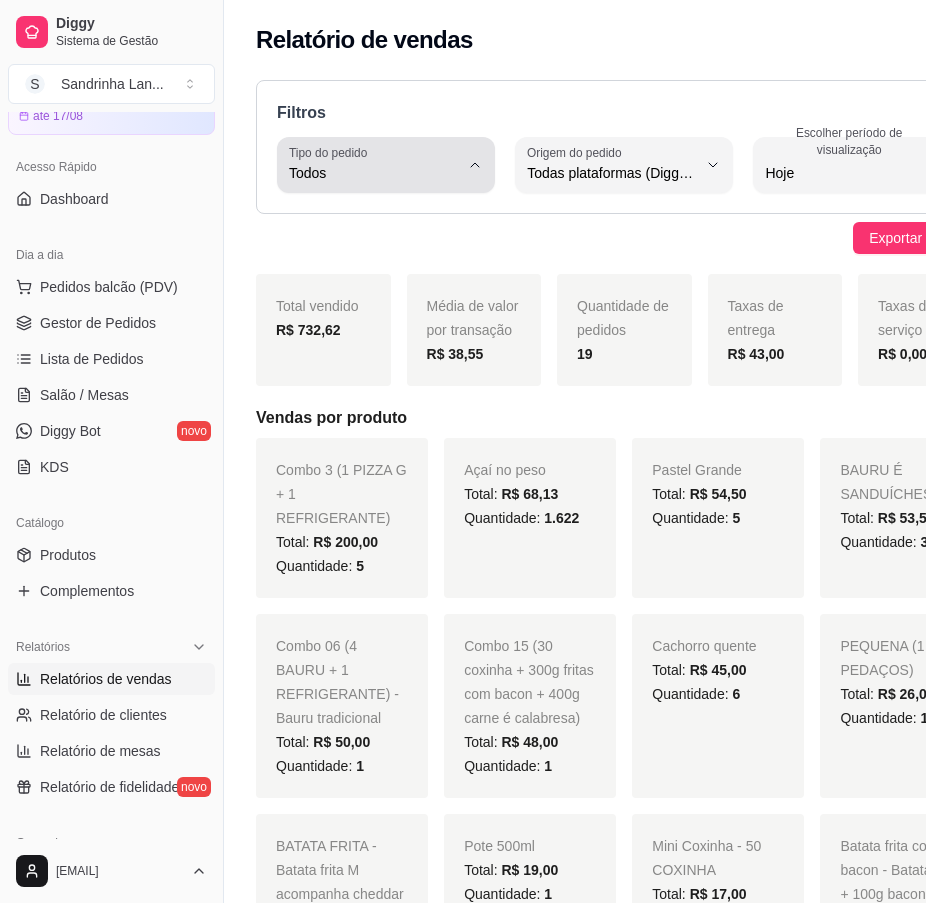 click on "Todos" at bounding box center (374, 173) 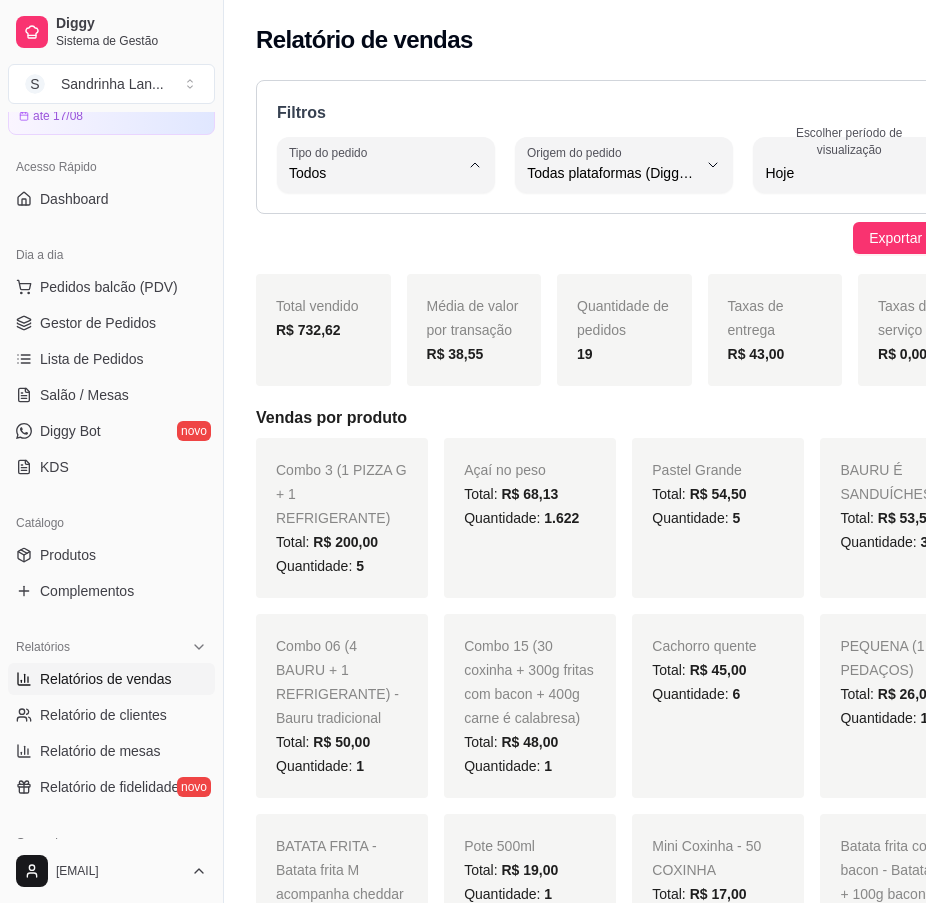 click on "Entrega" at bounding box center [376, 253] 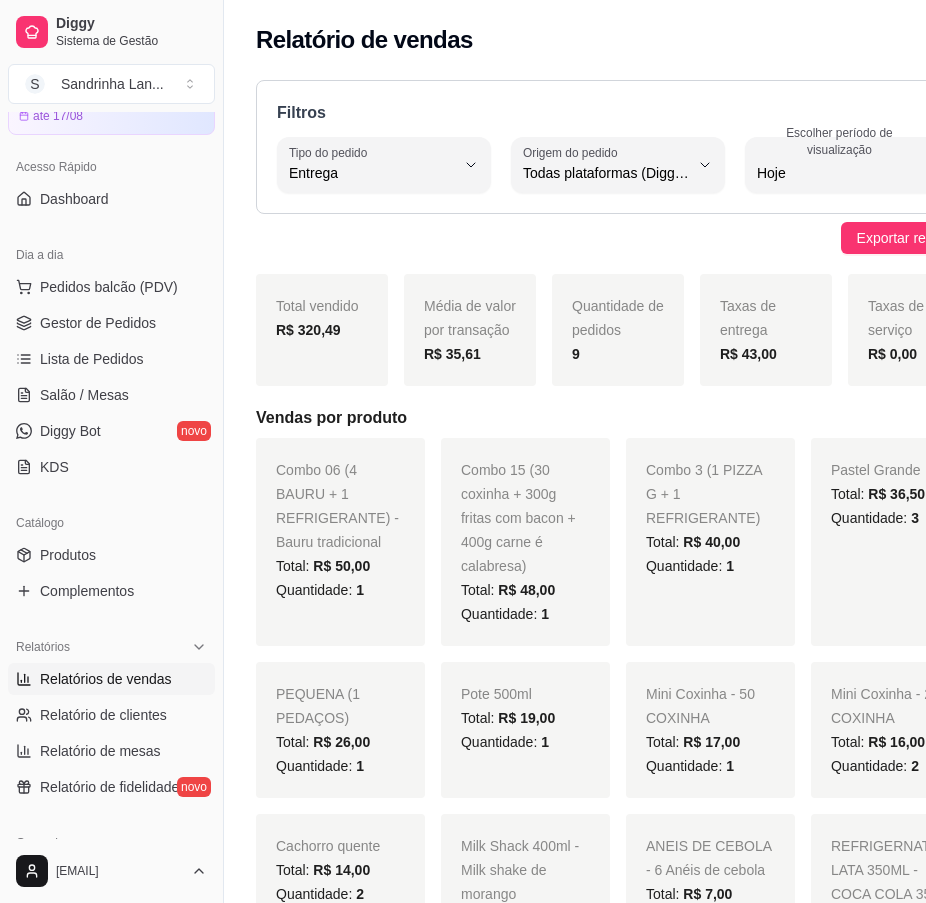 scroll, scrollTop: 0, scrollLeft: 39, axis: horizontal 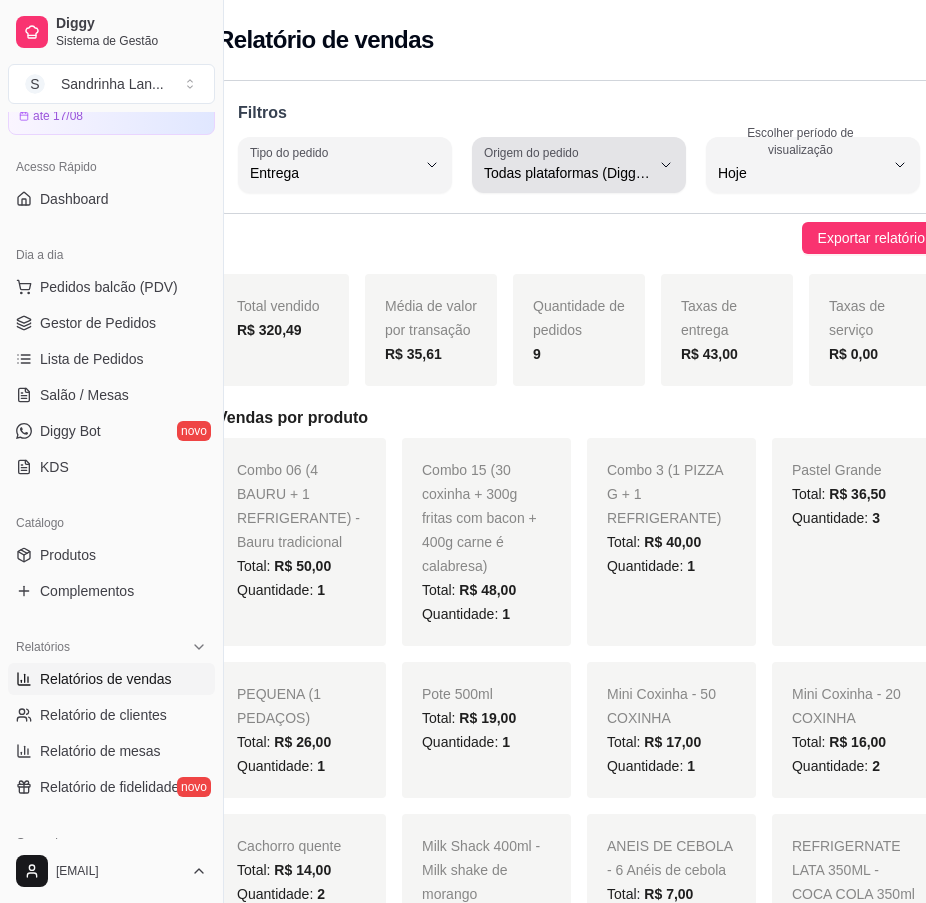 click 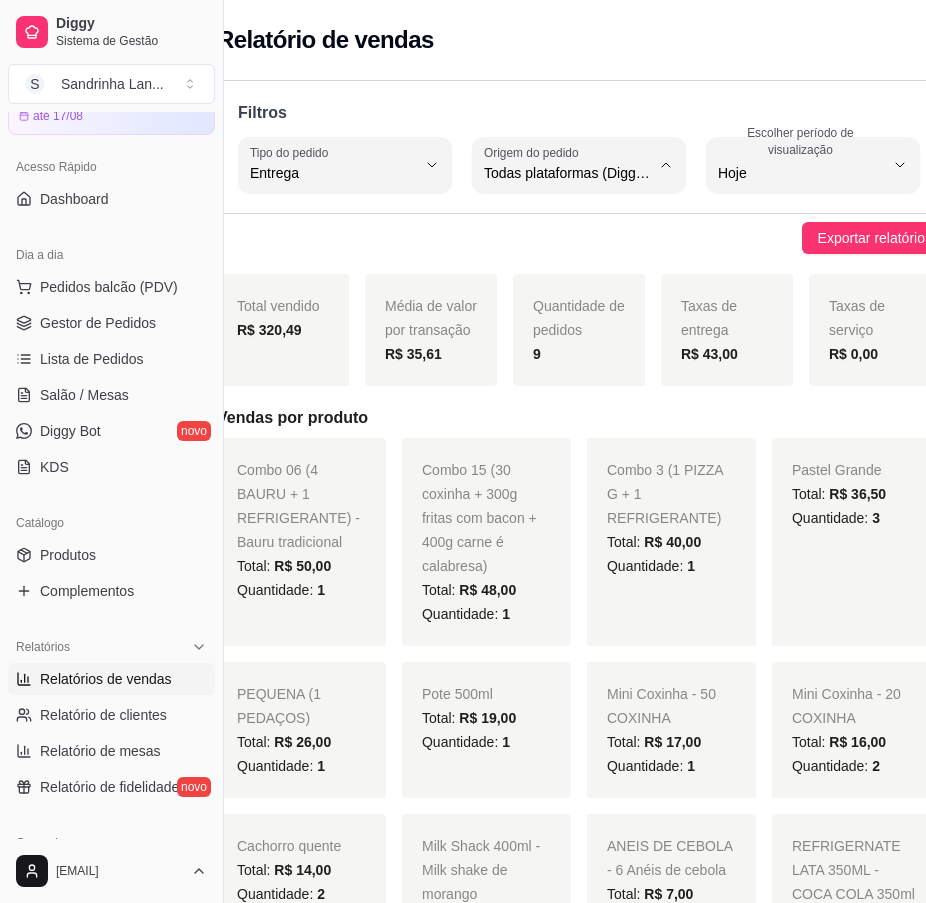 click on "Diggy" at bounding box center [558, 253] 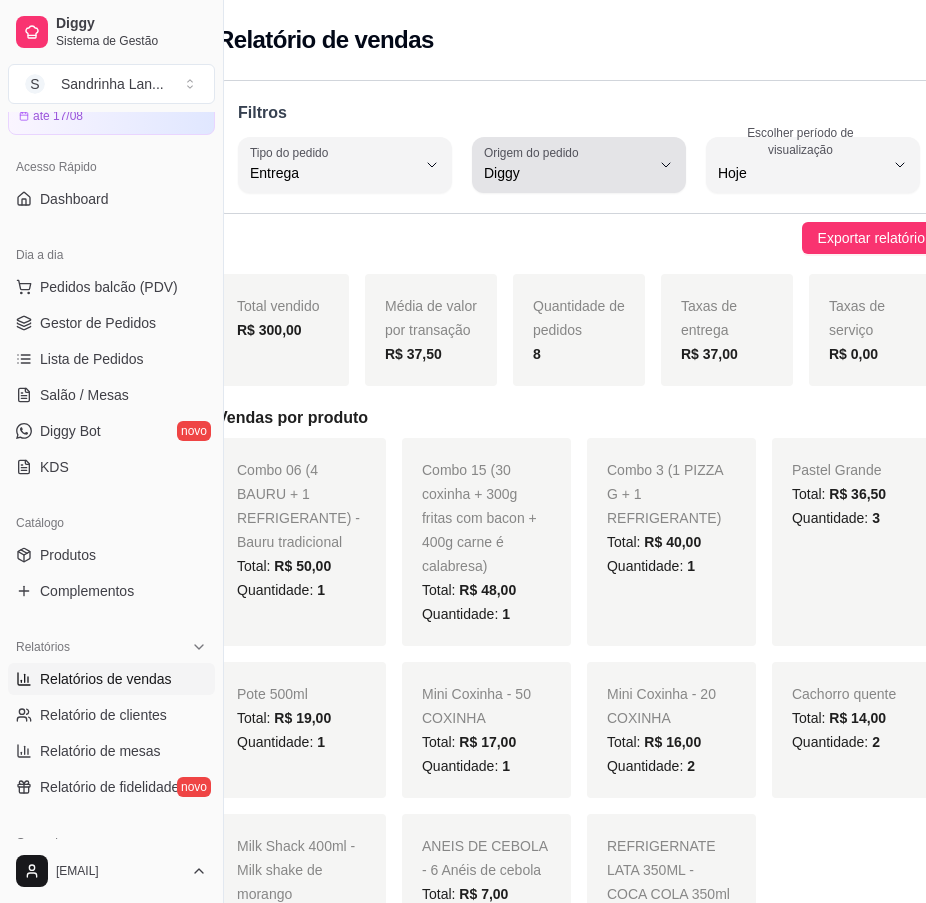 click on "Origem do pedido Diggy" at bounding box center [579, 165] 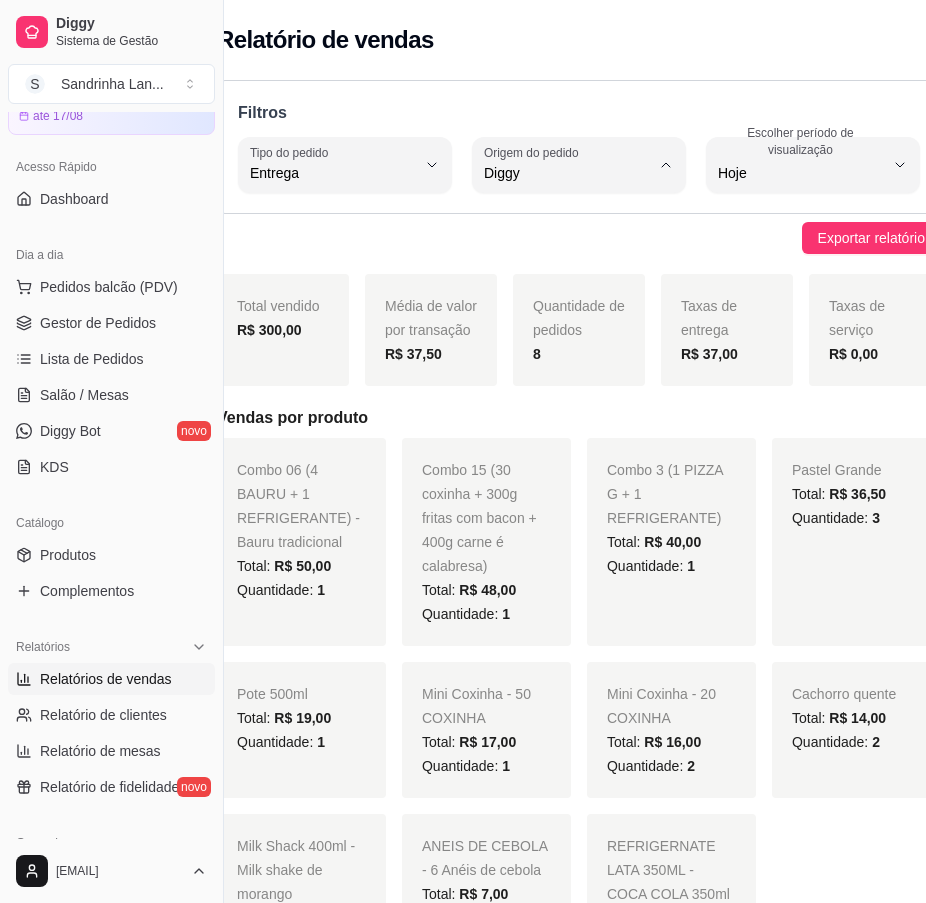 click on "iFood" at bounding box center (558, 286) 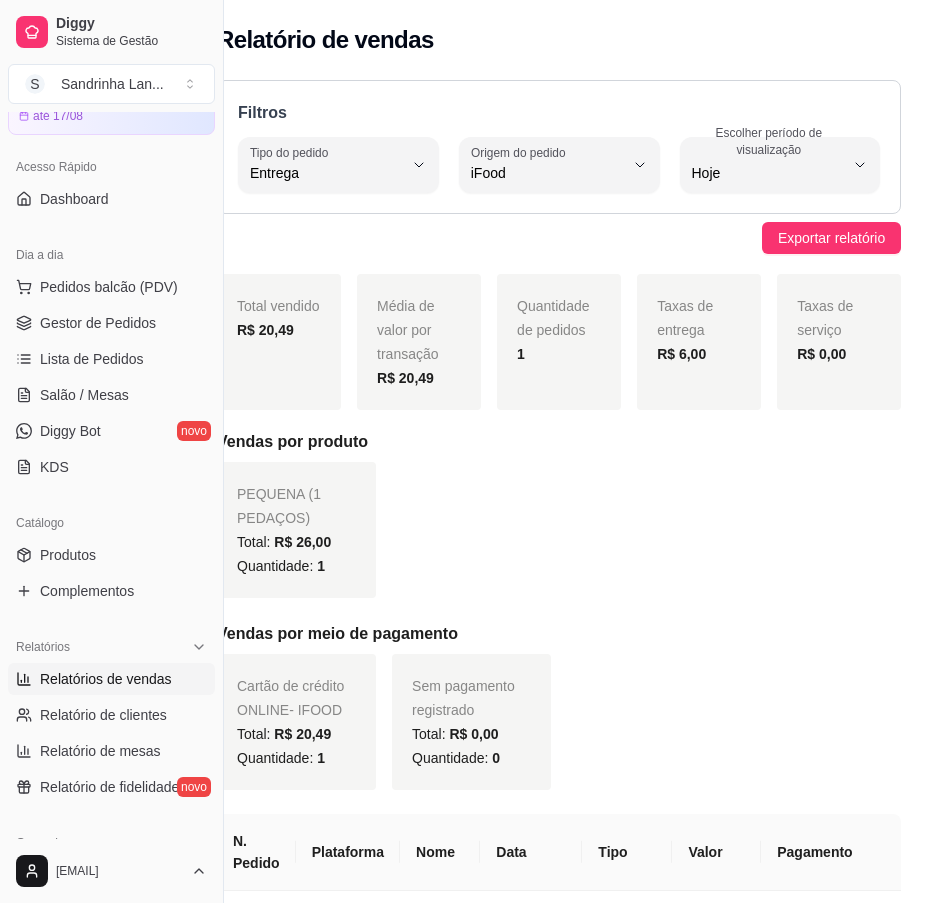 scroll, scrollTop: 0, scrollLeft: 35, axis: horizontal 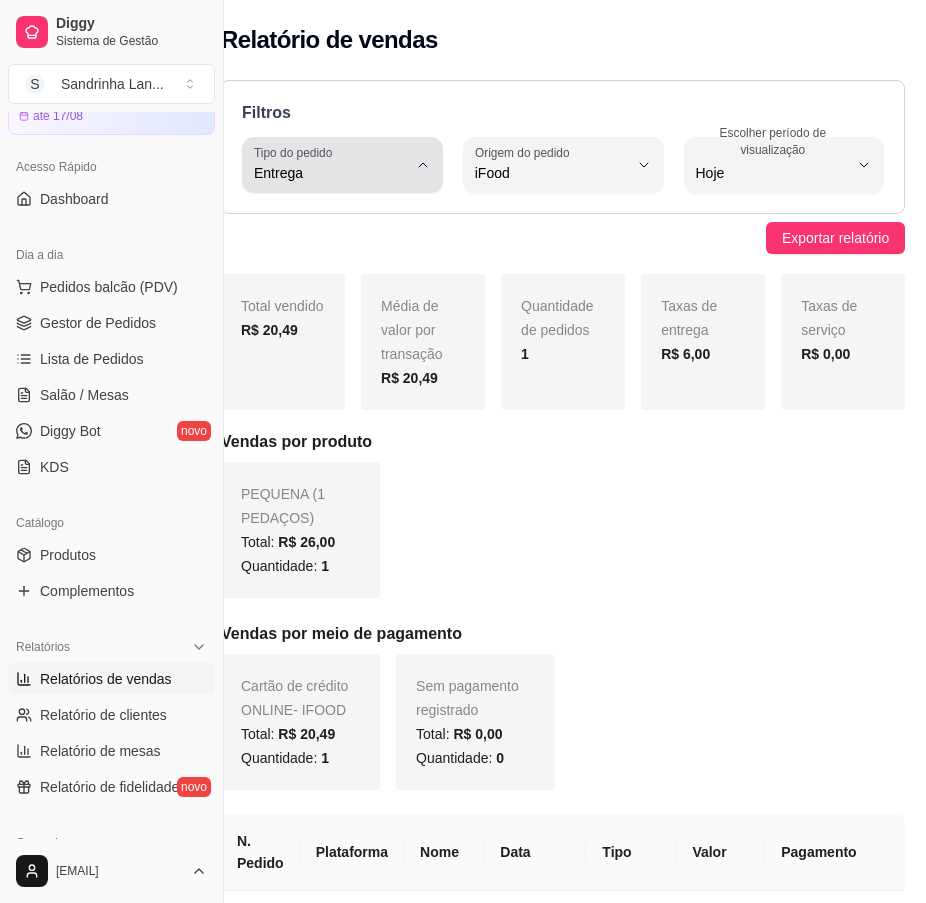 click 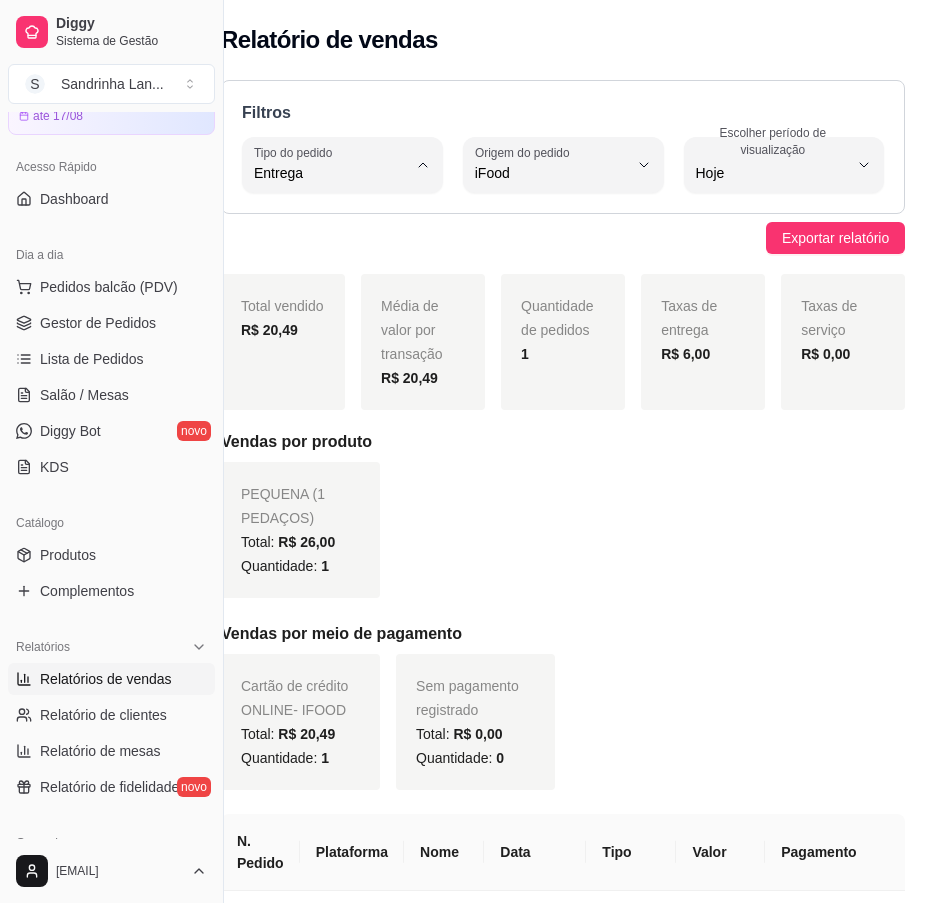 click on "Retirada" at bounding box center [330, 286] 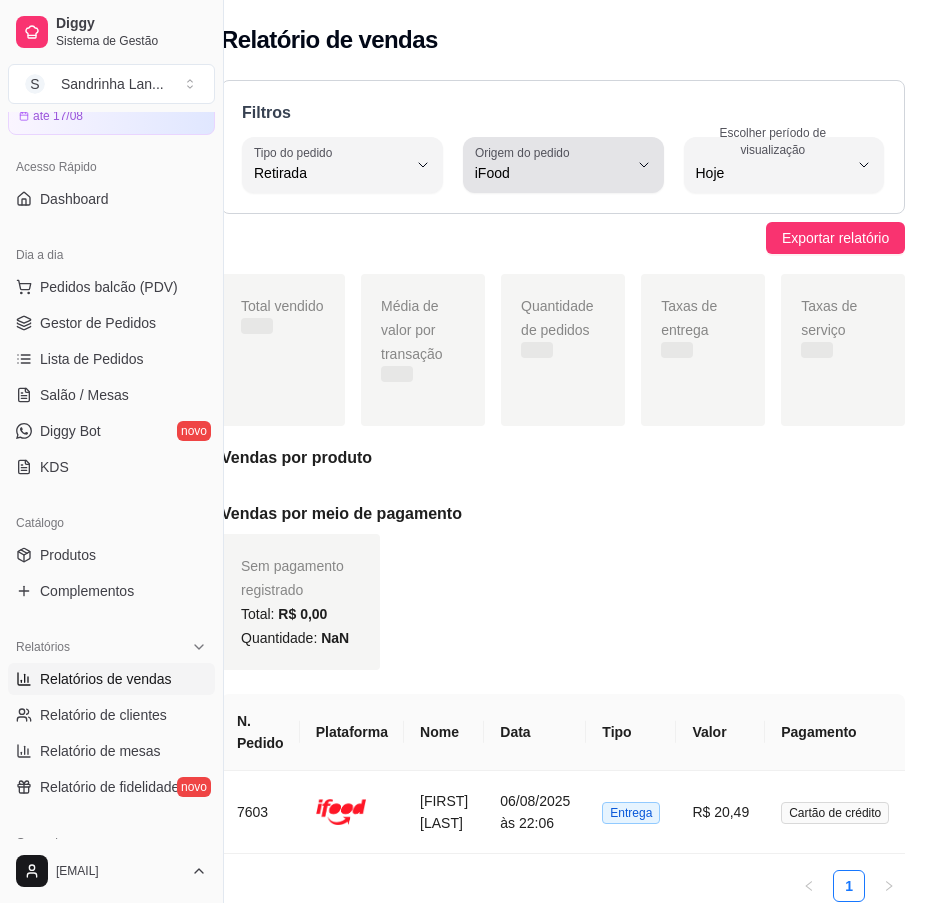 scroll, scrollTop: 0, scrollLeft: 0, axis: both 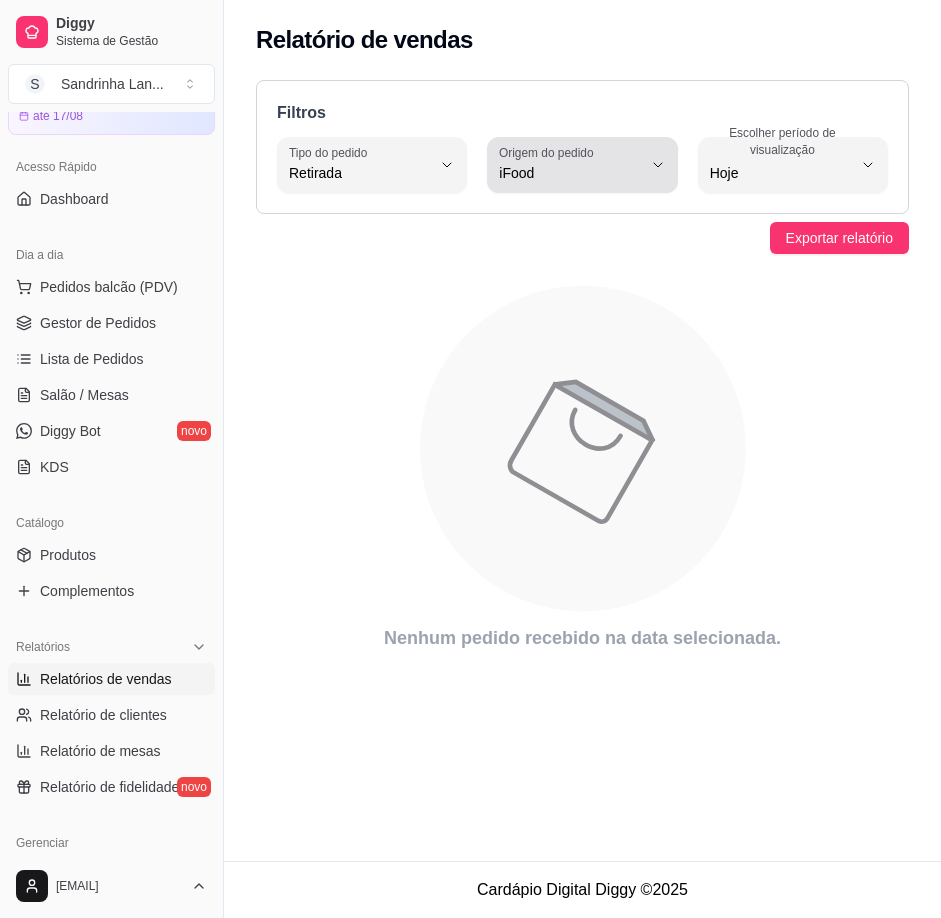 click on "iFood" at bounding box center [570, 173] 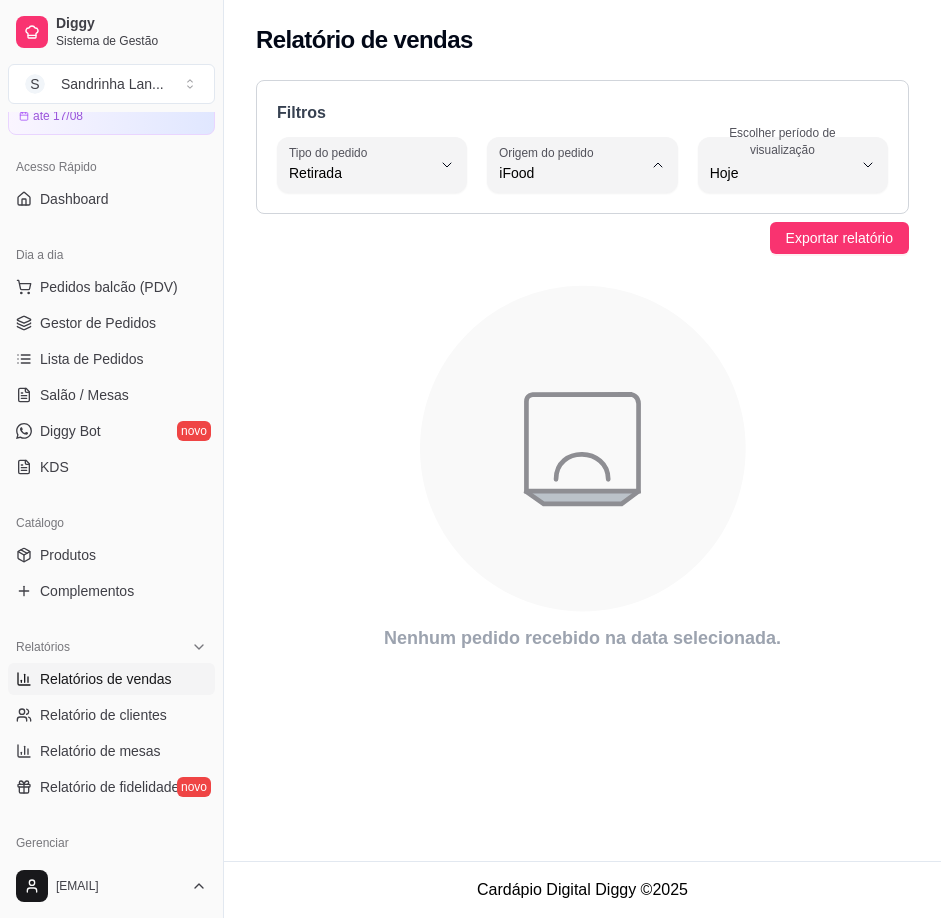 click on "Diggy" at bounding box center (572, 253) 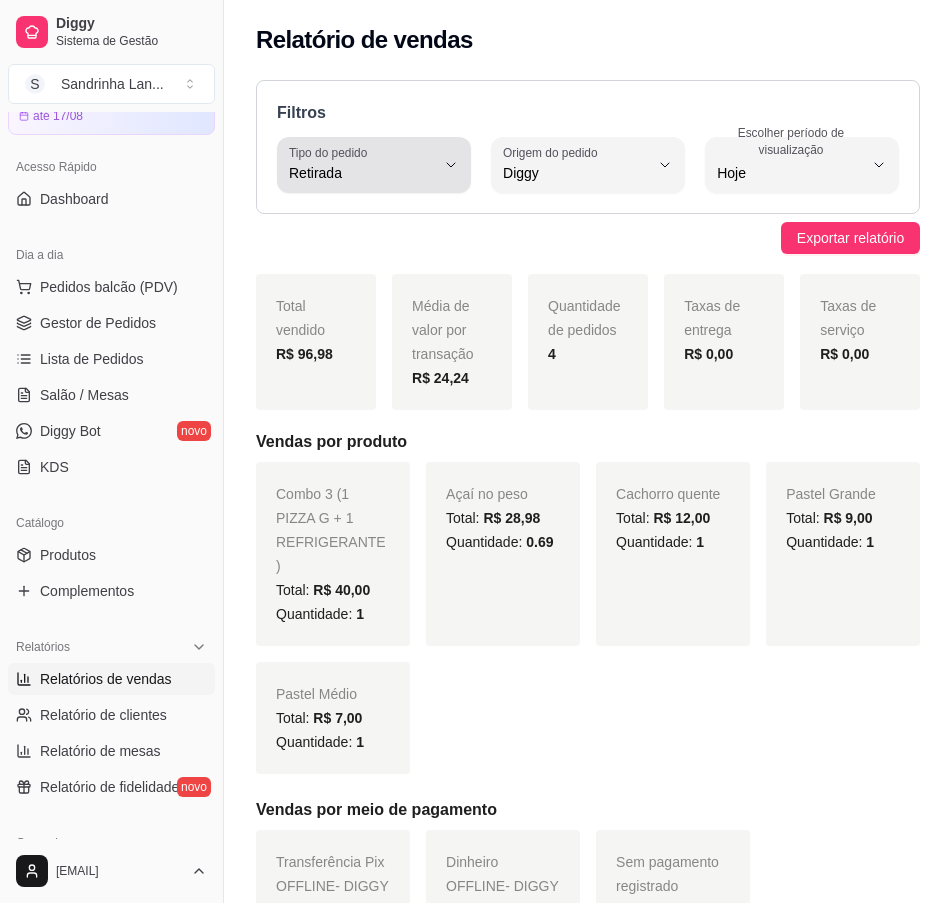 click on "Retirada" at bounding box center (362, 165) 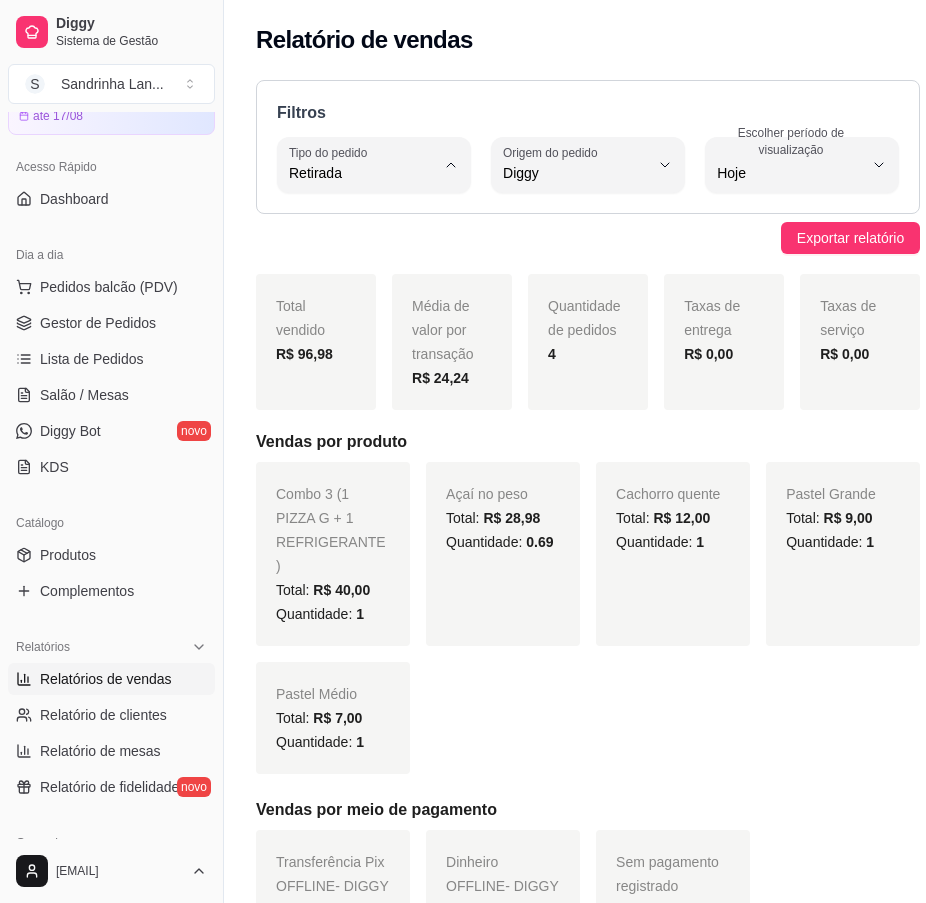 click on "Mesa" at bounding box center [361, 318] 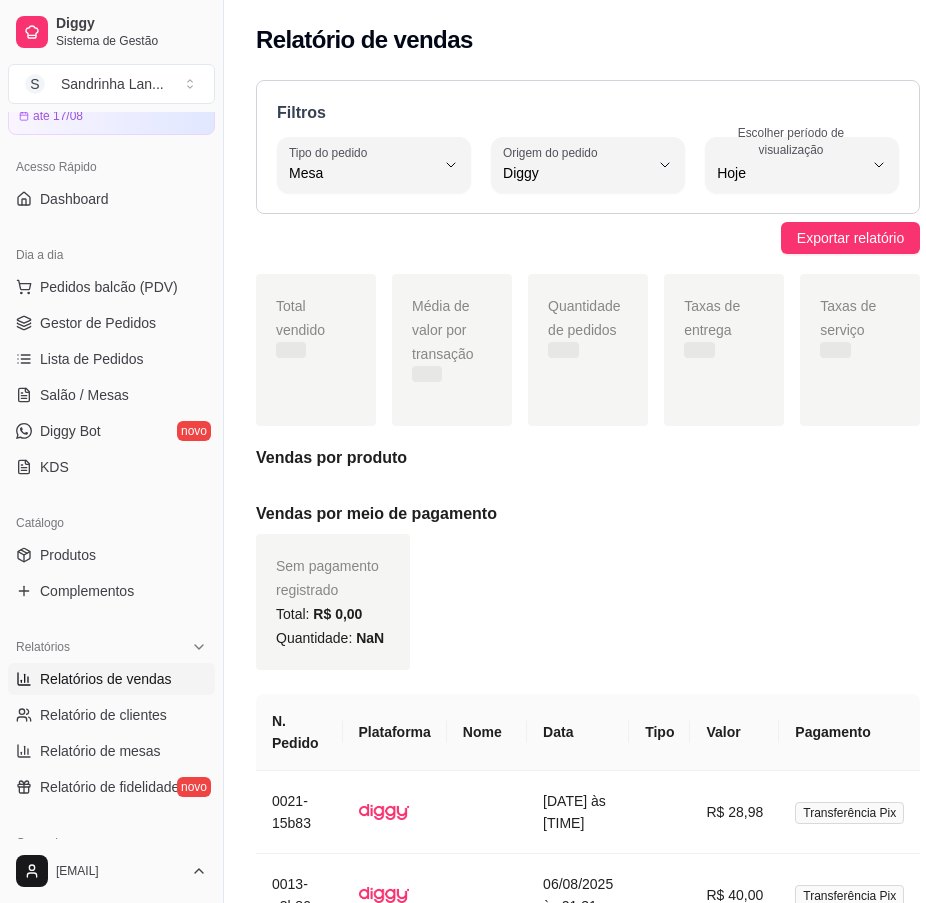 type on "IN_STORE" 